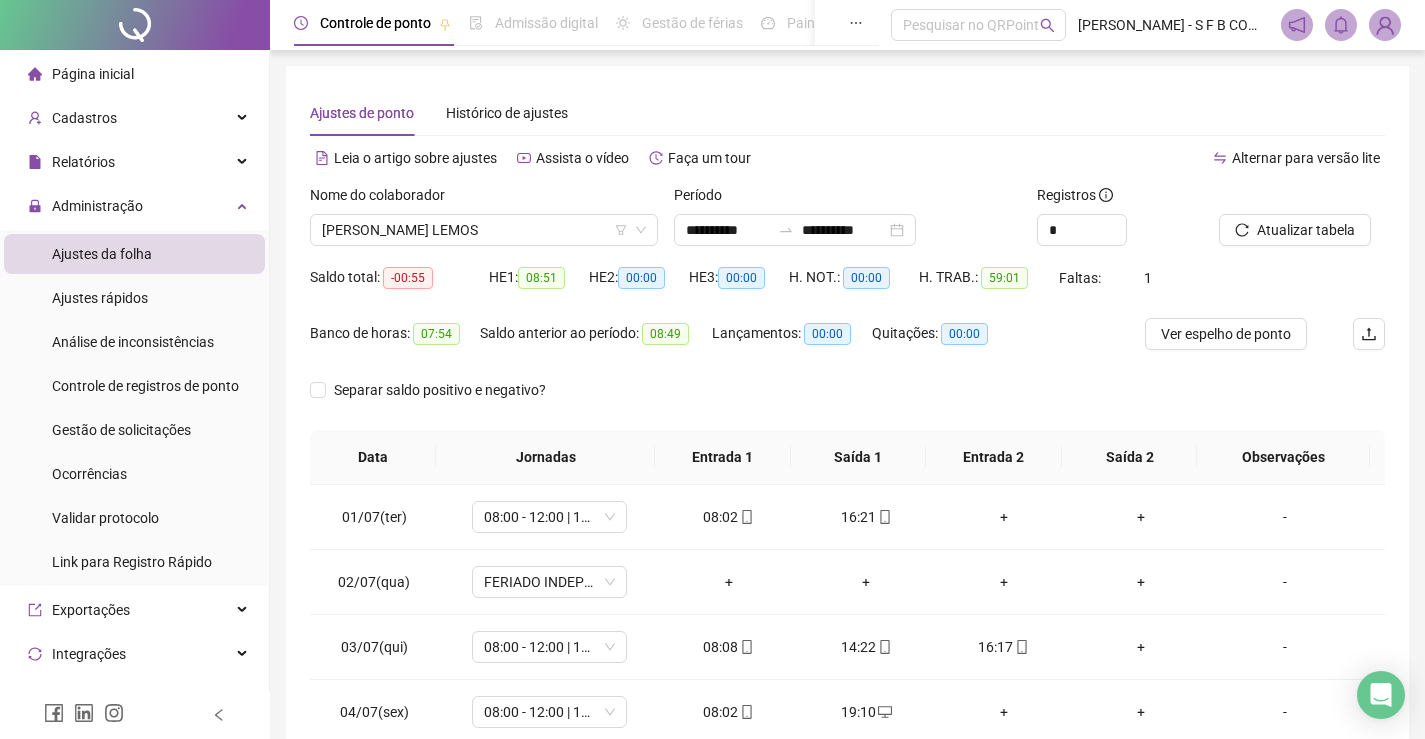 scroll, scrollTop: 0, scrollLeft: 0, axis: both 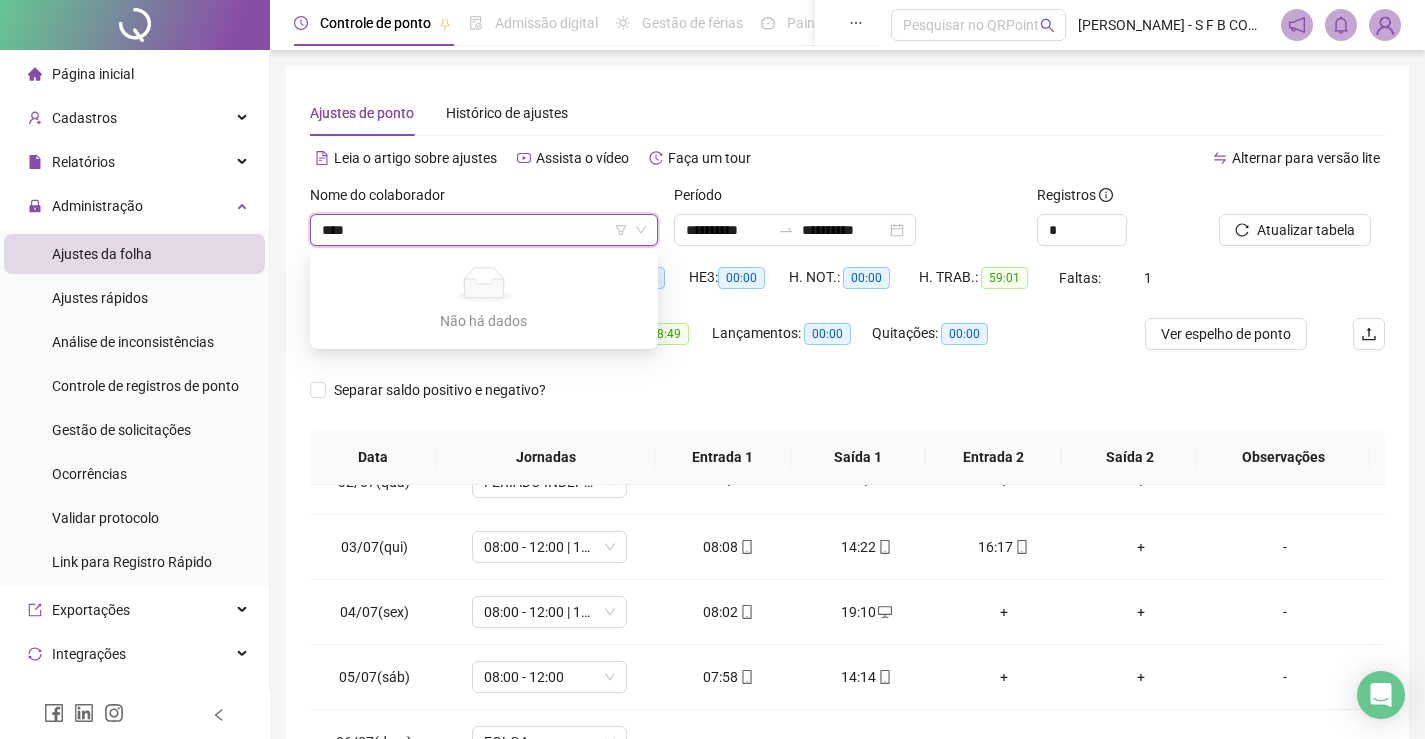 type on "*****" 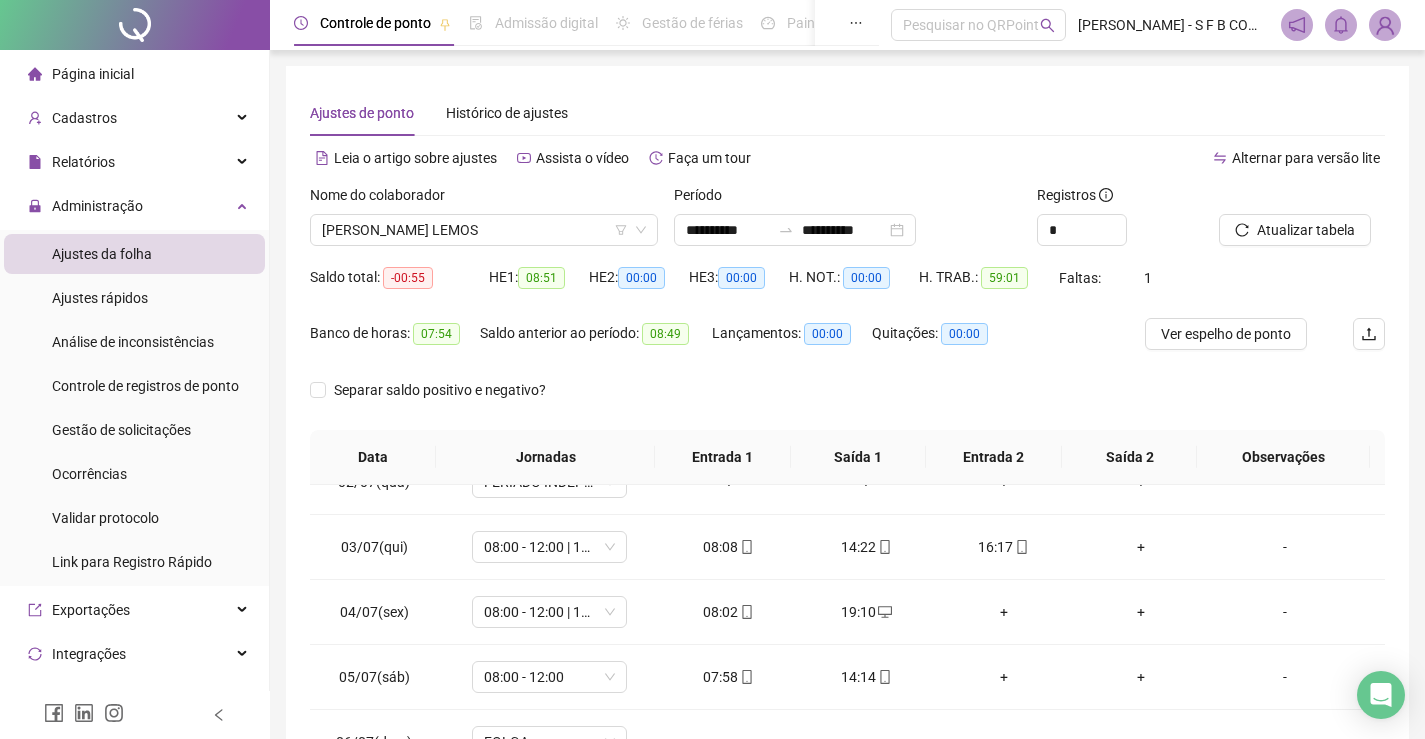 drag, startPoint x: 605, startPoint y: 210, endPoint x: 549, endPoint y: 224, distance: 57.72348 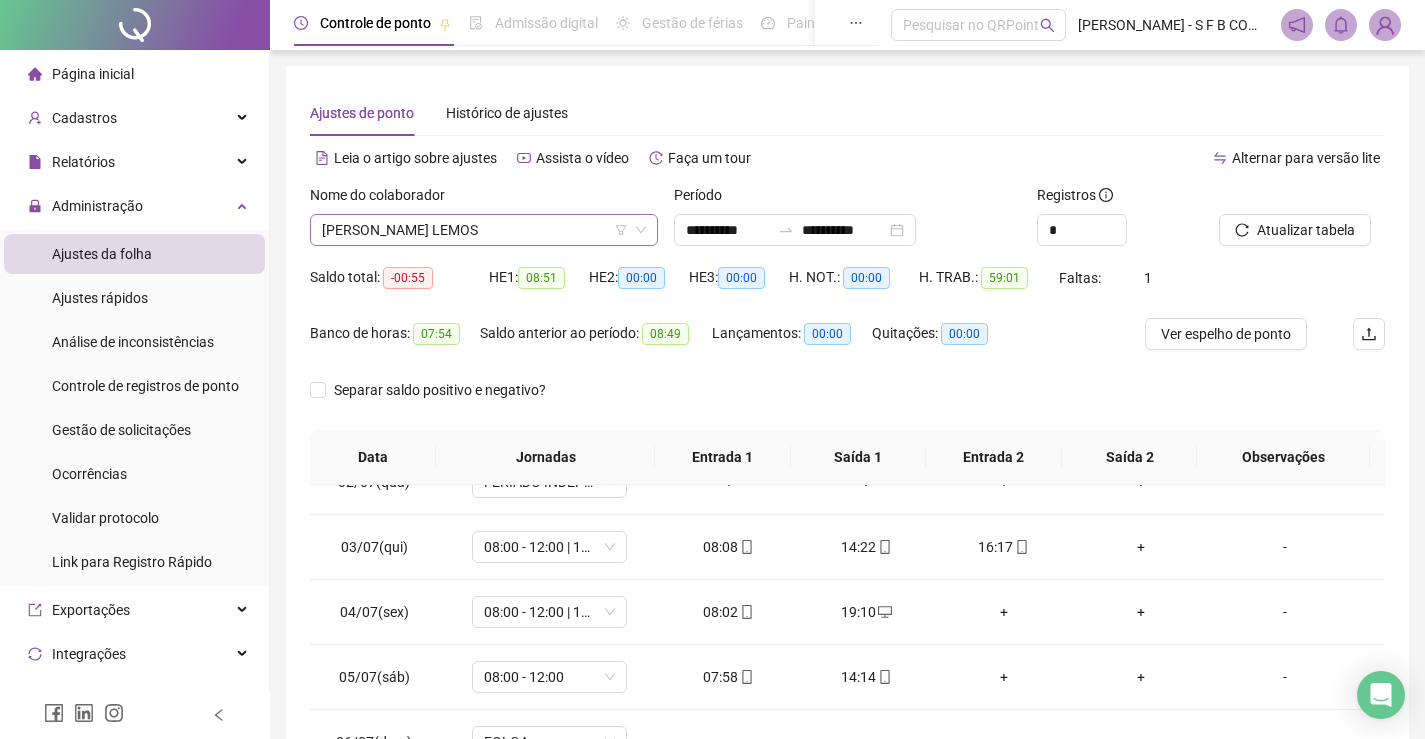 click on "Nome do colaborador" at bounding box center [484, 199] 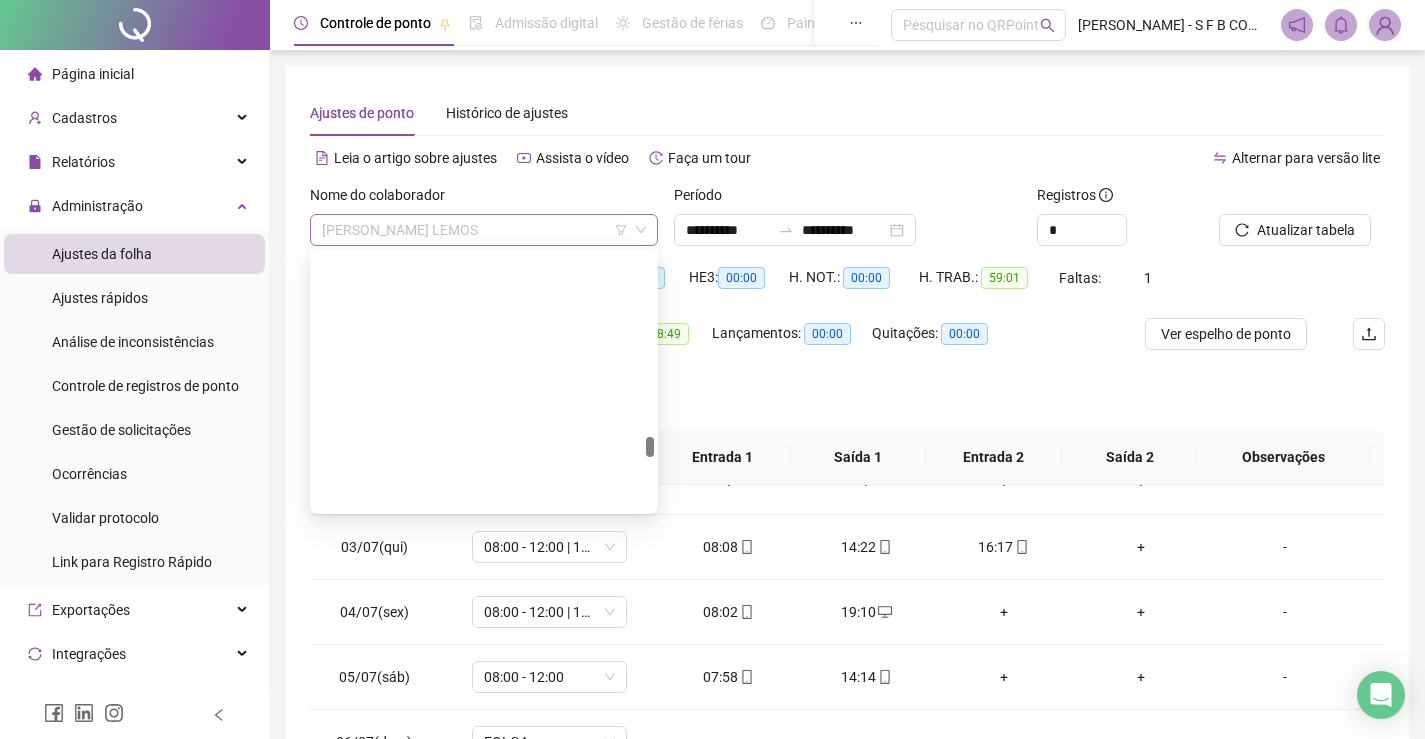 click on "[PERSON_NAME] LEMOS" at bounding box center (484, 230) 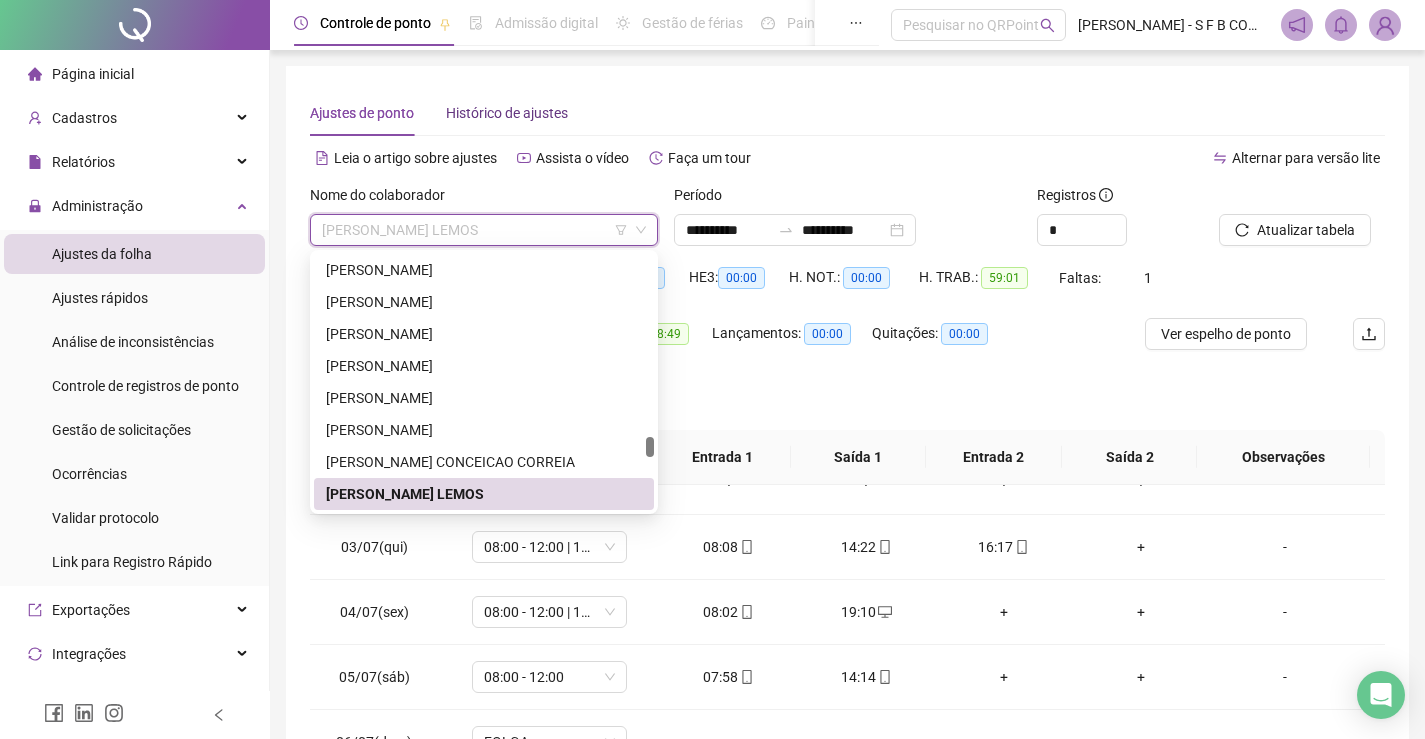click on "Histórico de ajustes" at bounding box center (507, 113) 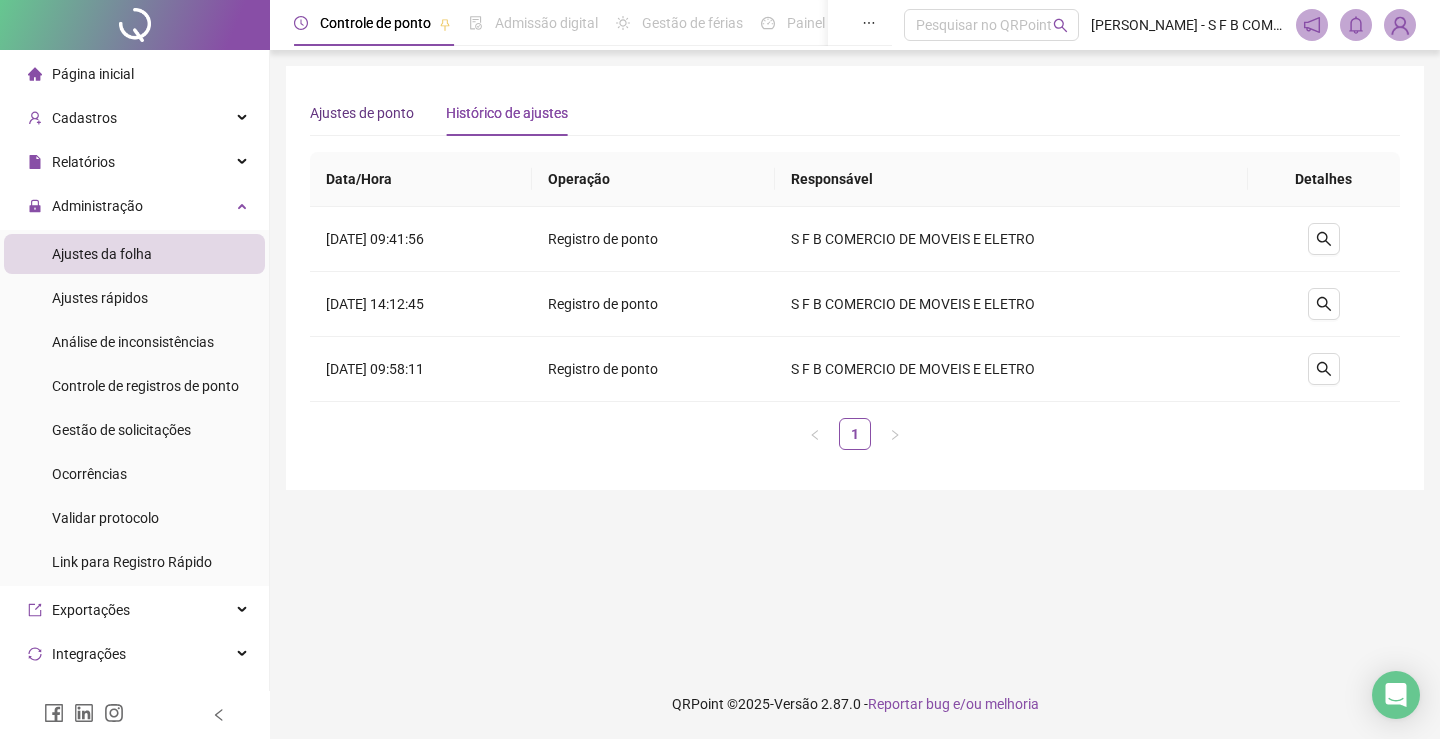 click on "Ajustes de ponto" at bounding box center [362, 113] 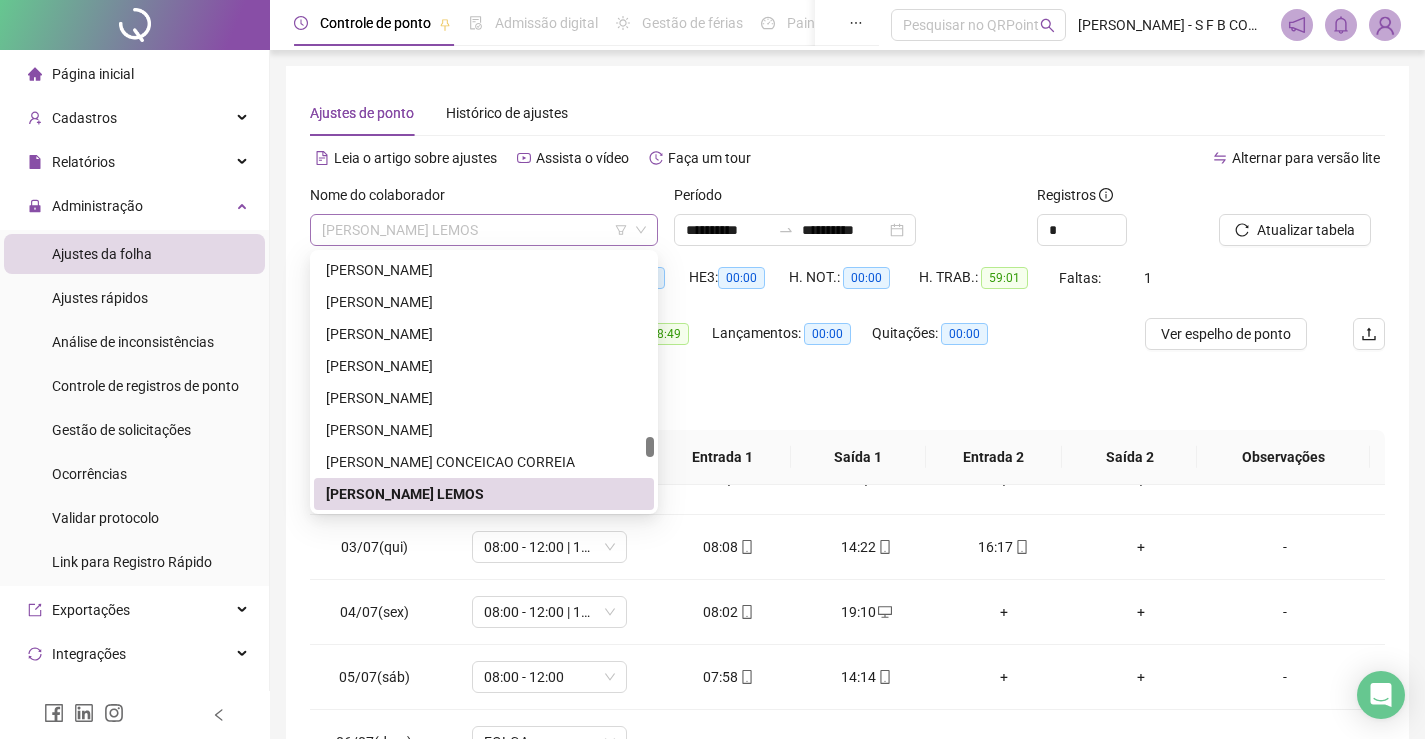 click on "[PERSON_NAME] LEMOS" at bounding box center [484, 230] 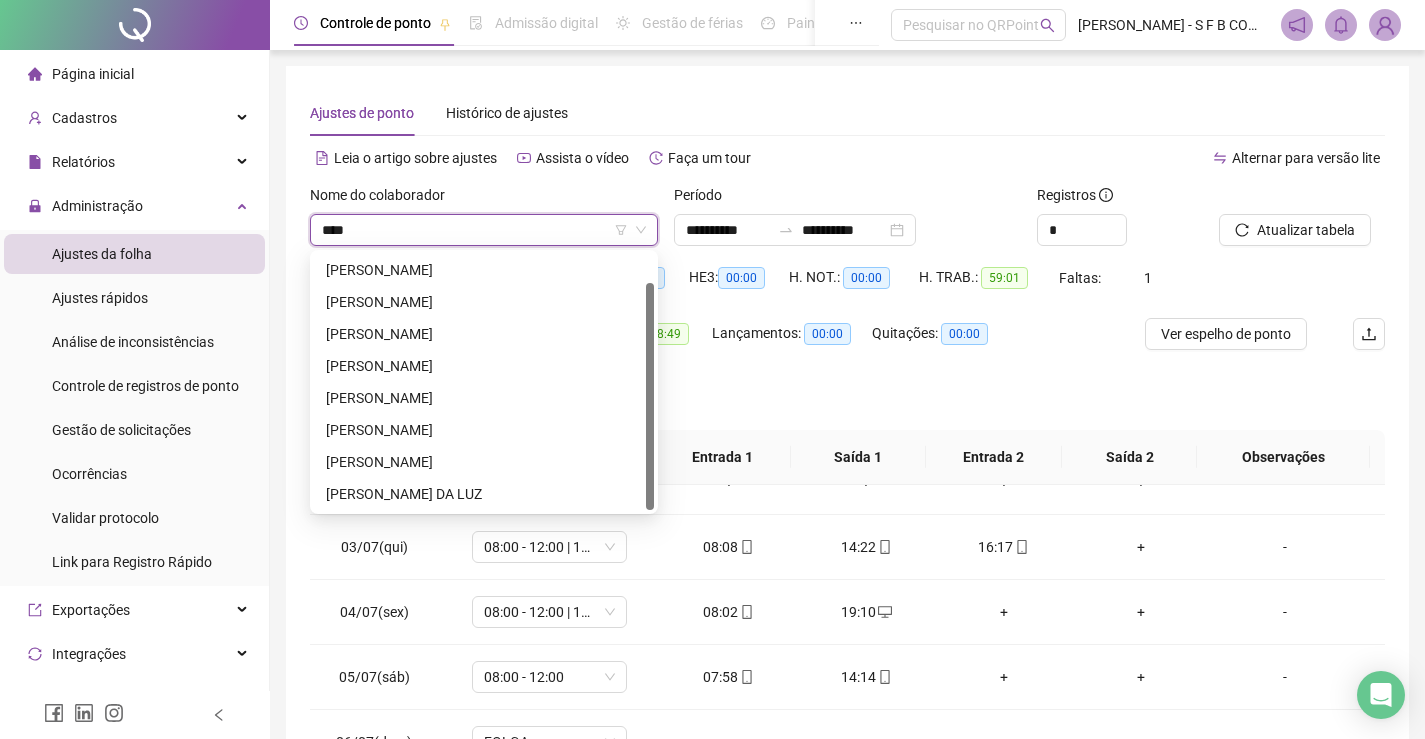 scroll, scrollTop: 0, scrollLeft: 0, axis: both 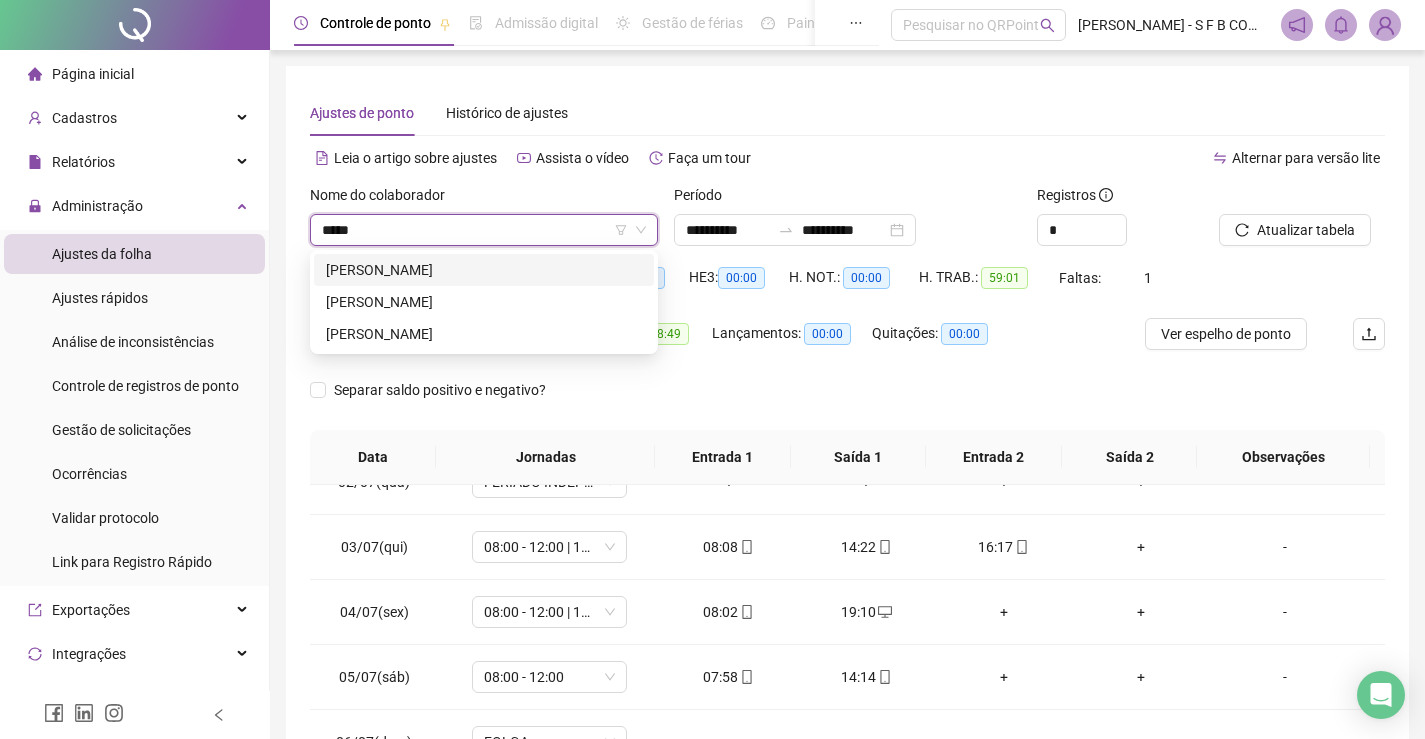 type on "*****" 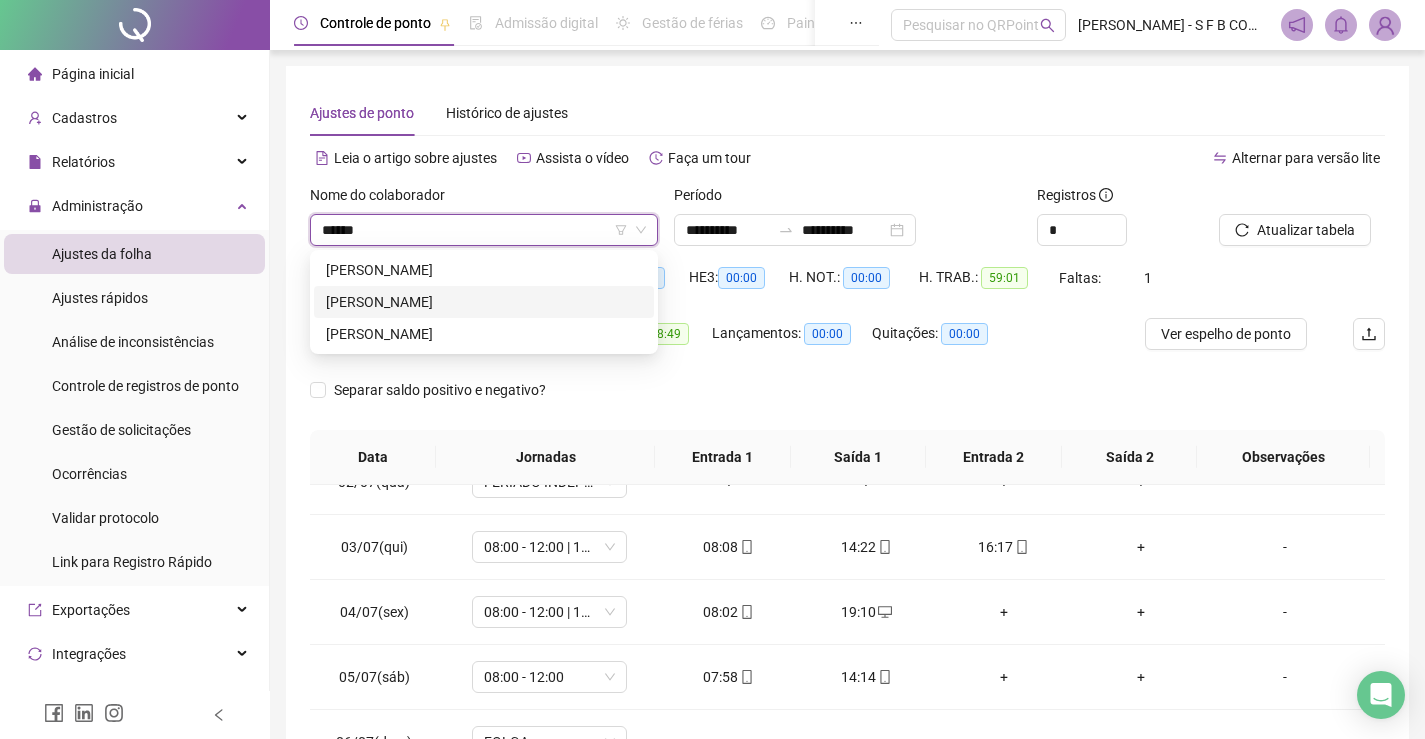 drag, startPoint x: 427, startPoint y: 287, endPoint x: 429, endPoint y: 299, distance: 12.165525 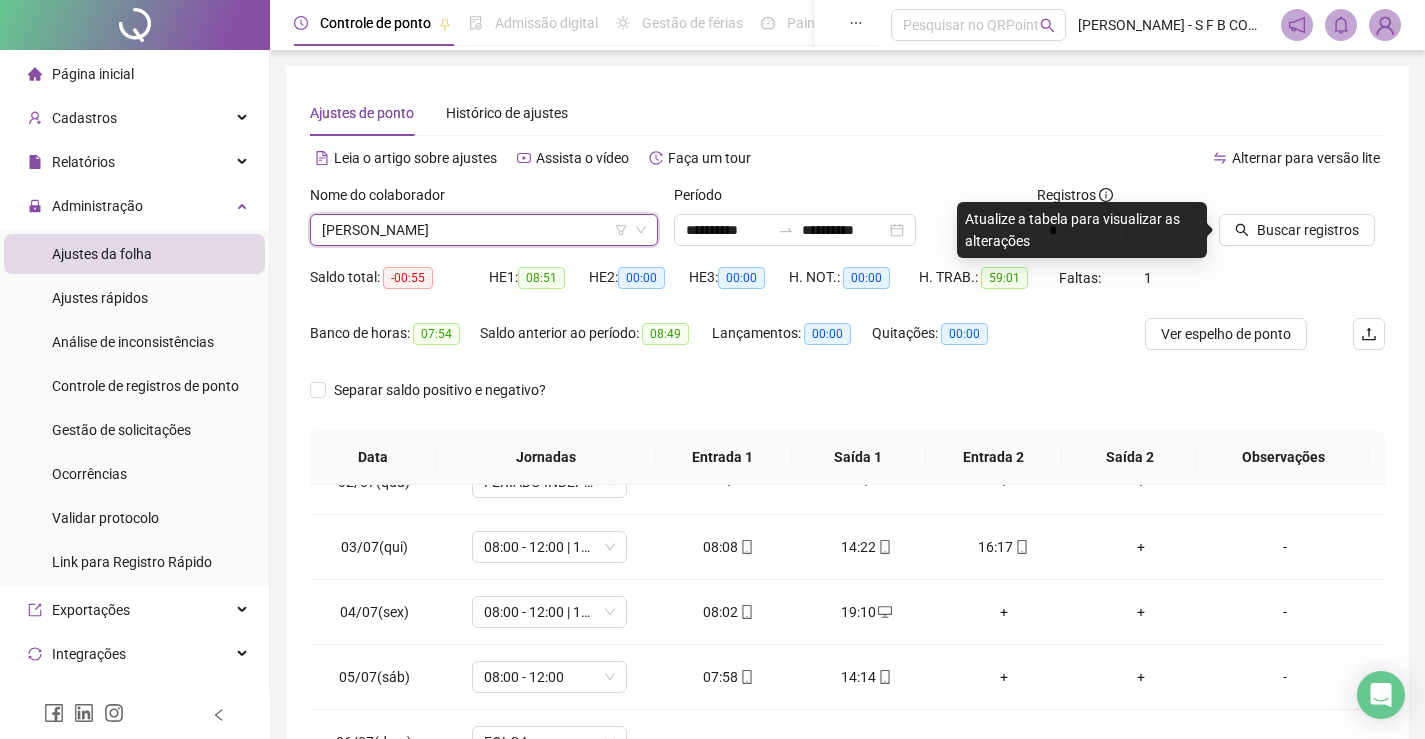 click at bounding box center (1277, 199) 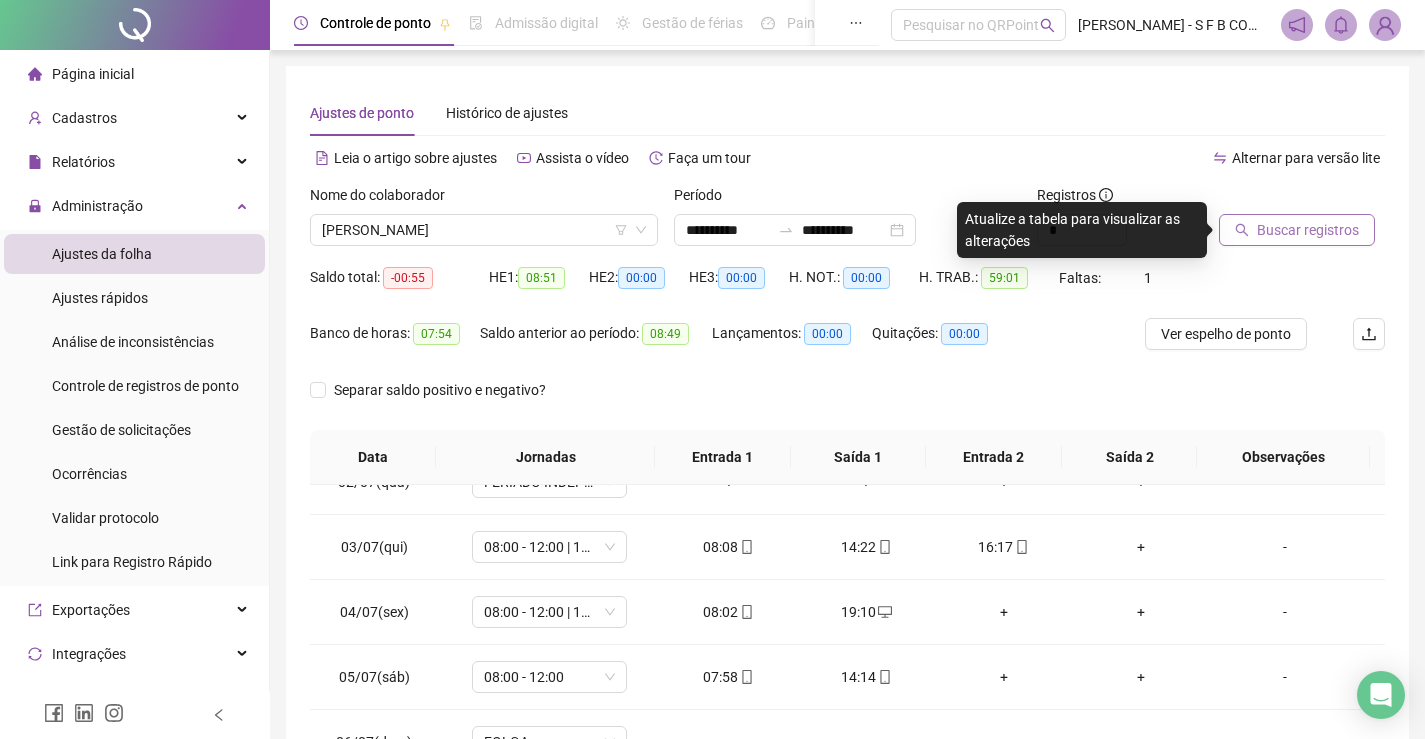 click on "Buscar registros" at bounding box center [1297, 230] 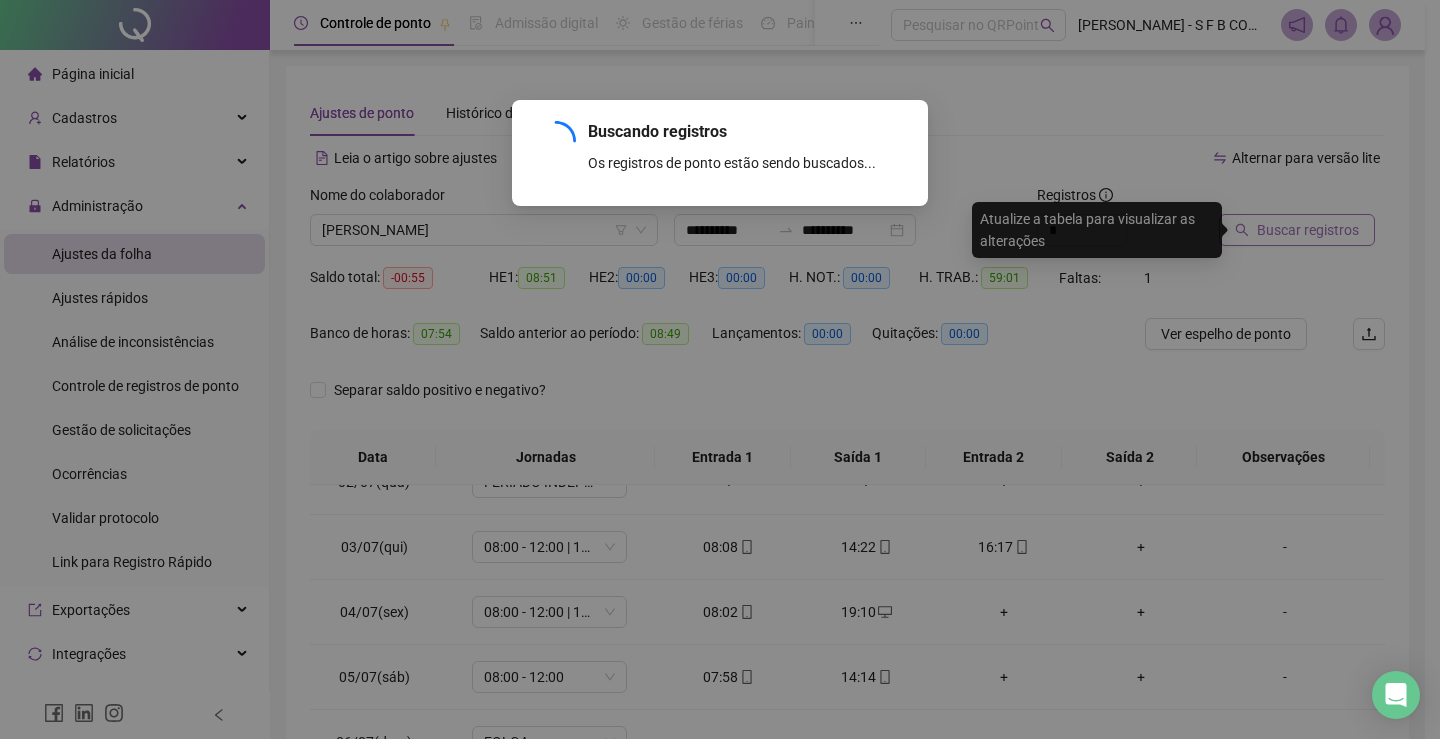 click on "Buscando registros Os registros de ponto estão sendo buscados... OK" at bounding box center [720, 369] 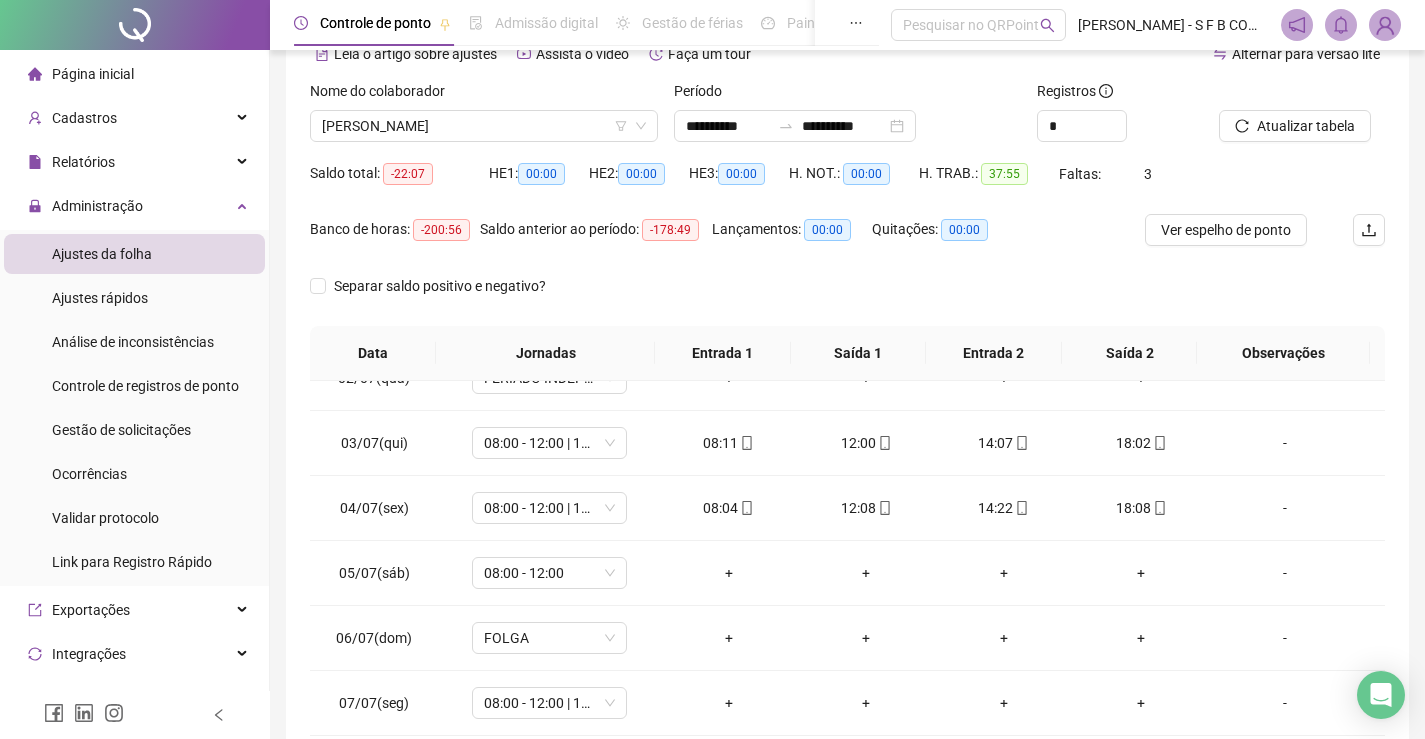 scroll, scrollTop: 200, scrollLeft: 0, axis: vertical 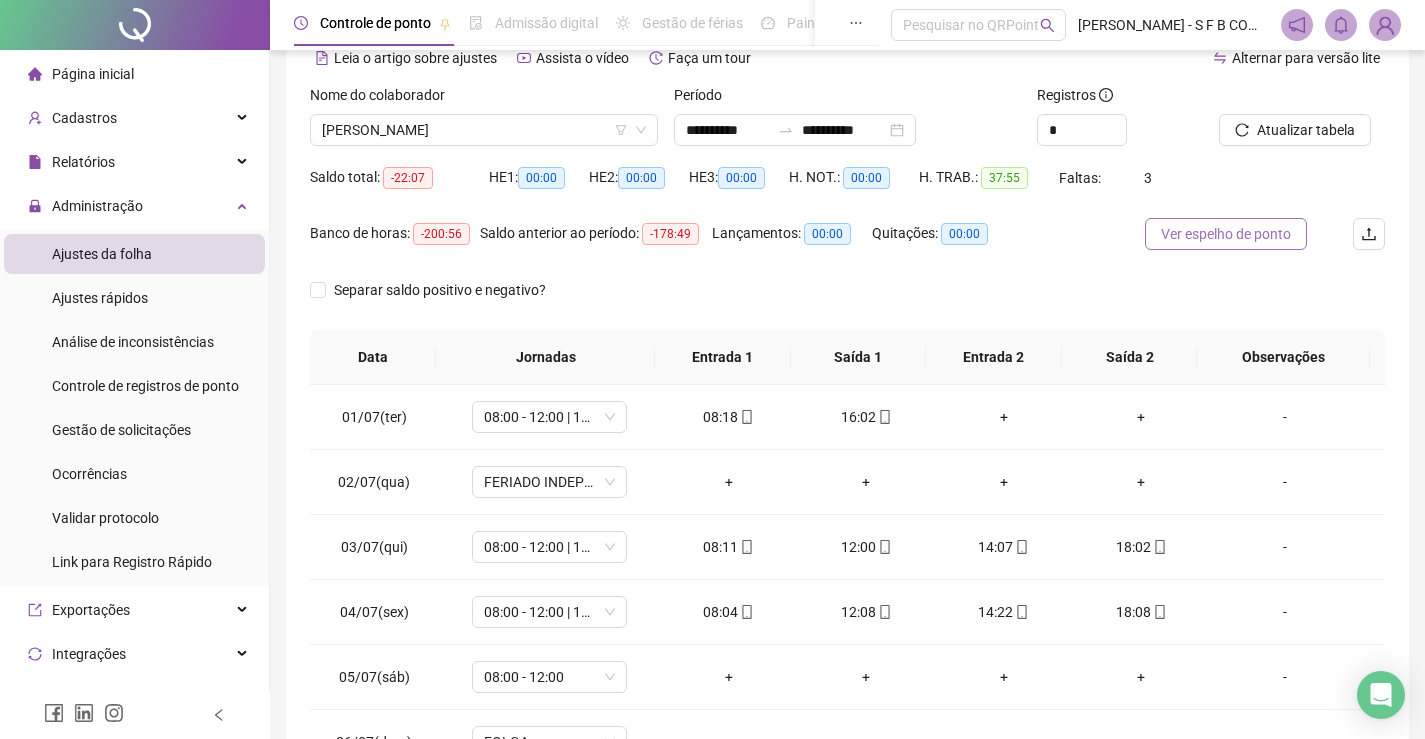 click on "Ver espelho de ponto" at bounding box center [1226, 234] 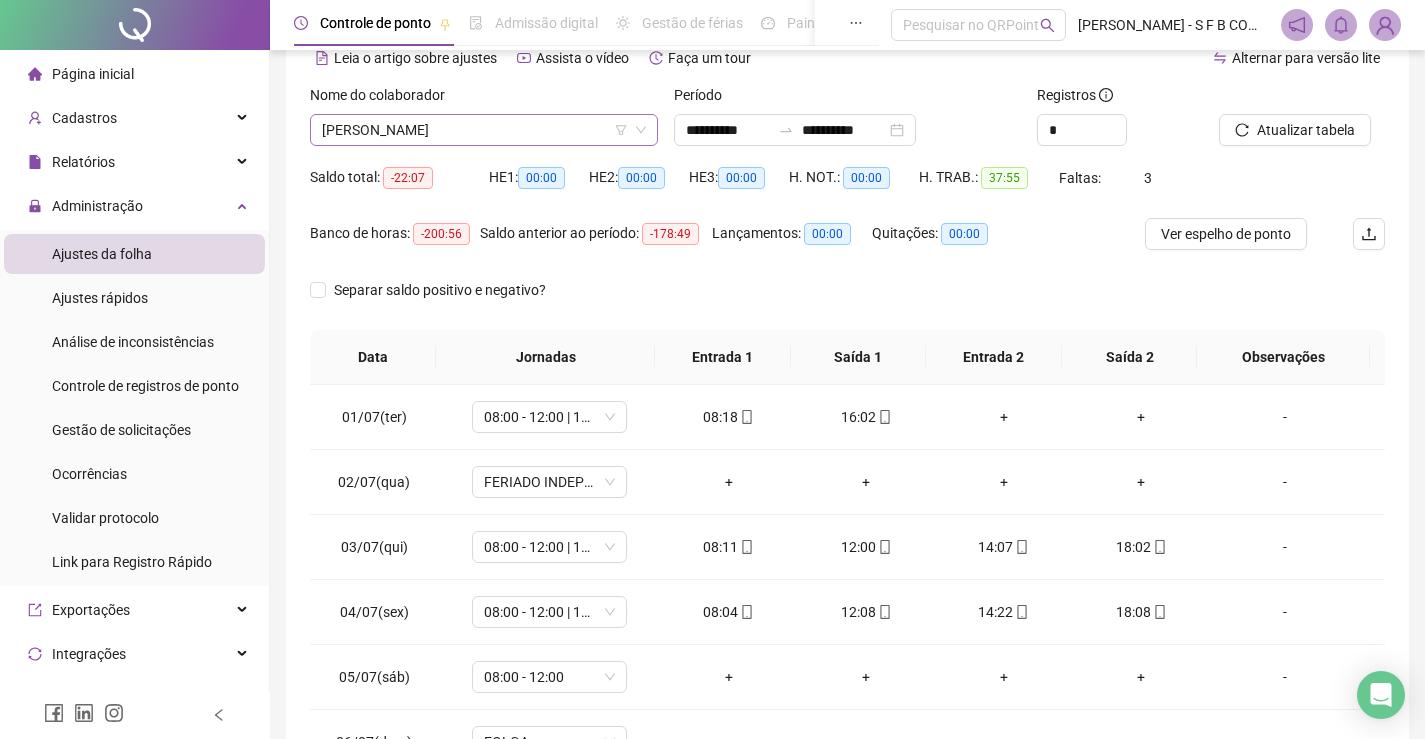 click on "[PERSON_NAME]" at bounding box center [484, 130] 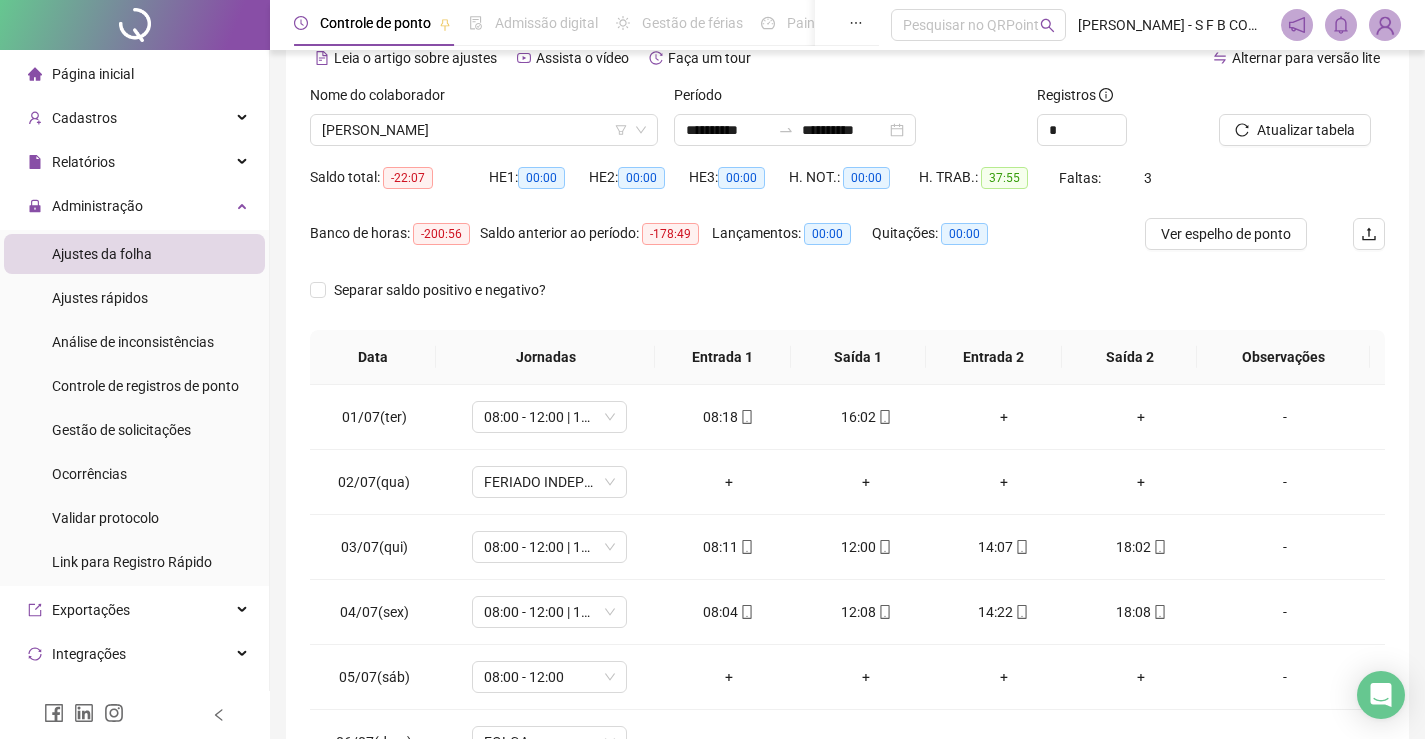 scroll, scrollTop: 1920, scrollLeft: 0, axis: vertical 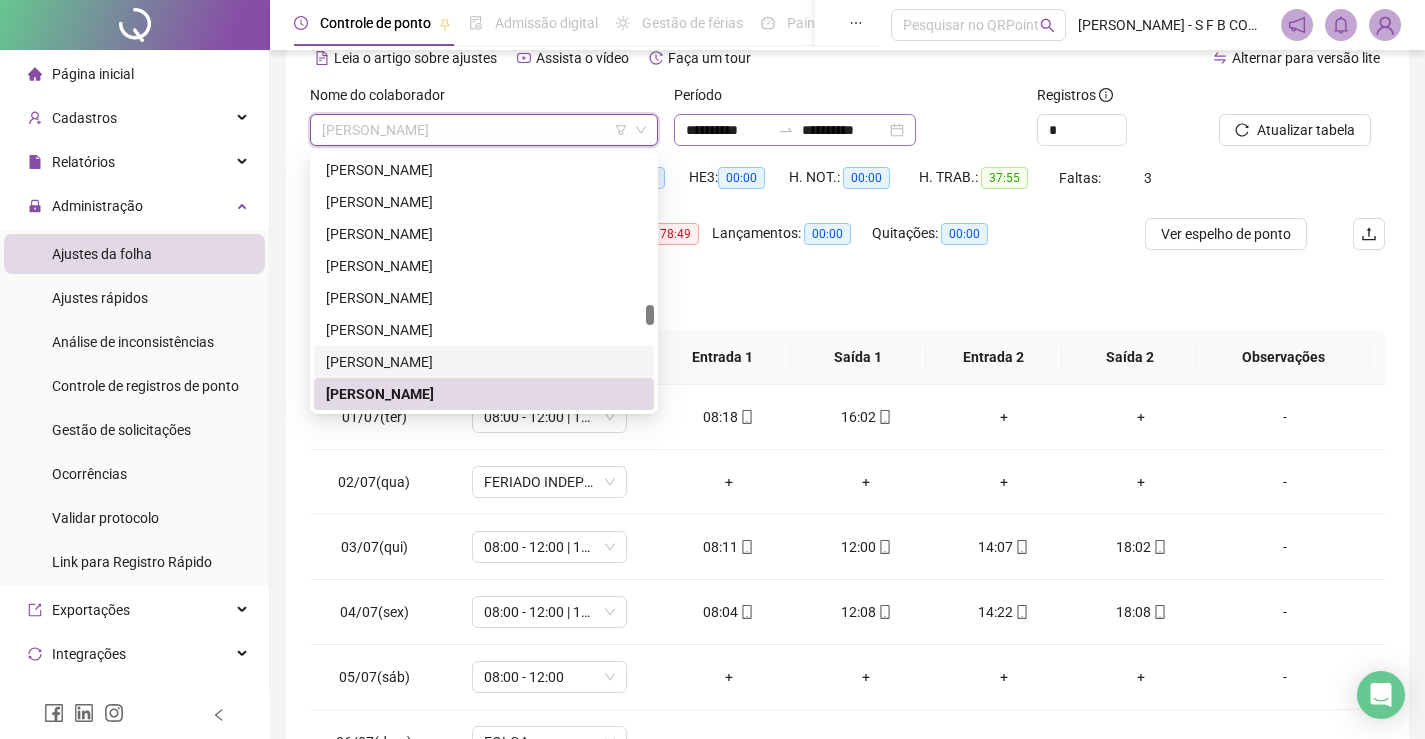 click on "**********" at bounding box center [795, 130] 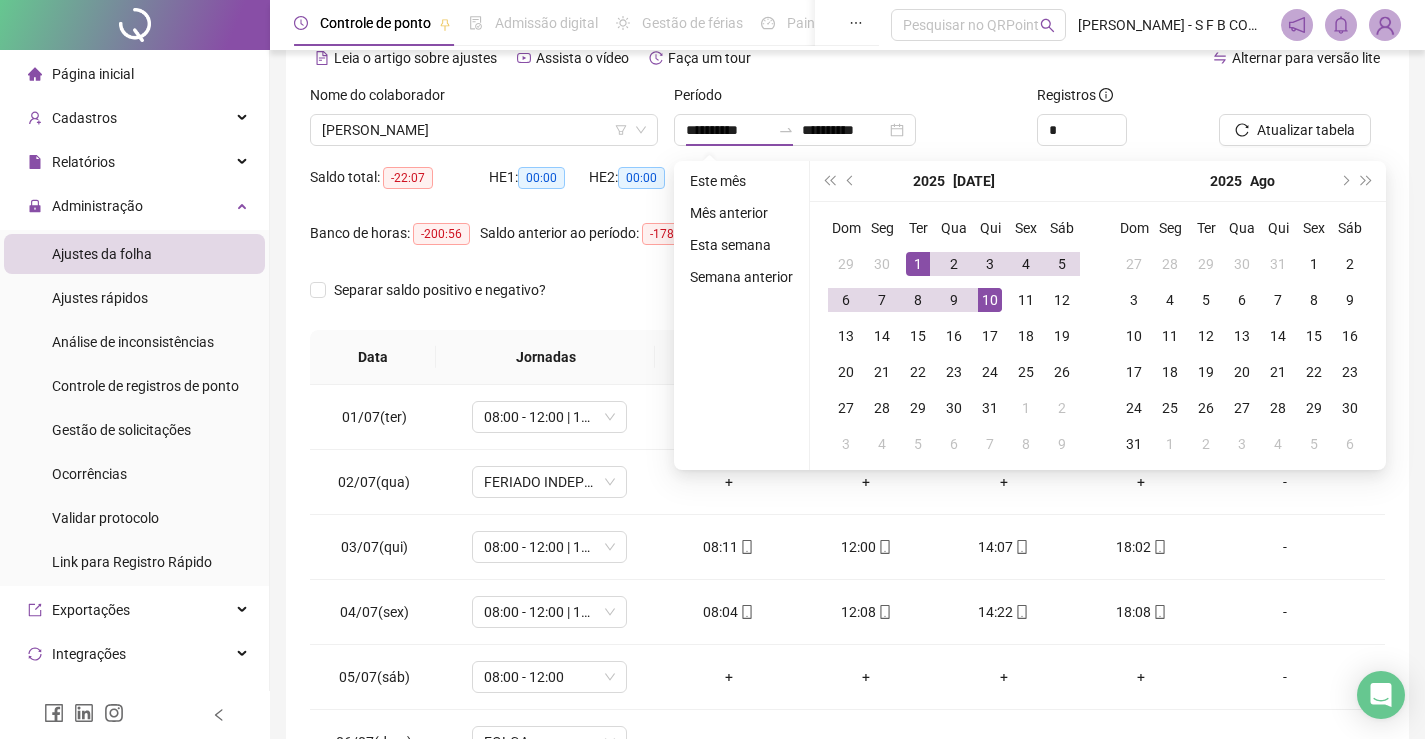 click on "Período" at bounding box center (848, 99) 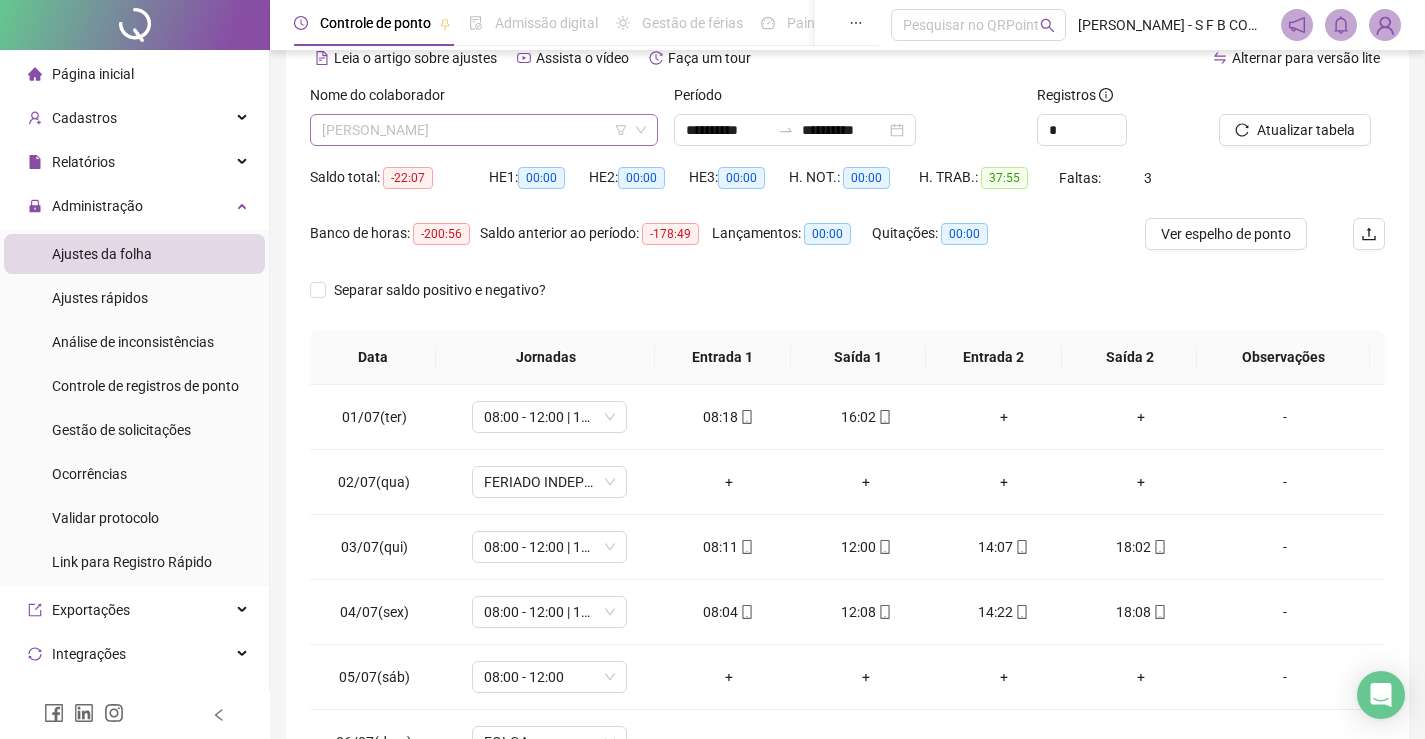 click on "[PERSON_NAME]" at bounding box center [484, 130] 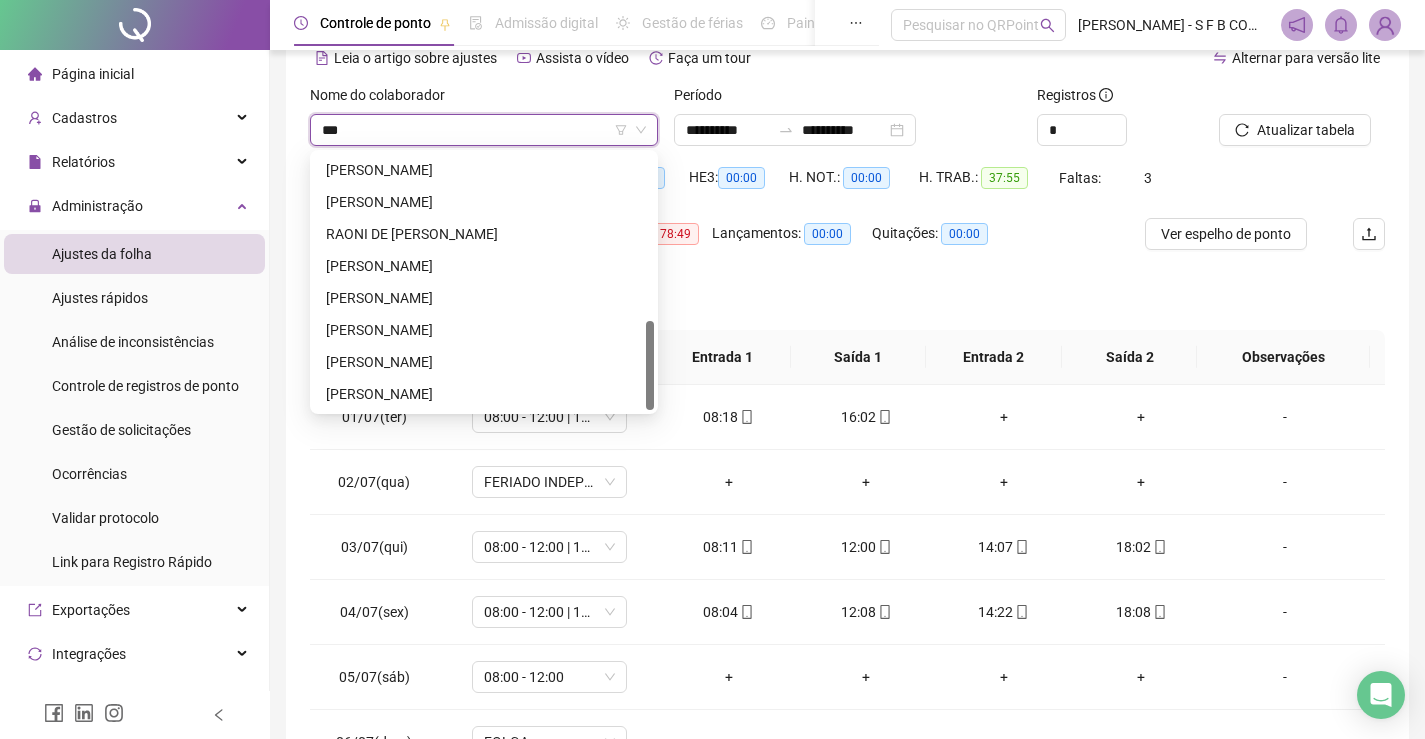 scroll, scrollTop: 416, scrollLeft: 0, axis: vertical 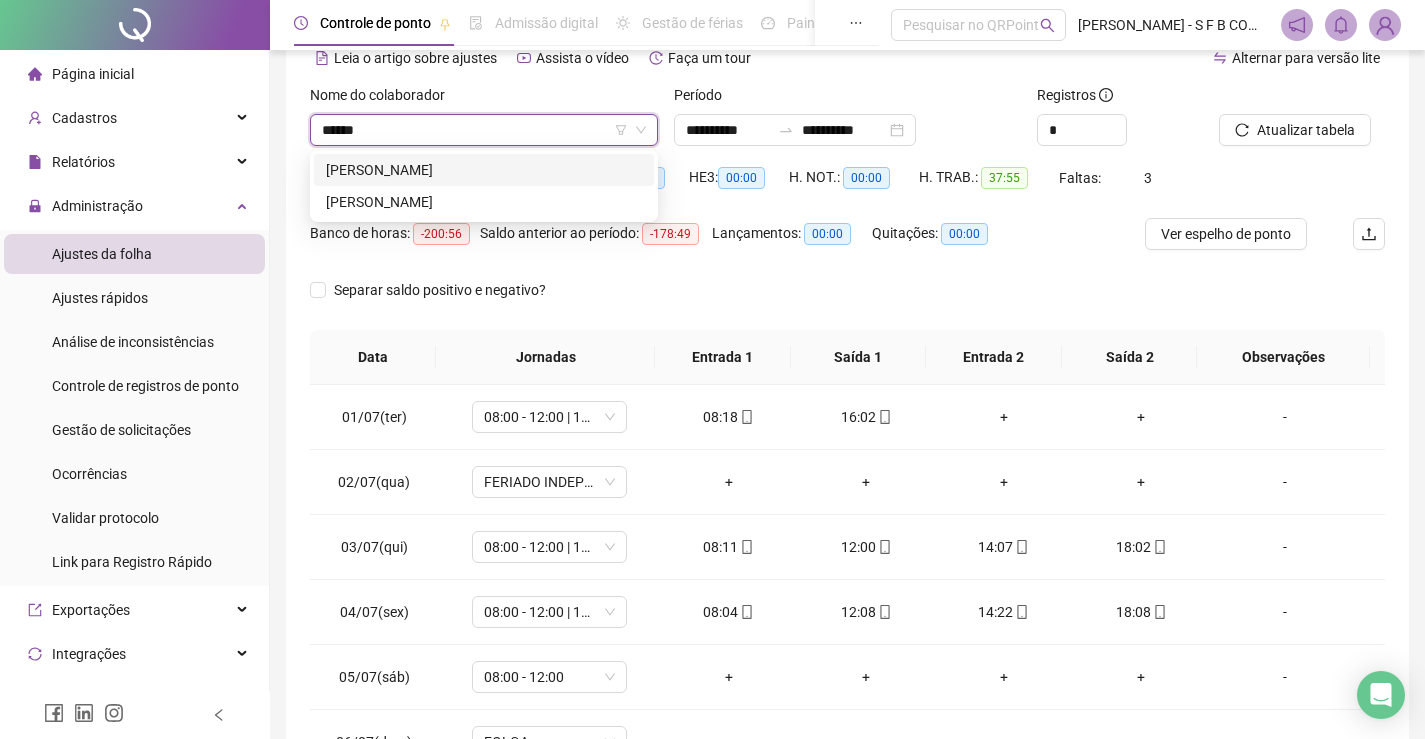 type on "*******" 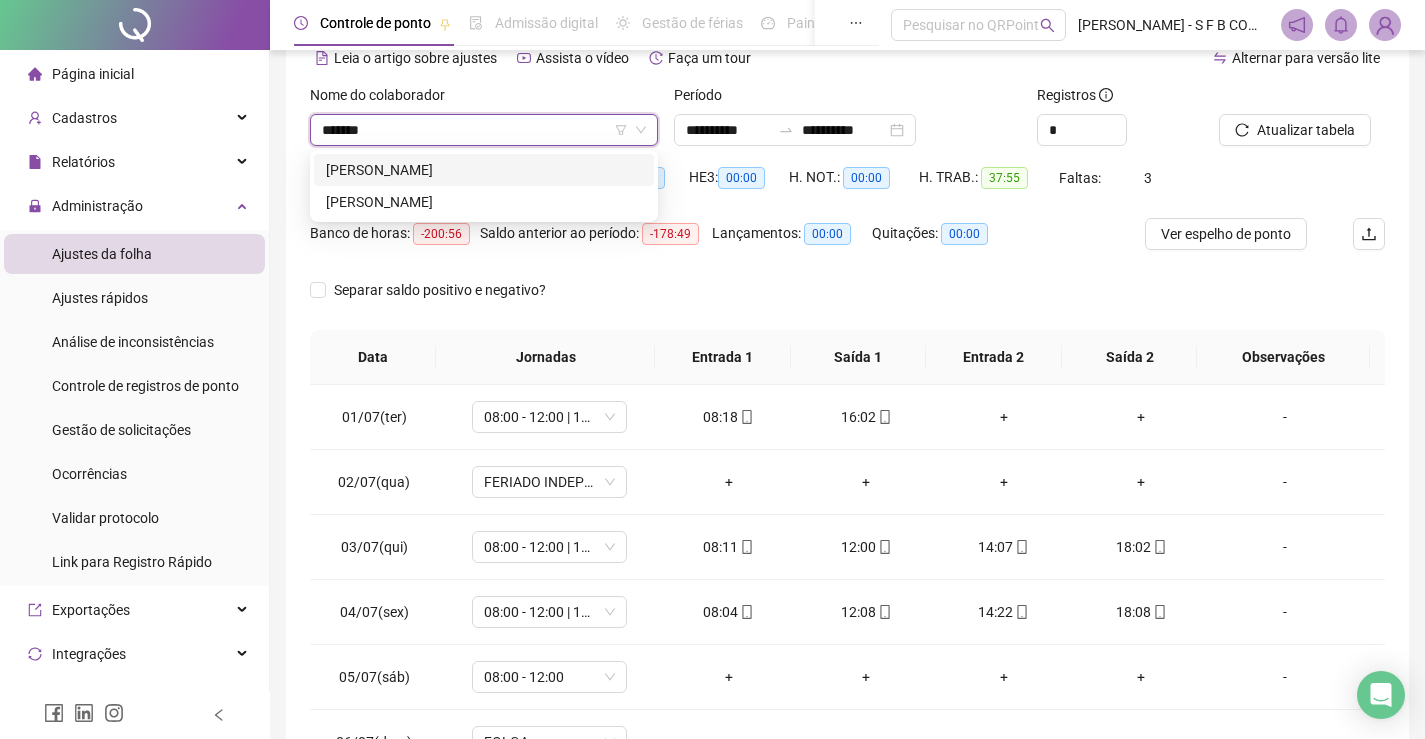 scroll, scrollTop: 0, scrollLeft: 0, axis: both 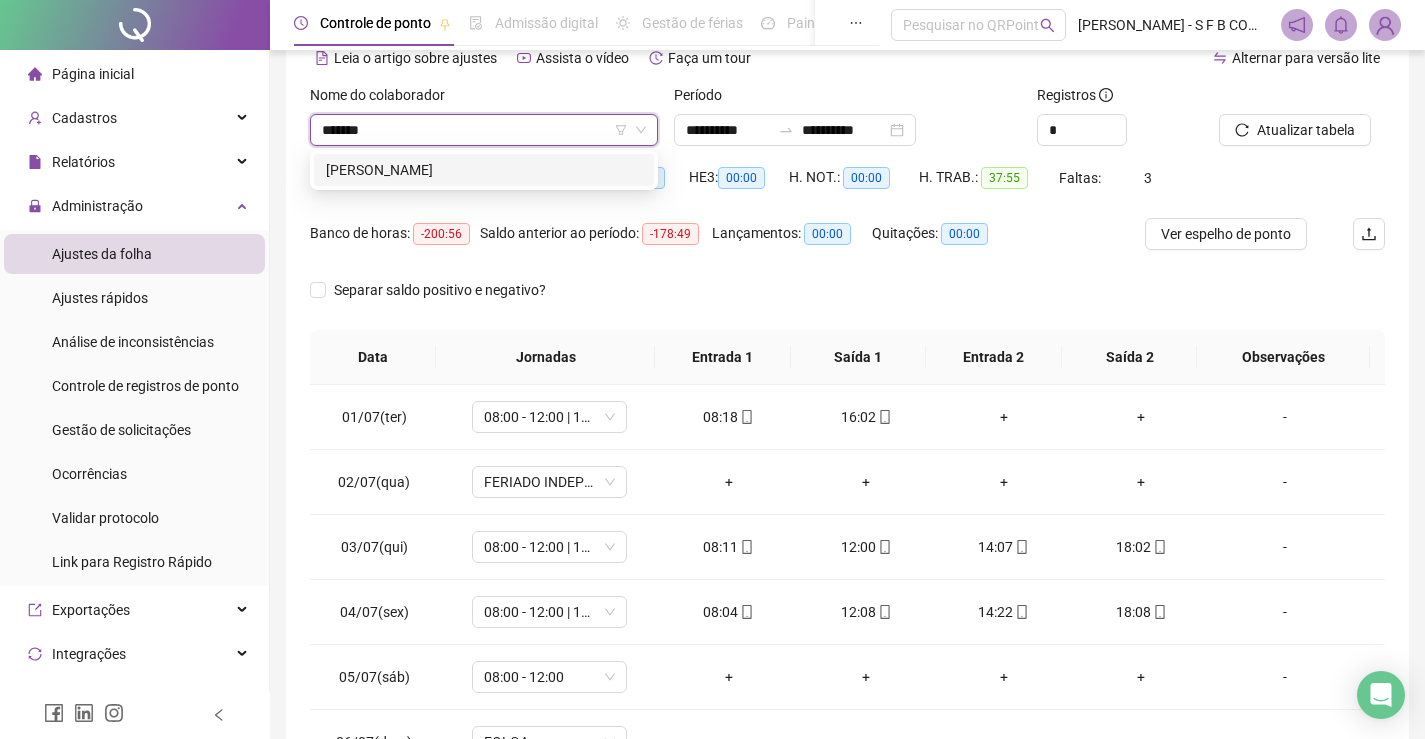 click on "[PERSON_NAME]" at bounding box center [484, 170] 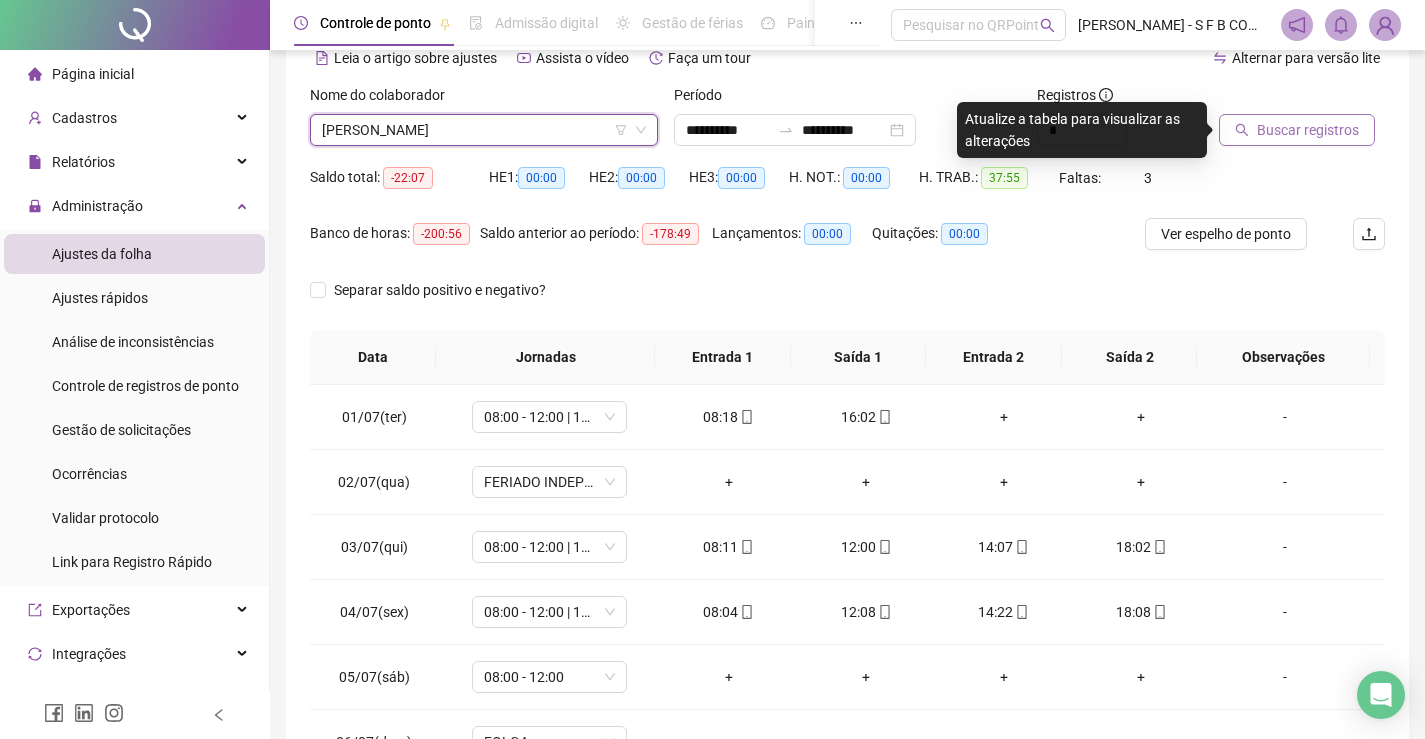 click on "Buscar registros" at bounding box center (1308, 130) 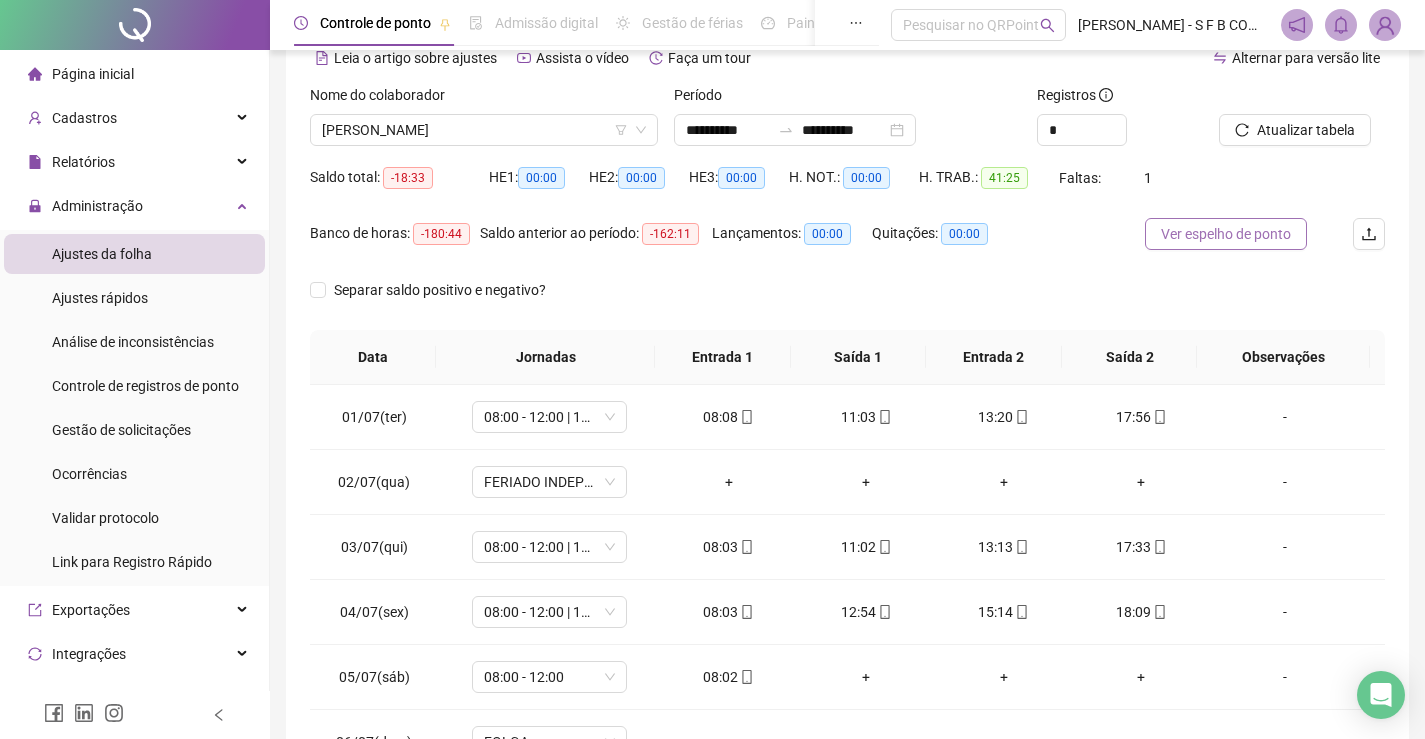 click on "Ver espelho de ponto" at bounding box center [1226, 234] 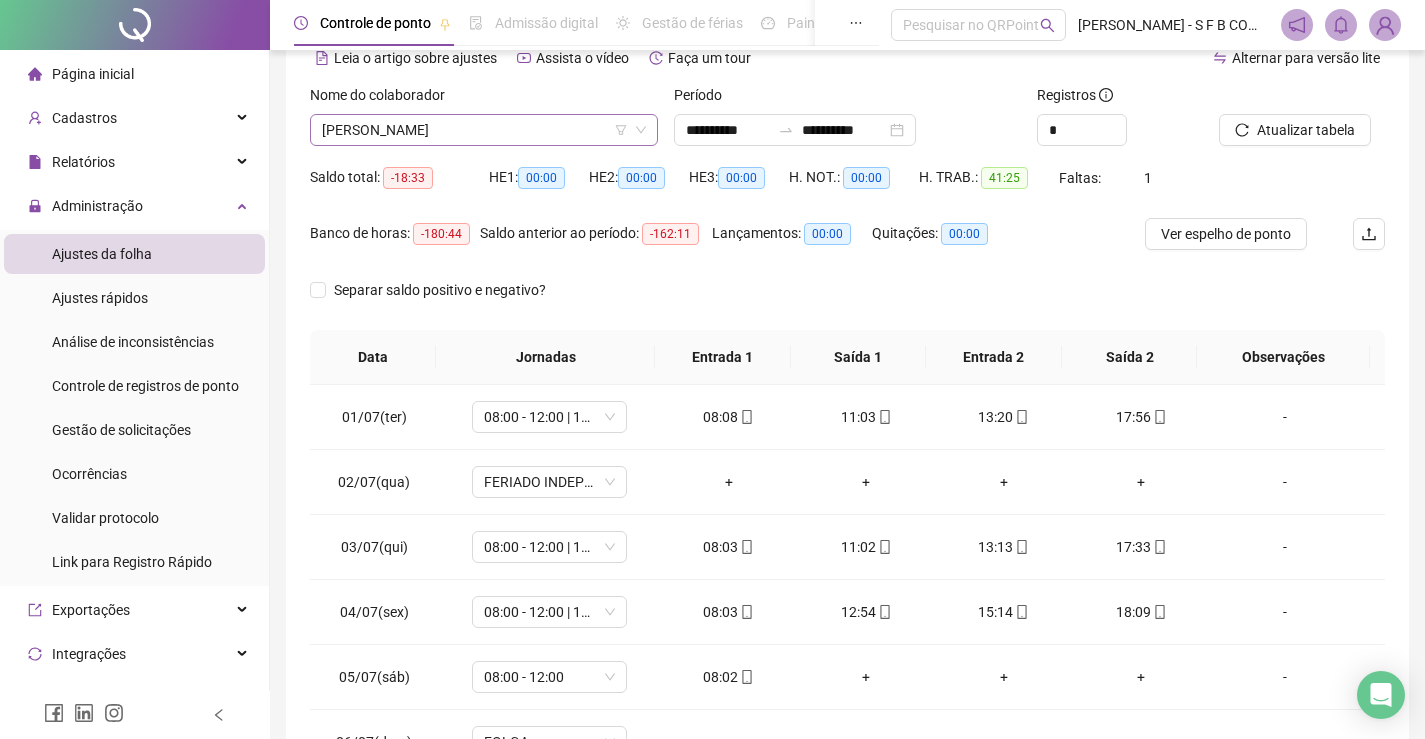 click on "[PERSON_NAME]" at bounding box center [484, 130] 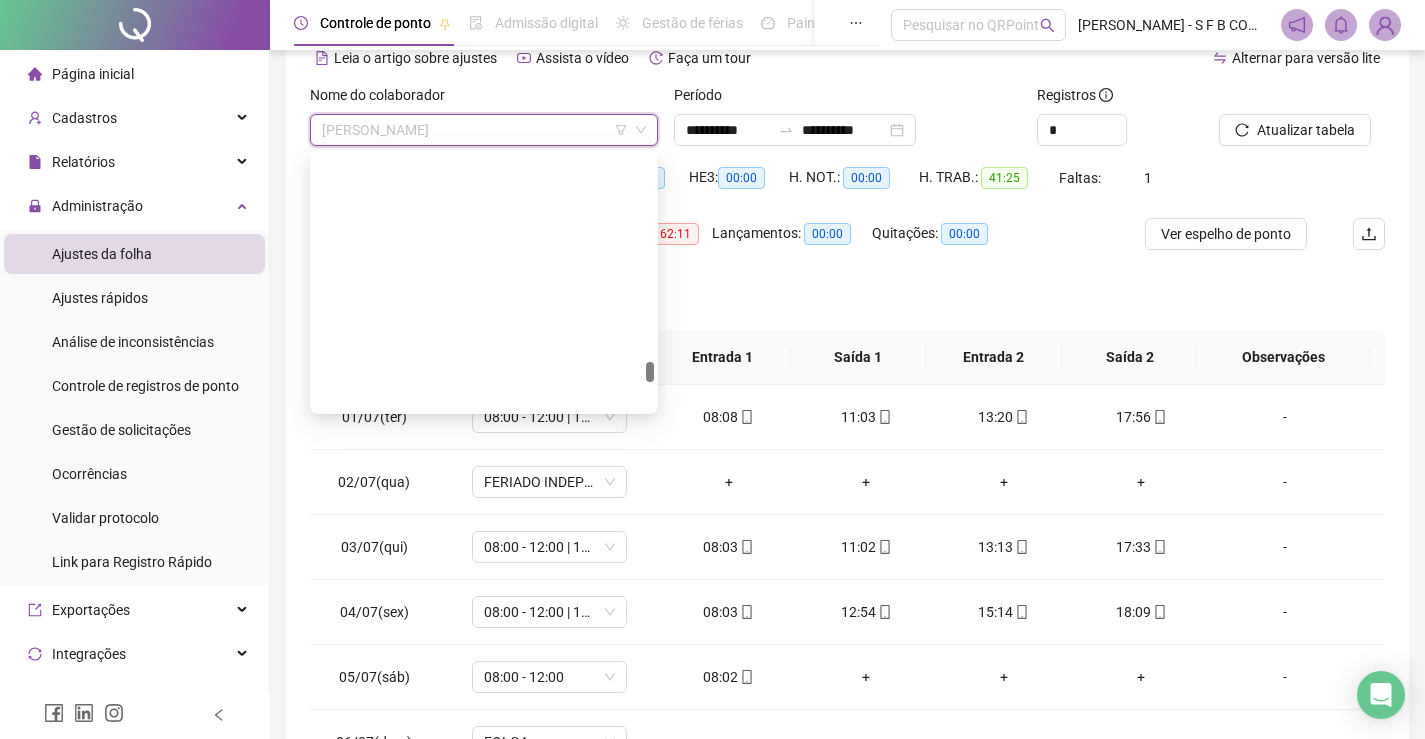 scroll, scrollTop: 2656, scrollLeft: 0, axis: vertical 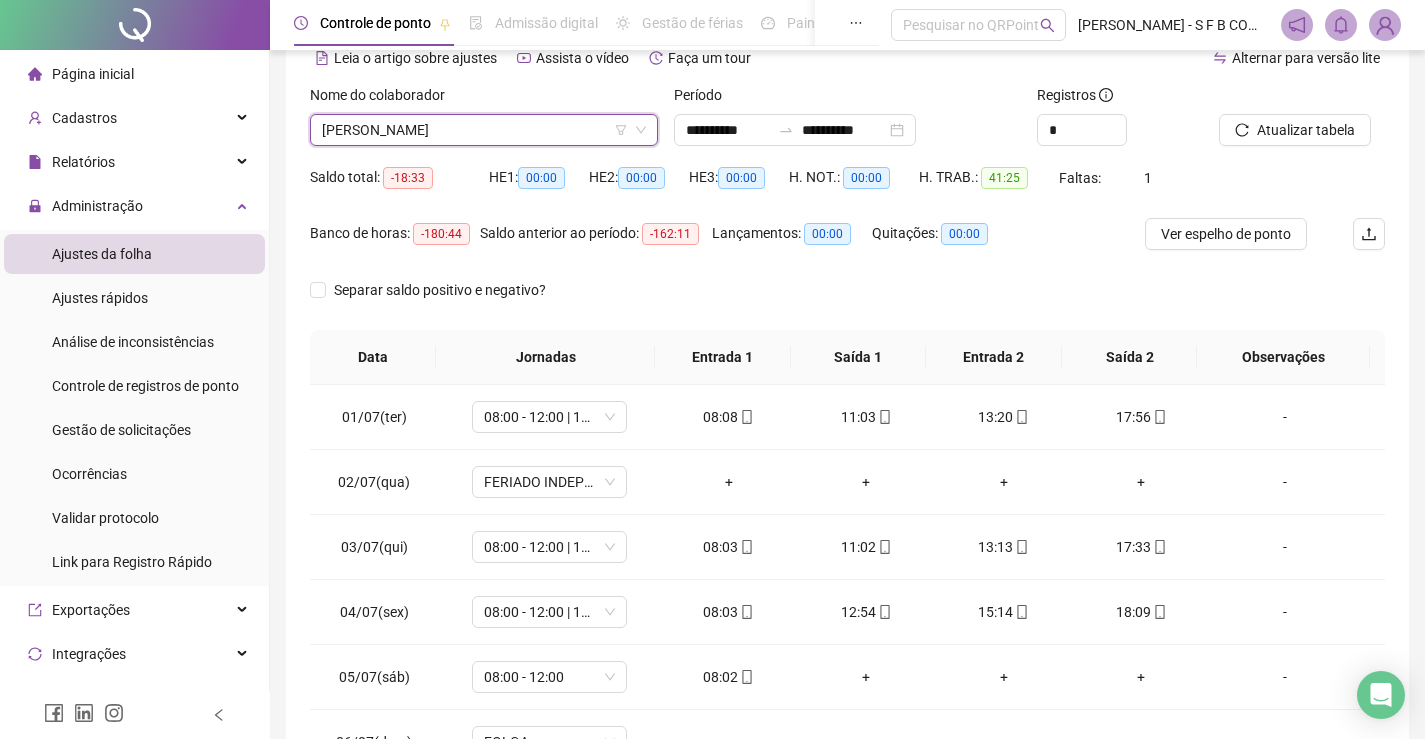 click on "[PERSON_NAME]" at bounding box center (484, 130) 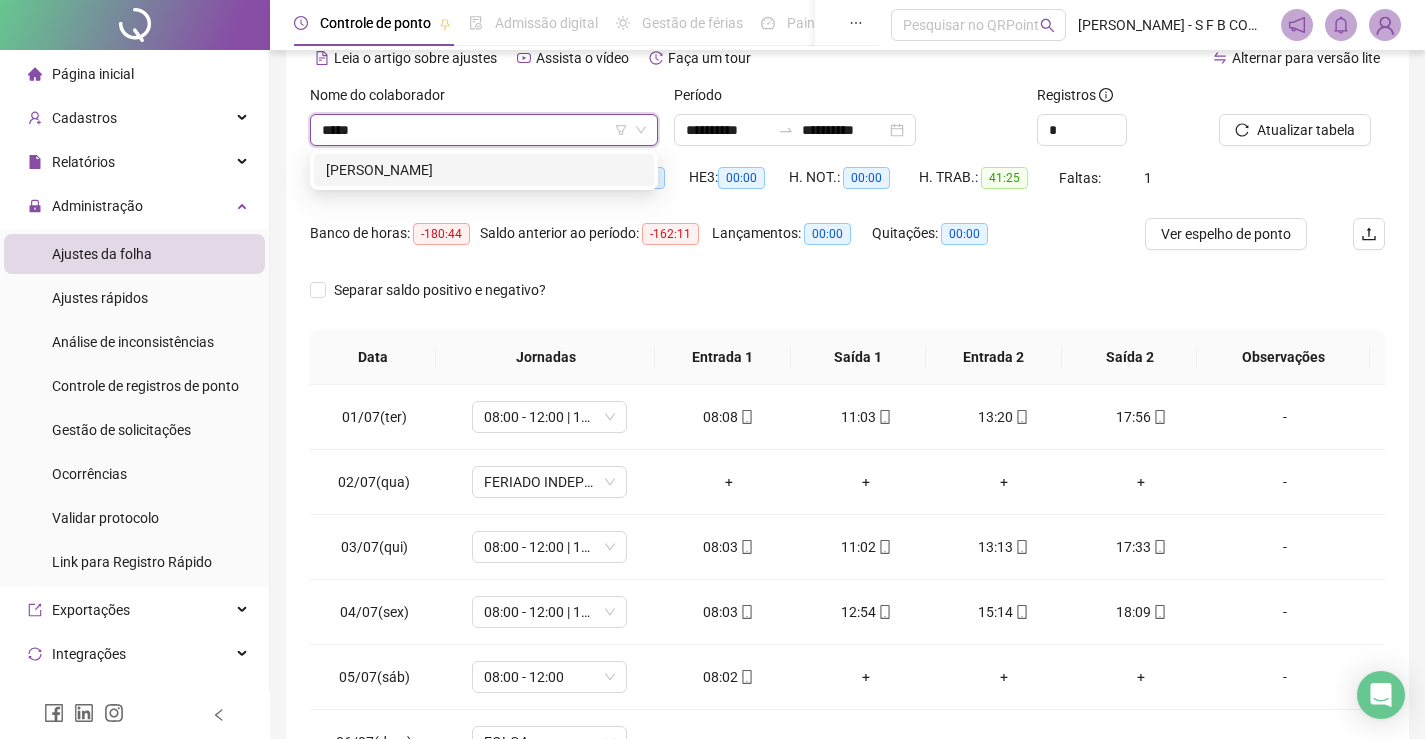 scroll, scrollTop: 0, scrollLeft: 0, axis: both 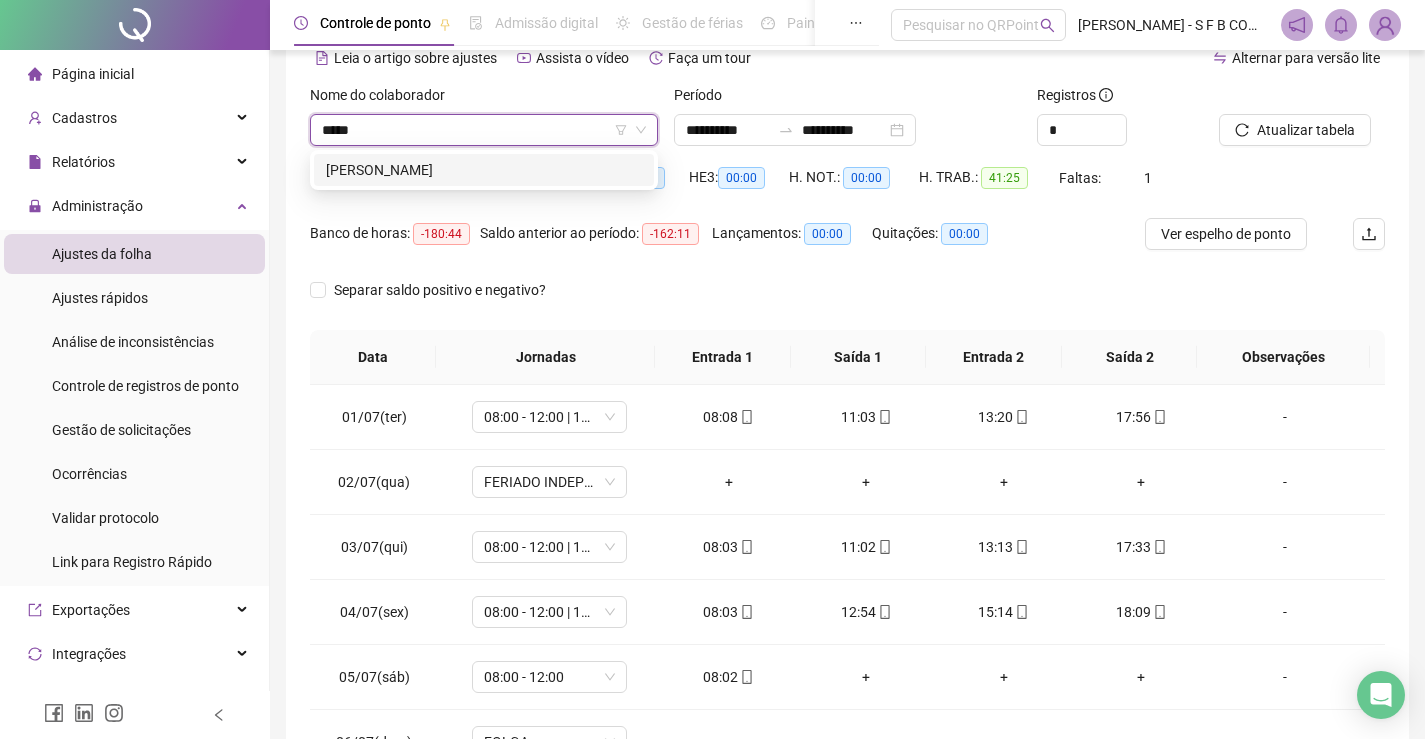 type on "*****" 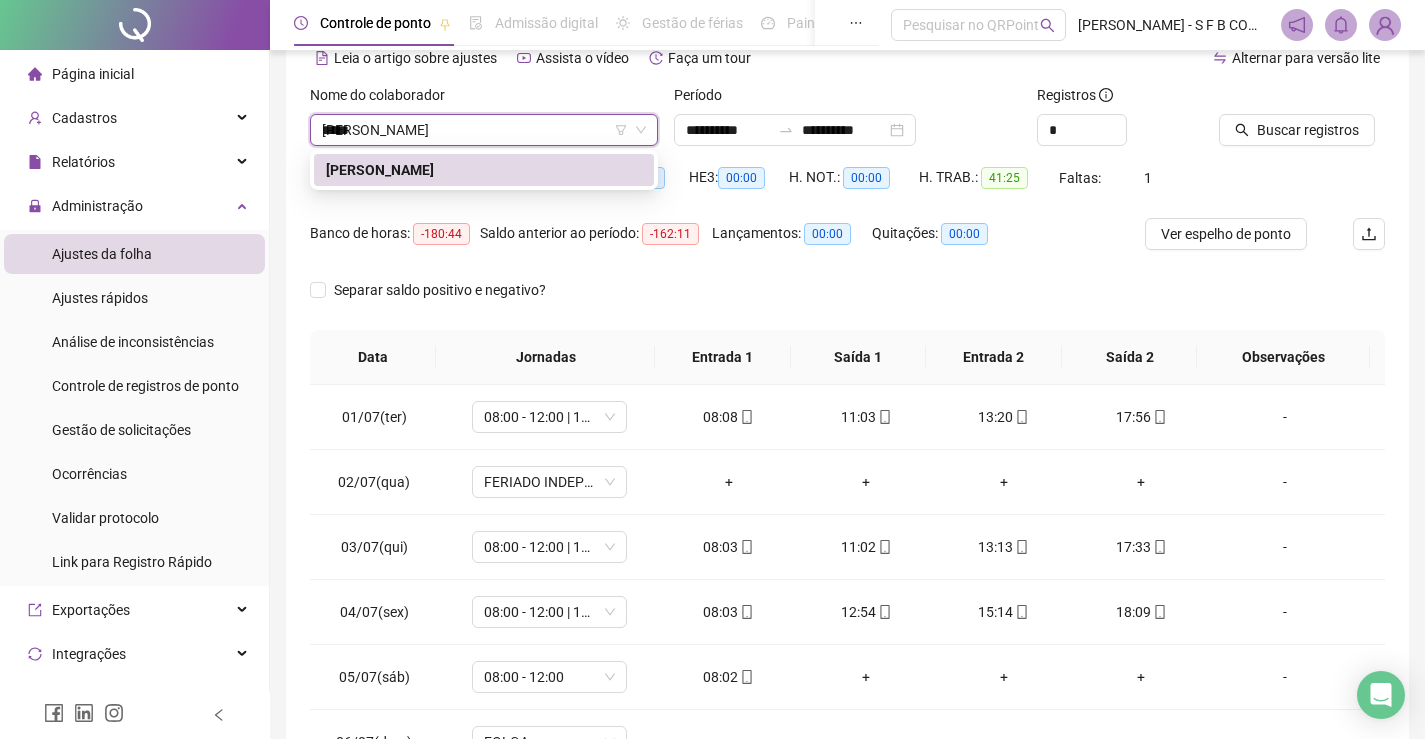 type 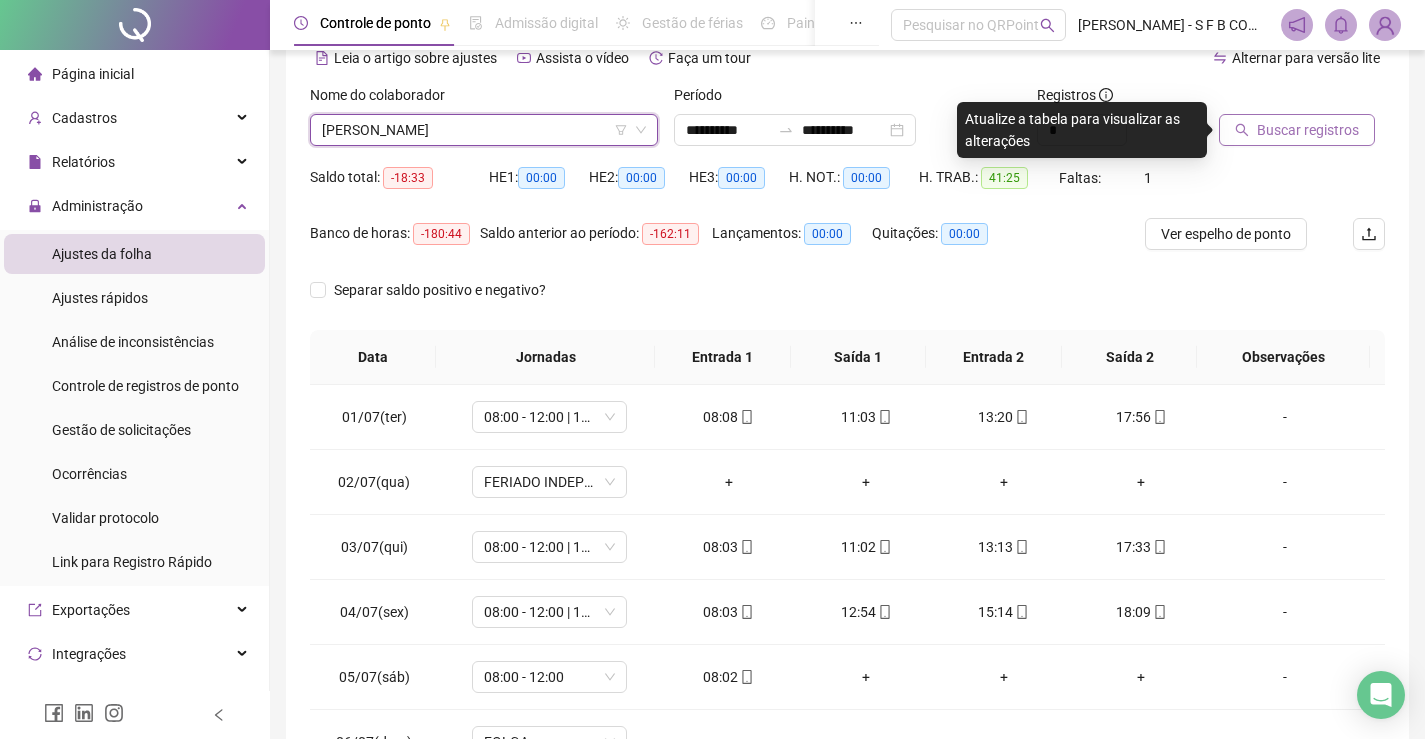 click on "Buscar registros" at bounding box center (1308, 130) 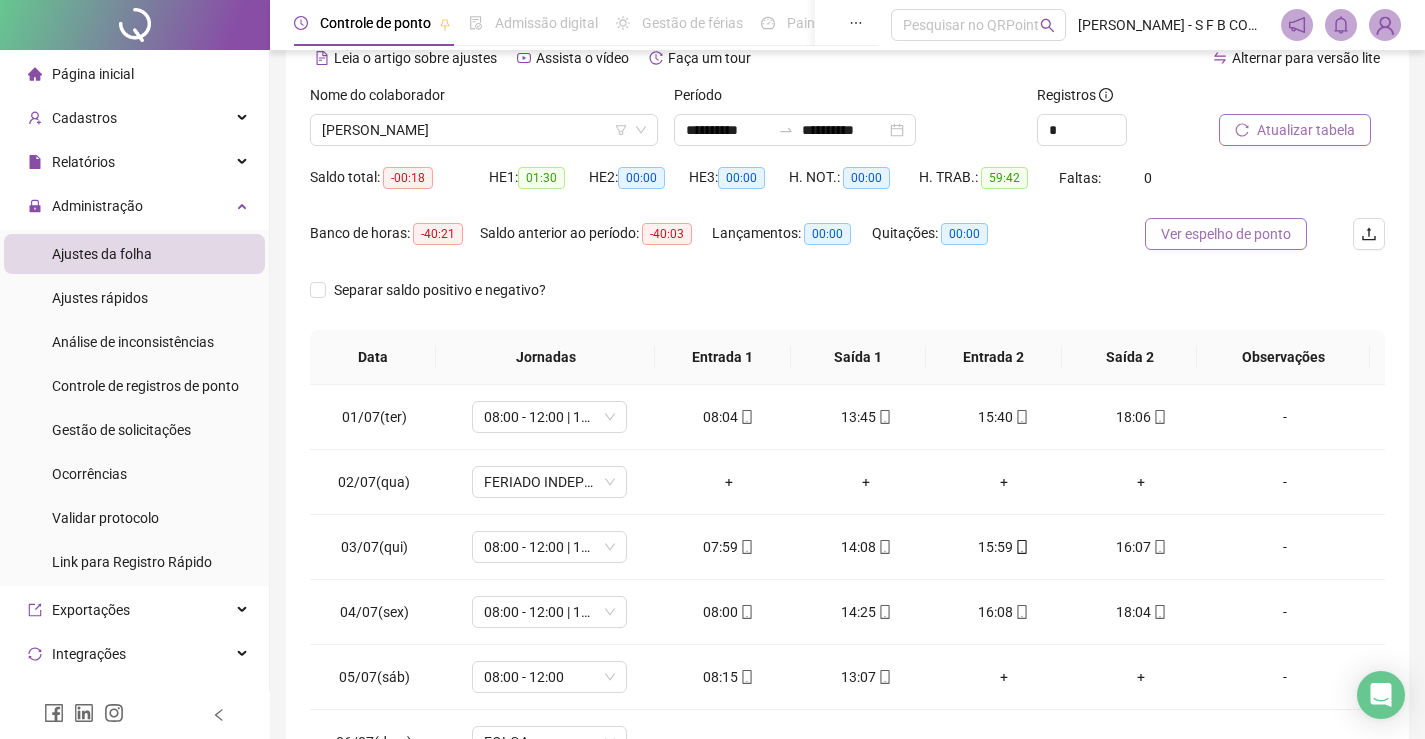 click on "Ver espelho de ponto" at bounding box center [1226, 234] 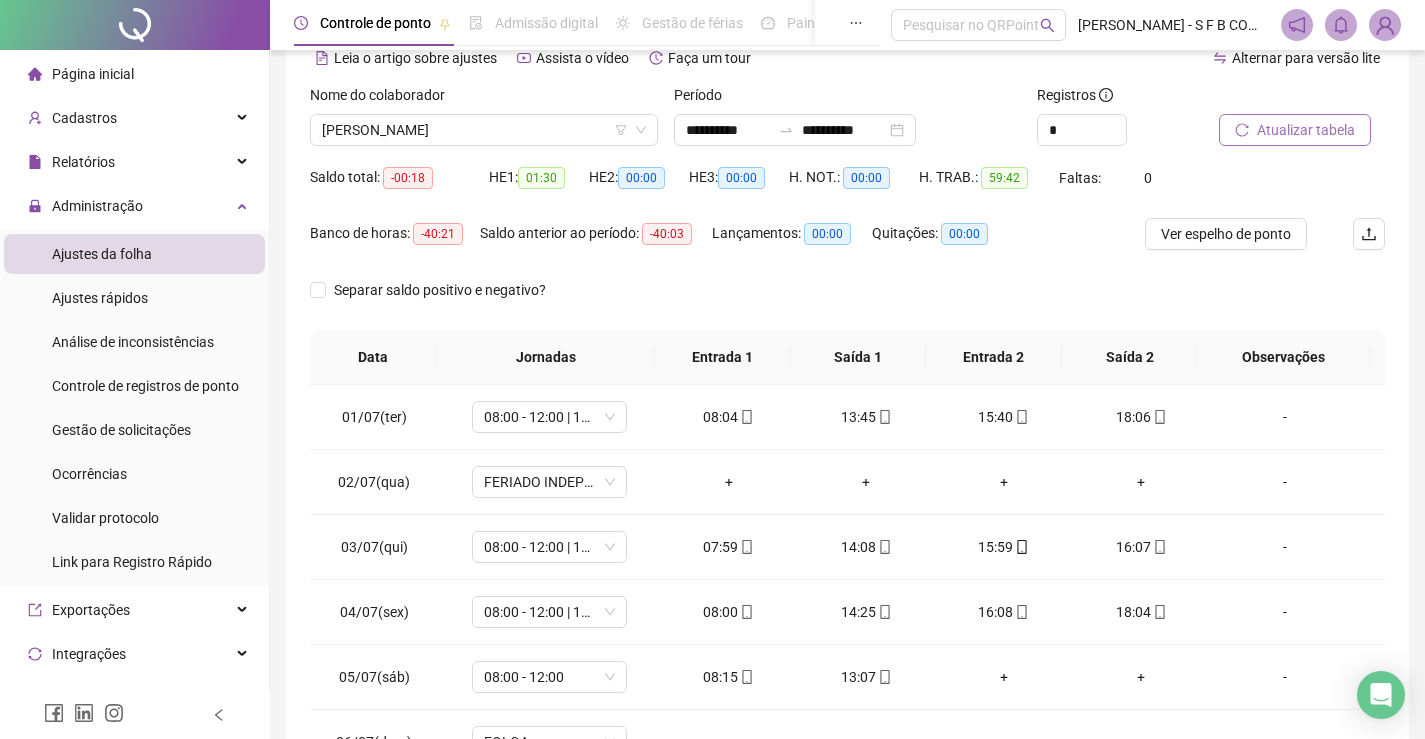 click on "Nome do colaborador [PERSON_NAME]" at bounding box center [484, 123] 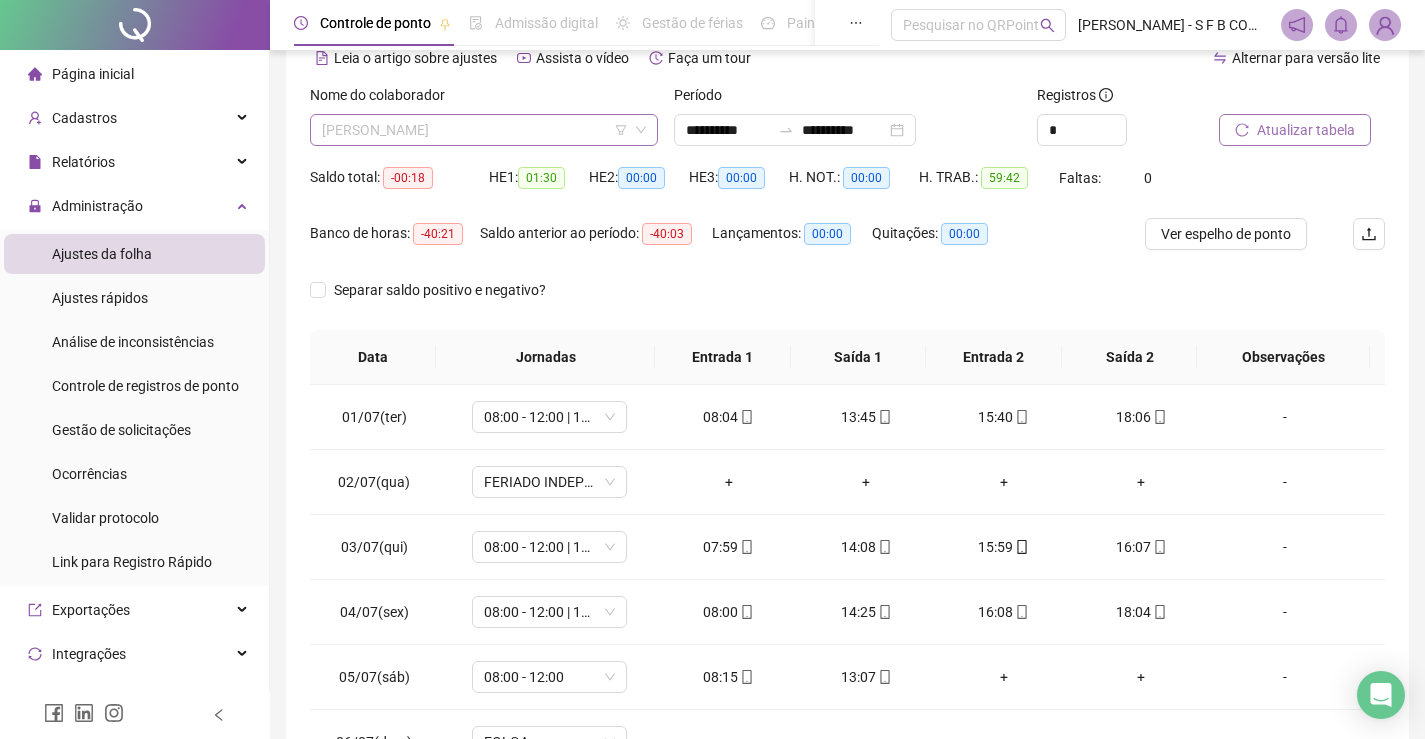 click on "[PERSON_NAME]" at bounding box center (484, 130) 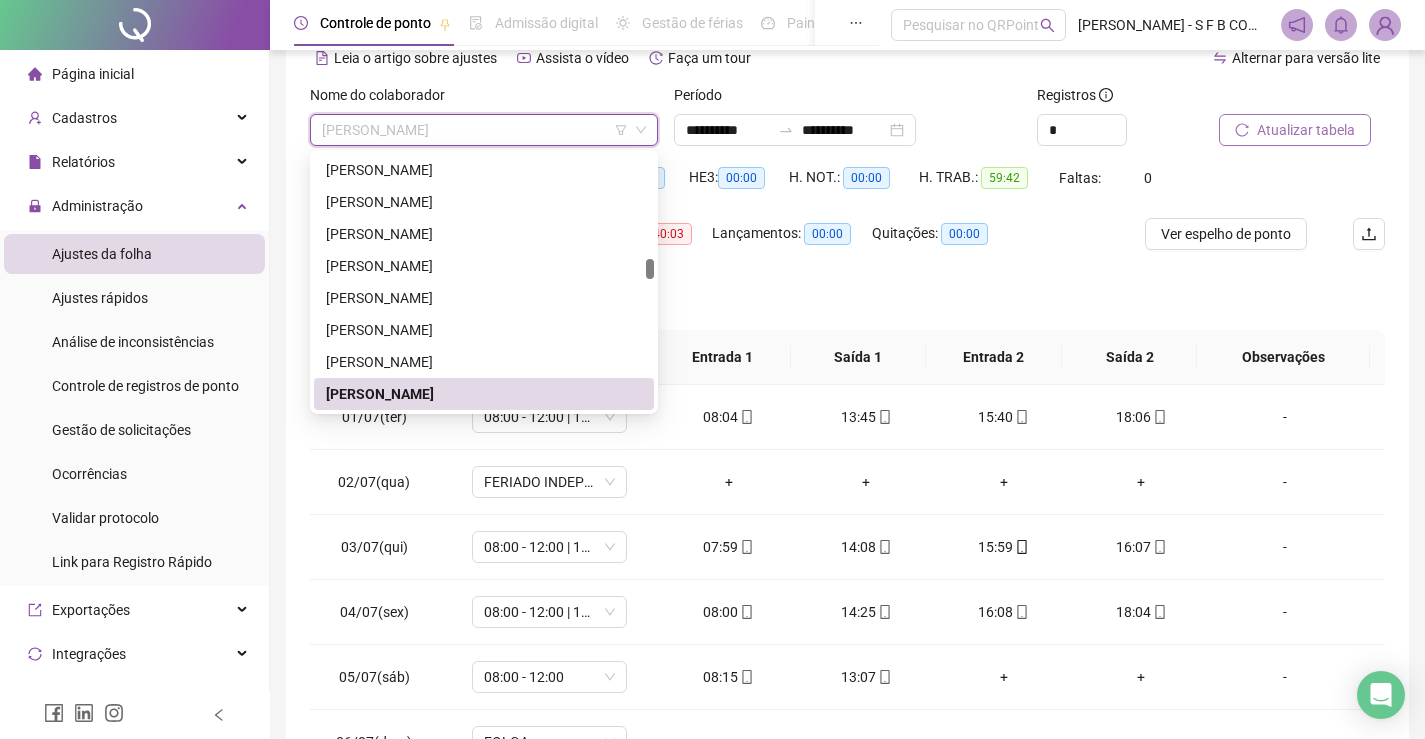 click on "[PERSON_NAME]" at bounding box center [484, 394] 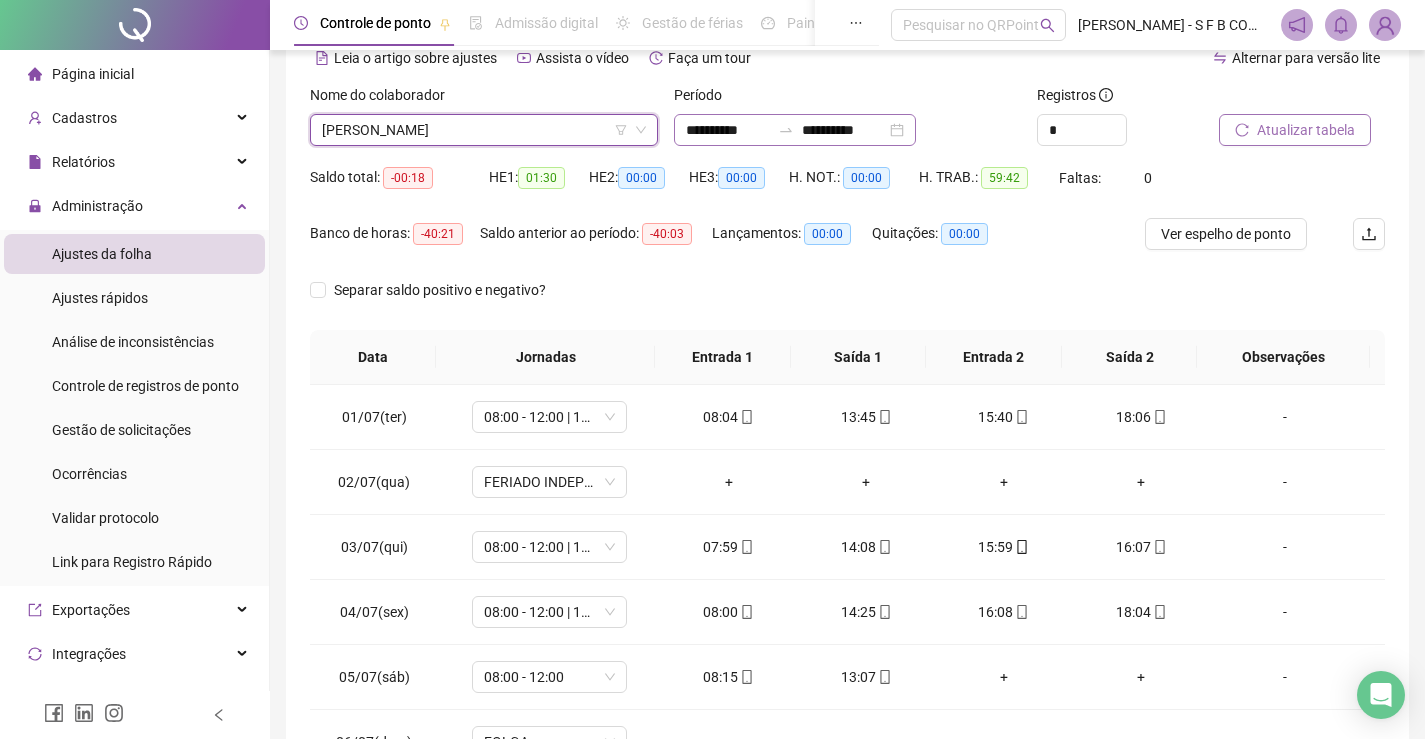 click on "**********" at bounding box center [795, 130] 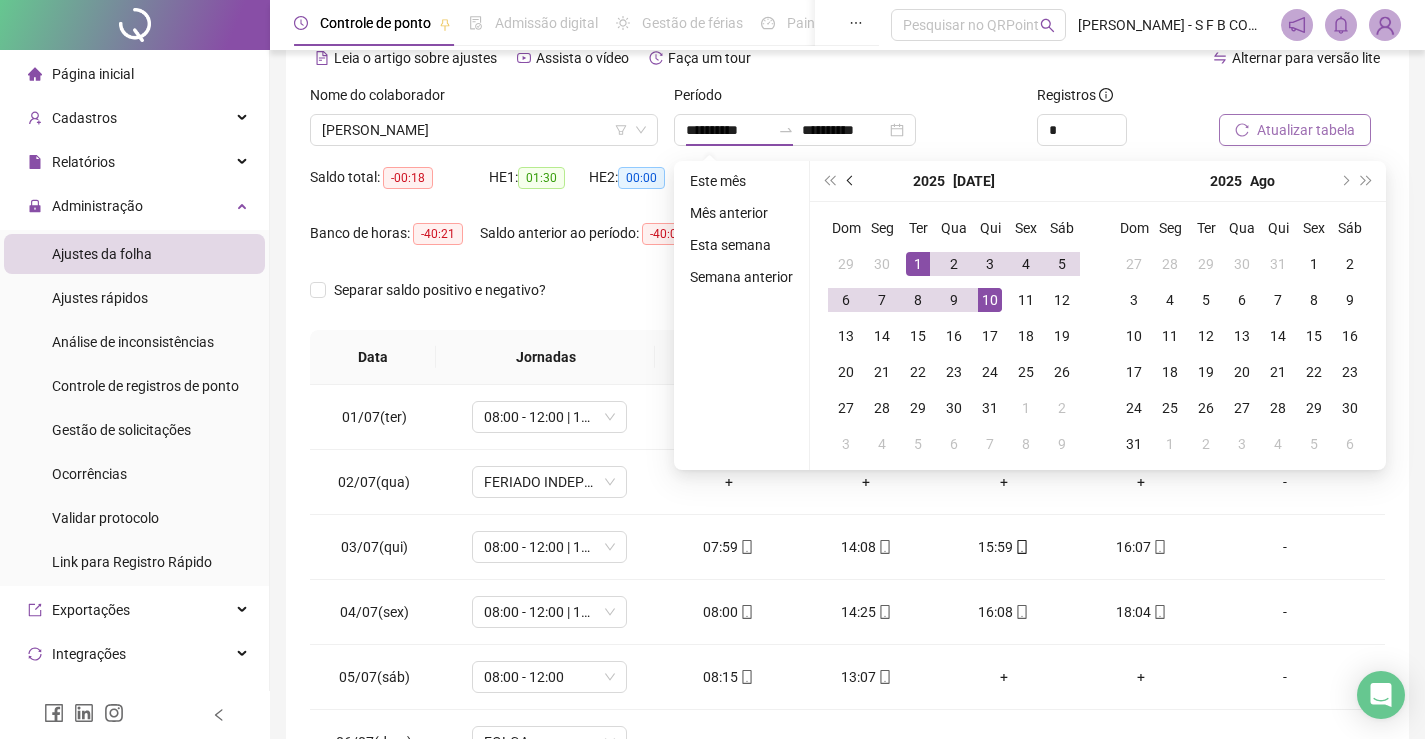 click at bounding box center (851, 181) 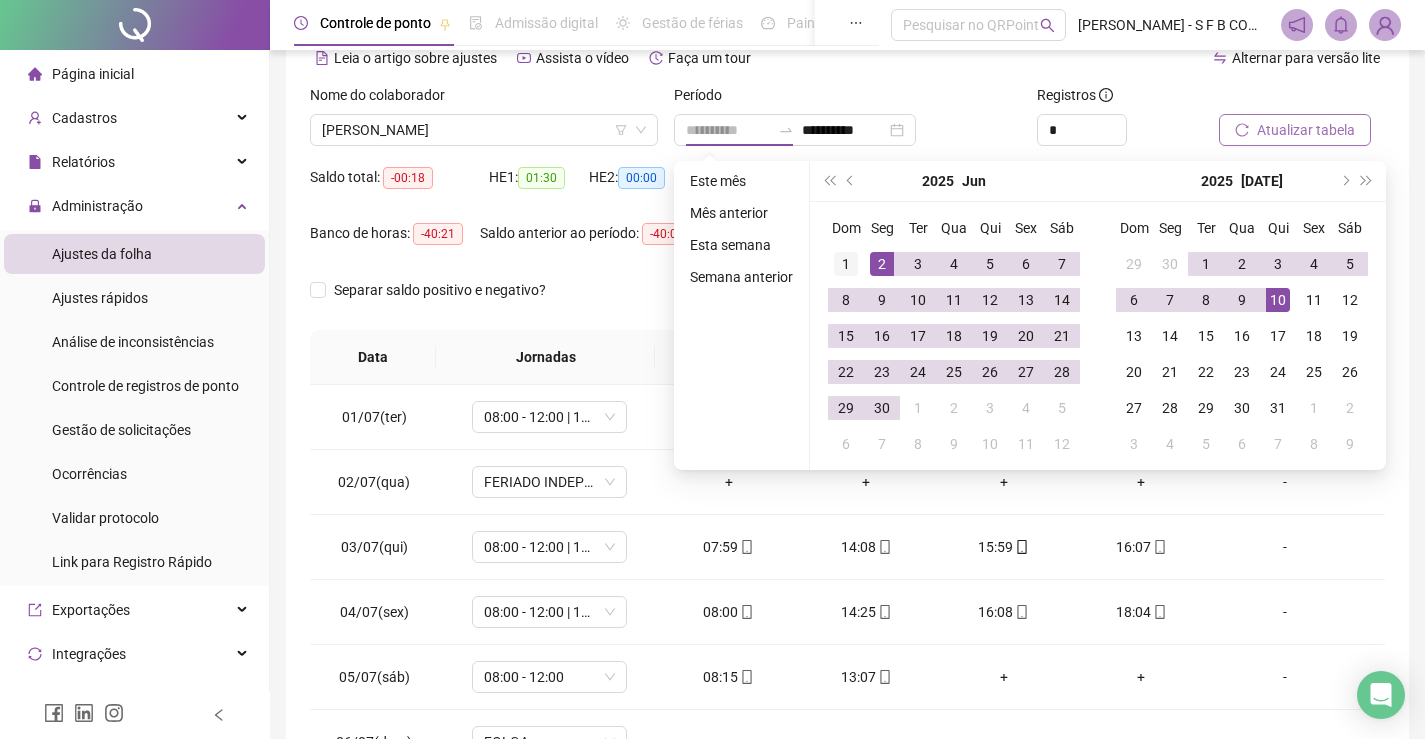 type on "**********" 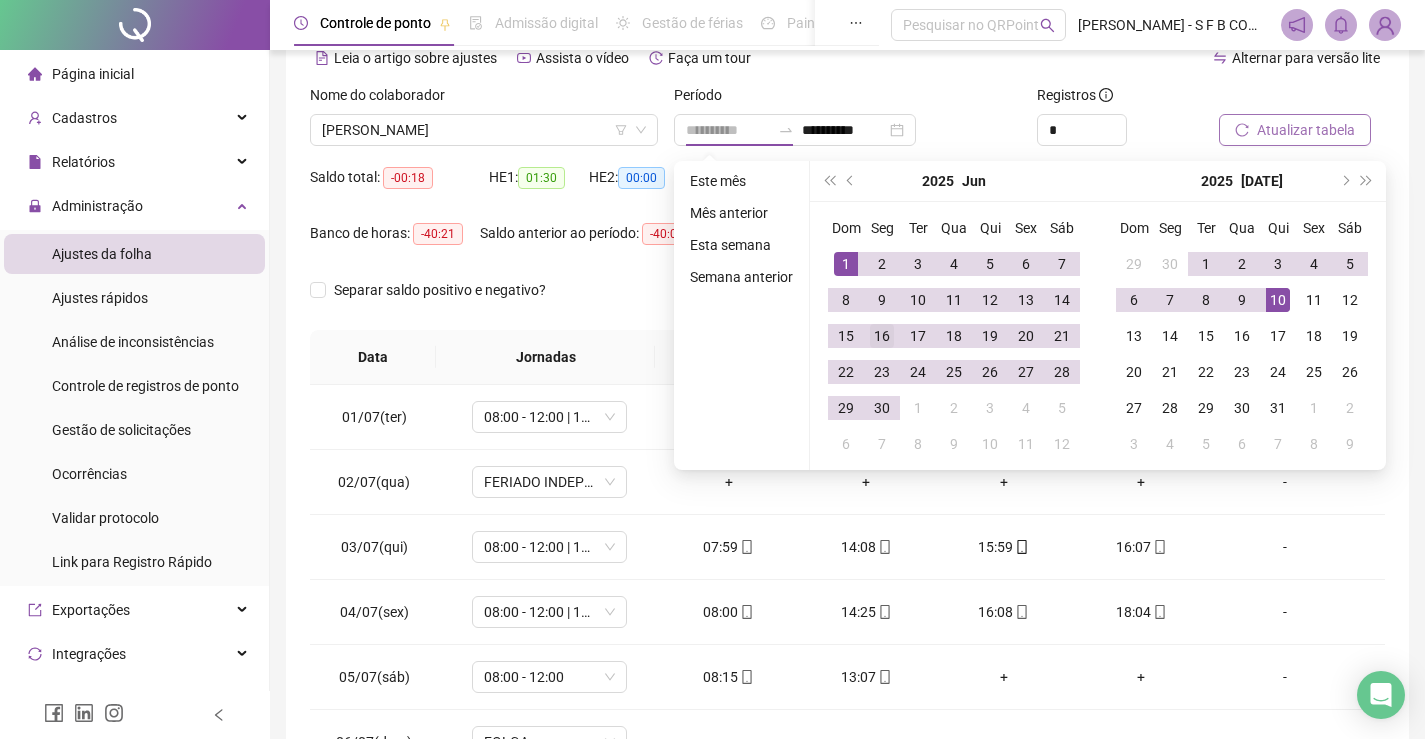drag, startPoint x: 846, startPoint y: 247, endPoint x: 864, endPoint y: 322, distance: 77.12976 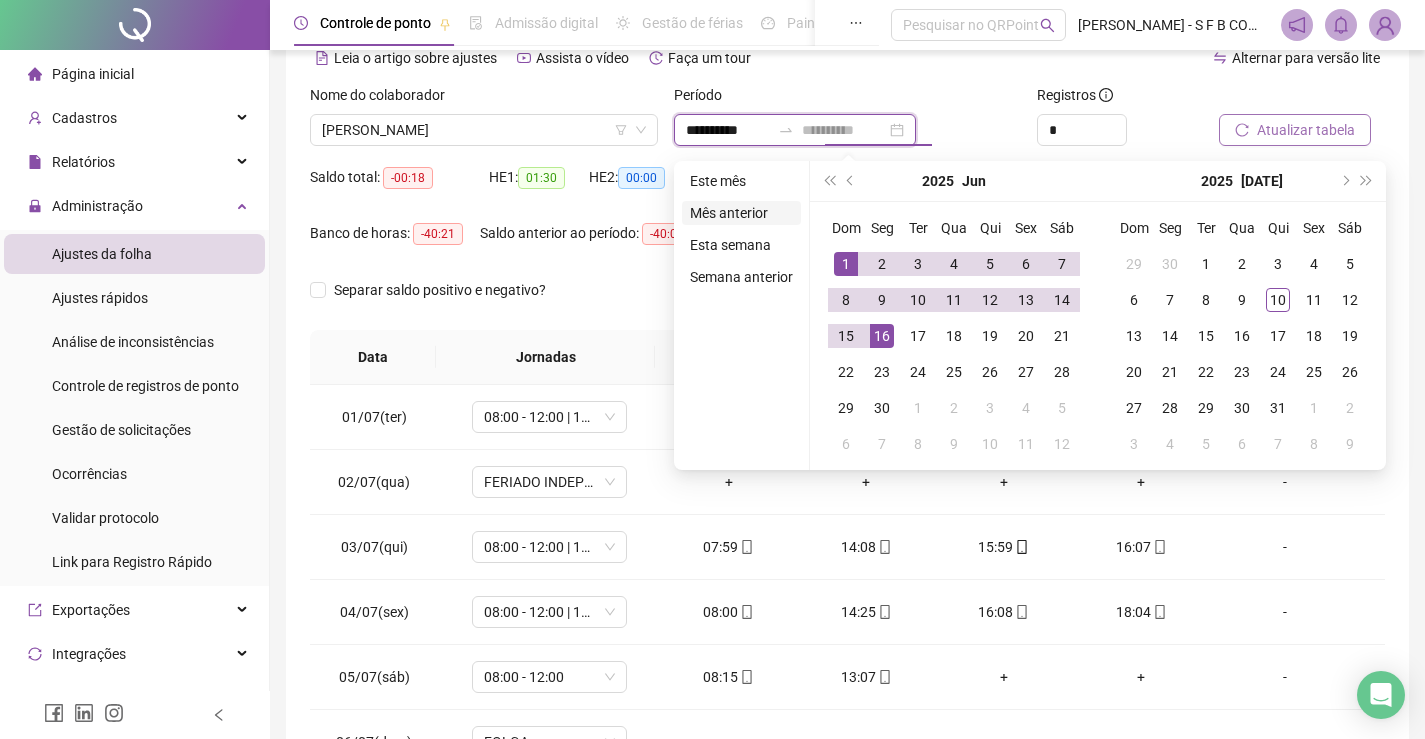 type on "**********" 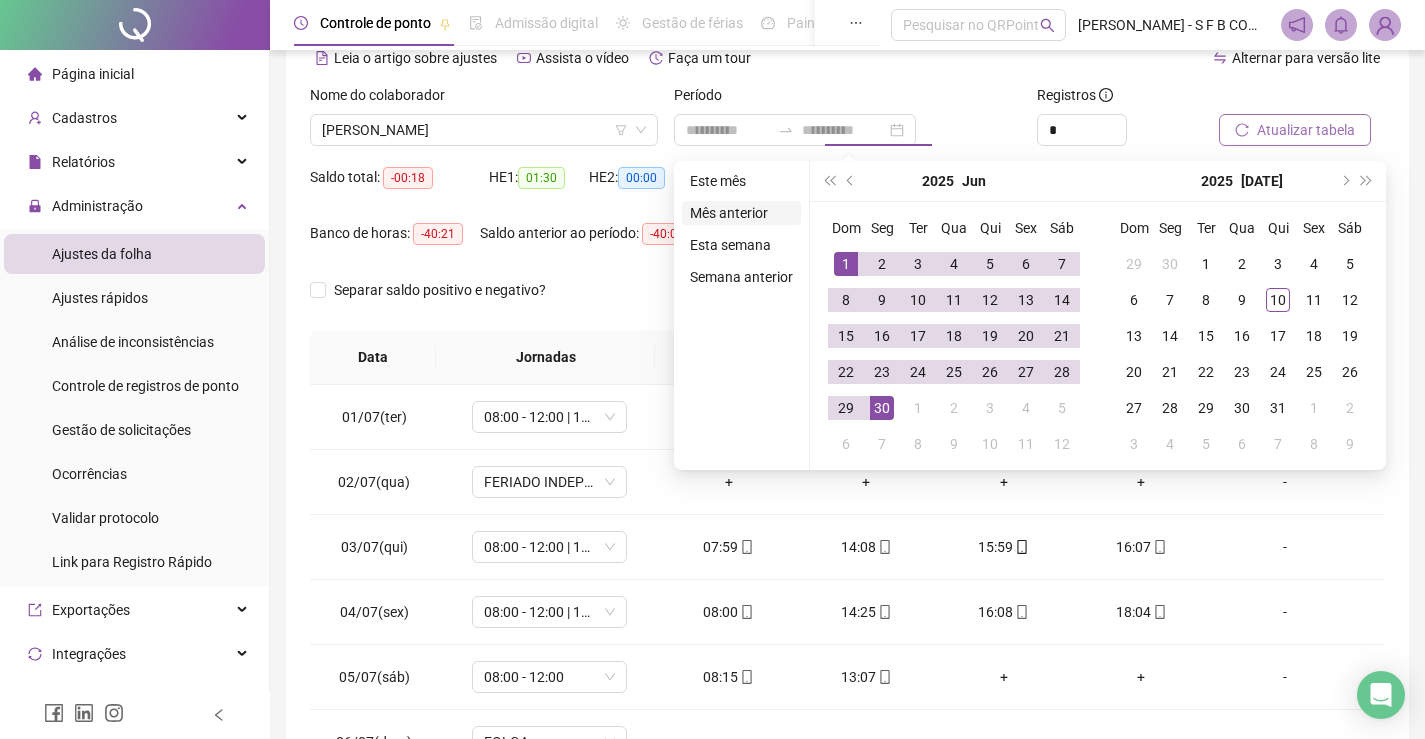 click on "Mês anterior" at bounding box center (741, 213) 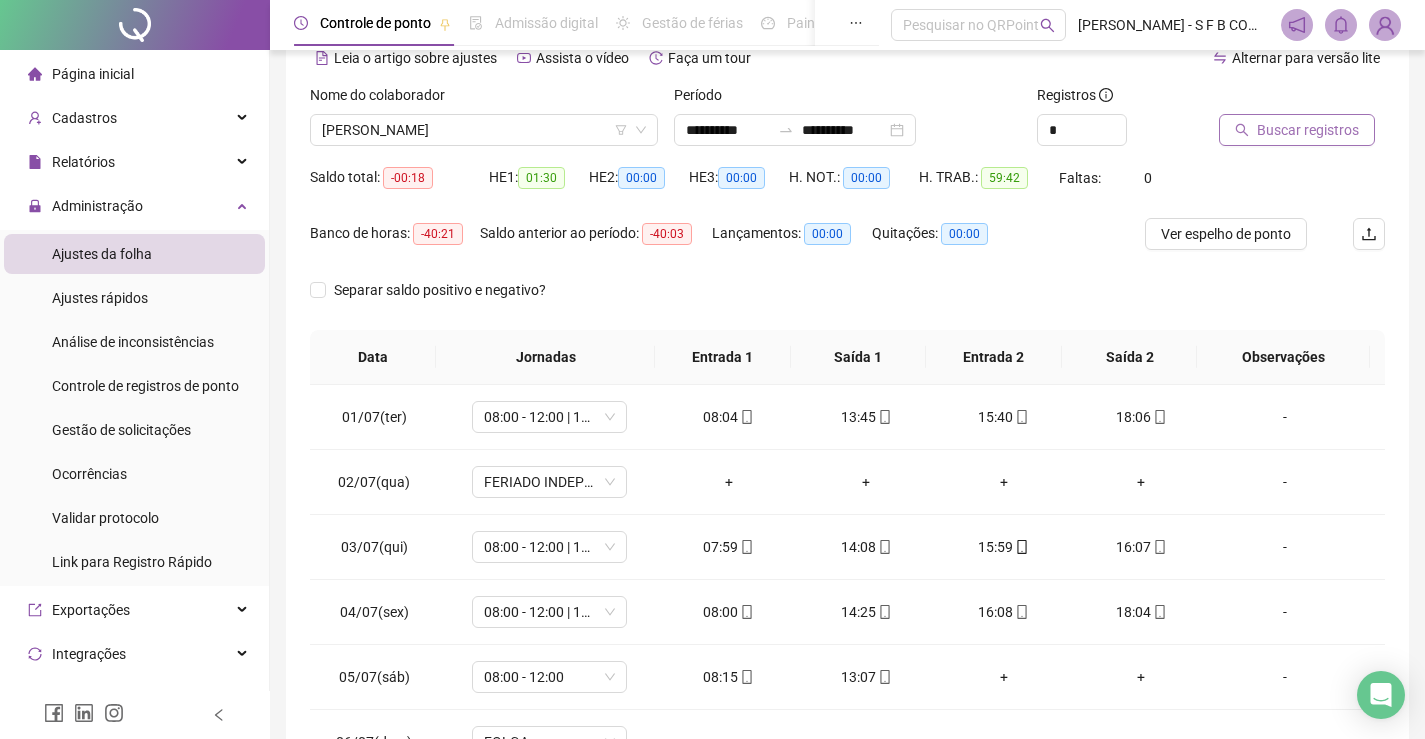 click on "Buscar registros" at bounding box center [1308, 130] 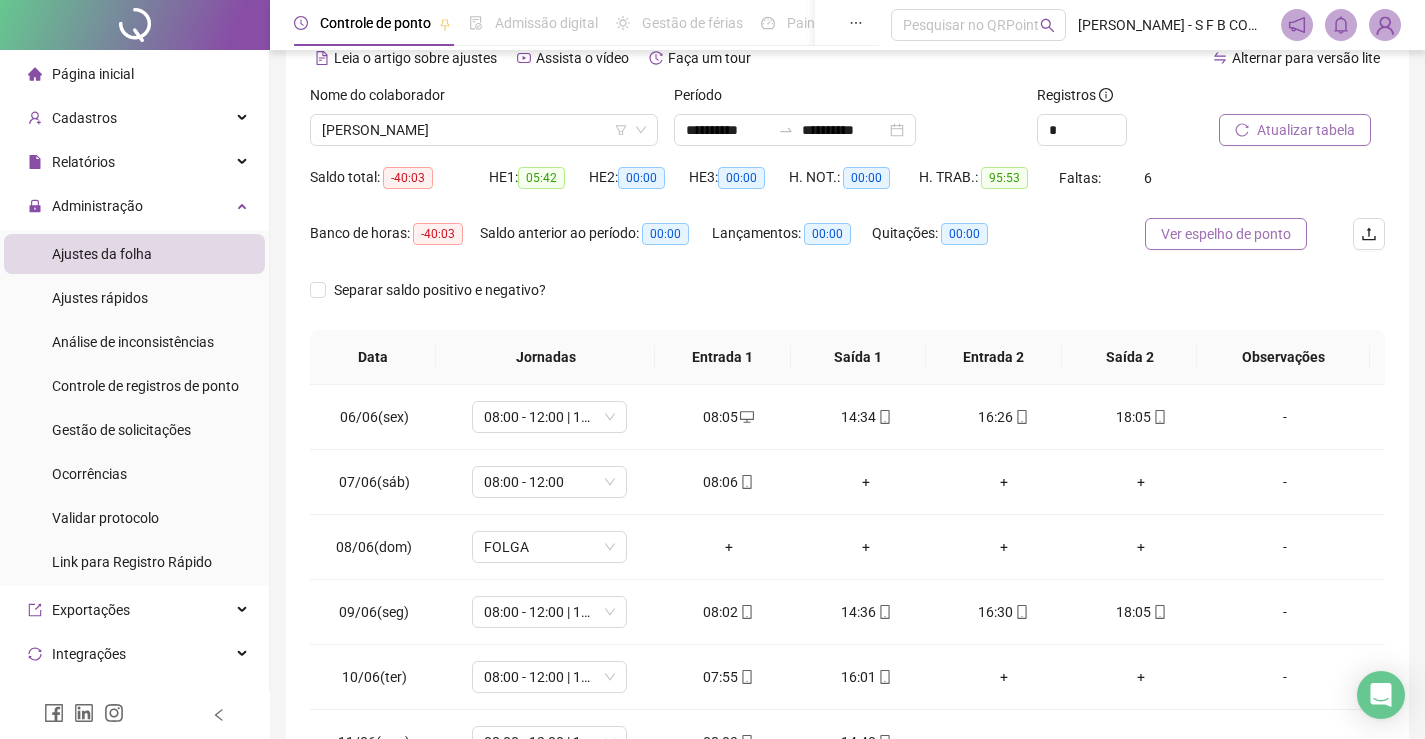 click on "Ver espelho de ponto" at bounding box center (1226, 234) 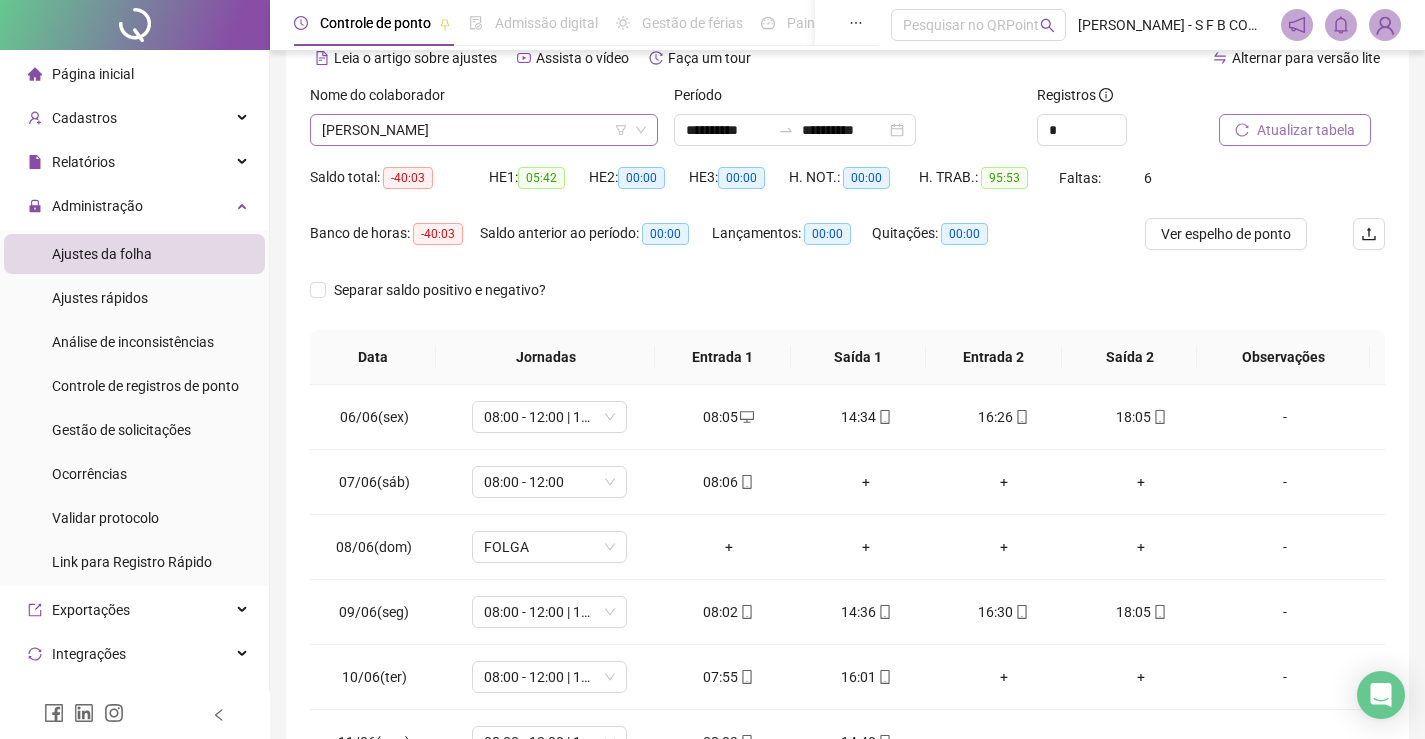 click on "[PERSON_NAME]" at bounding box center [484, 130] 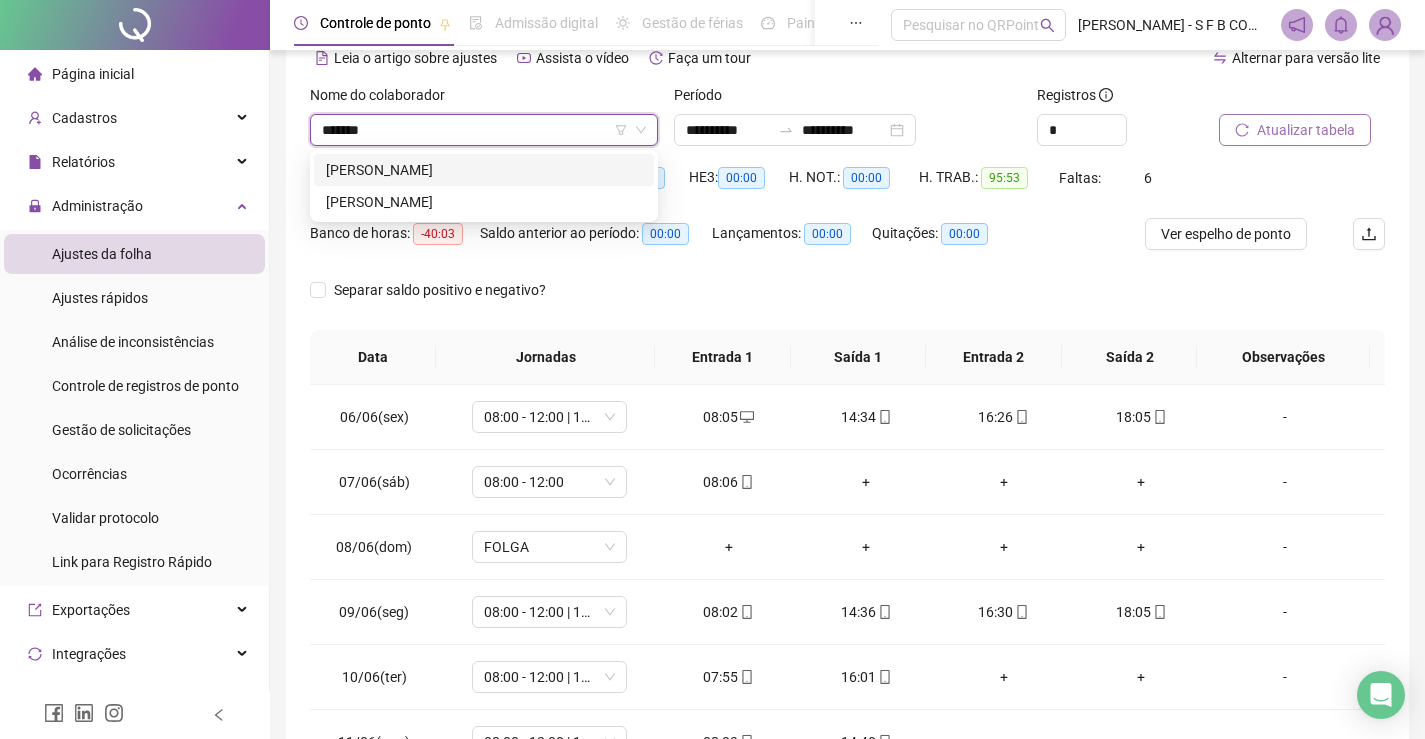 scroll, scrollTop: 0, scrollLeft: 0, axis: both 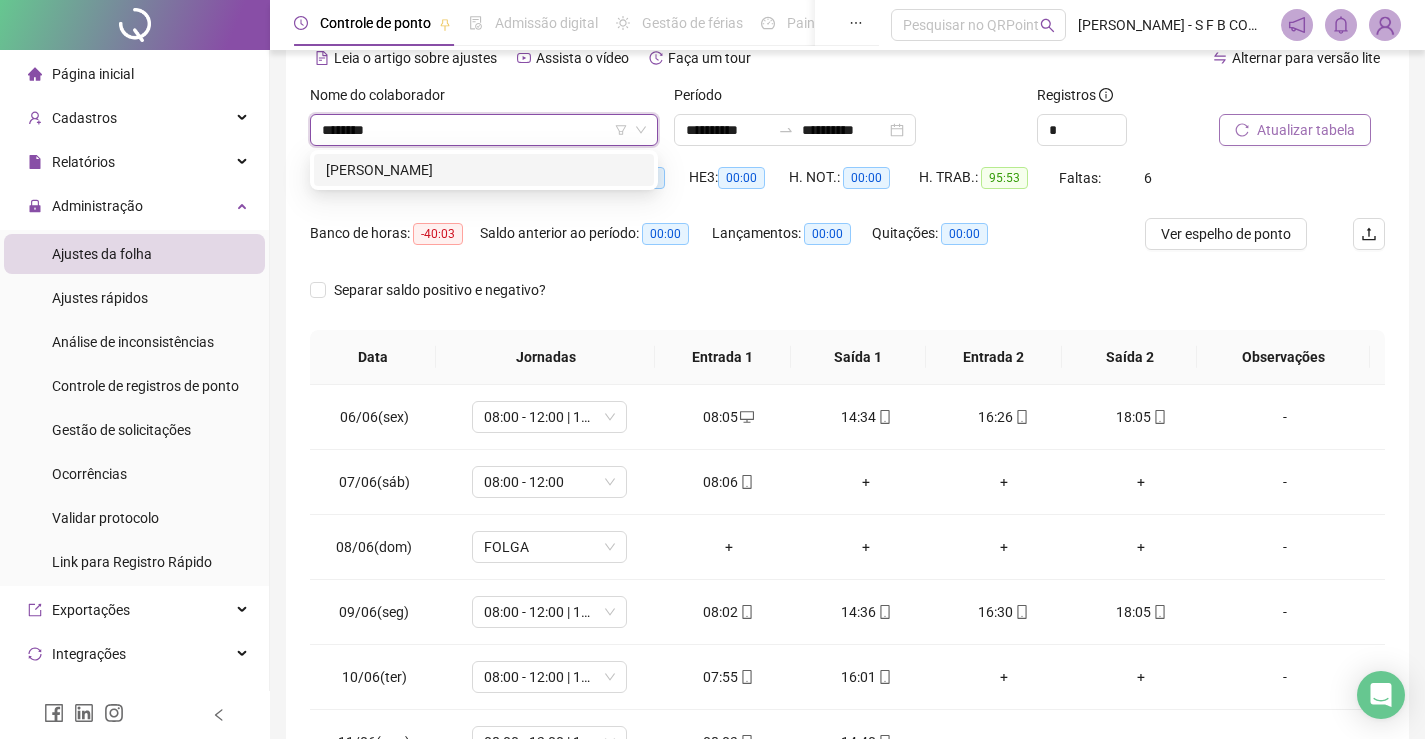 click on "[PERSON_NAME]" at bounding box center [484, 170] 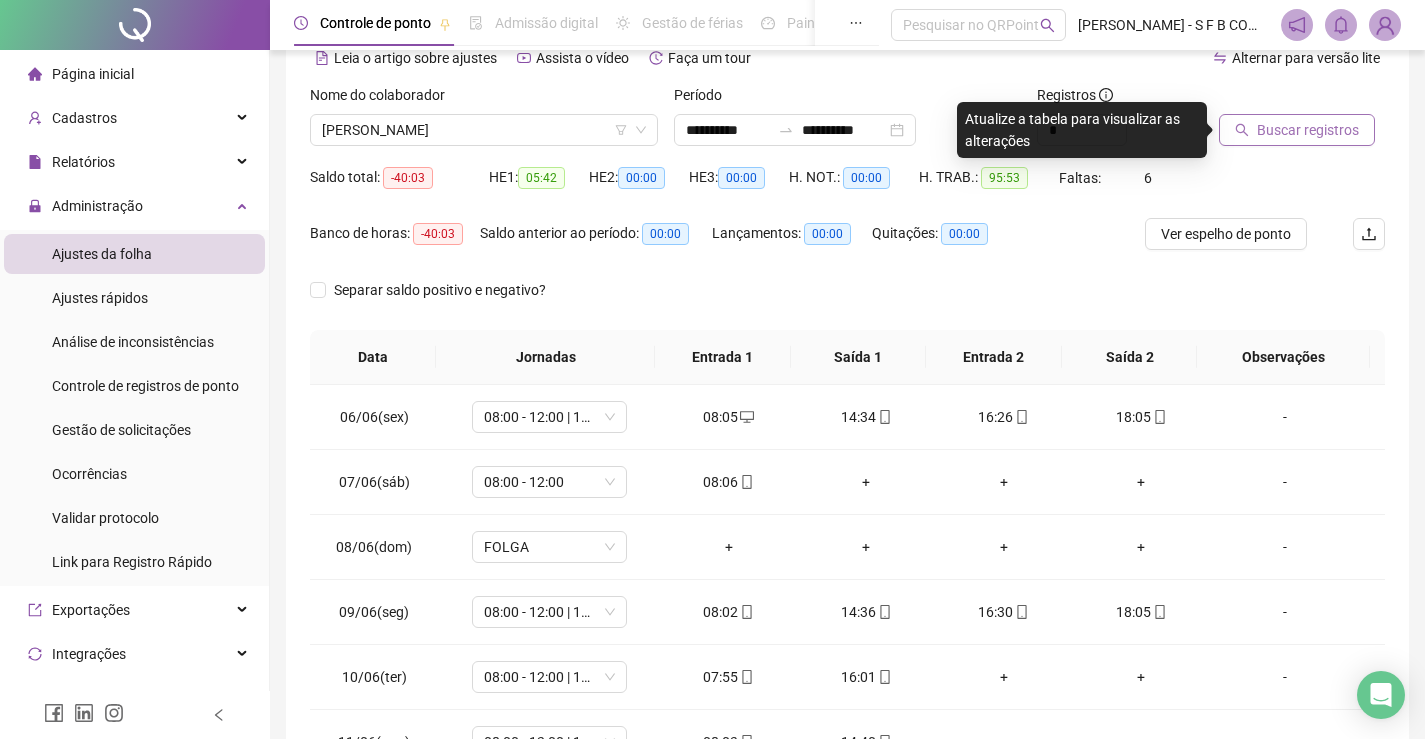 click on "Buscar registros" at bounding box center (1308, 130) 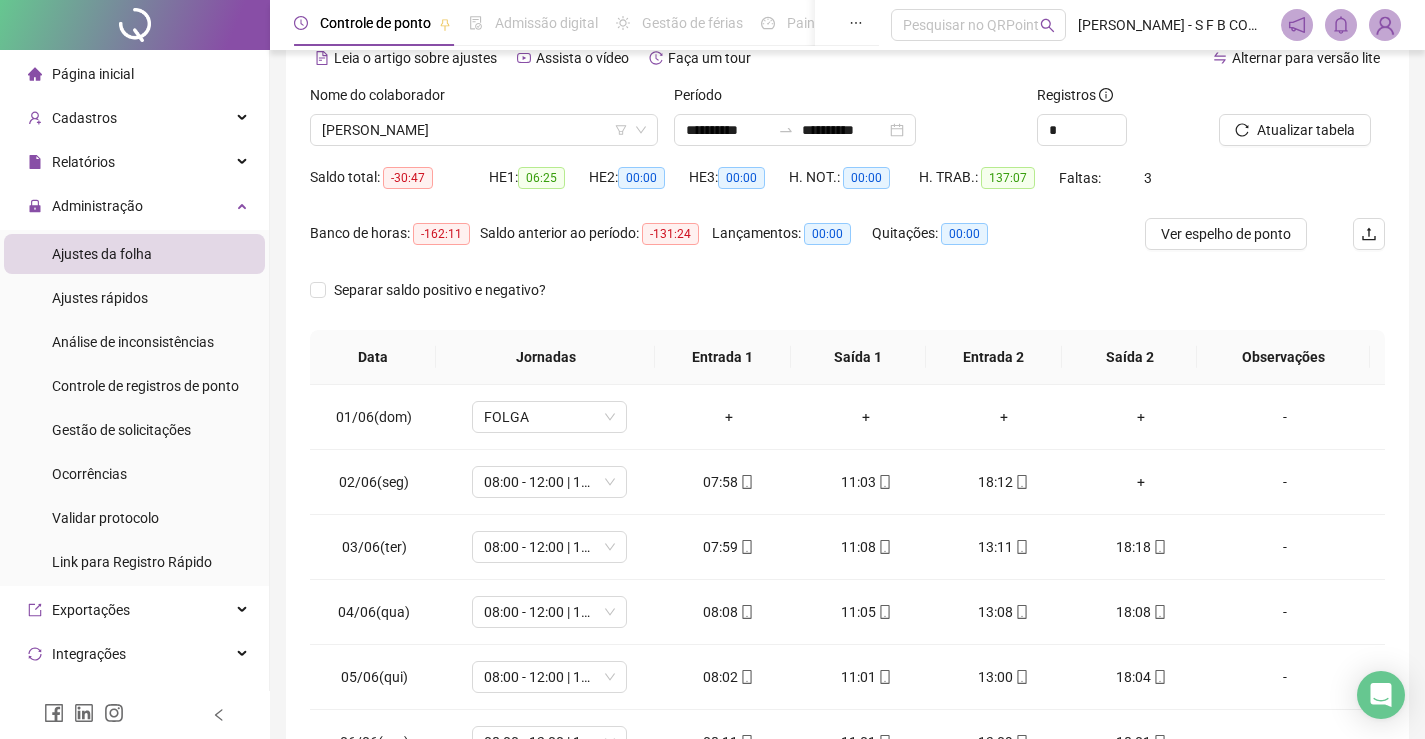 click on "Ver espelho de ponto" at bounding box center [1226, 234] 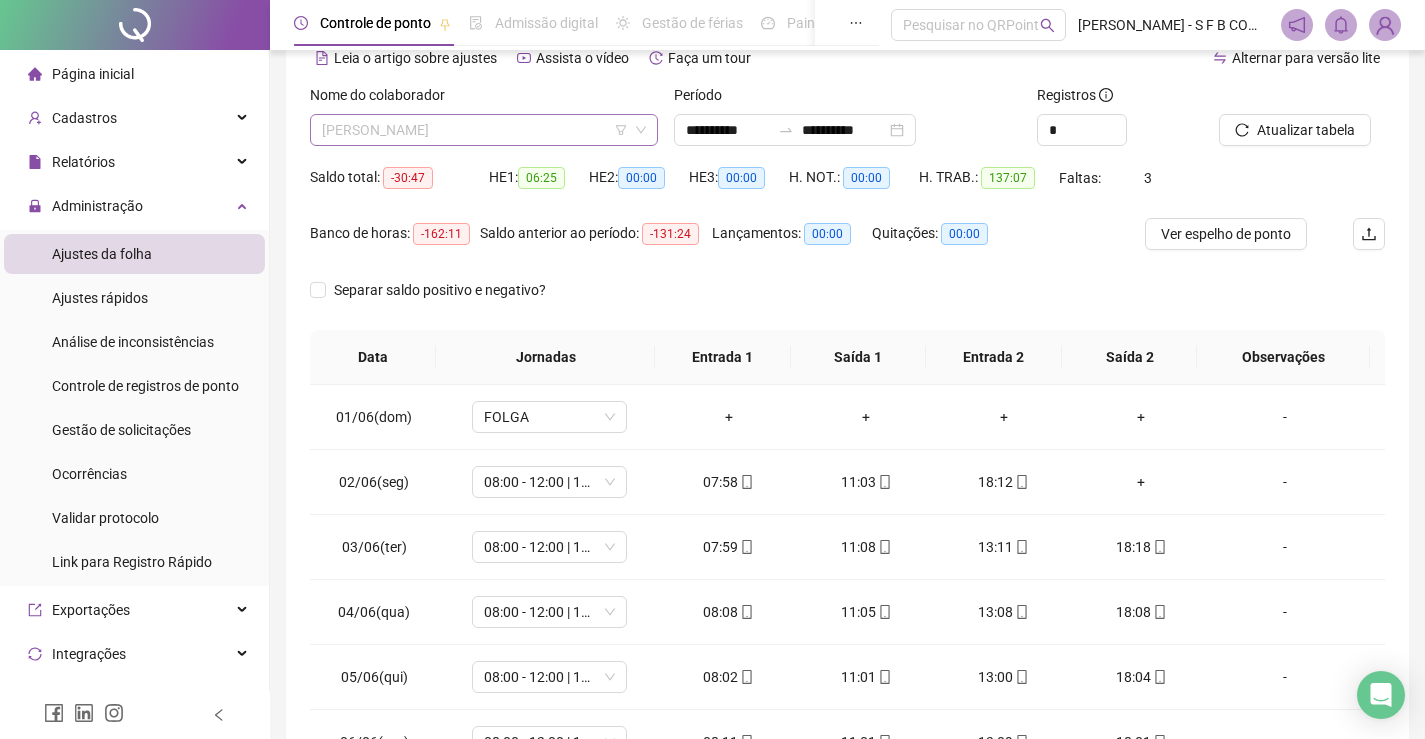 click on "[PERSON_NAME]" at bounding box center (484, 130) 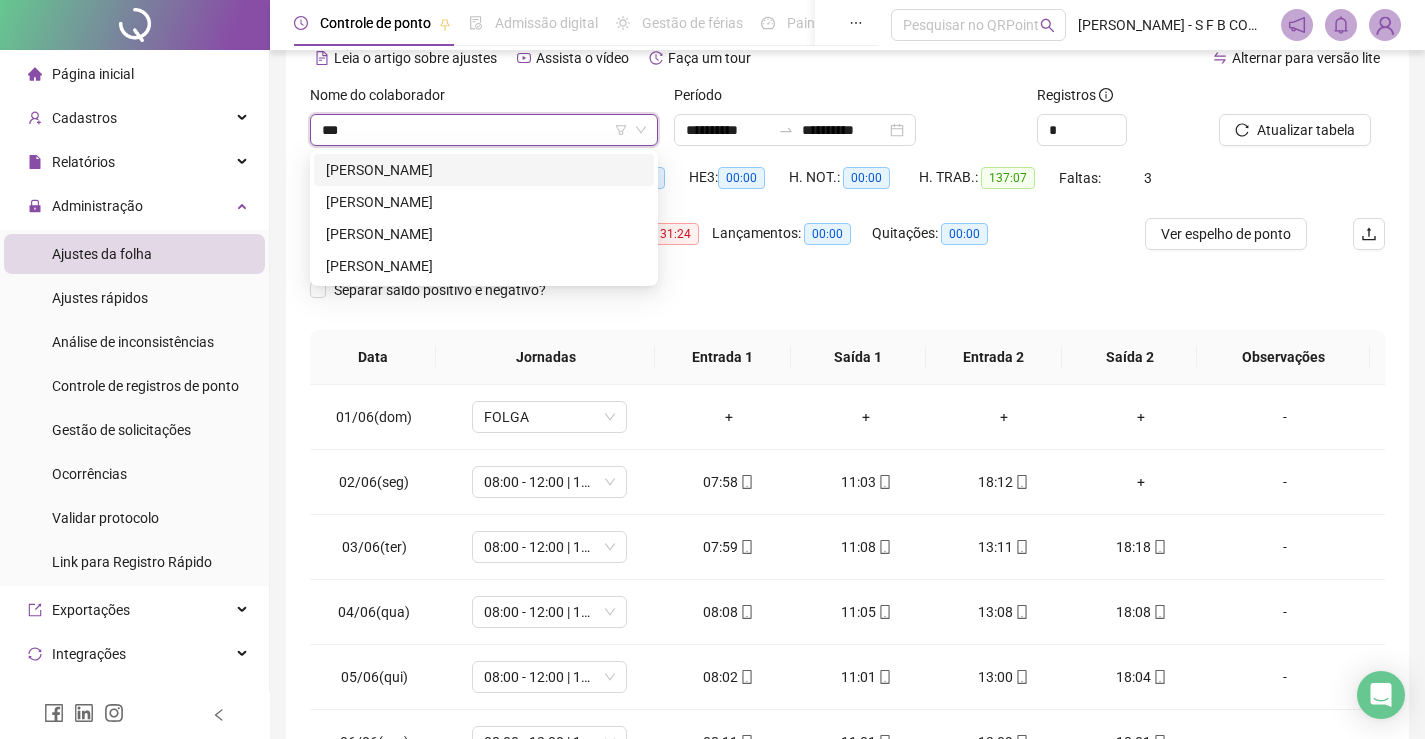 scroll, scrollTop: 0, scrollLeft: 0, axis: both 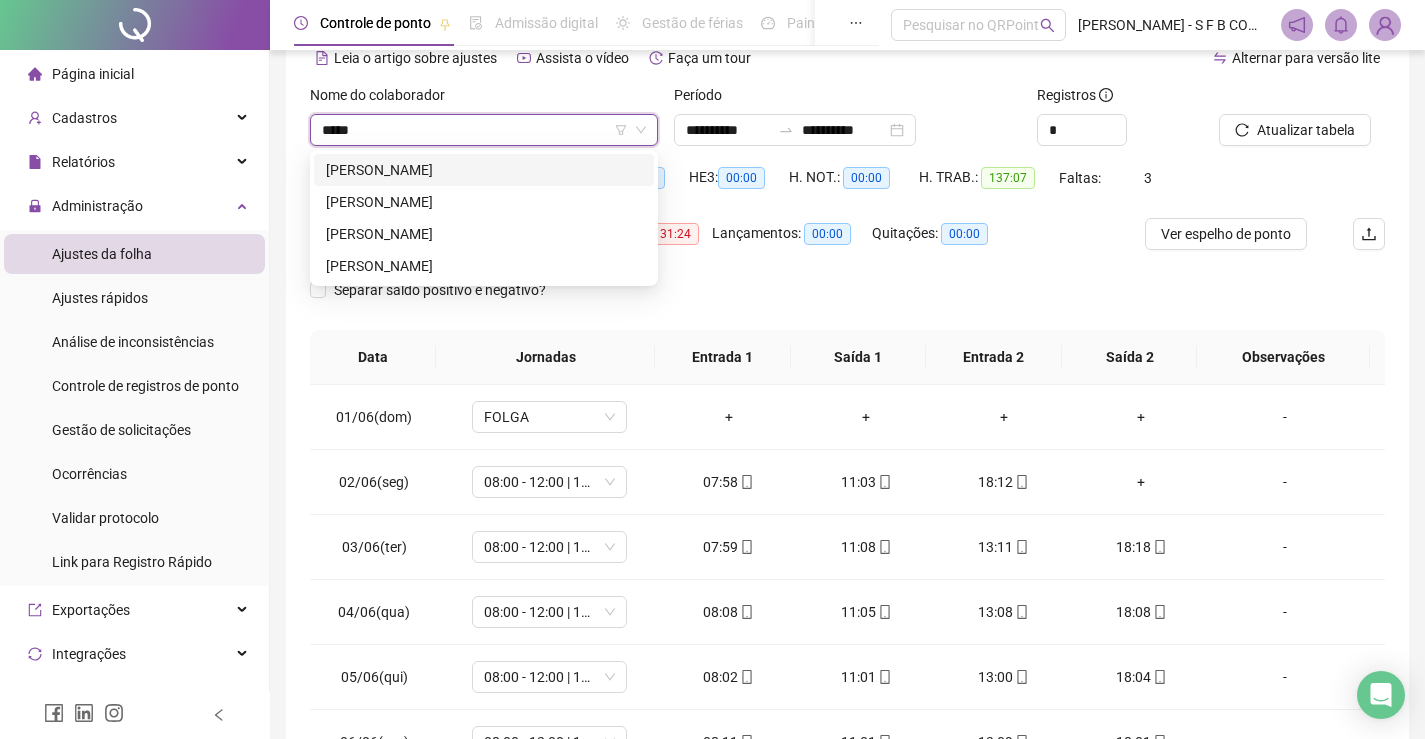 type on "*****" 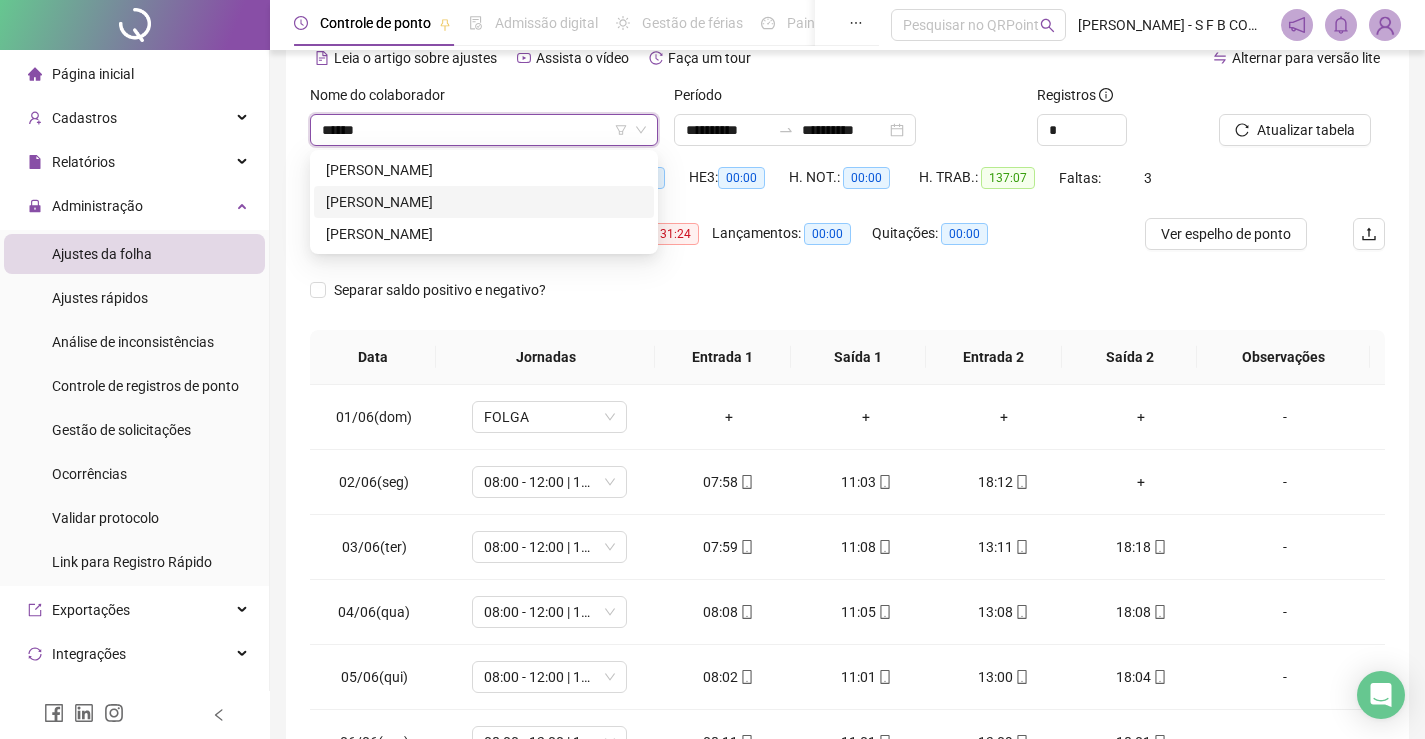 click on "[PERSON_NAME]" at bounding box center [484, 202] 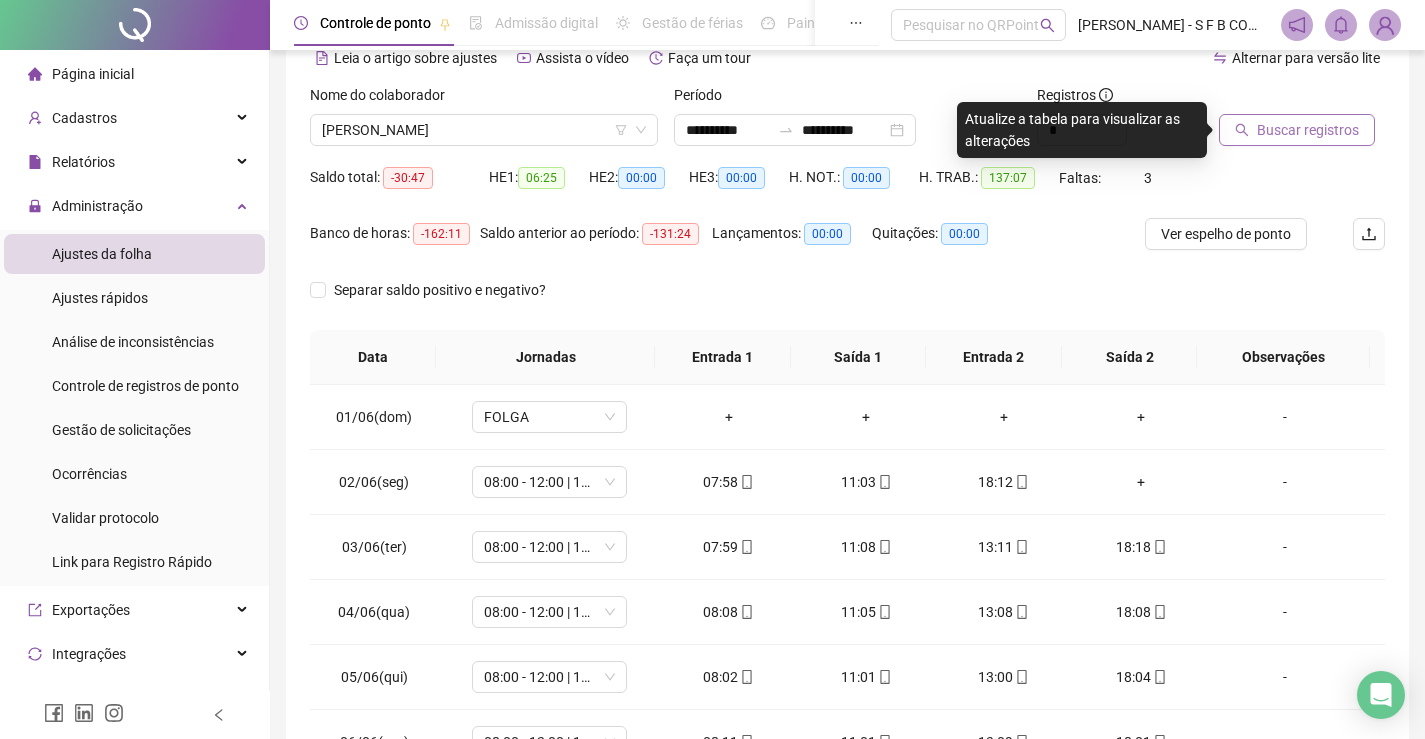 click on "Buscar registros" at bounding box center (1297, 130) 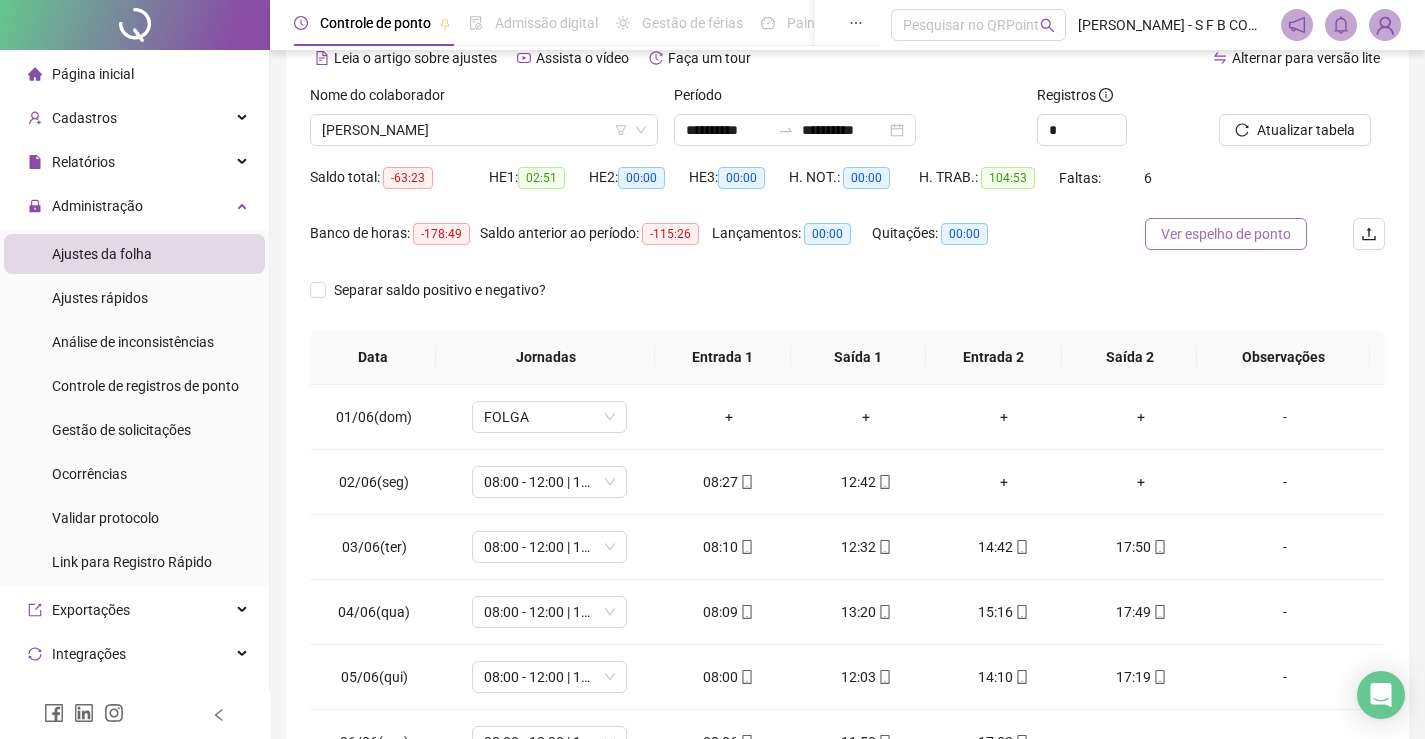 click on "Ver espelho de ponto" at bounding box center (1226, 234) 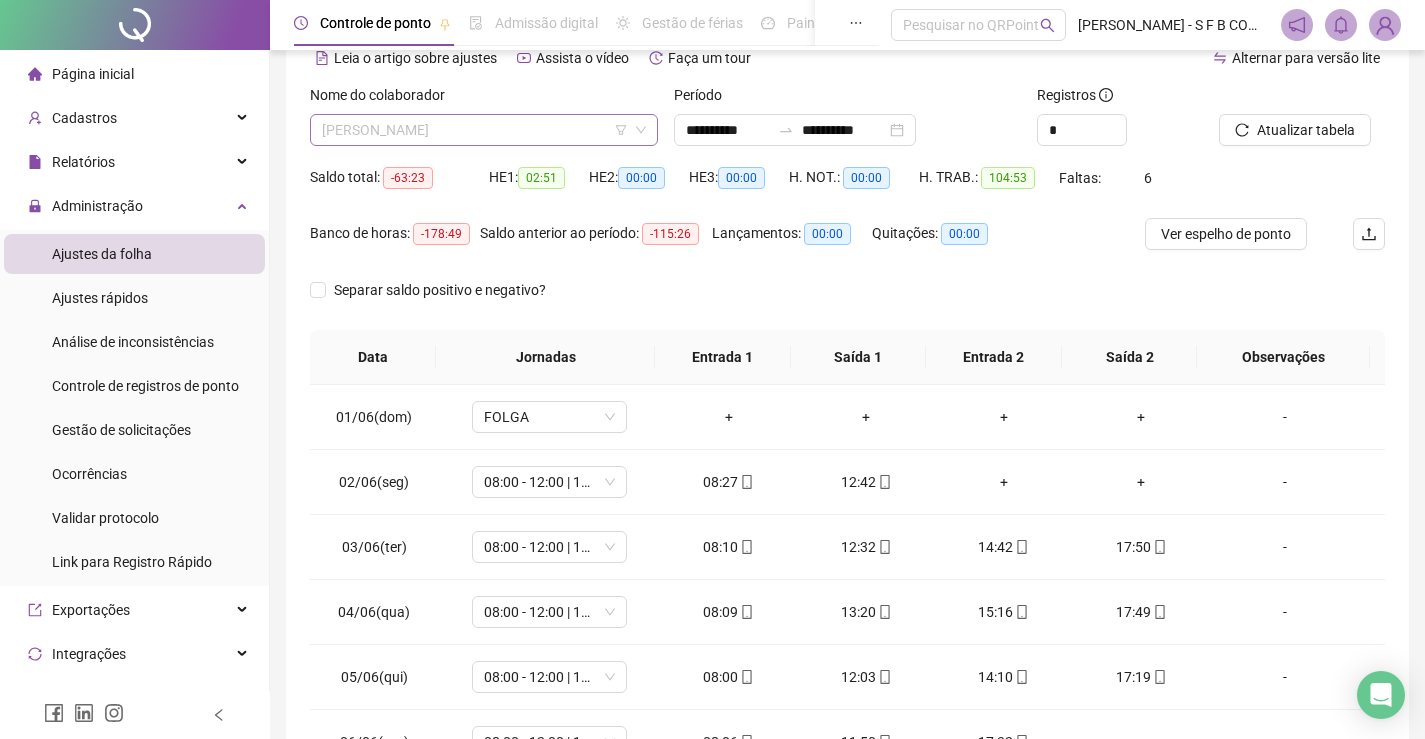 click on "[PERSON_NAME]" at bounding box center [484, 130] 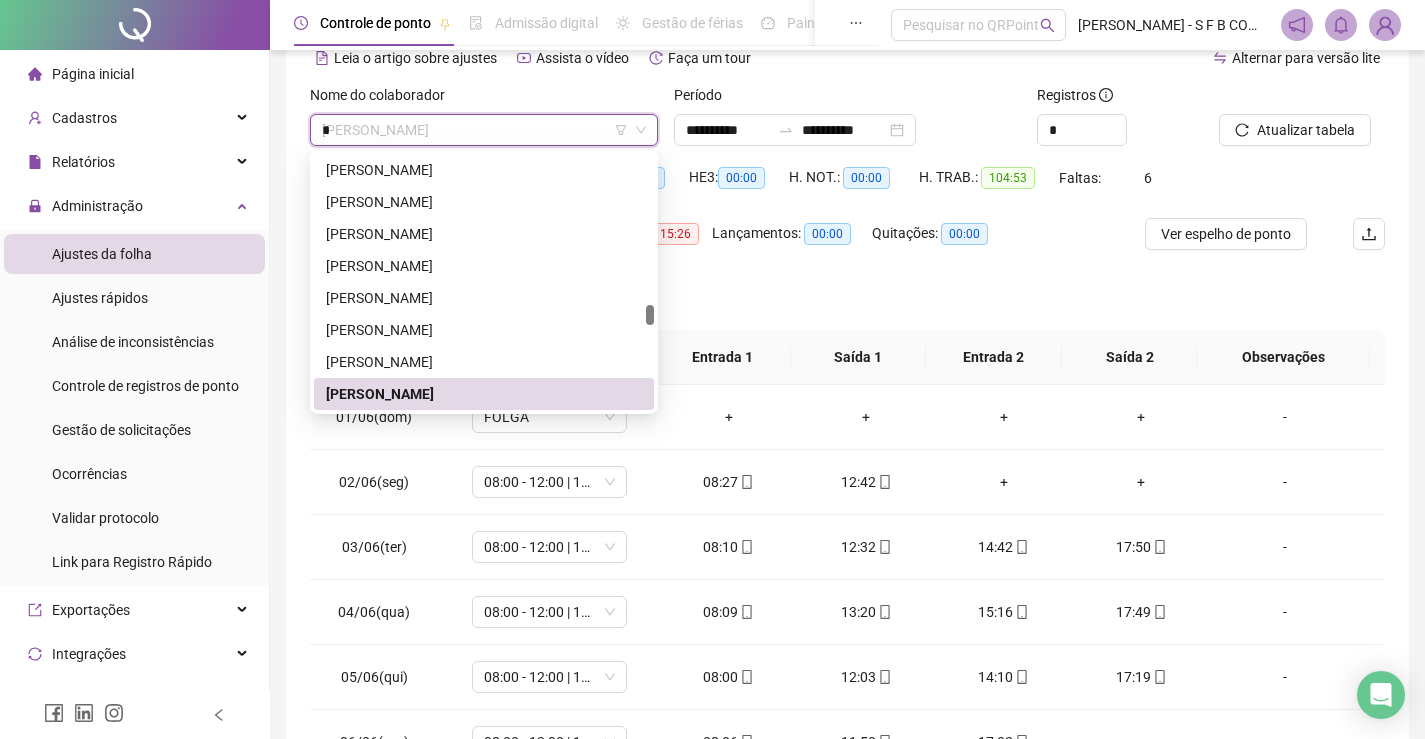 scroll, scrollTop: 0, scrollLeft: 0, axis: both 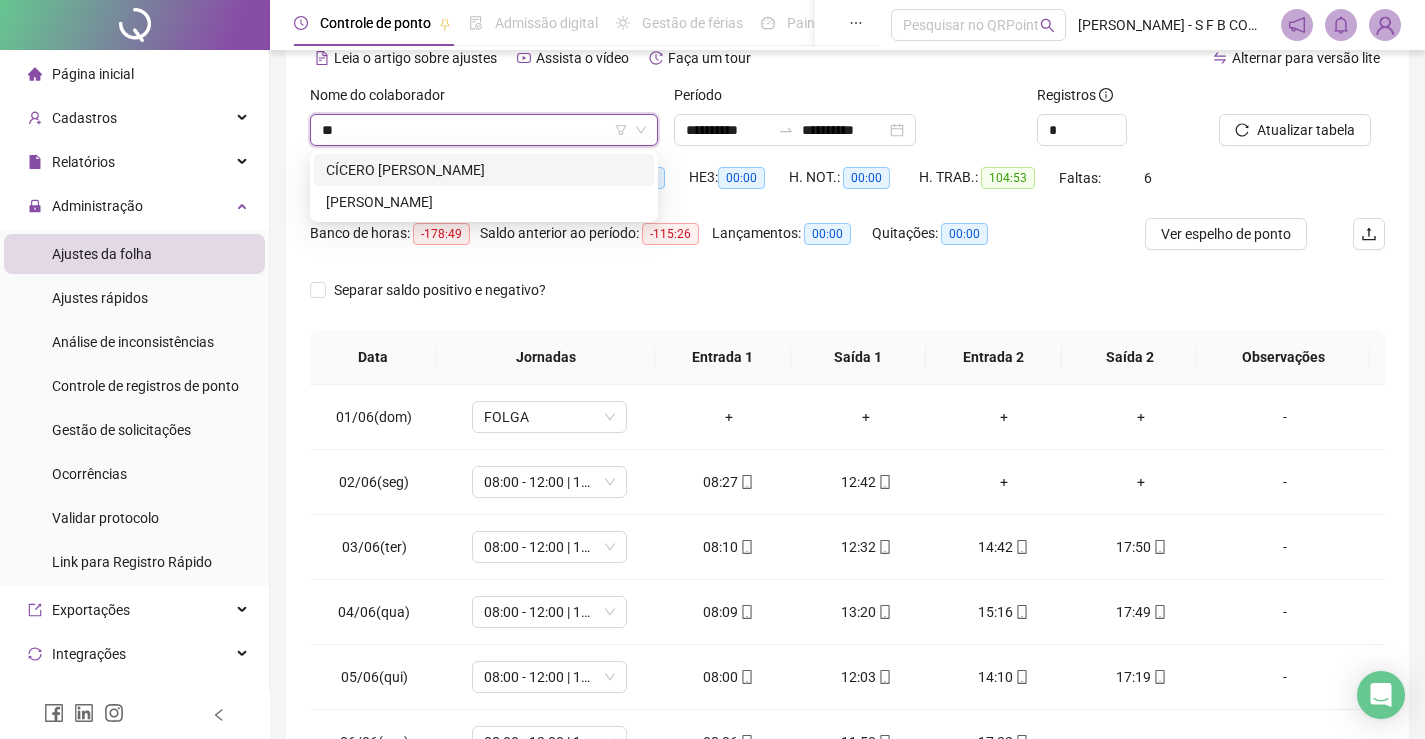 type on "***" 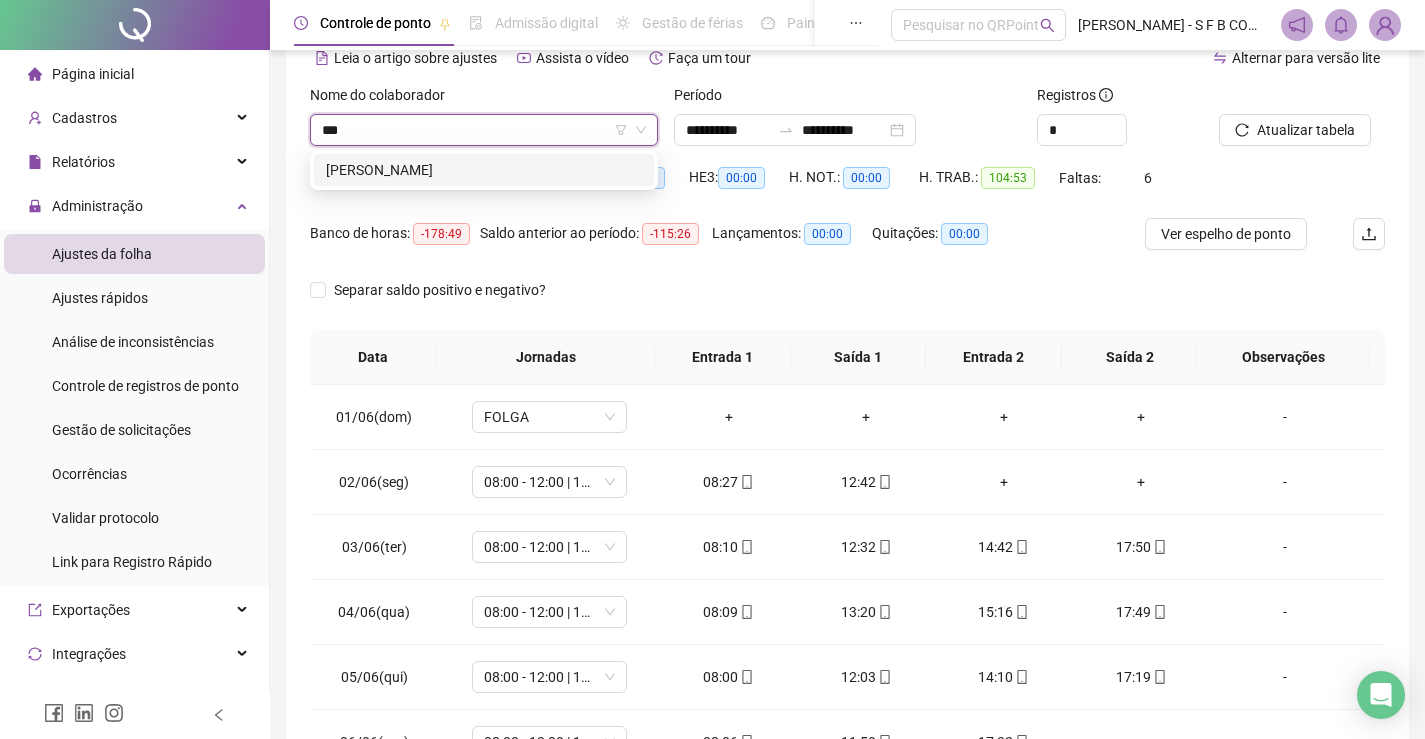 click on "[PERSON_NAME]" at bounding box center [484, 170] 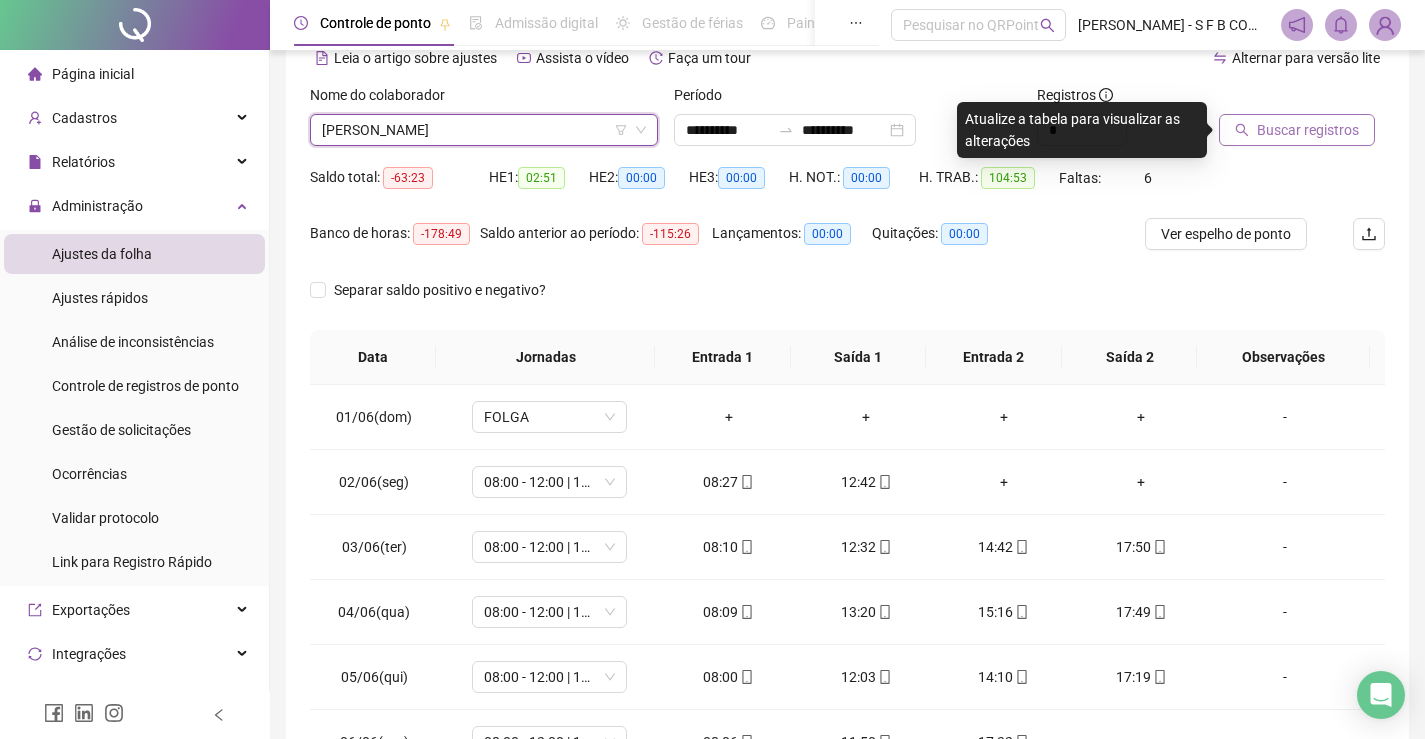 click on "Buscar registros" at bounding box center [1308, 130] 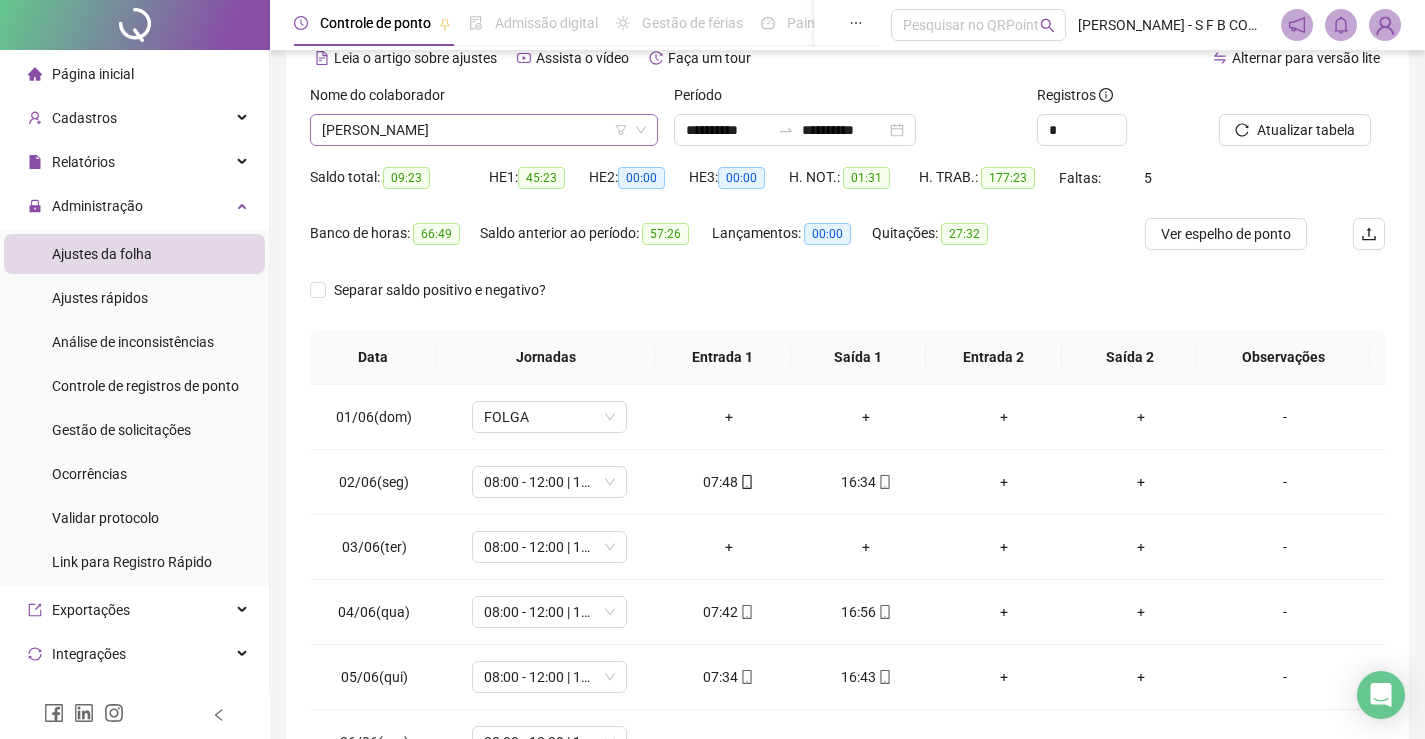 click on "[PERSON_NAME]" at bounding box center (484, 130) 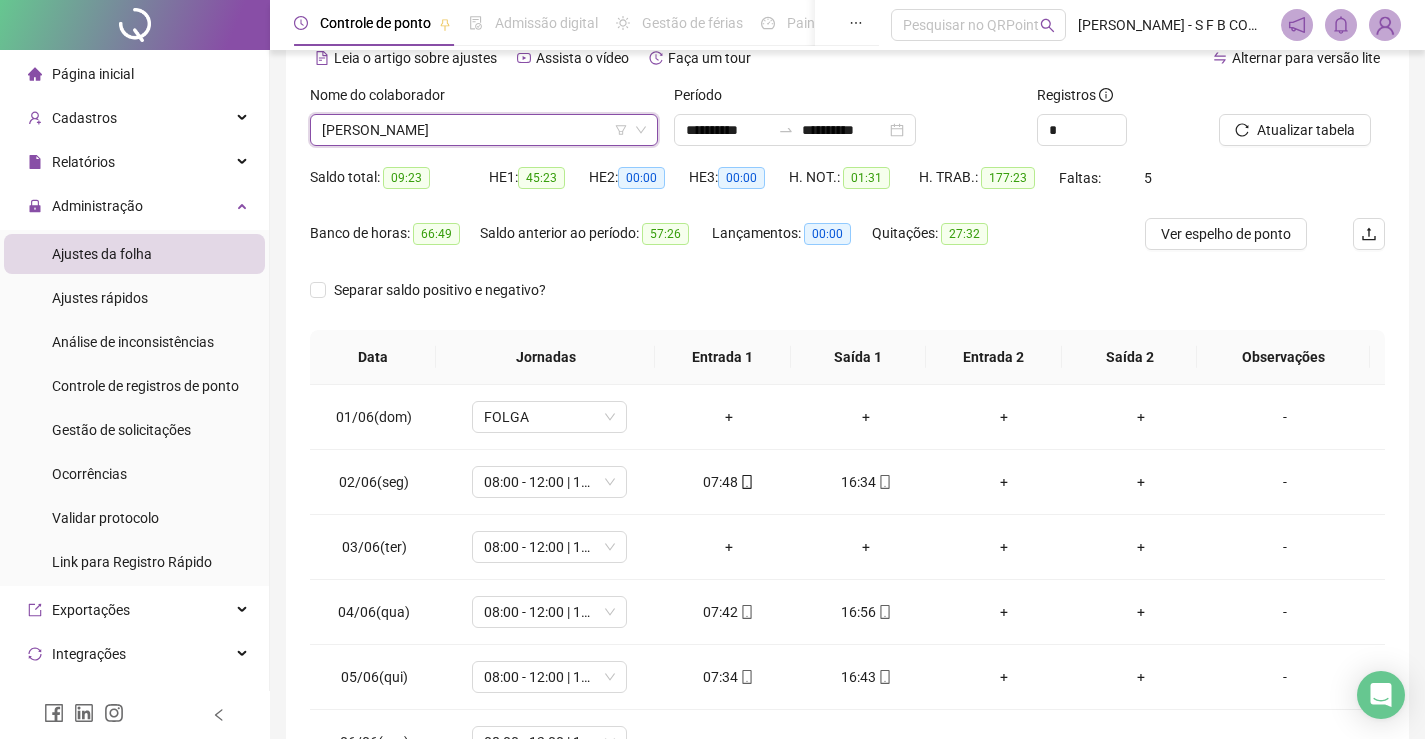 drag, startPoint x: 555, startPoint y: 90, endPoint x: 550, endPoint y: 112, distance: 22.561028 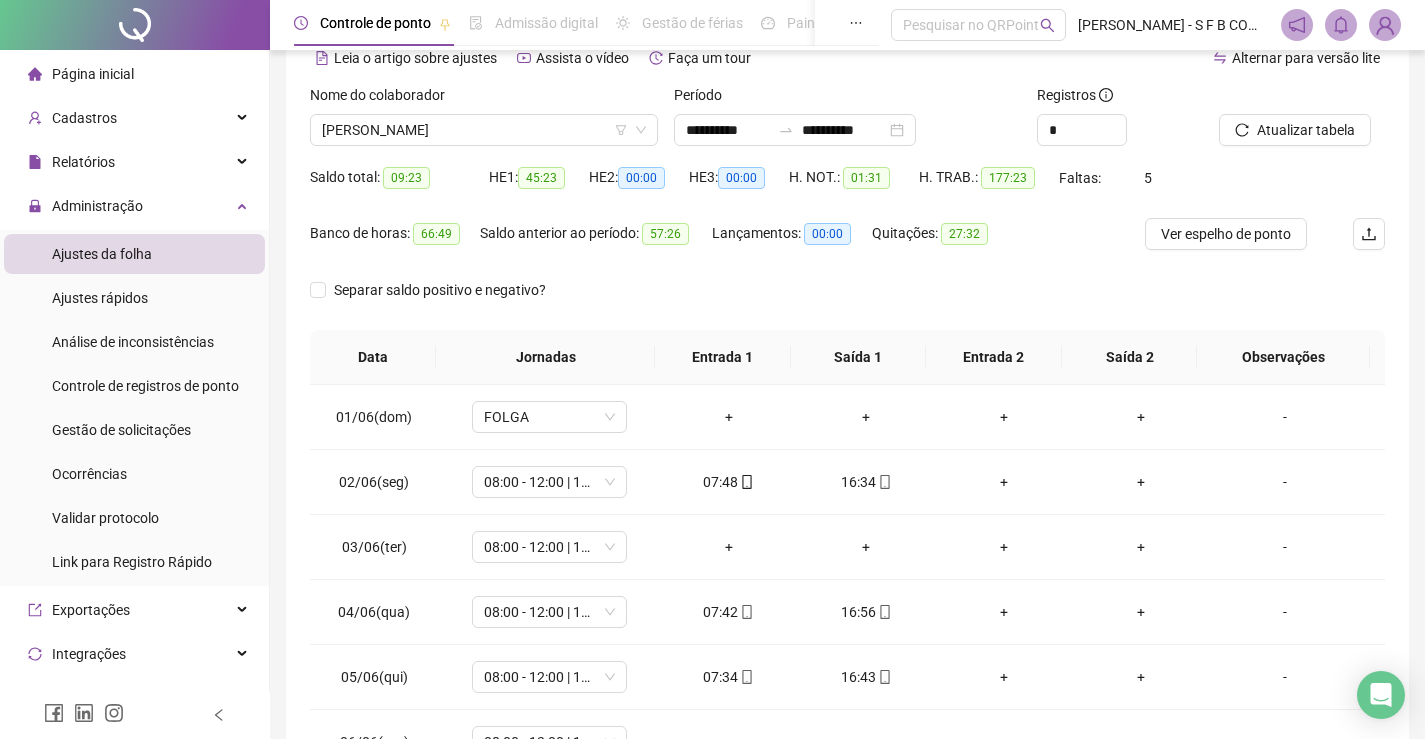 click on "Nome do colaborador" at bounding box center (484, 99) 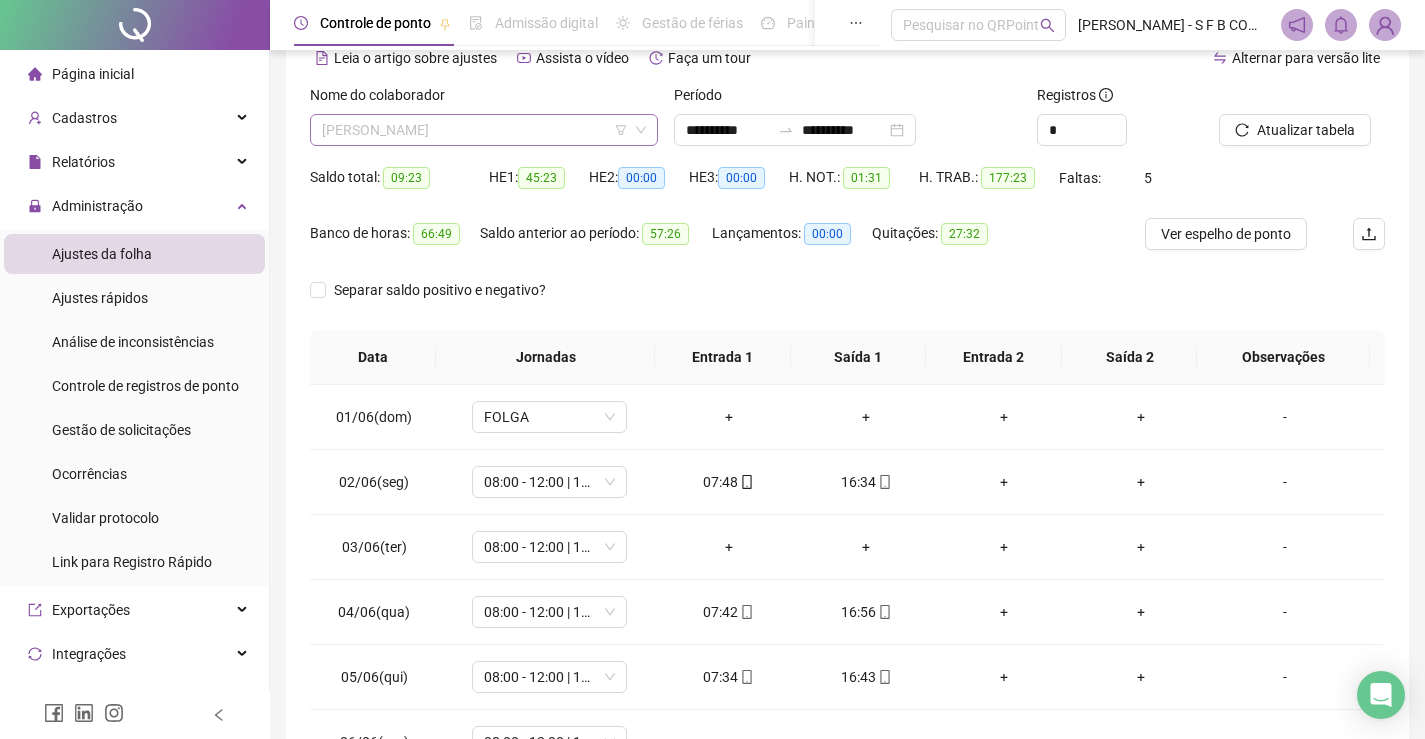 click on "[PERSON_NAME]" at bounding box center (484, 130) 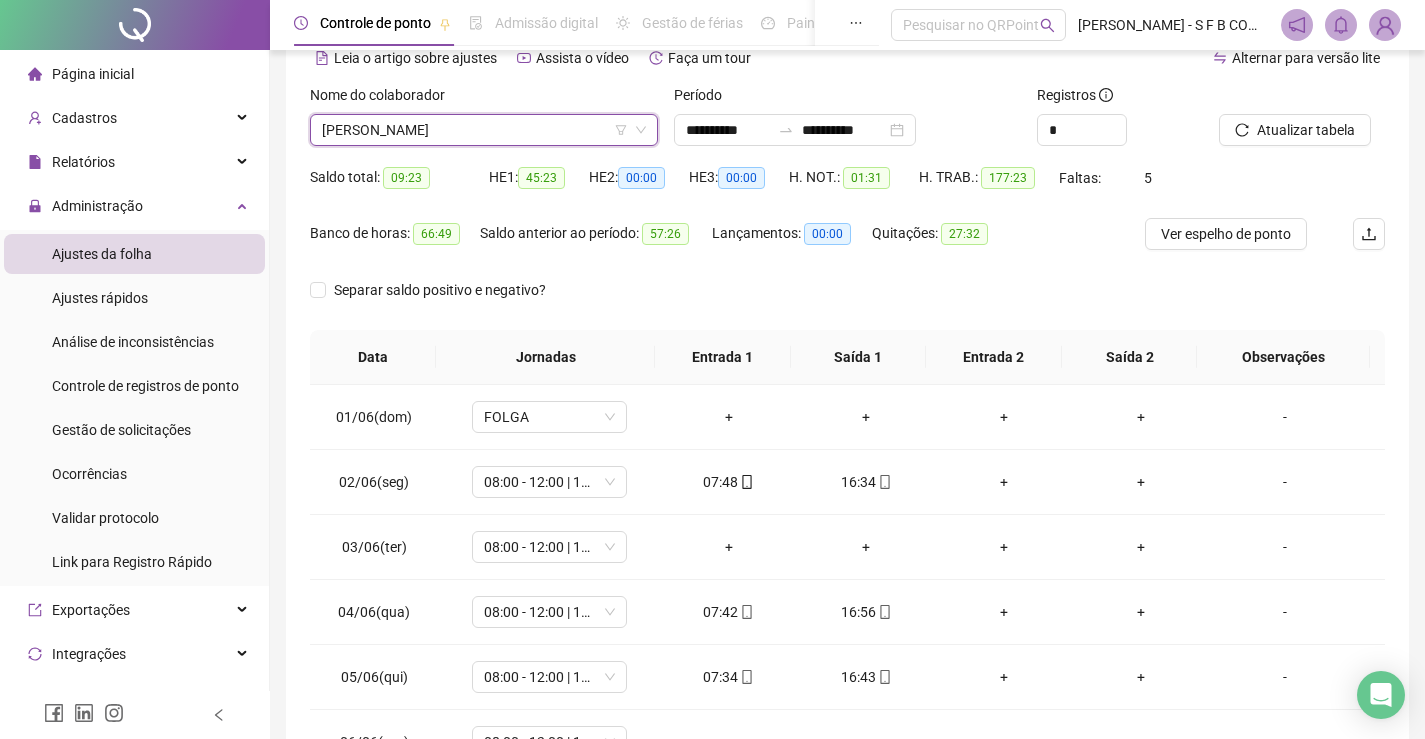 click on "[PERSON_NAME]" at bounding box center [484, 130] 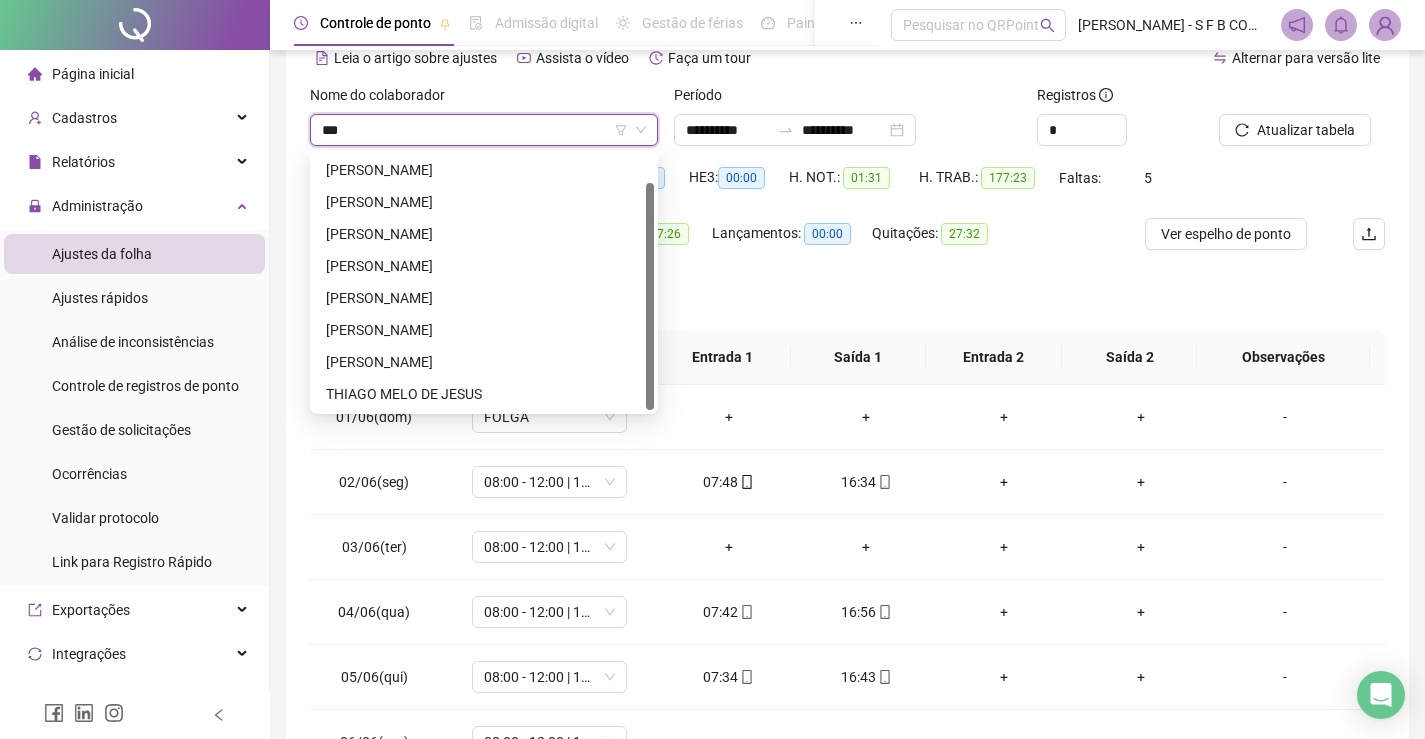 scroll, scrollTop: 32, scrollLeft: 0, axis: vertical 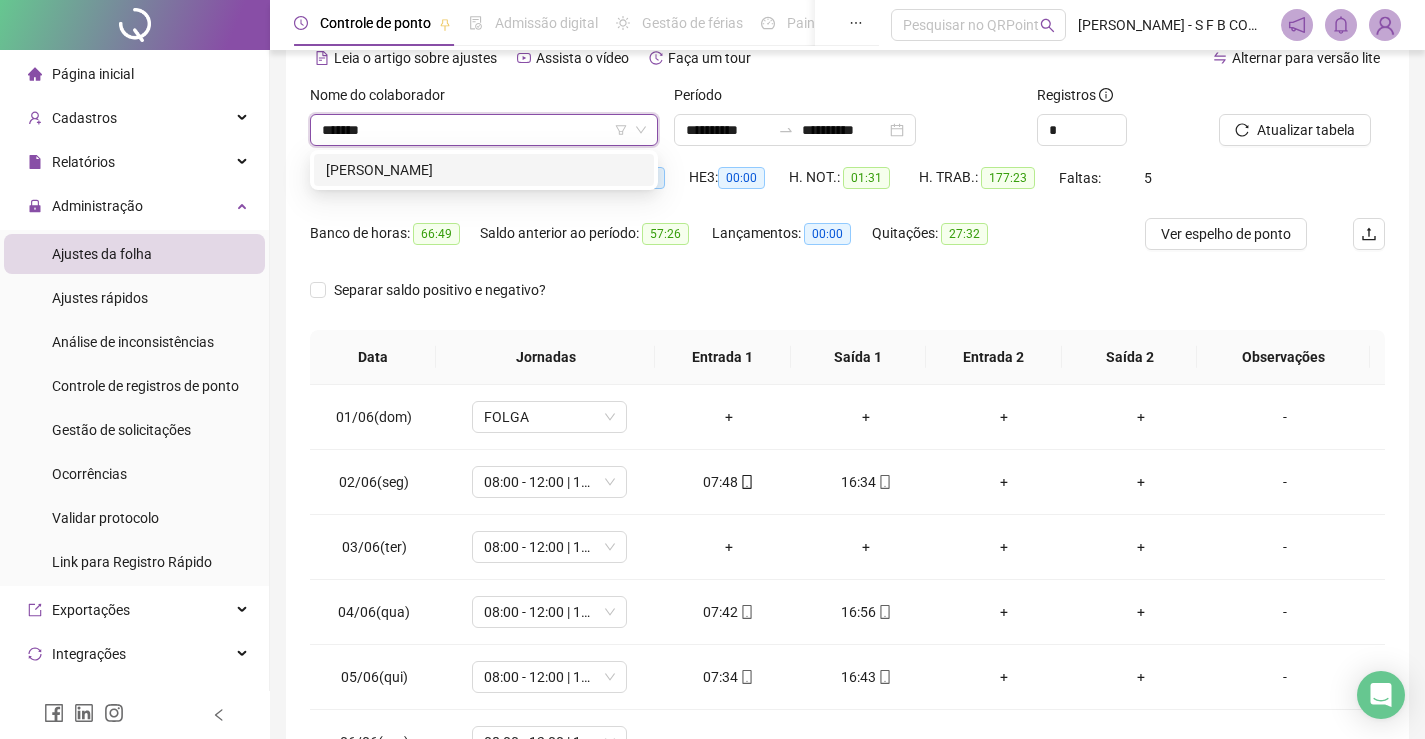 type on "*******" 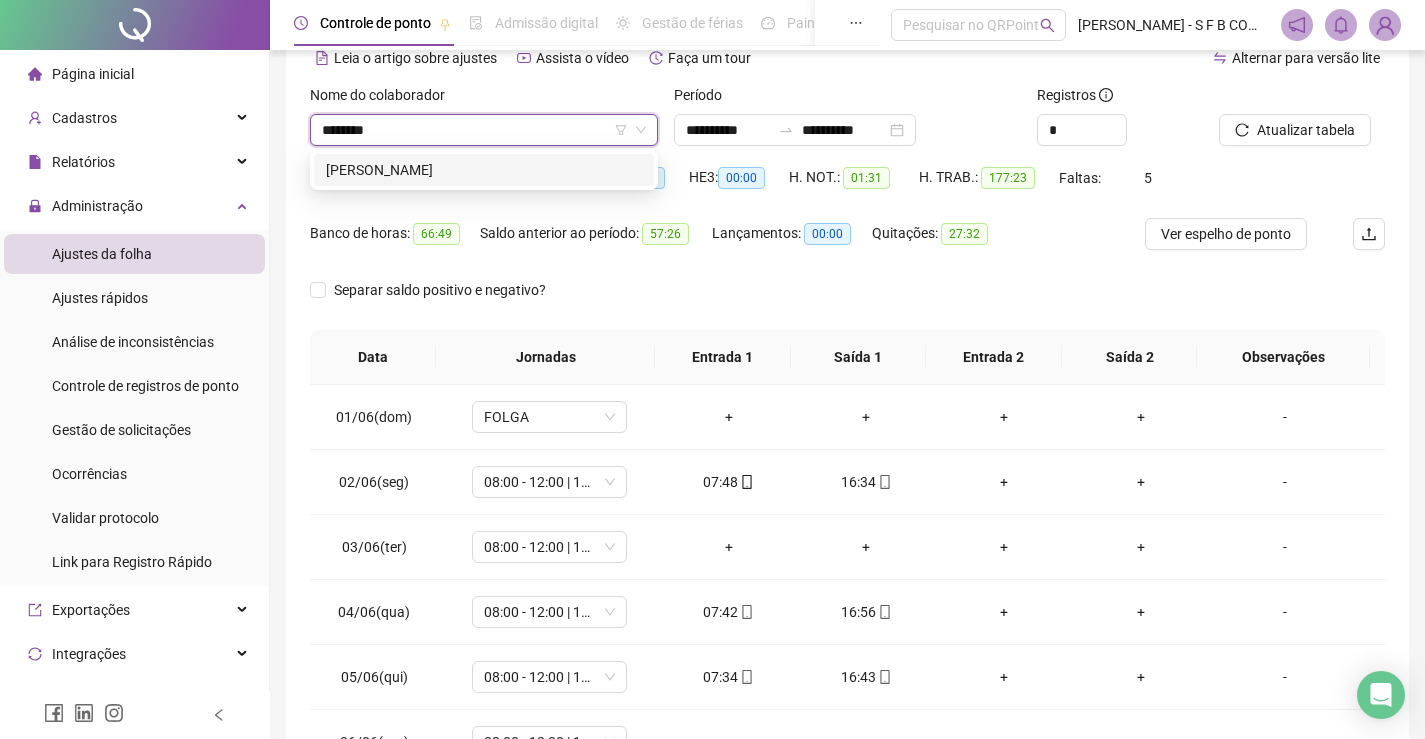 type 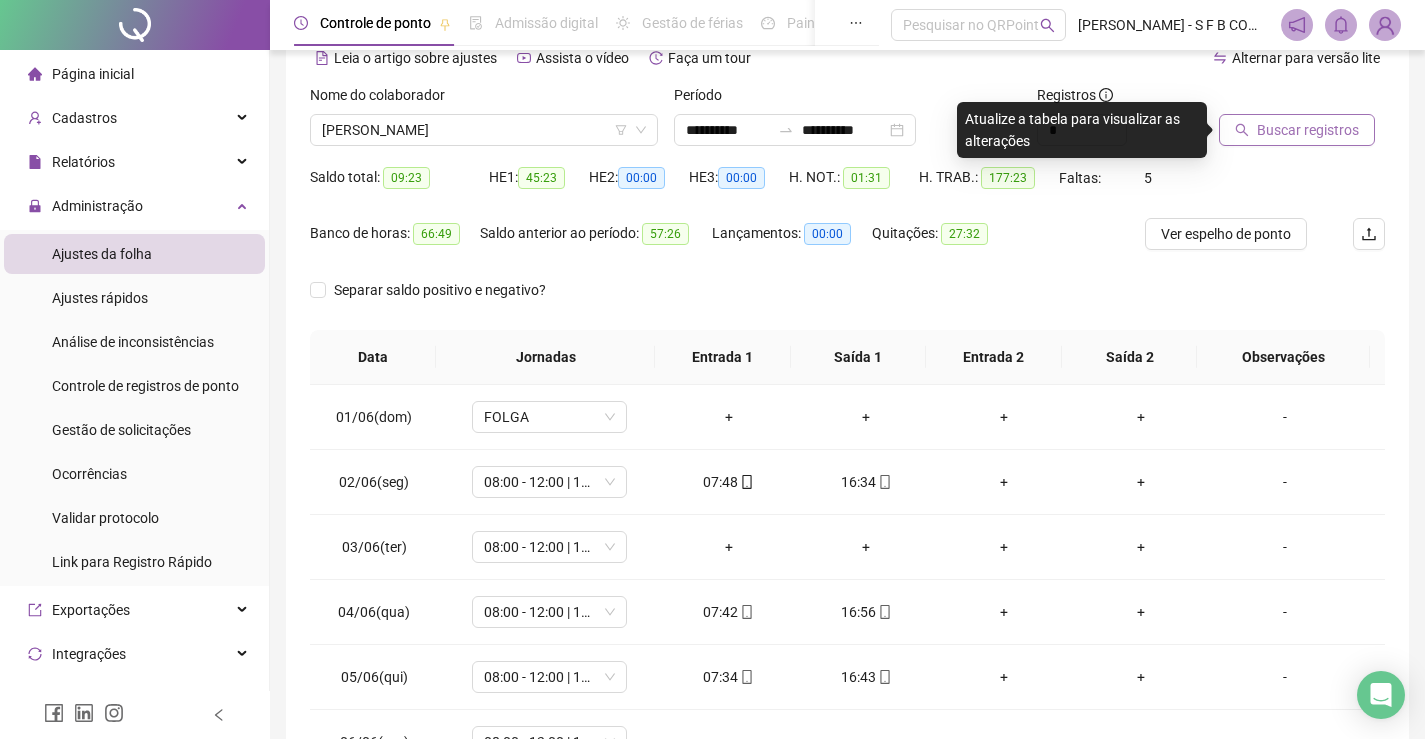 click on "Buscar registros" at bounding box center [1297, 130] 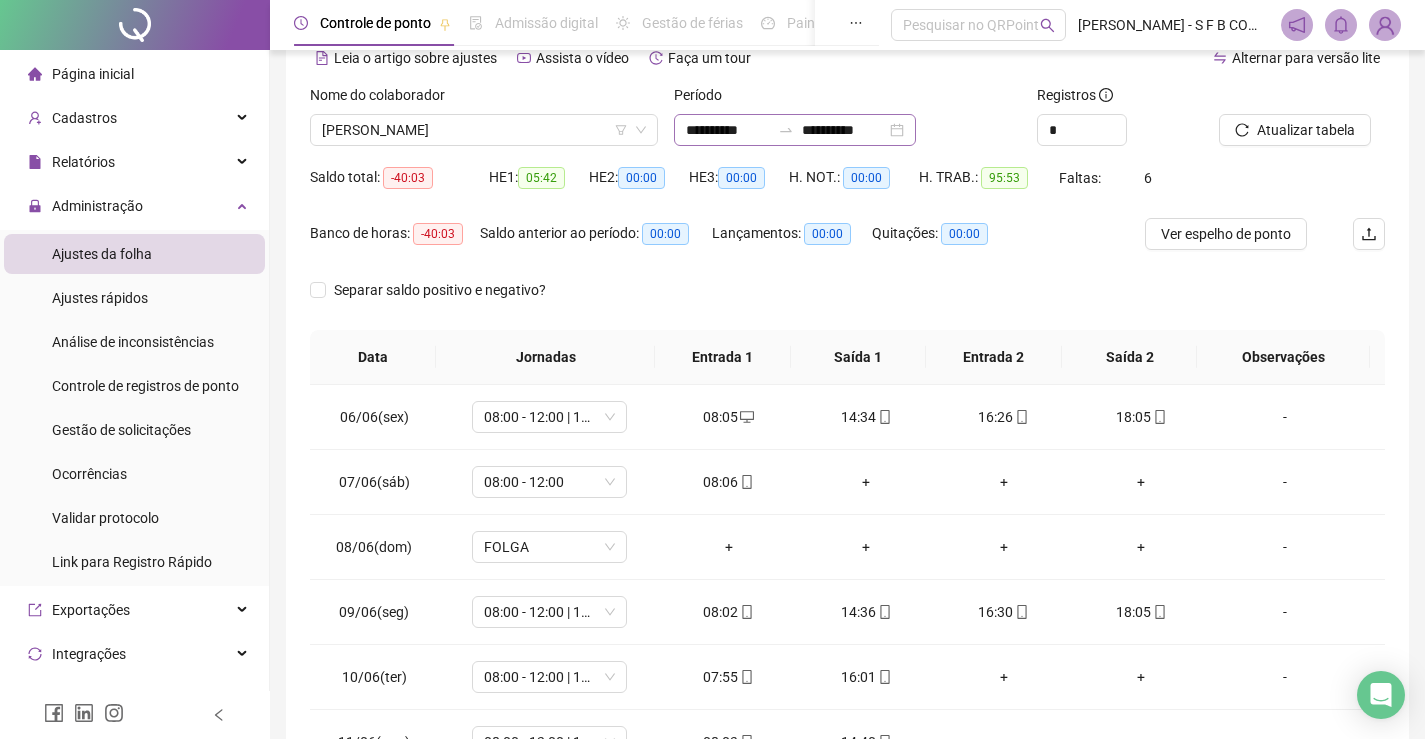click on "**********" at bounding box center (795, 130) 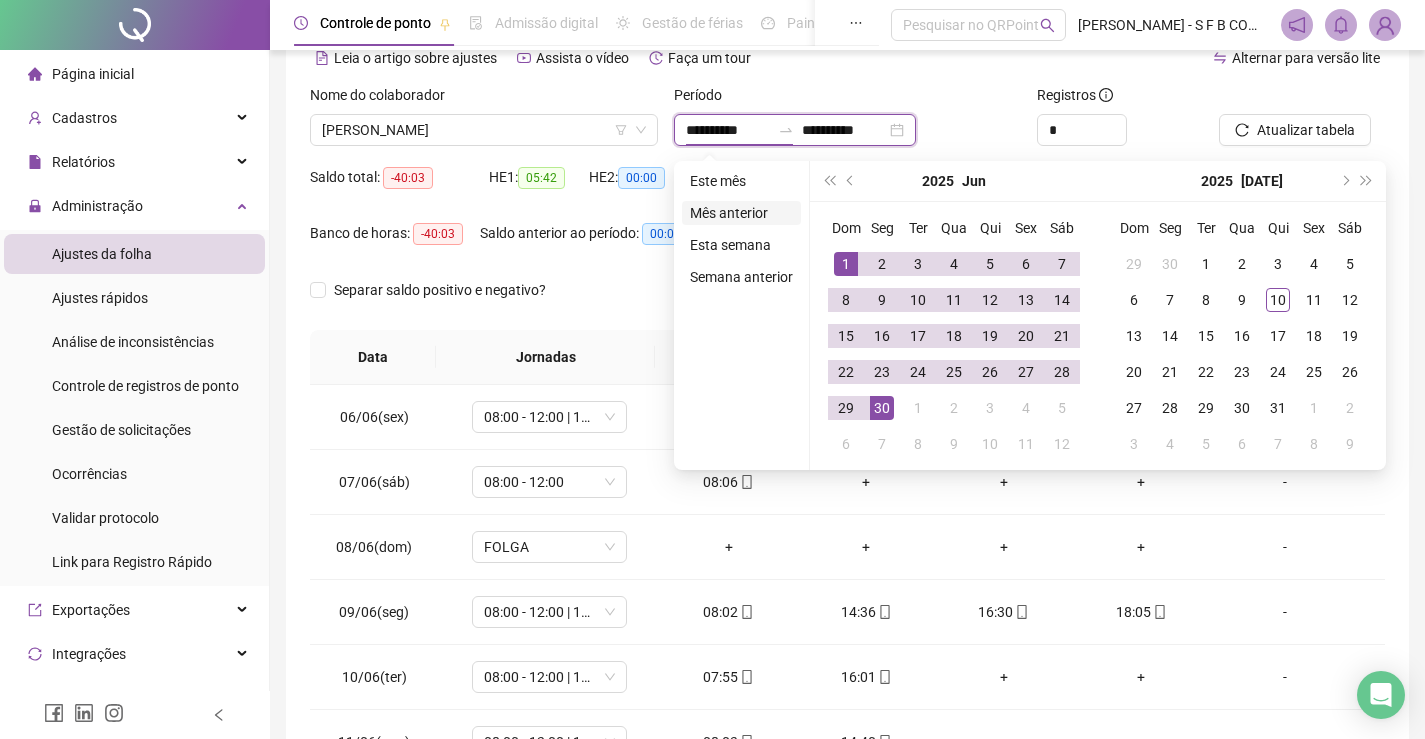 type on "**********" 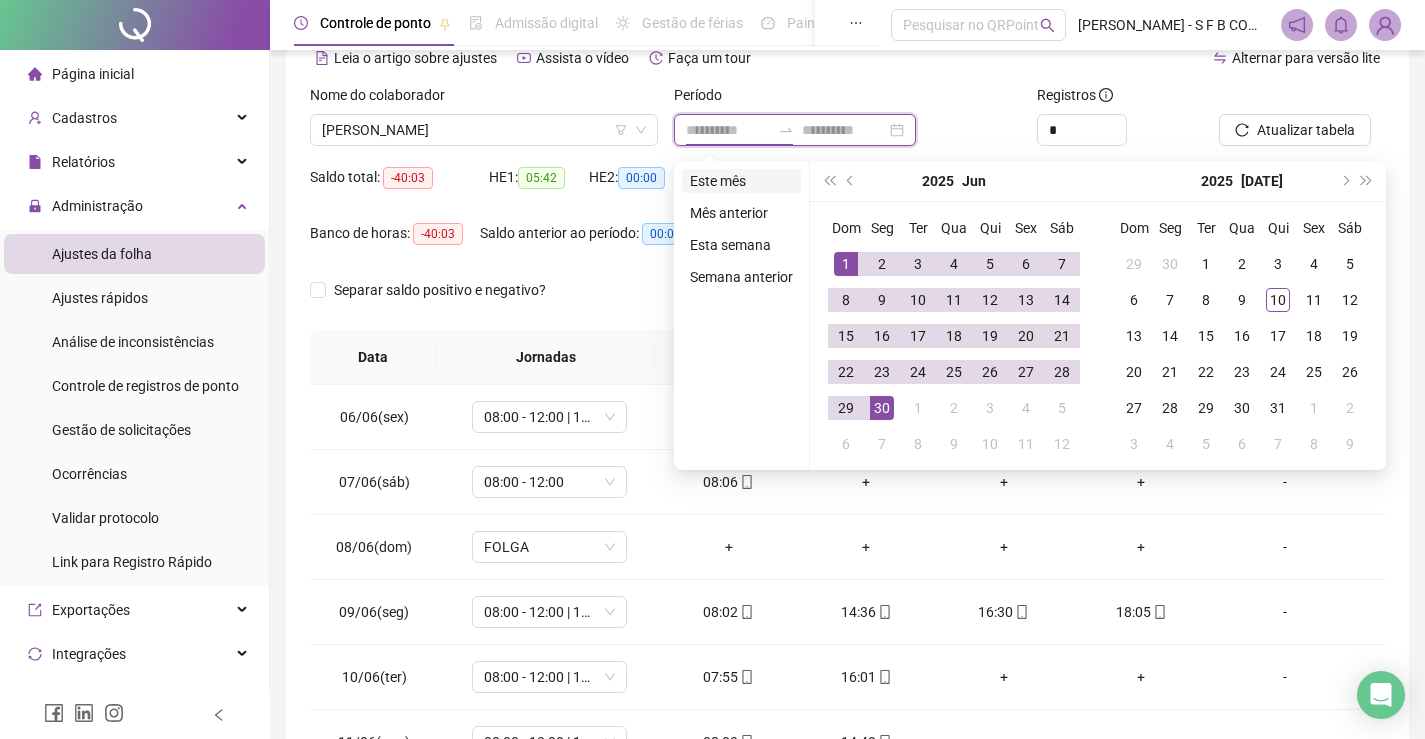 type on "**********" 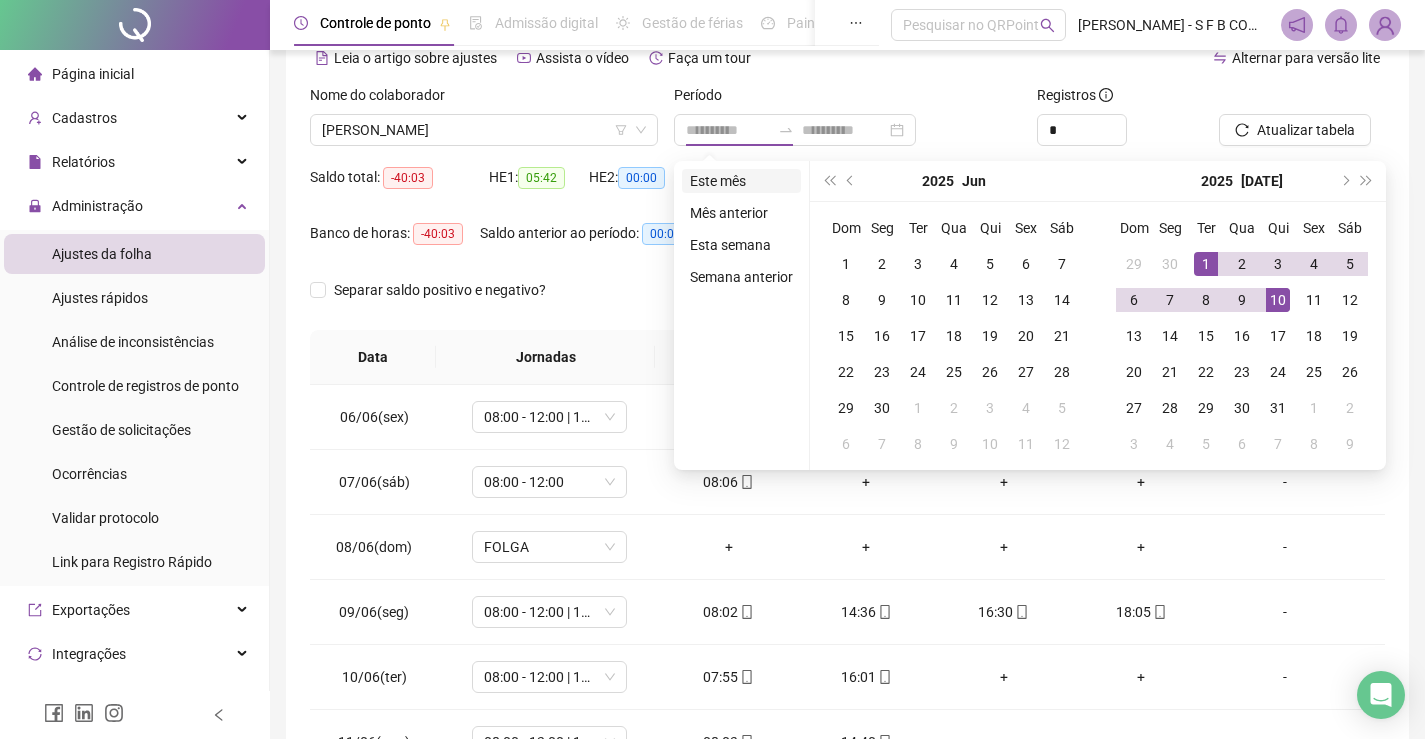 click on "Este mês" at bounding box center (741, 181) 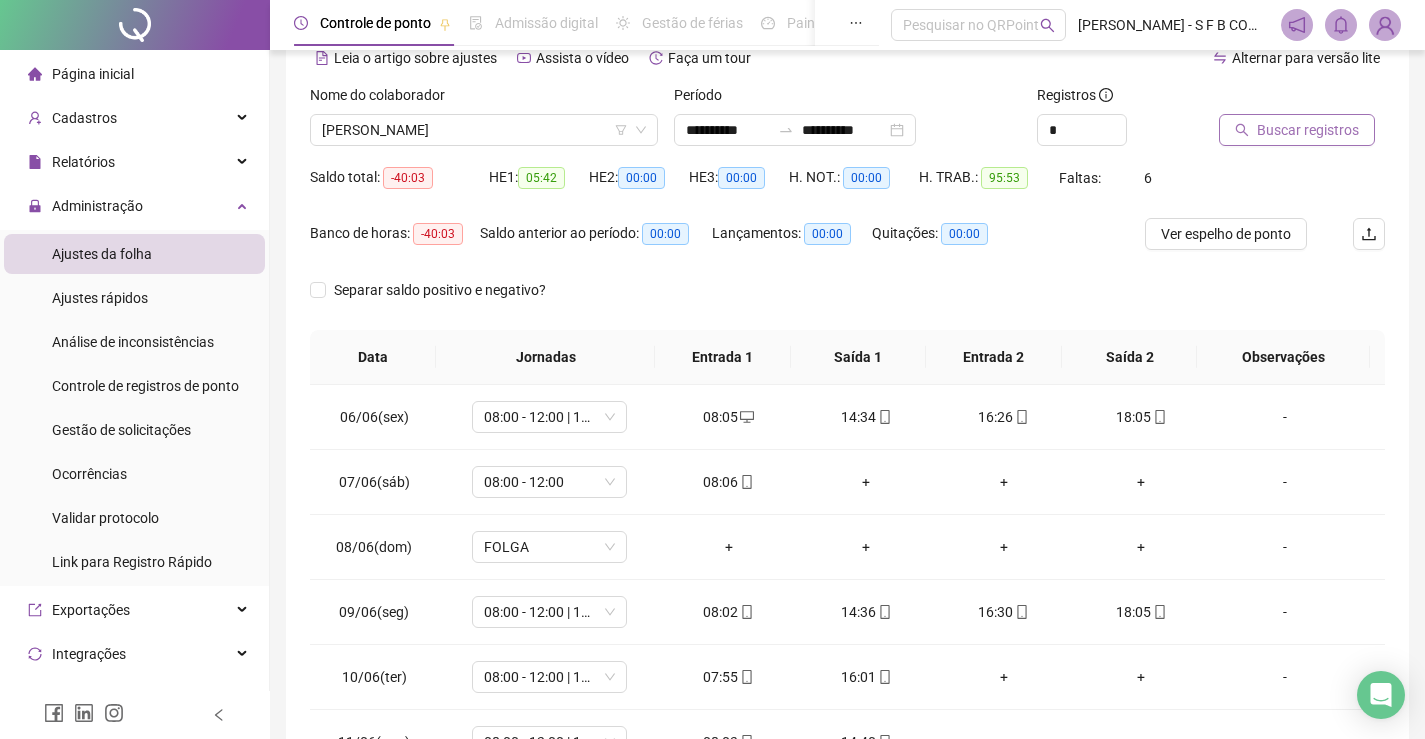 click on "Buscar registros" at bounding box center (1297, 130) 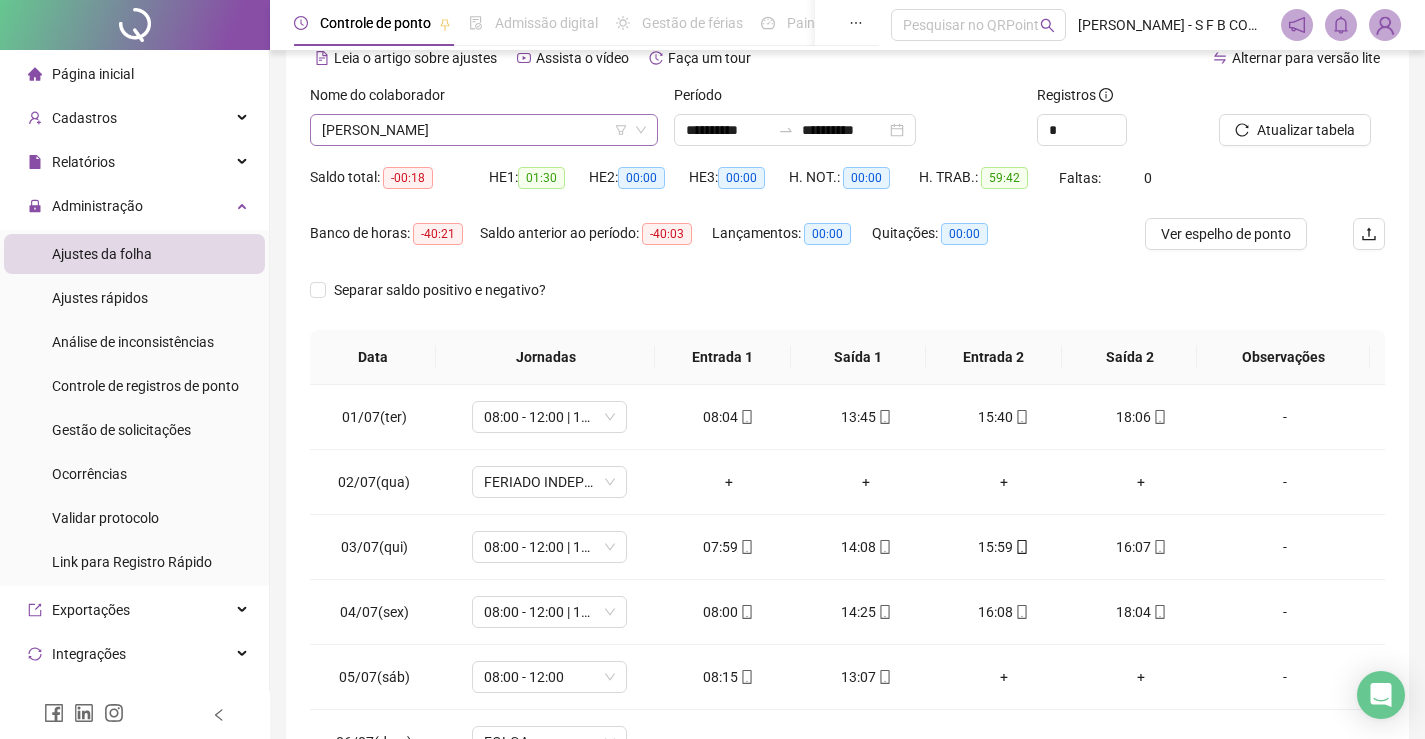 click on "[PERSON_NAME]" at bounding box center [484, 130] 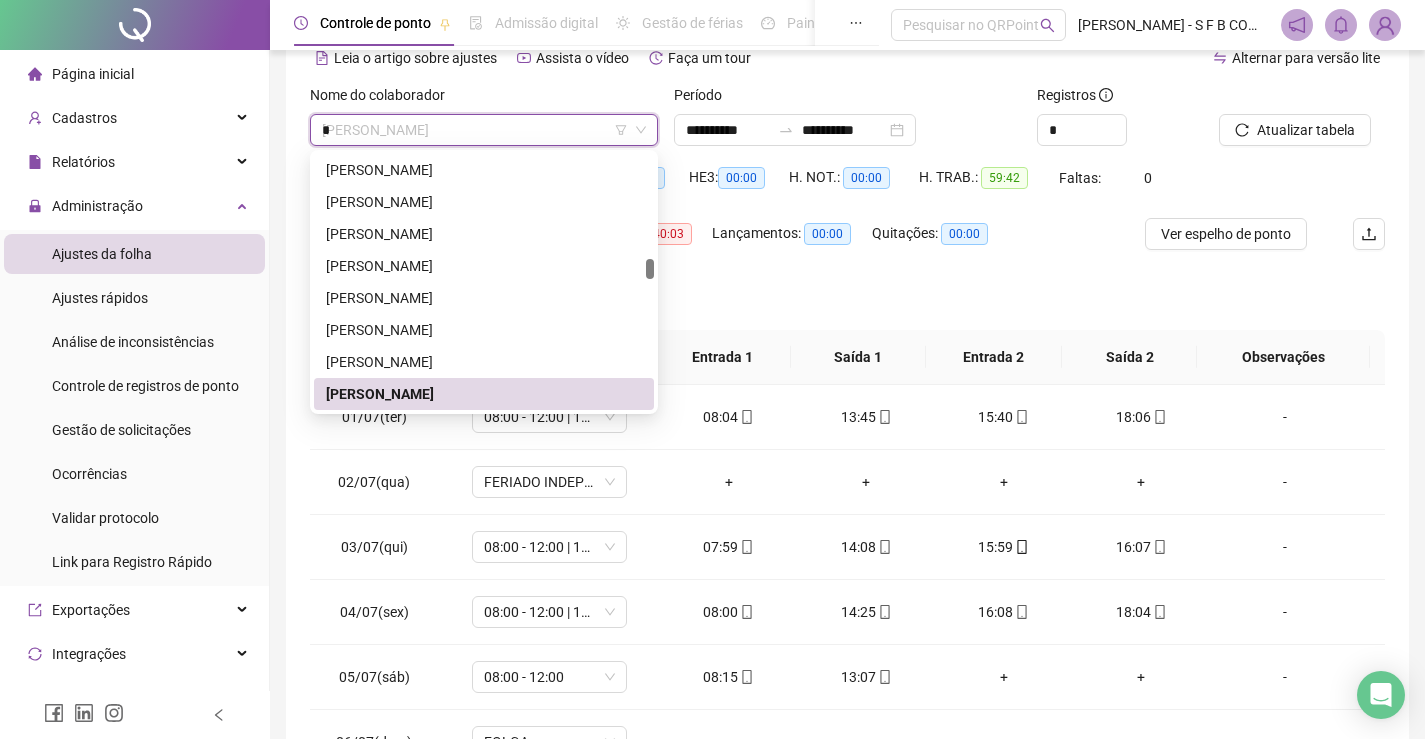 scroll, scrollTop: 1248, scrollLeft: 0, axis: vertical 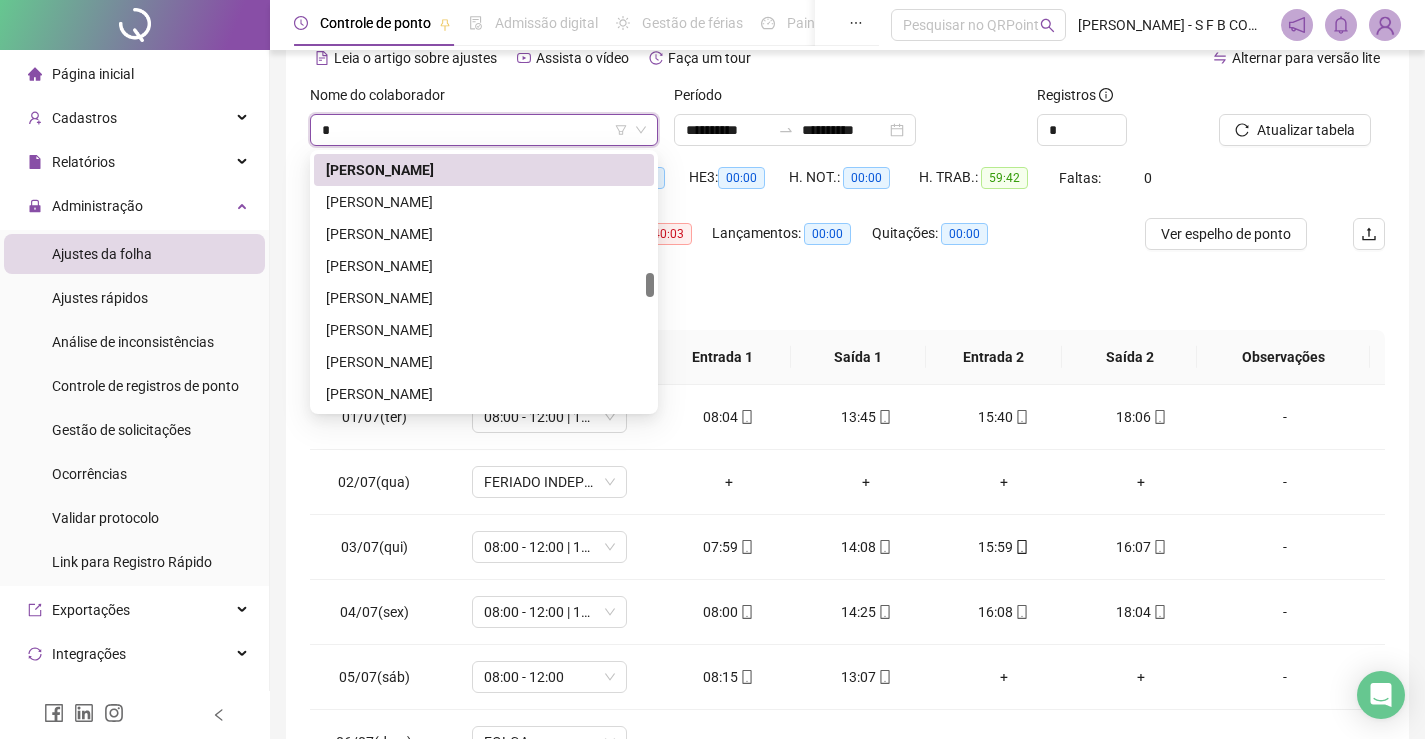 type on "*" 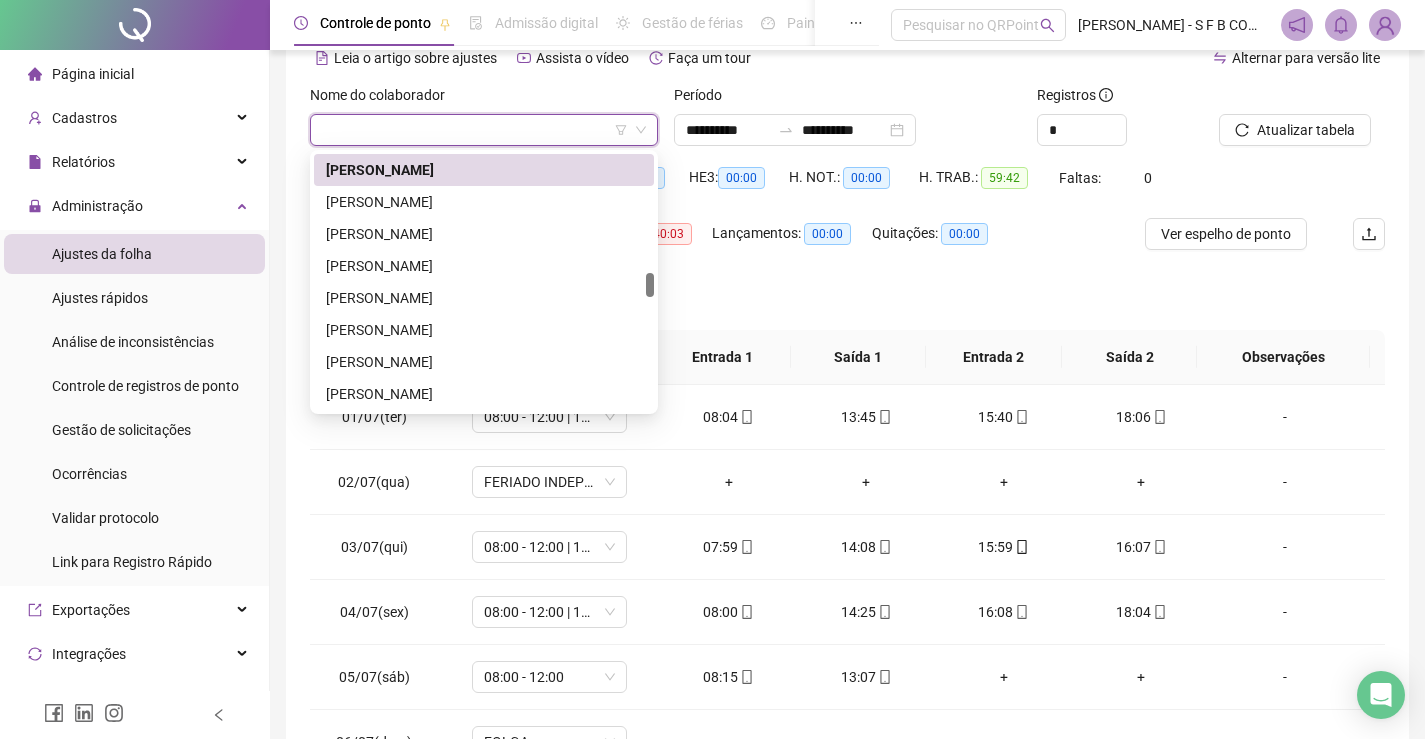 click on "Separar saldo positivo e negativo?" at bounding box center (847, 302) 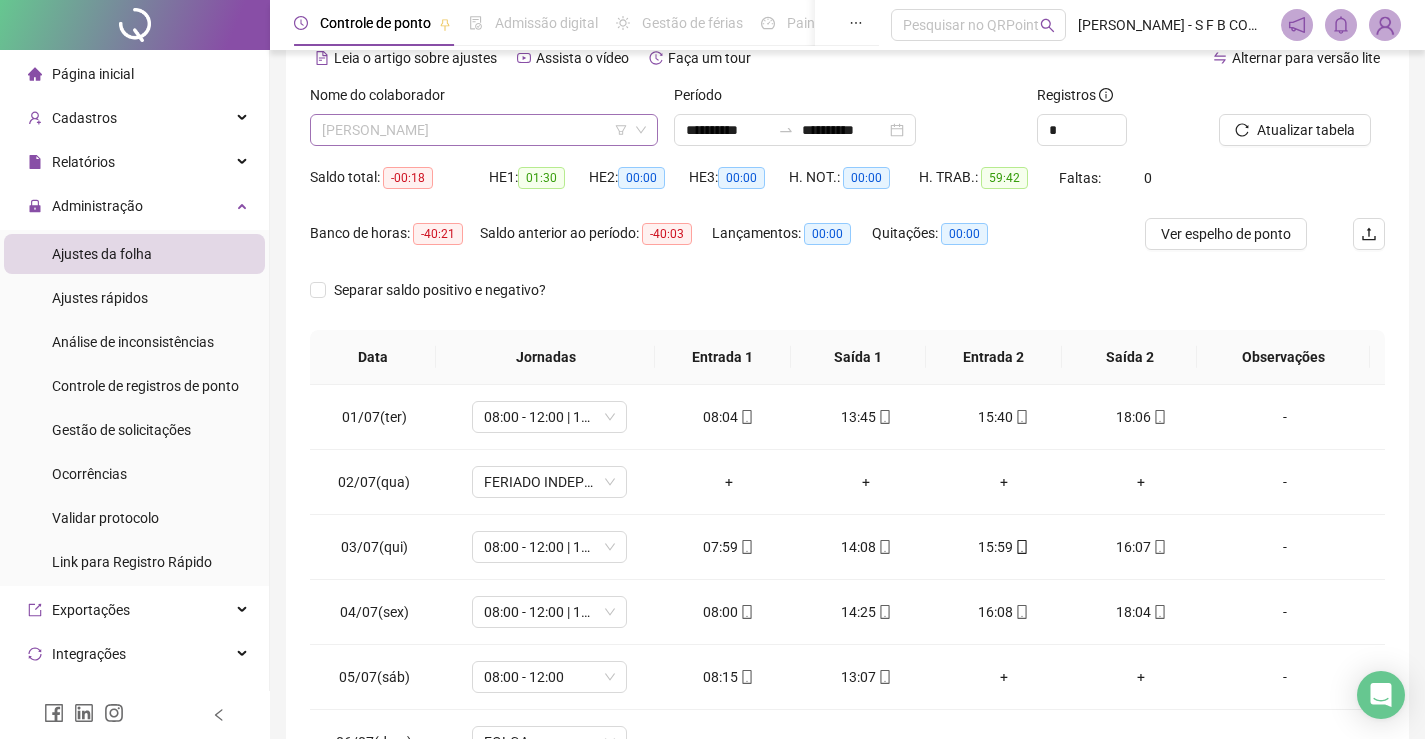 click on "[PERSON_NAME]" at bounding box center [484, 130] 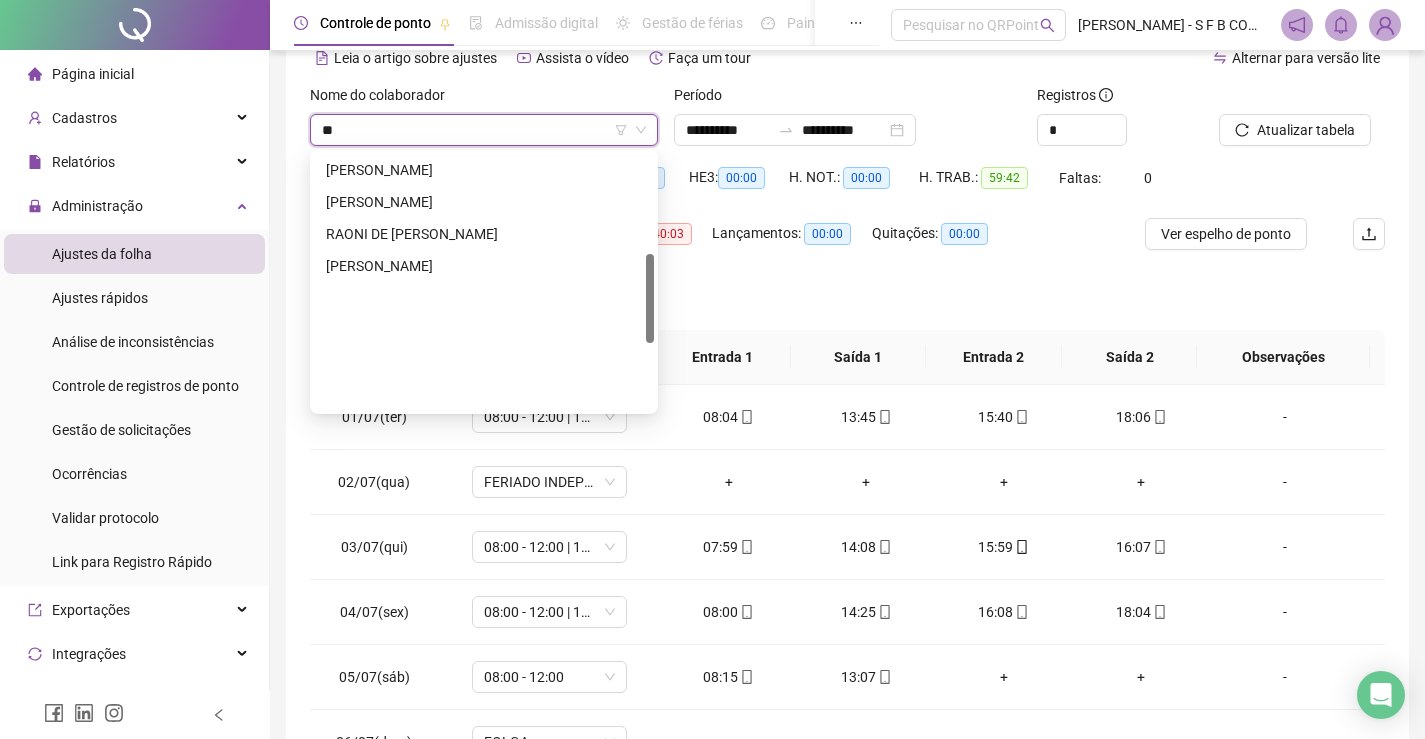 scroll, scrollTop: 288, scrollLeft: 0, axis: vertical 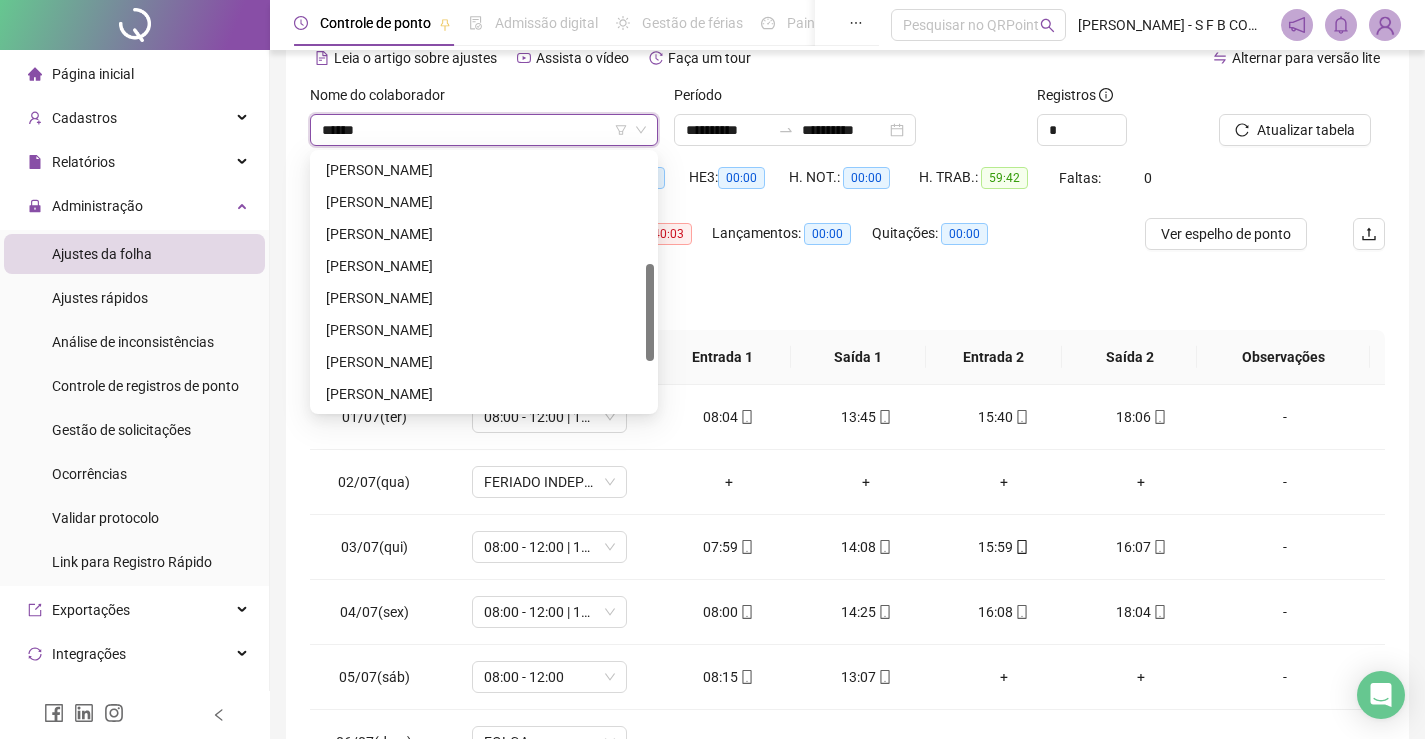 type on "*******" 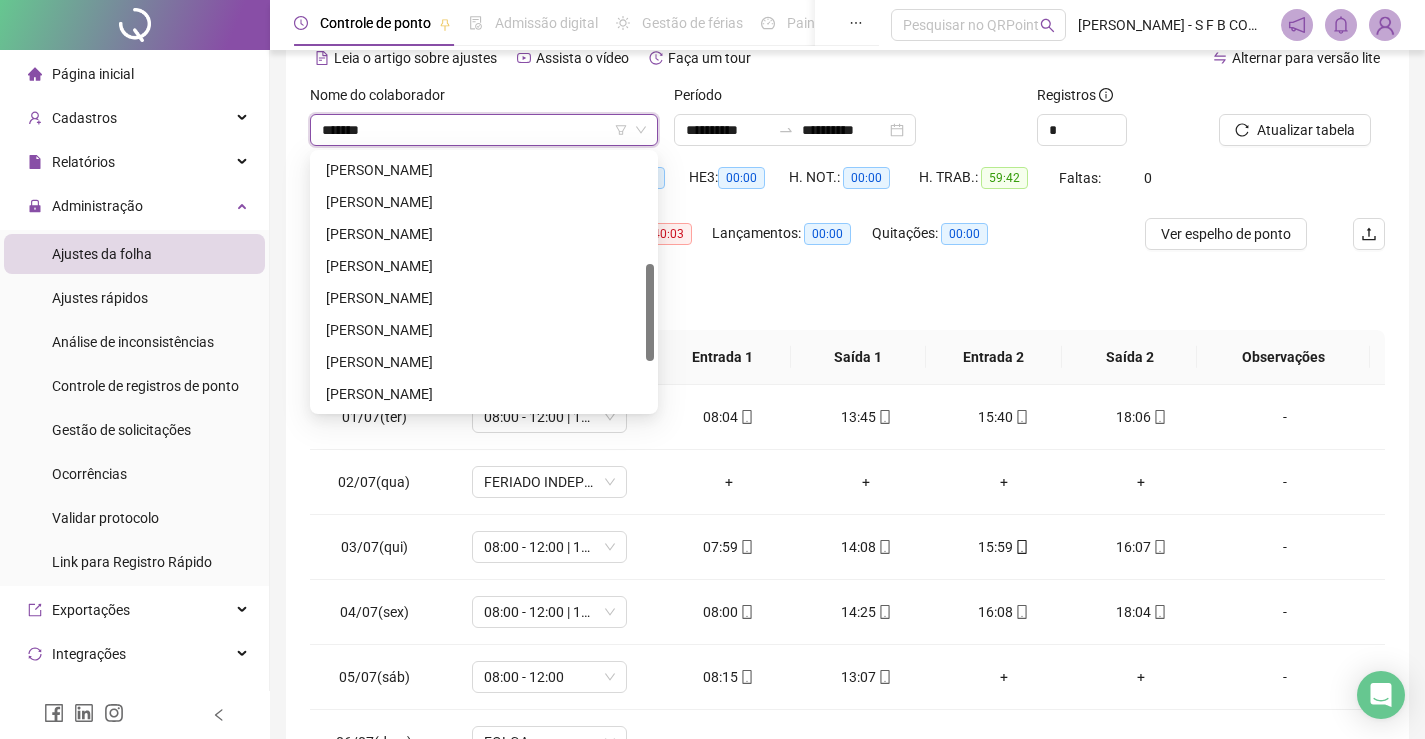 scroll, scrollTop: 0, scrollLeft: 0, axis: both 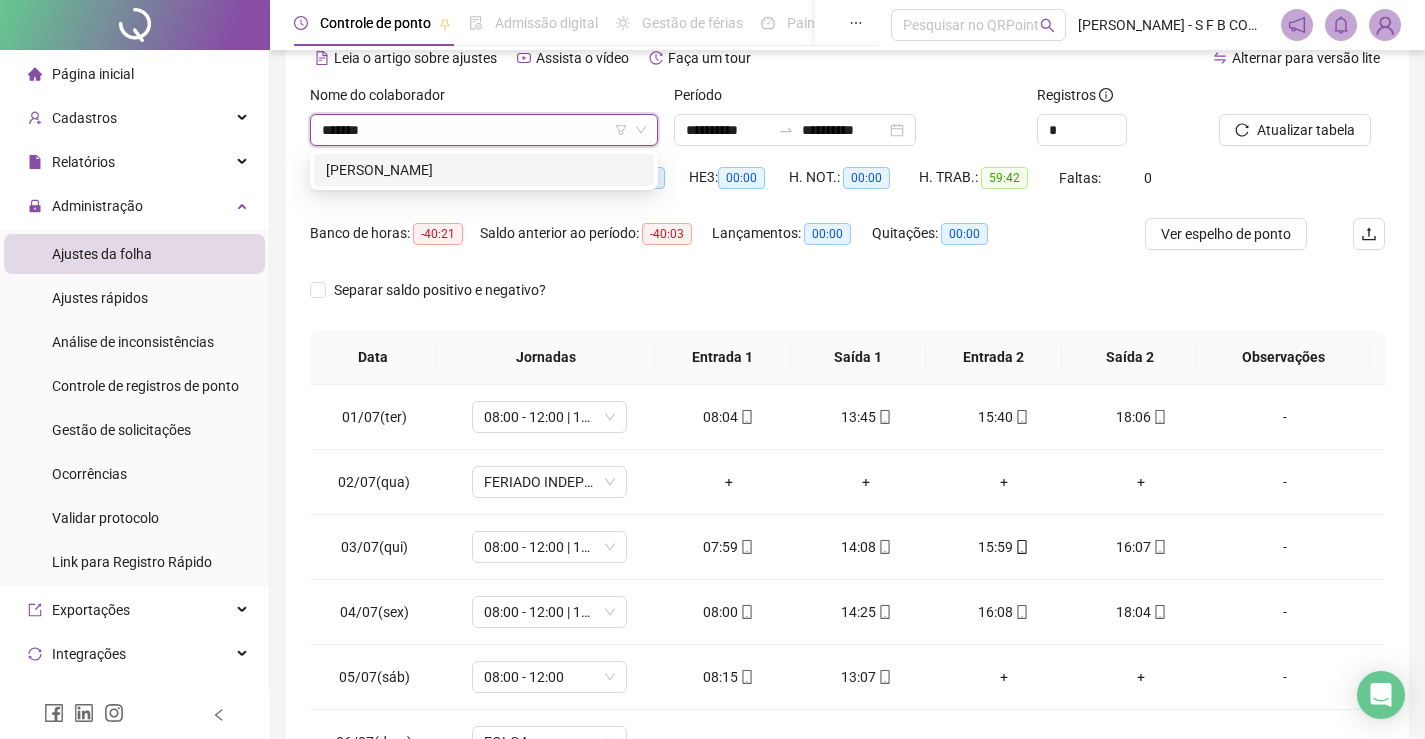 click on "[PERSON_NAME]" at bounding box center [484, 170] 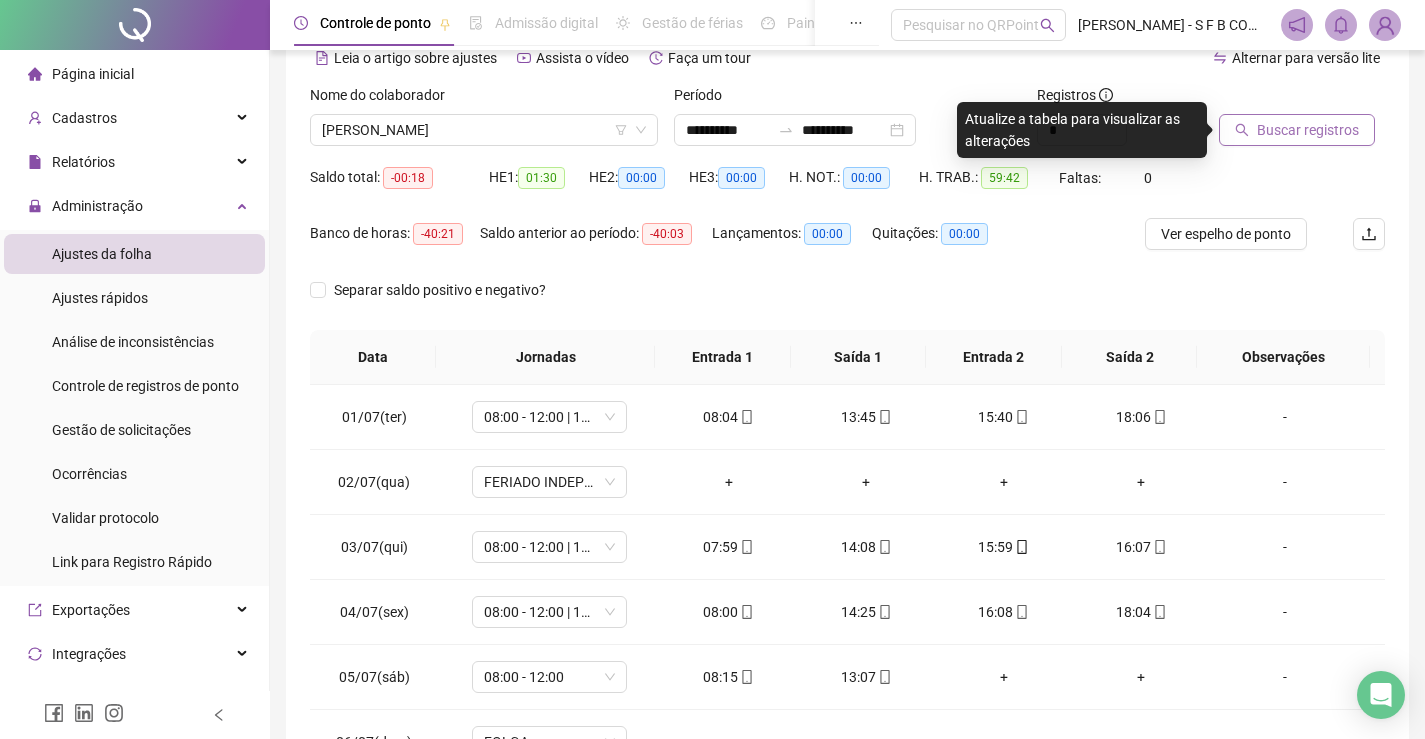 click on "Buscar registros" at bounding box center (1308, 130) 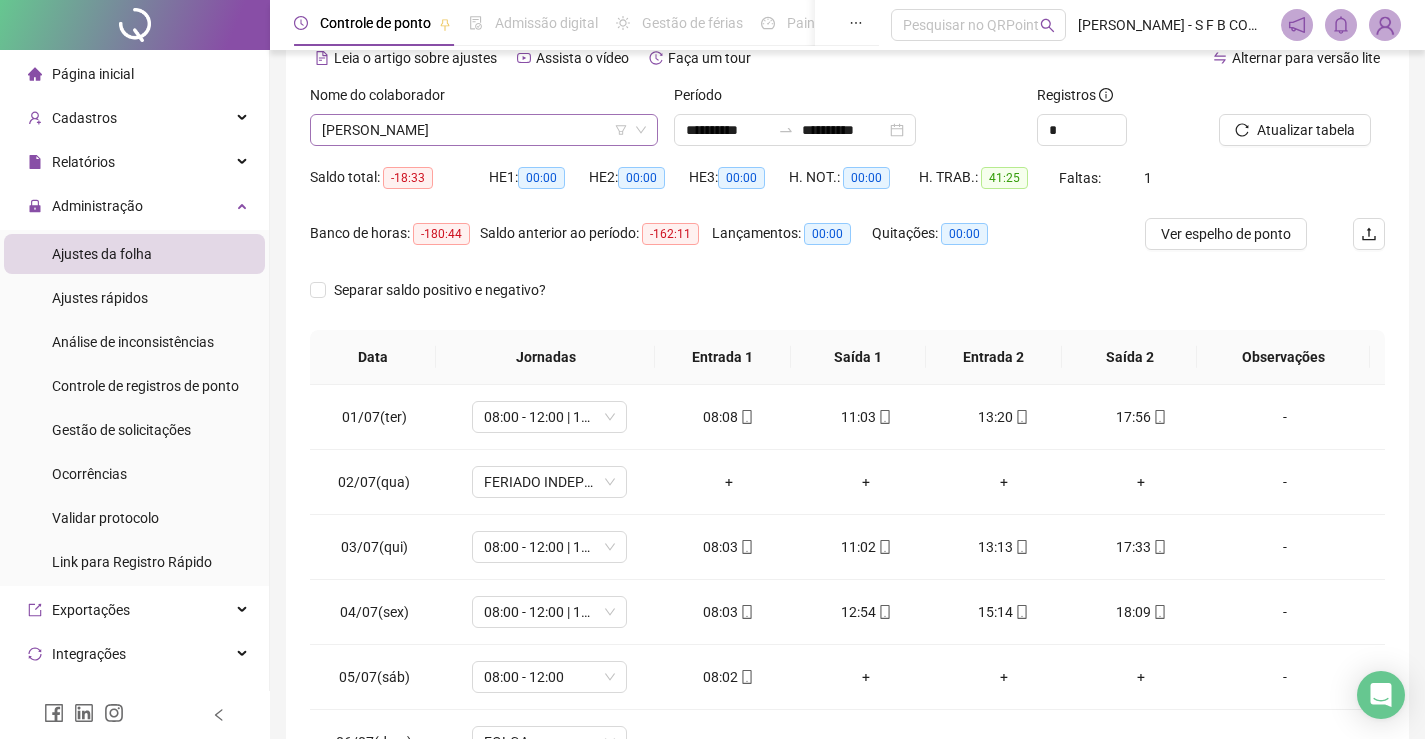 click on "[PERSON_NAME]" at bounding box center (484, 130) 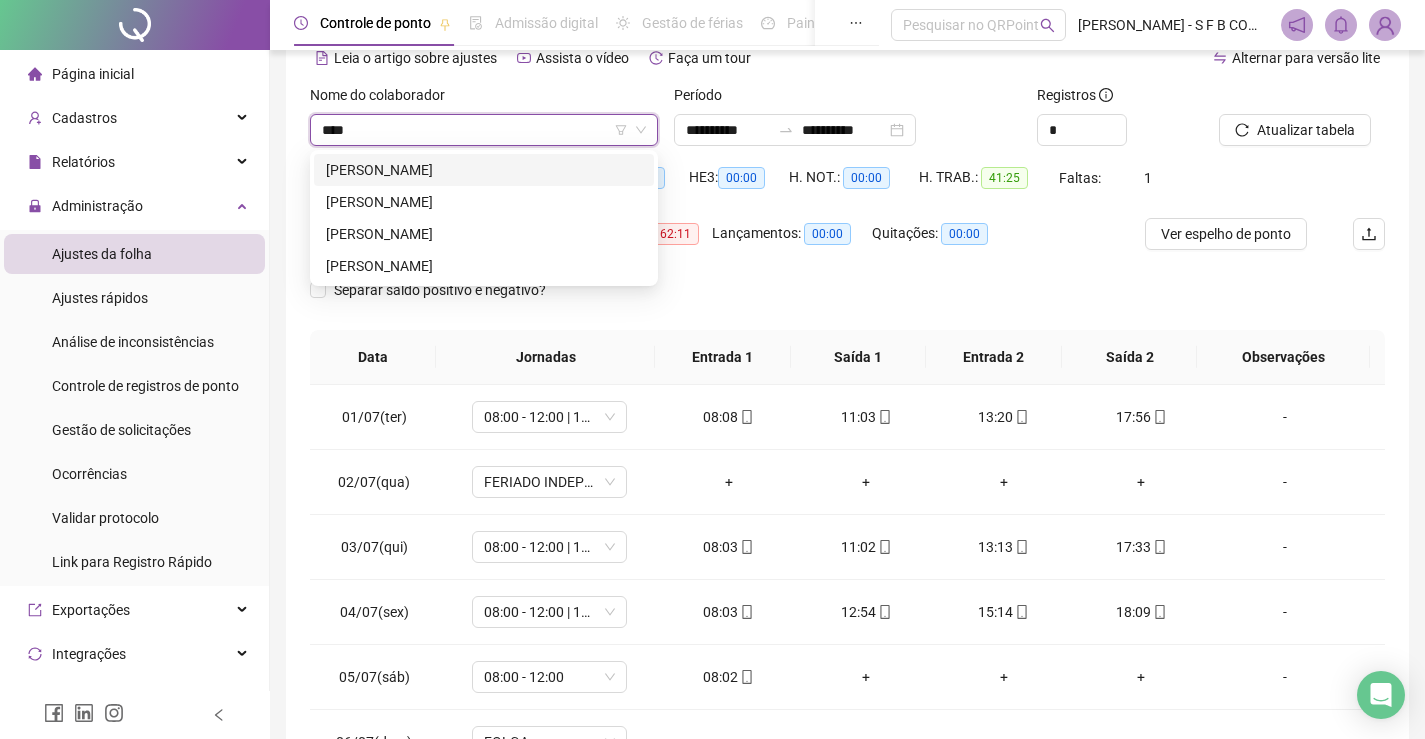 scroll, scrollTop: 0, scrollLeft: 0, axis: both 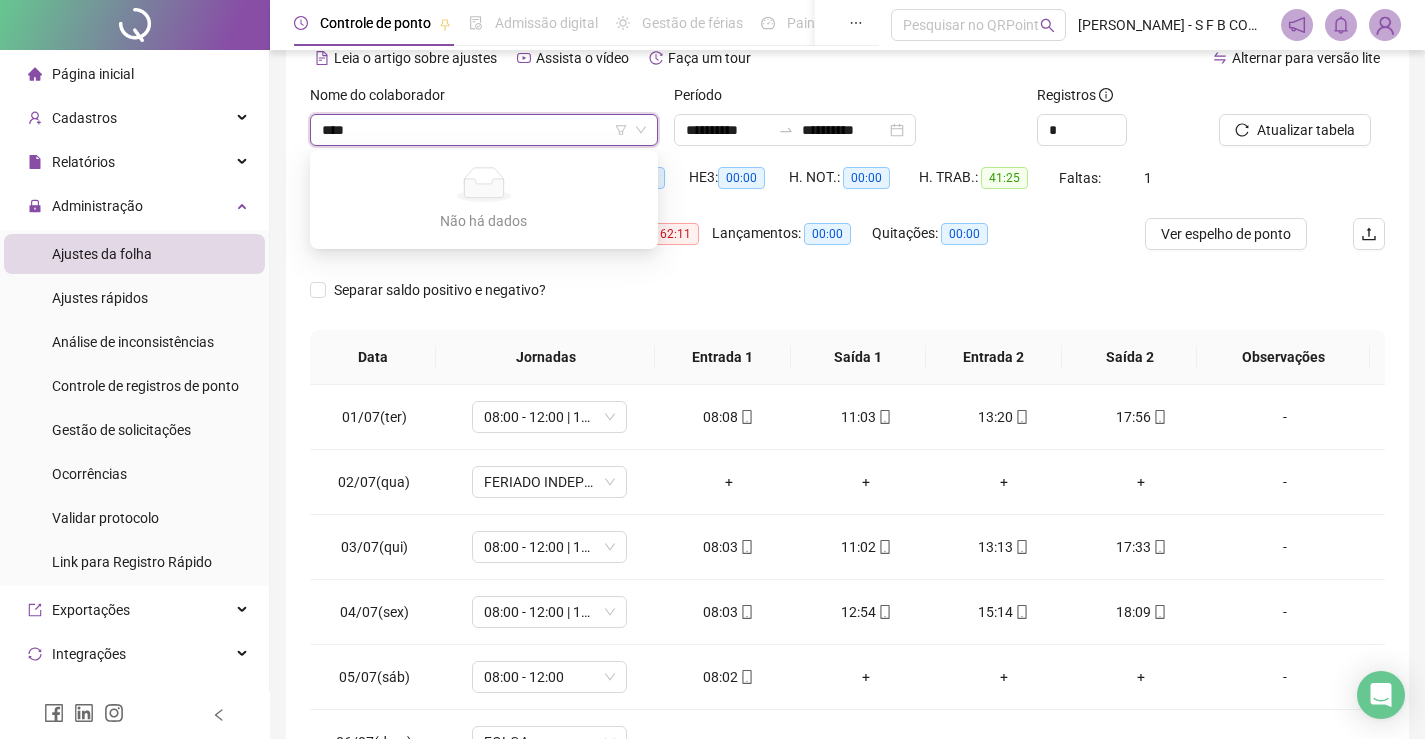 type on "*****" 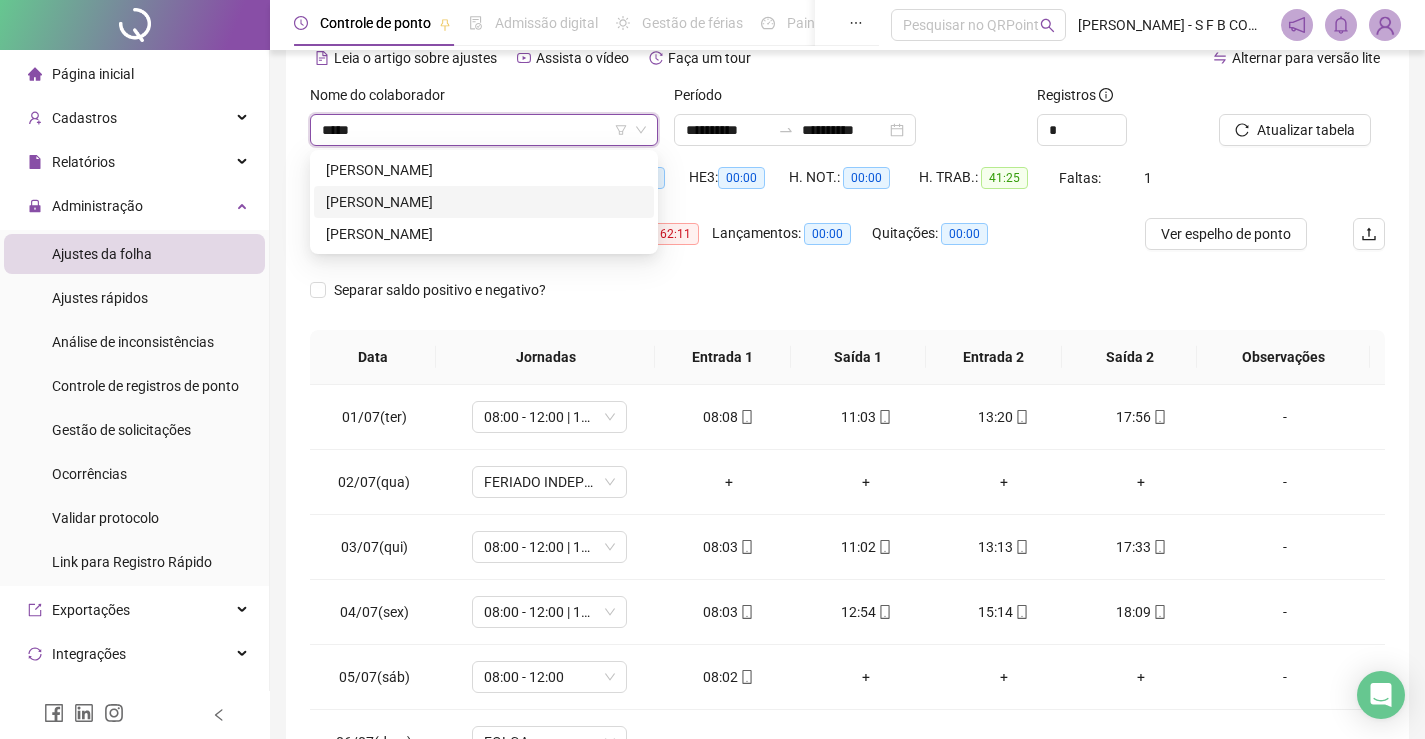 click on "[PERSON_NAME]" at bounding box center (484, 202) 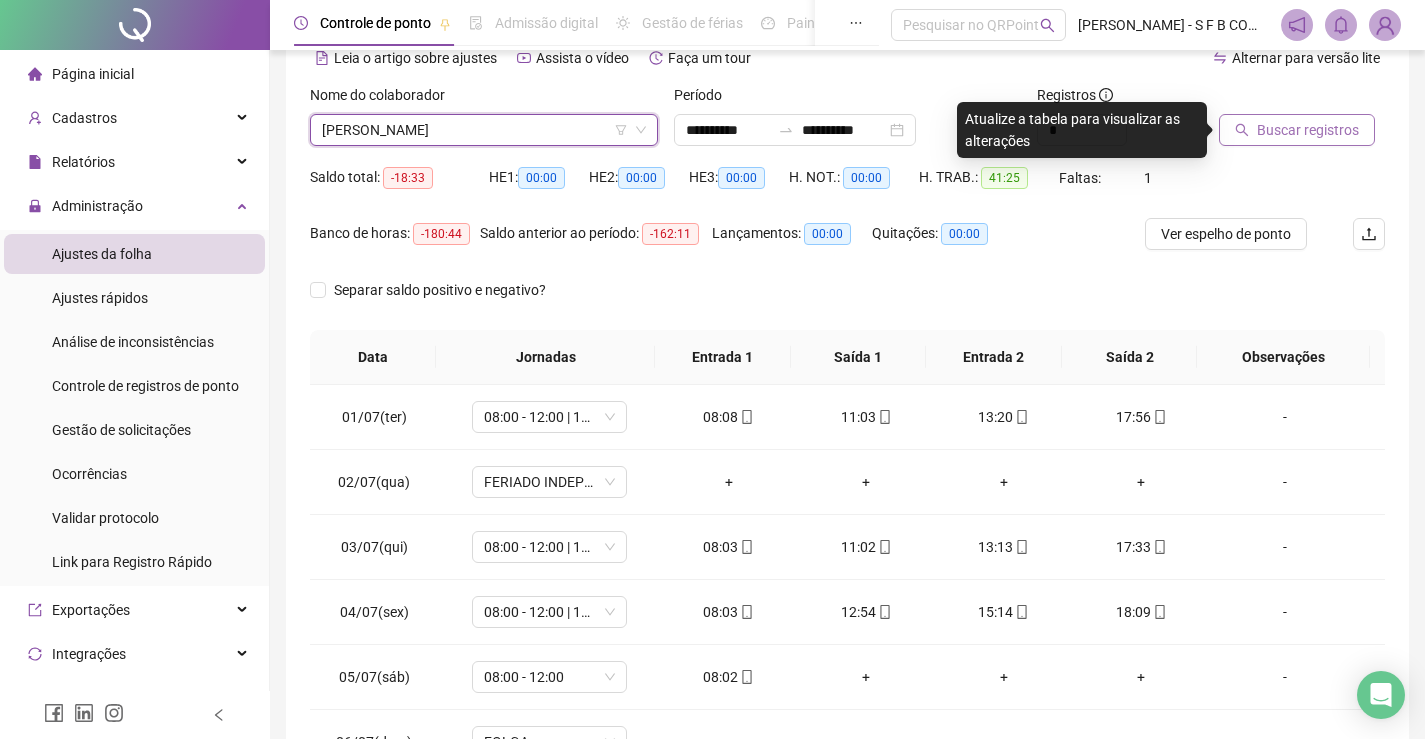 click on "Buscar registros" at bounding box center (1308, 130) 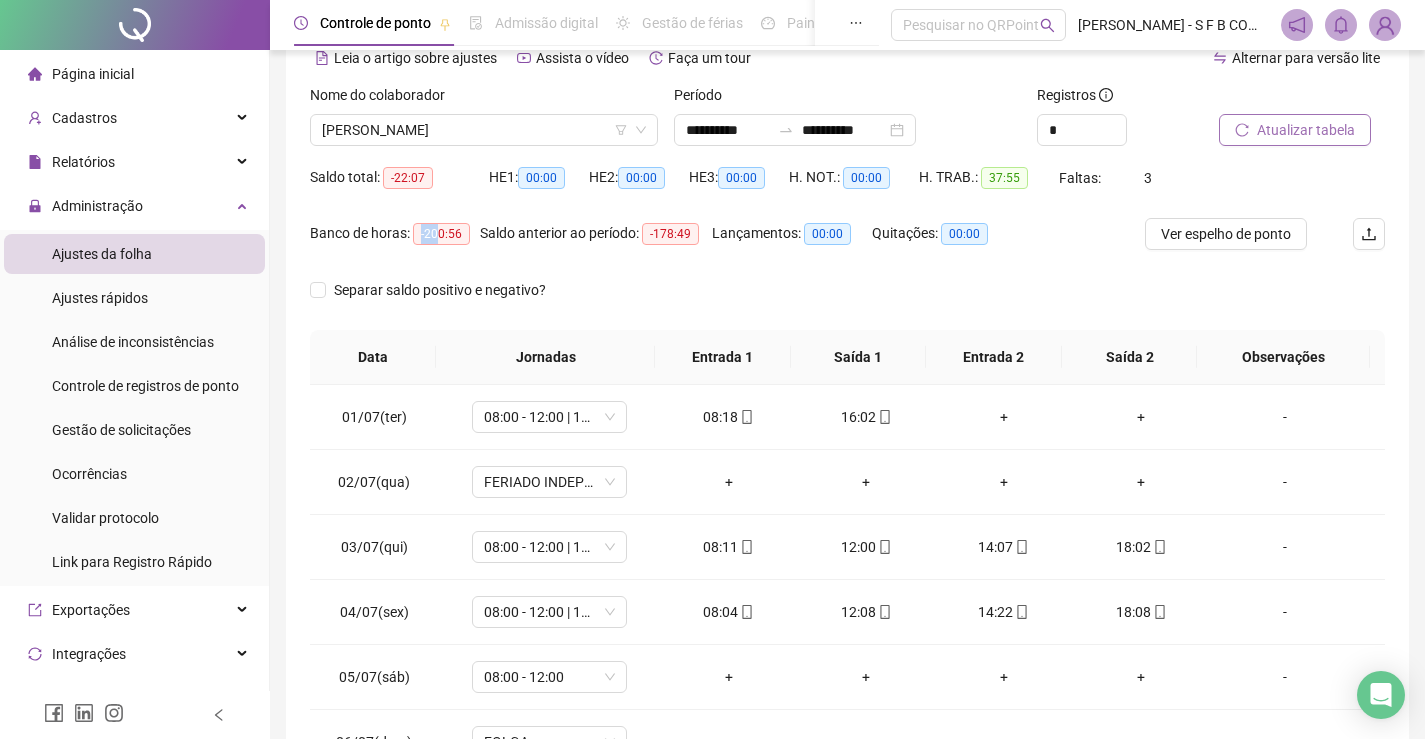 drag, startPoint x: 421, startPoint y: 238, endPoint x: 435, endPoint y: 239, distance: 14.035668 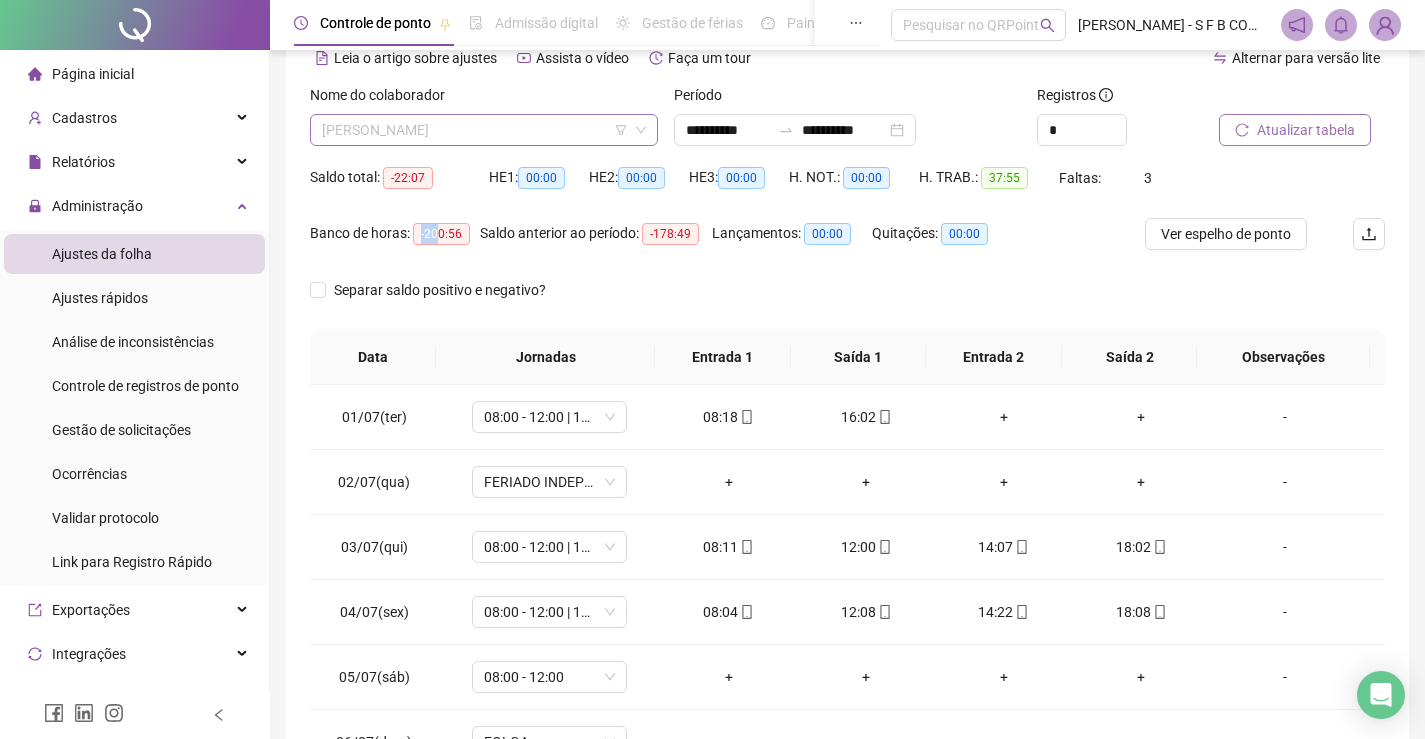 click on "[PERSON_NAME]" at bounding box center (484, 130) 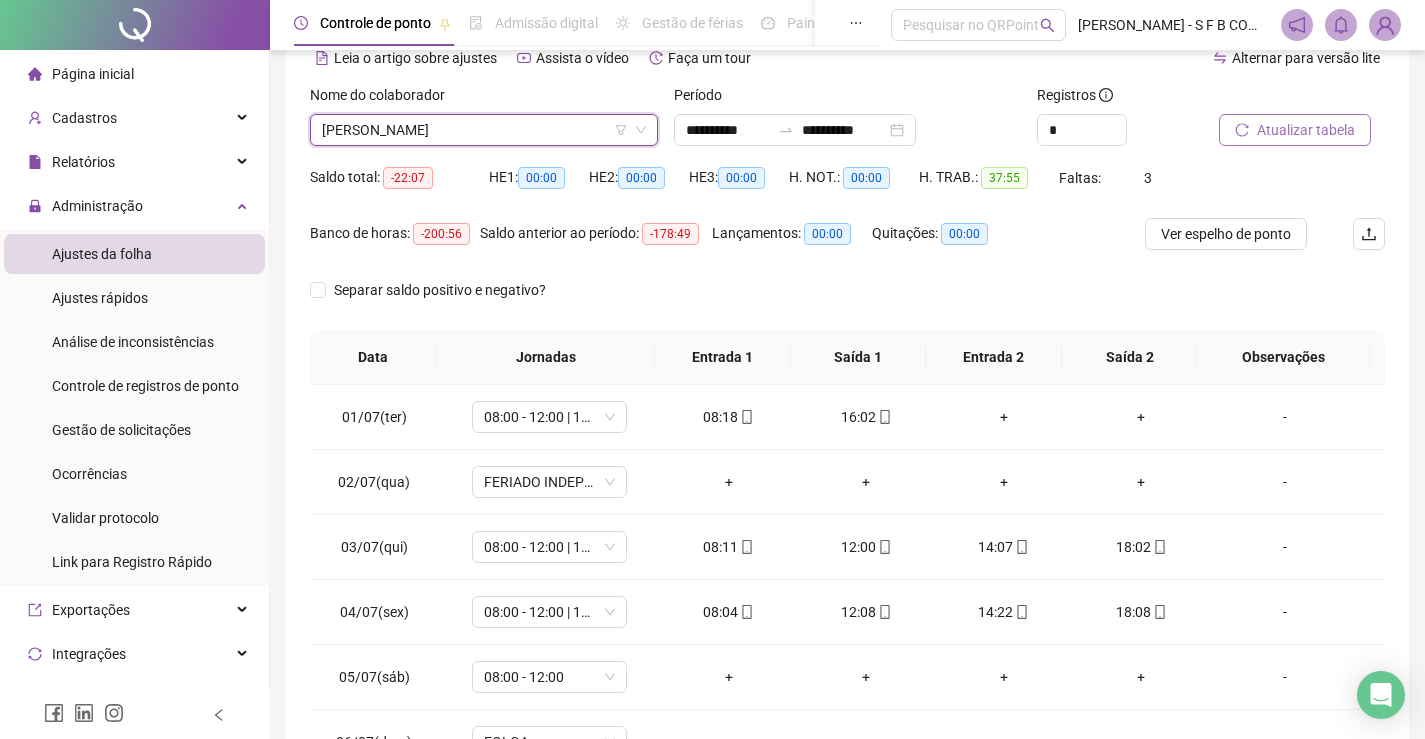click on "[PERSON_NAME]" at bounding box center [484, 130] 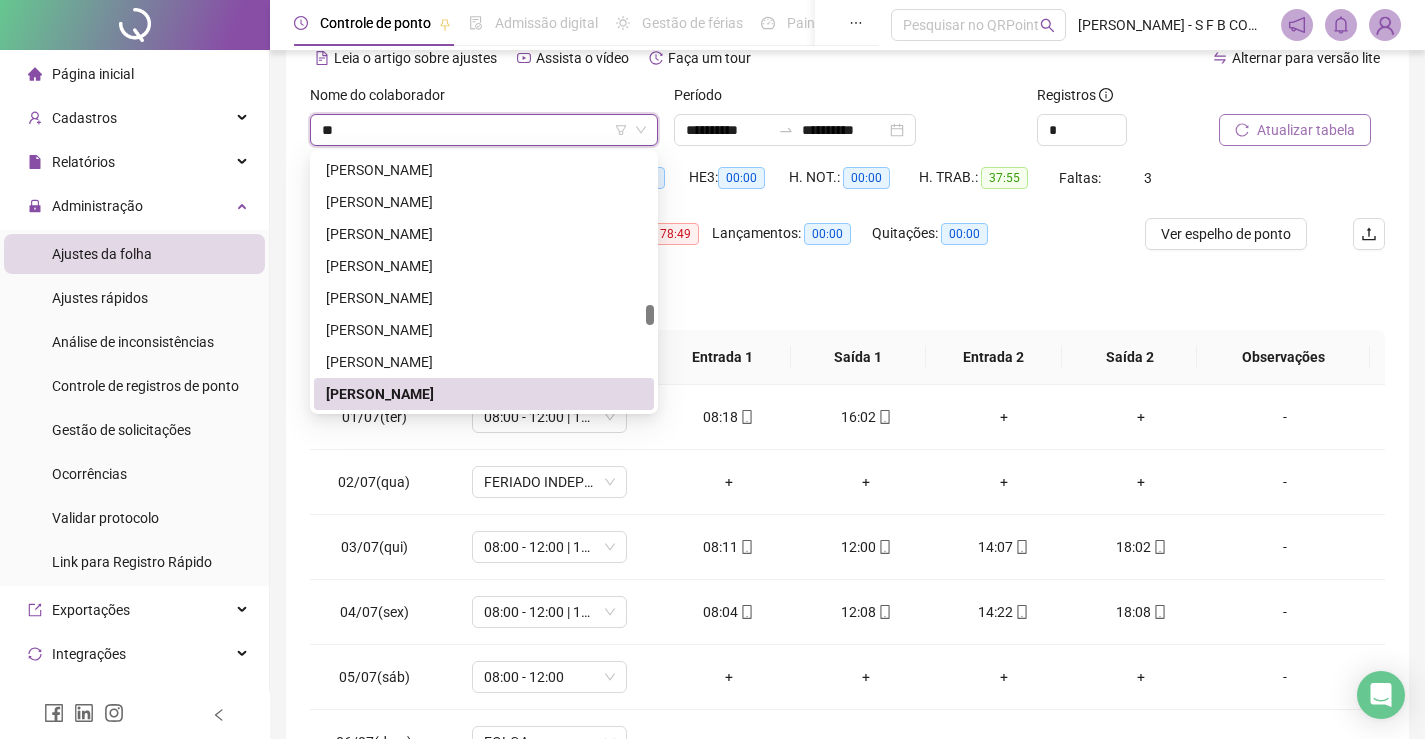 scroll, scrollTop: 0, scrollLeft: 0, axis: both 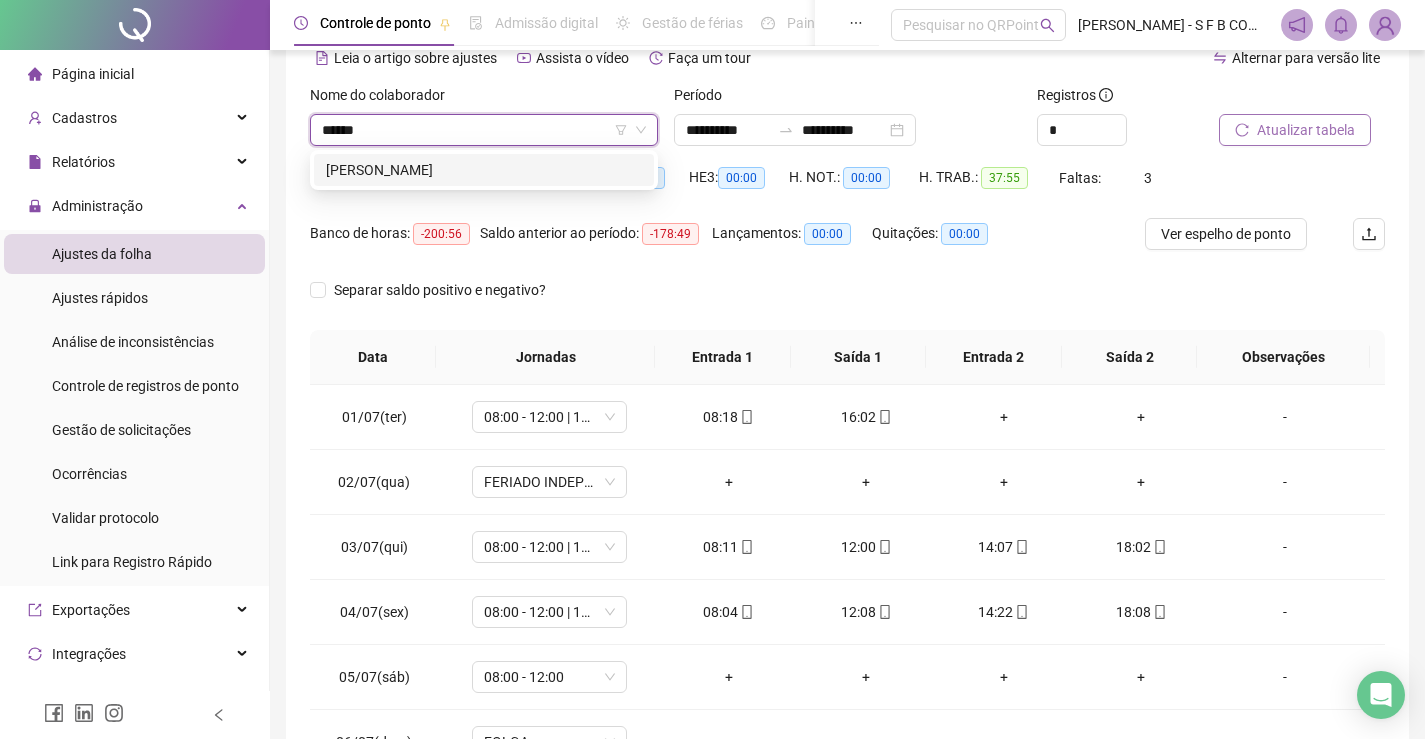 type on "*******" 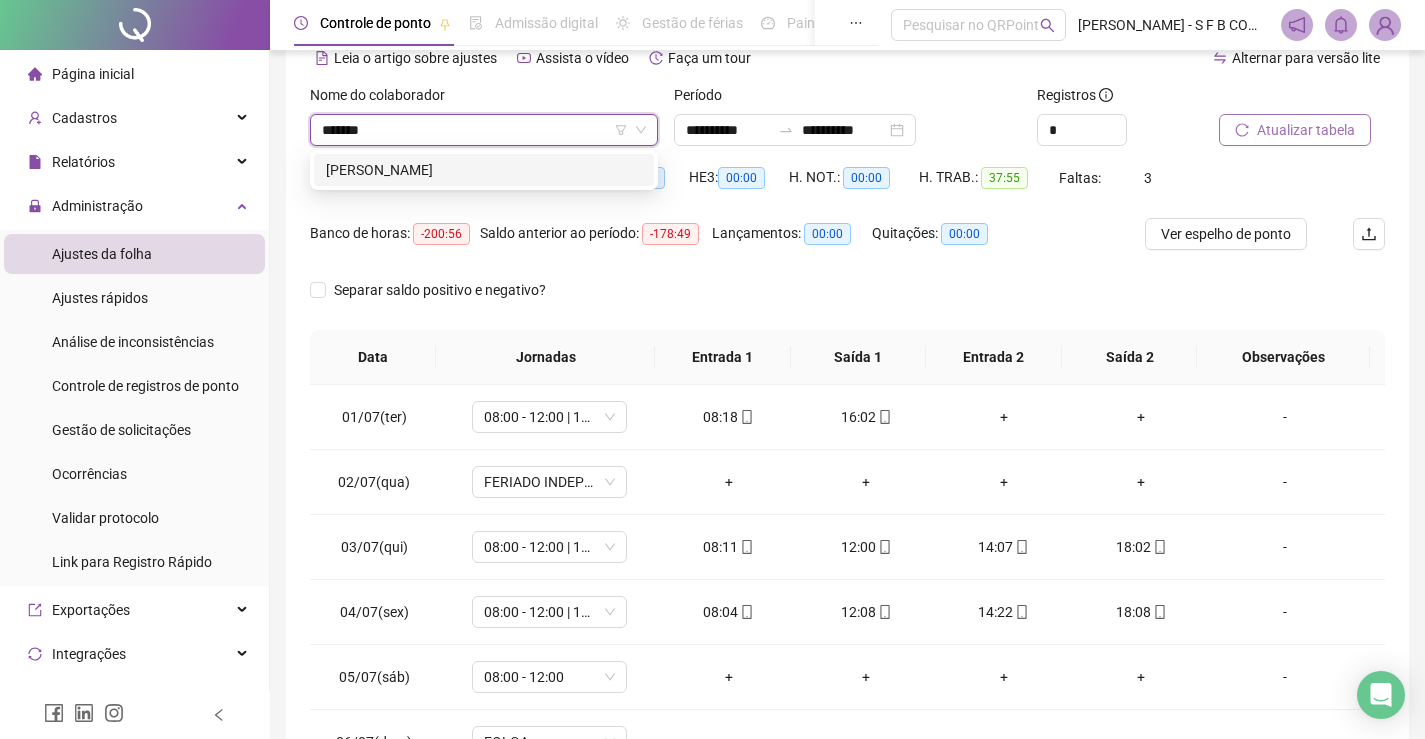 click on "[PERSON_NAME]" at bounding box center (484, 170) 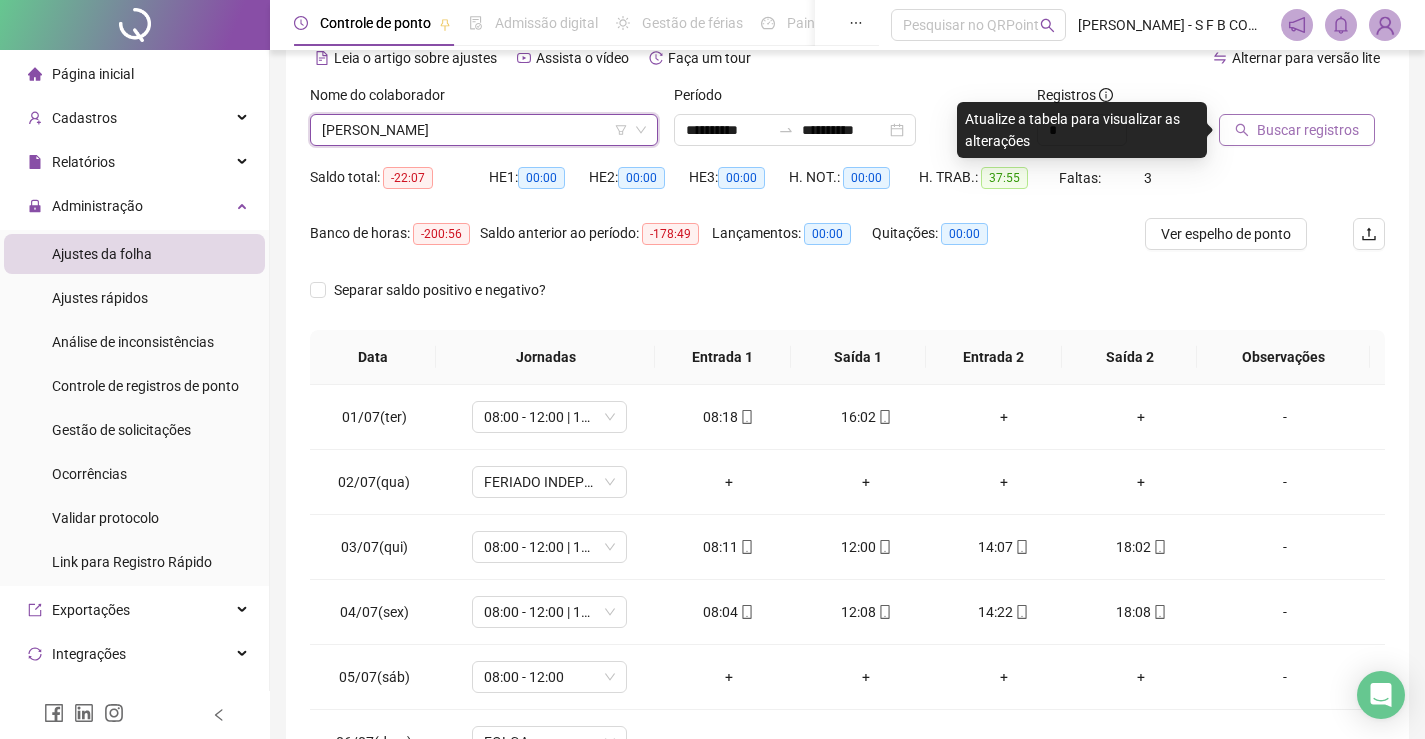 click on "Buscar registros" at bounding box center (1302, 123) 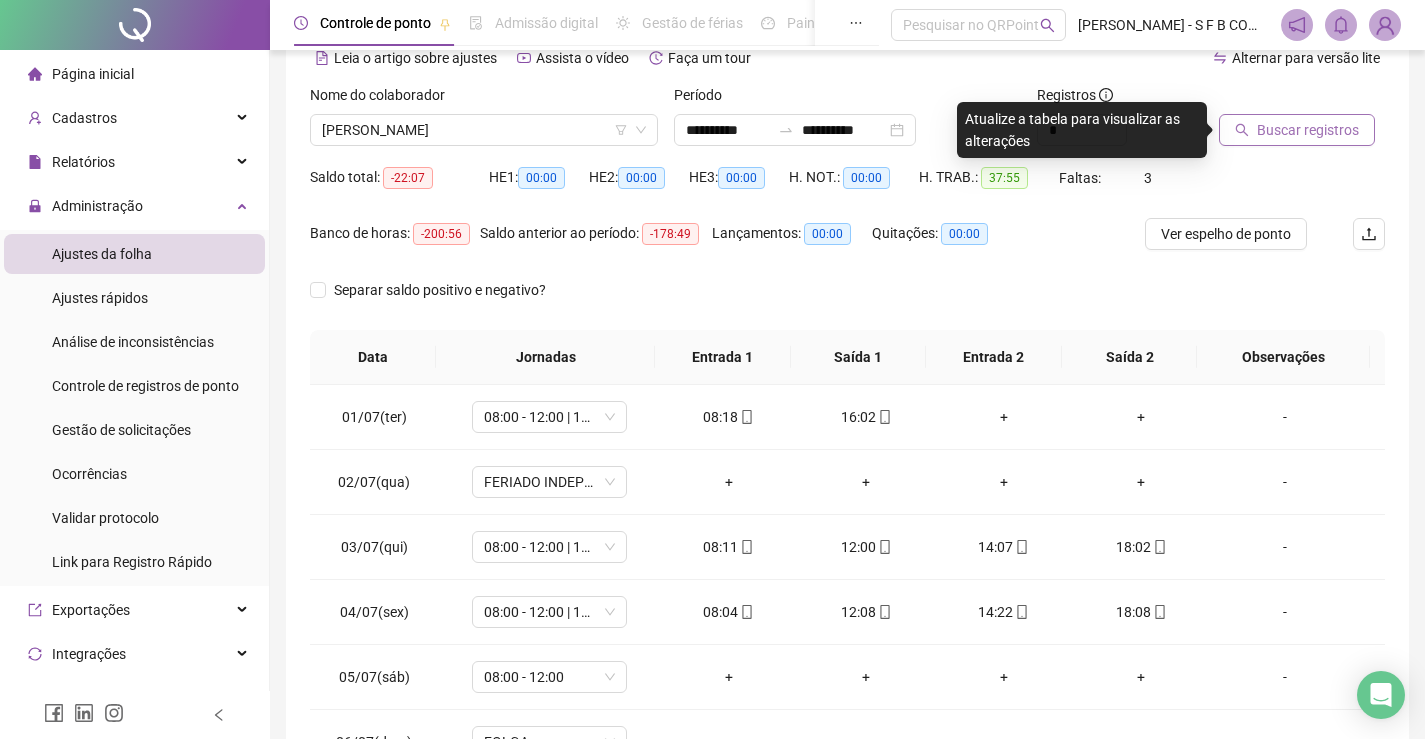 click on "Buscar registros" at bounding box center (1297, 130) 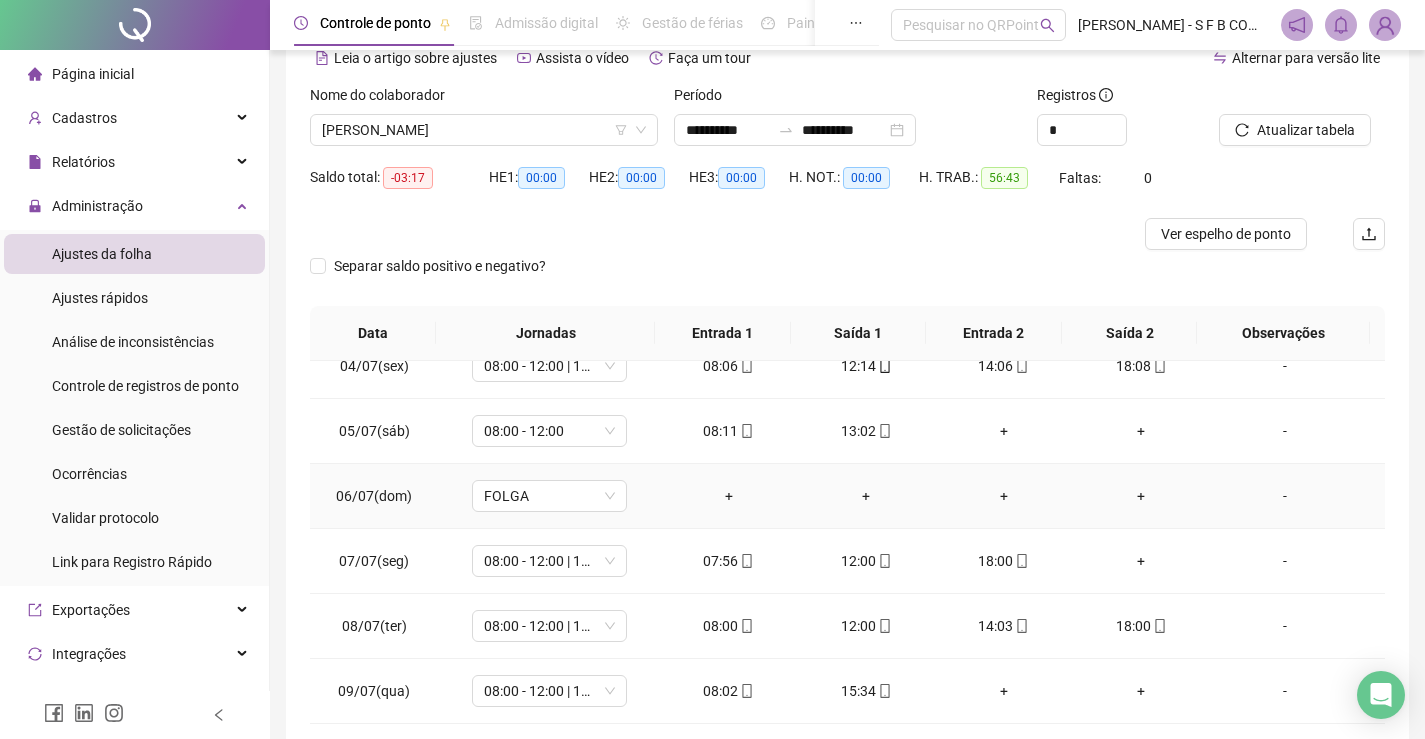 scroll, scrollTop: 223, scrollLeft: 0, axis: vertical 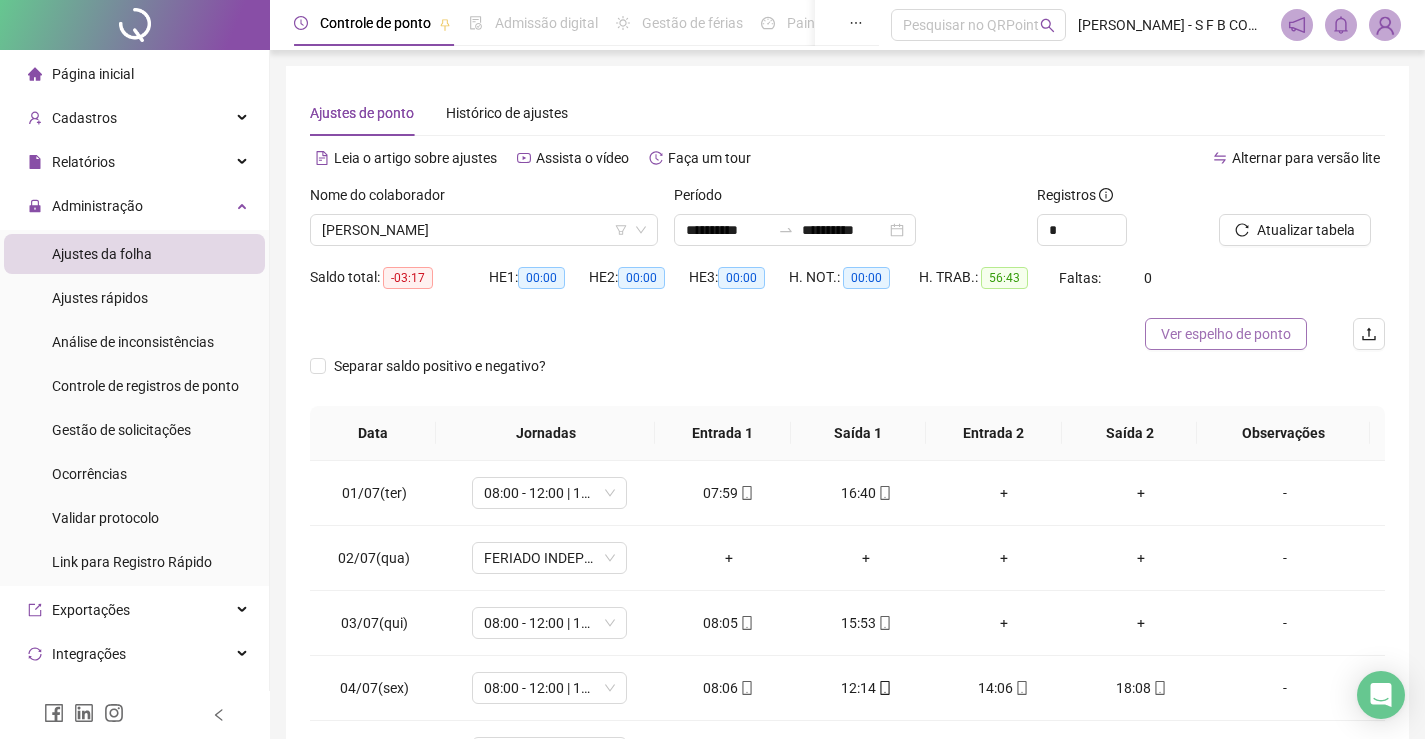click on "Ver espelho de ponto" at bounding box center [1226, 334] 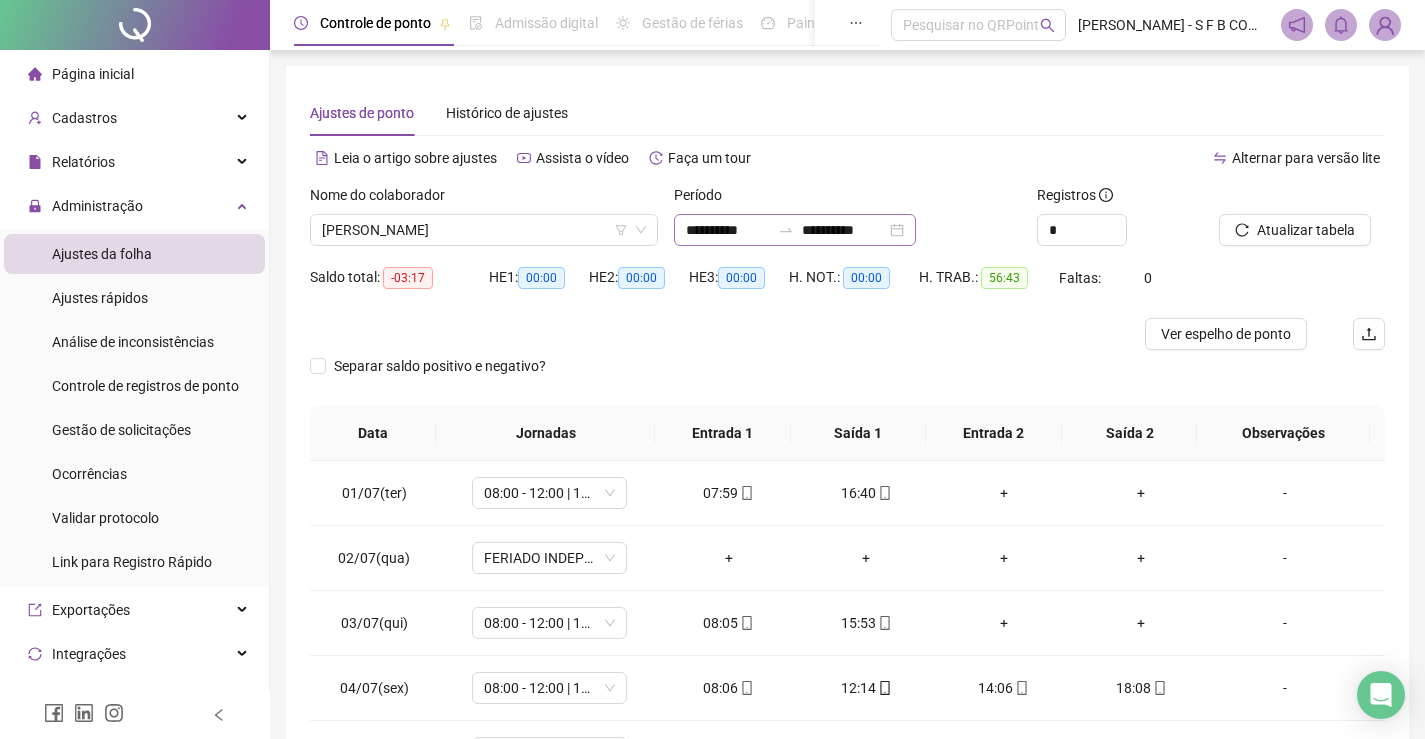 click on "**********" at bounding box center (795, 230) 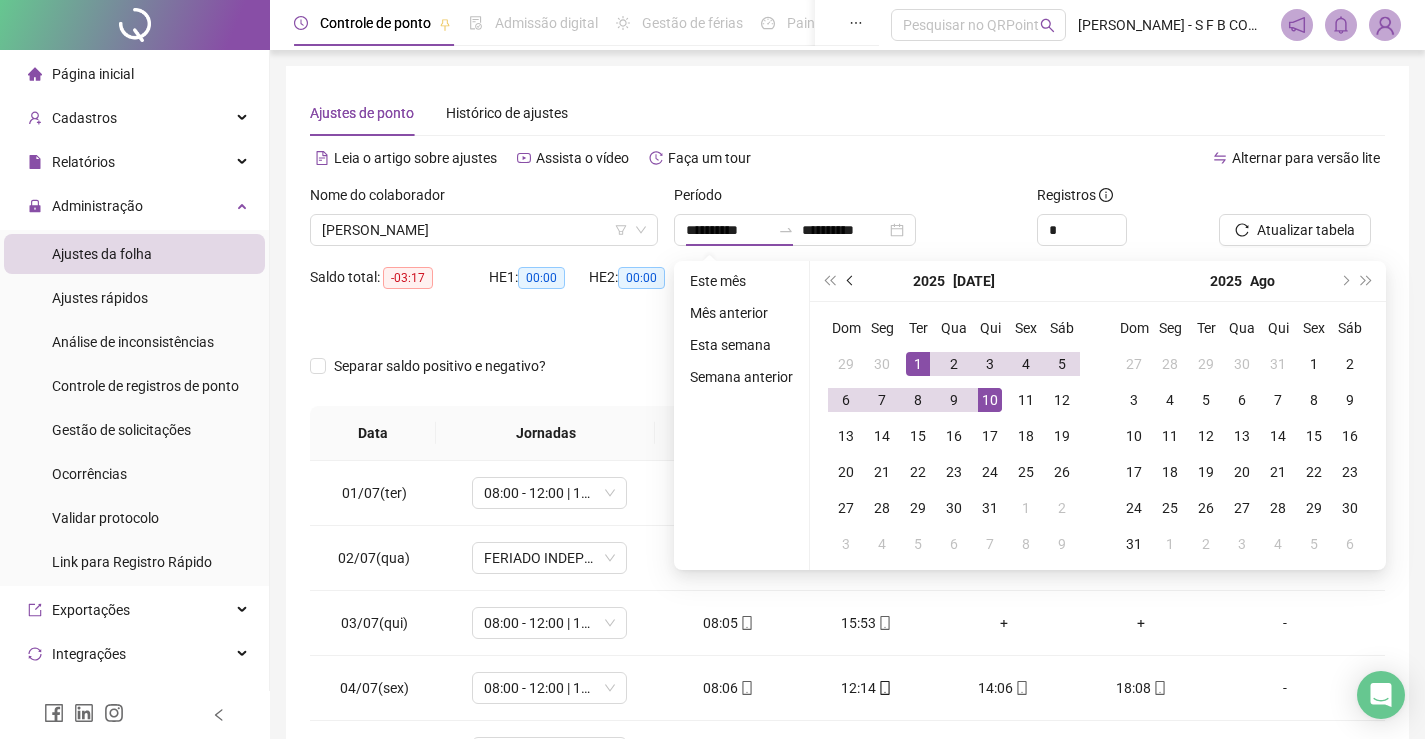 click at bounding box center [851, 281] 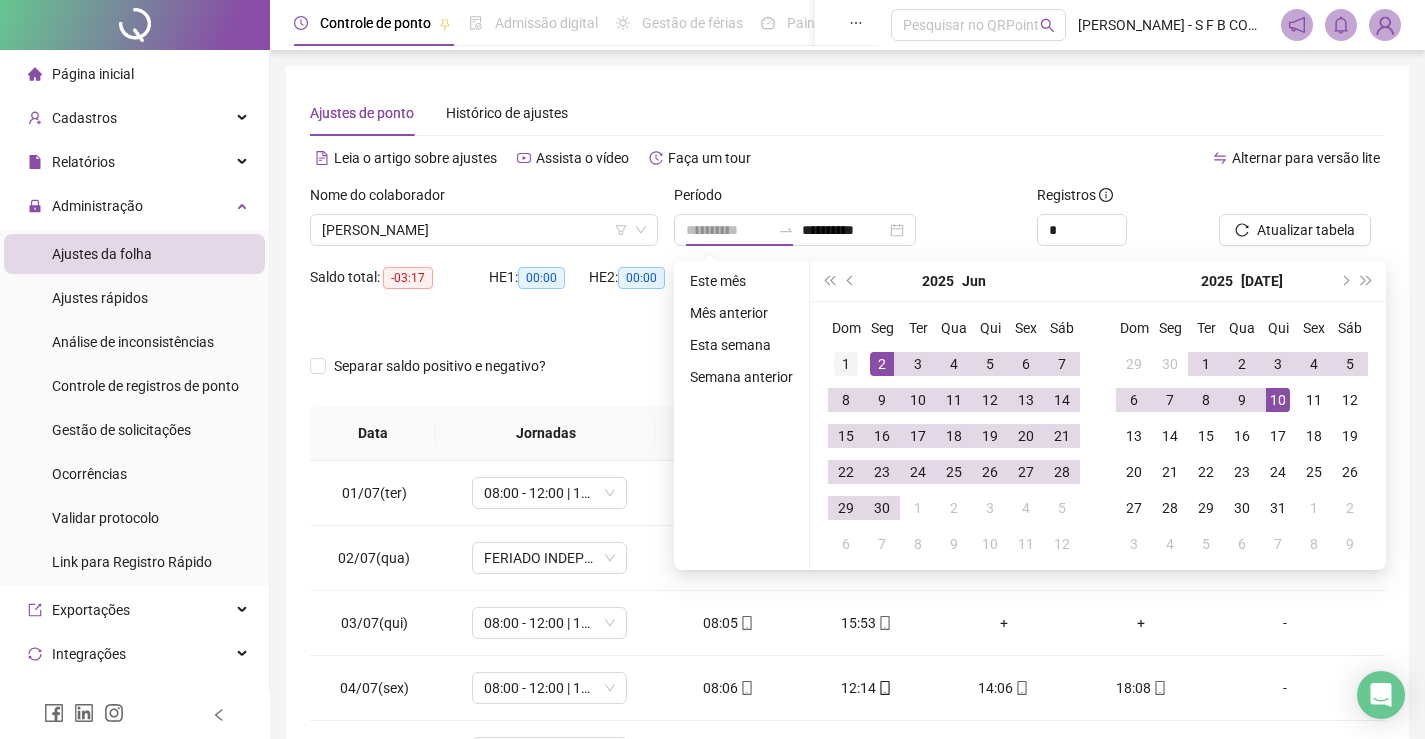 type on "**********" 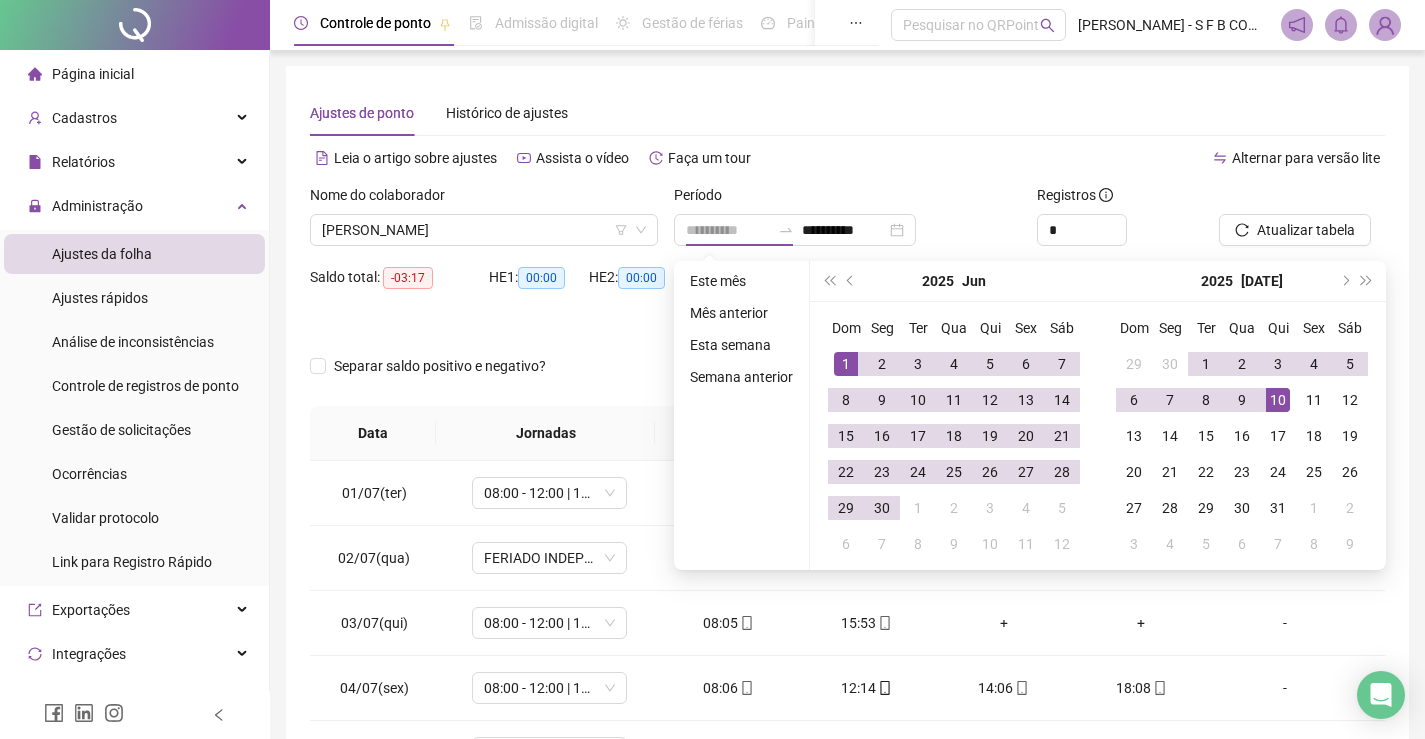 click on "1" at bounding box center (846, 364) 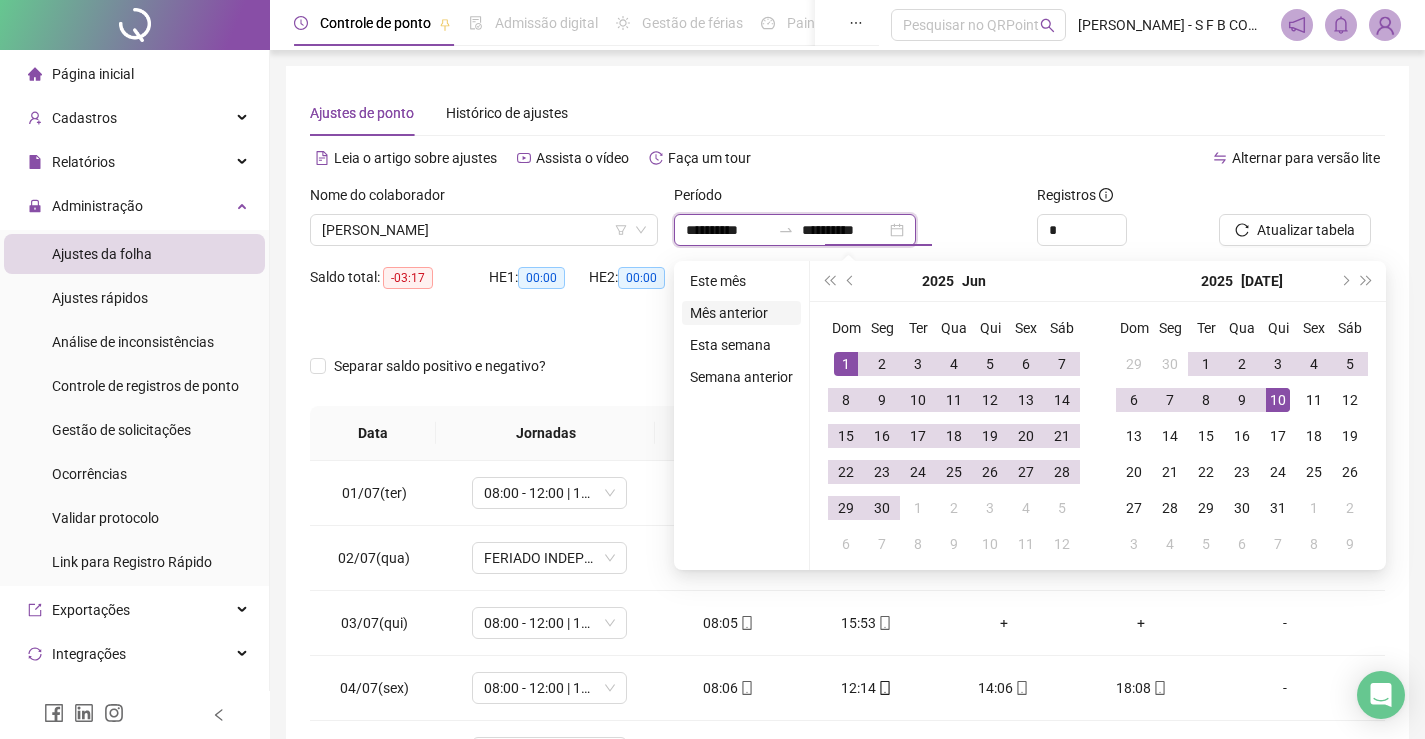 type on "**********" 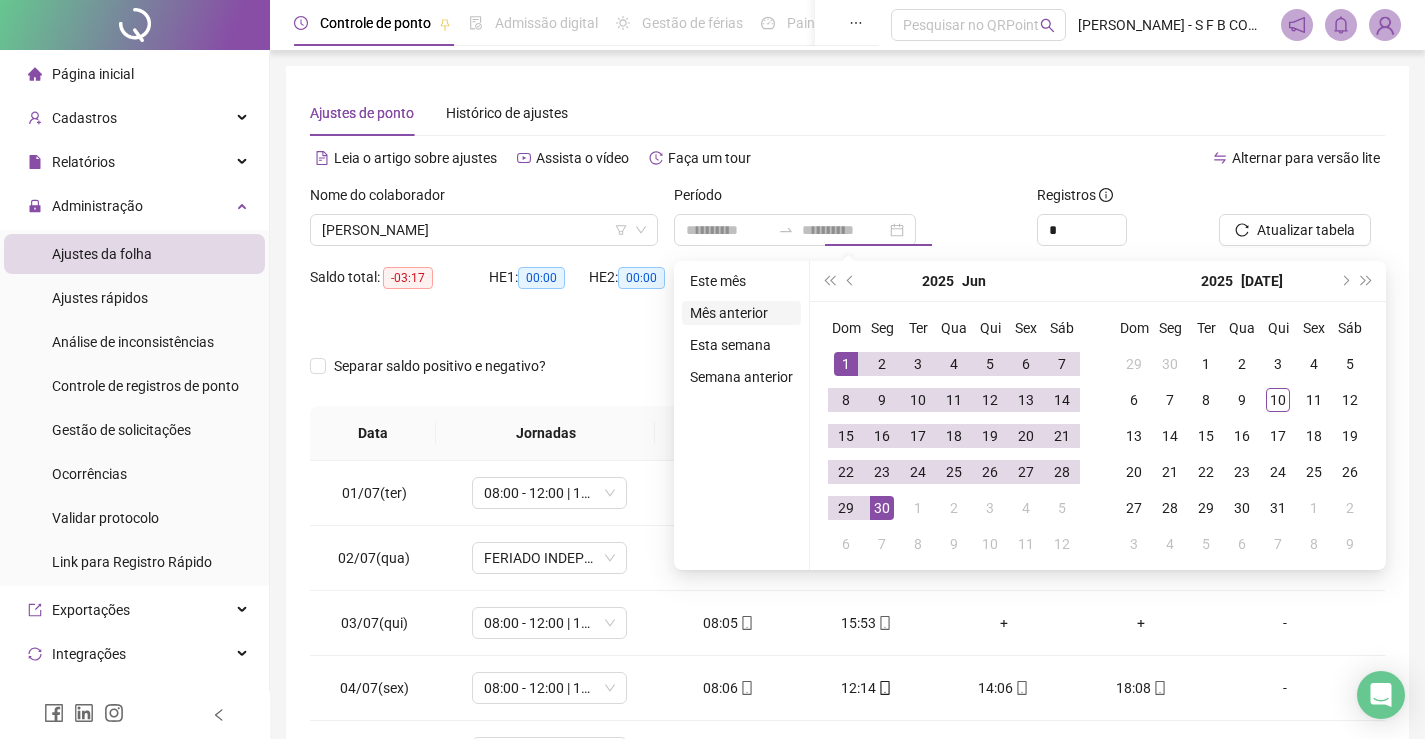 click on "Mês anterior" at bounding box center [741, 313] 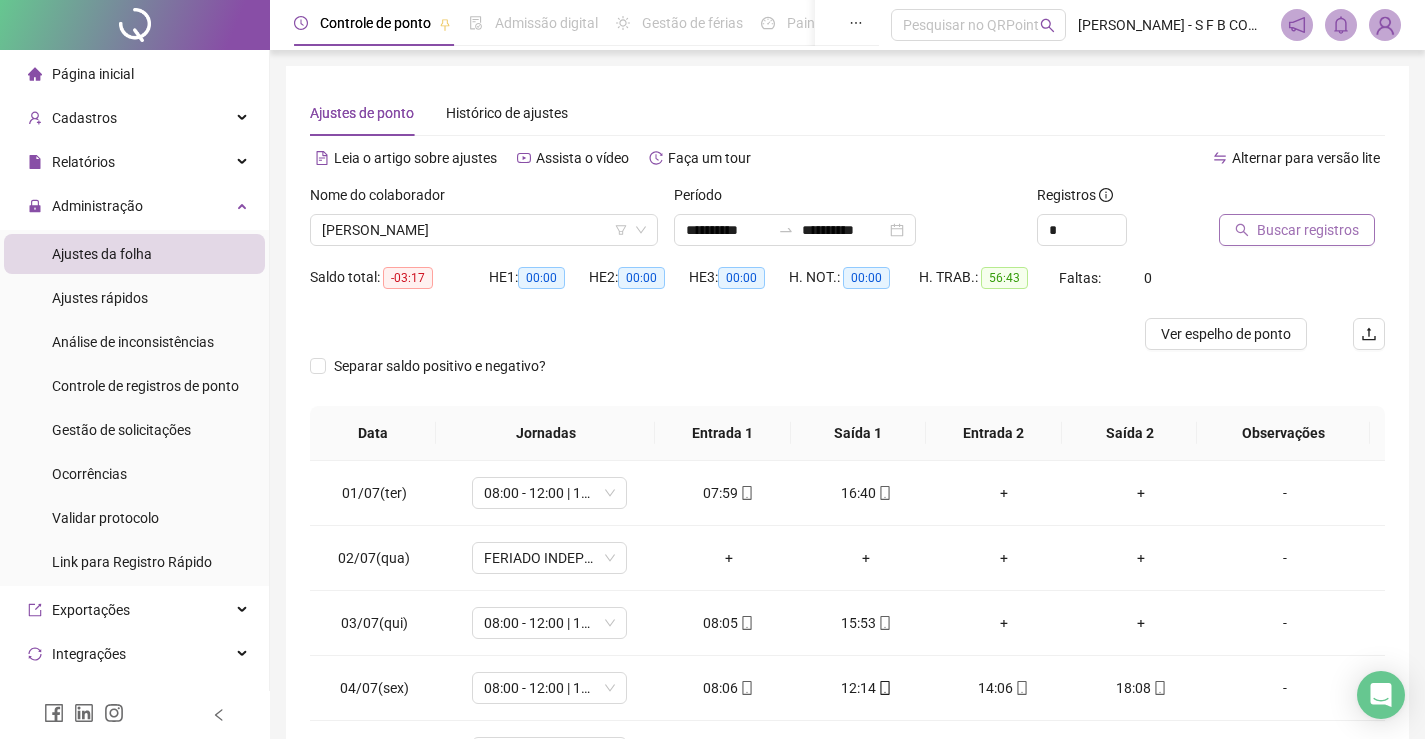 click on "Buscar registros" at bounding box center (1308, 230) 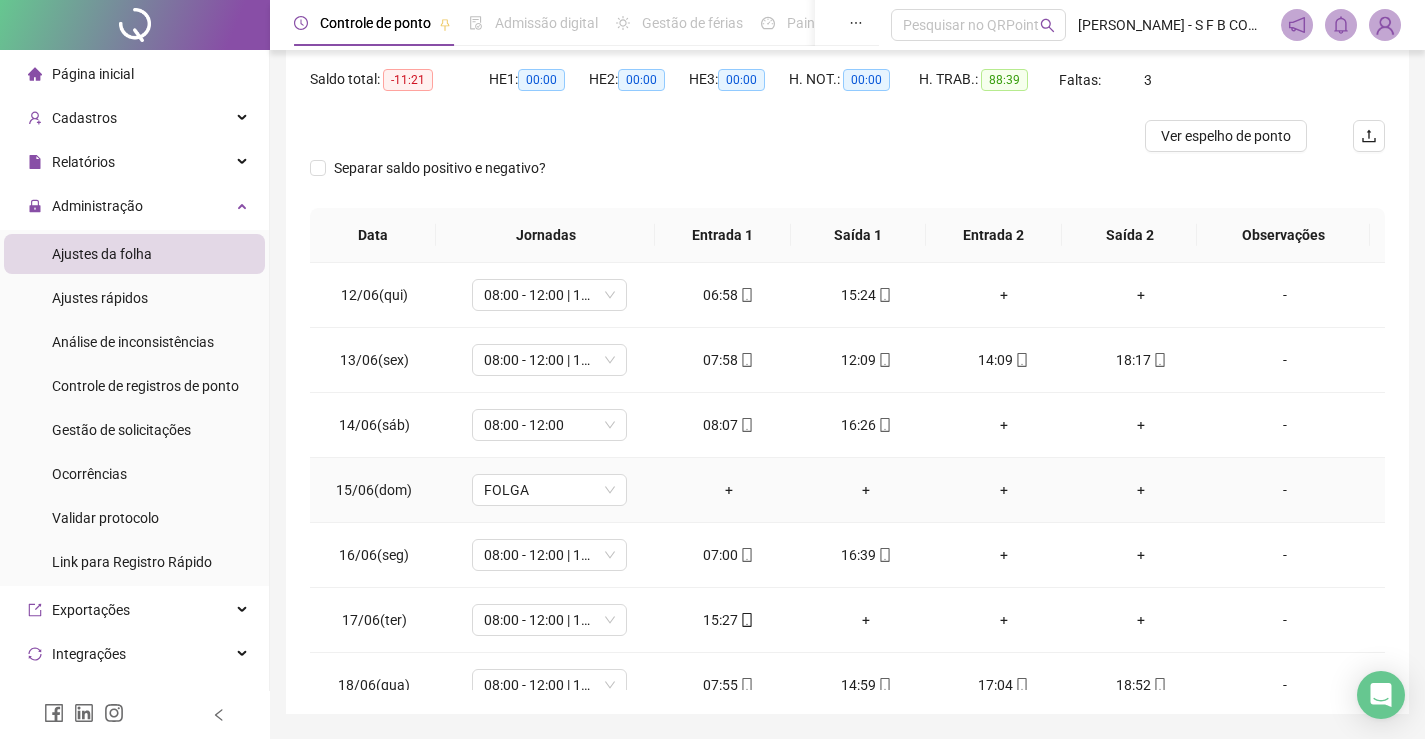 scroll, scrollTop: 200, scrollLeft: 0, axis: vertical 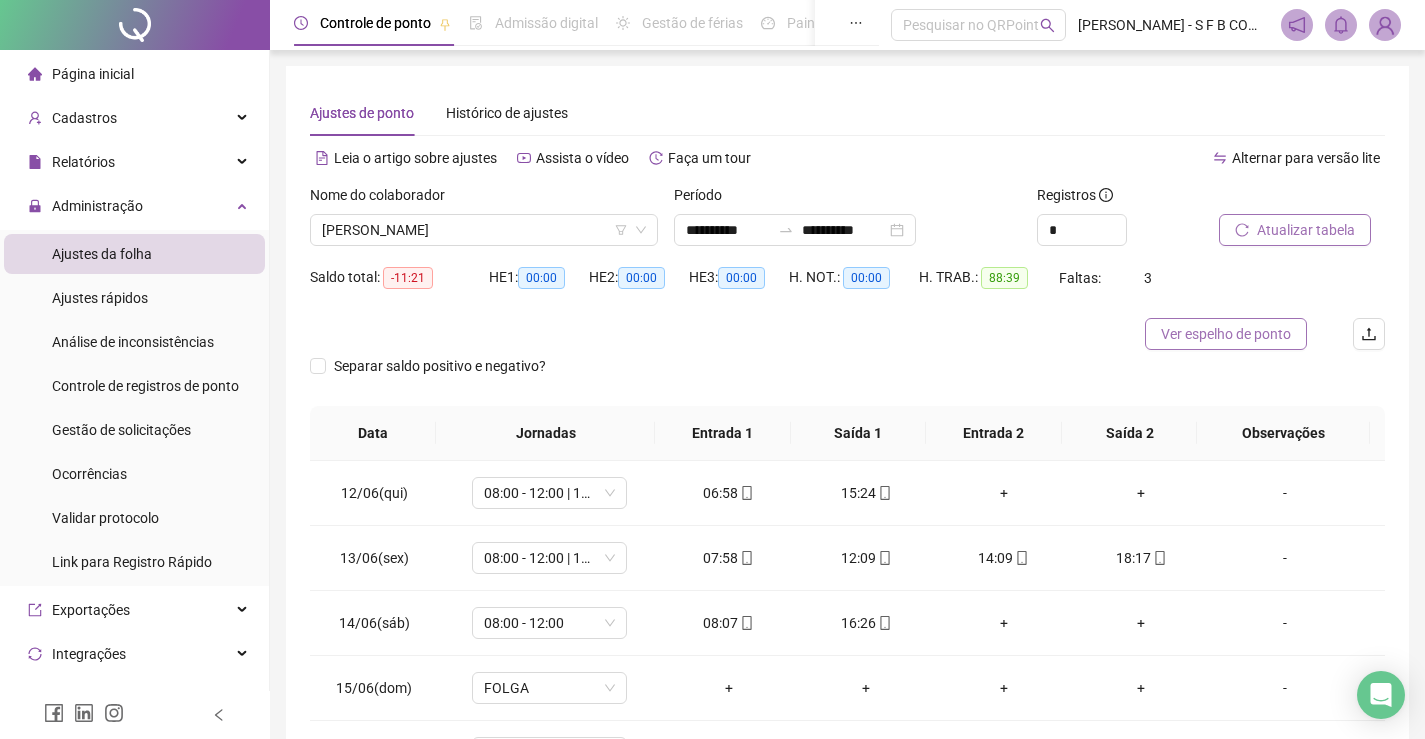 click on "Ver espelho de ponto" at bounding box center [1226, 334] 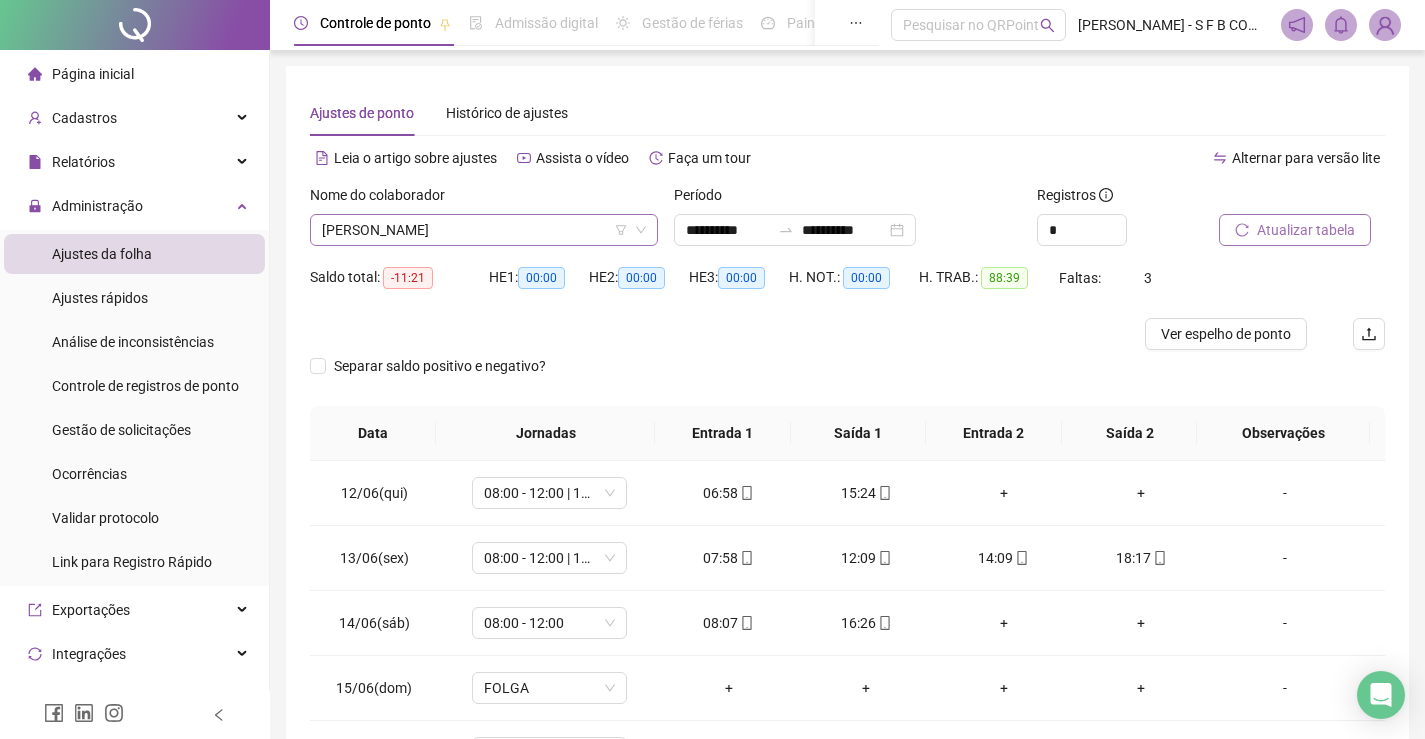 click on "[PERSON_NAME]" at bounding box center (484, 230) 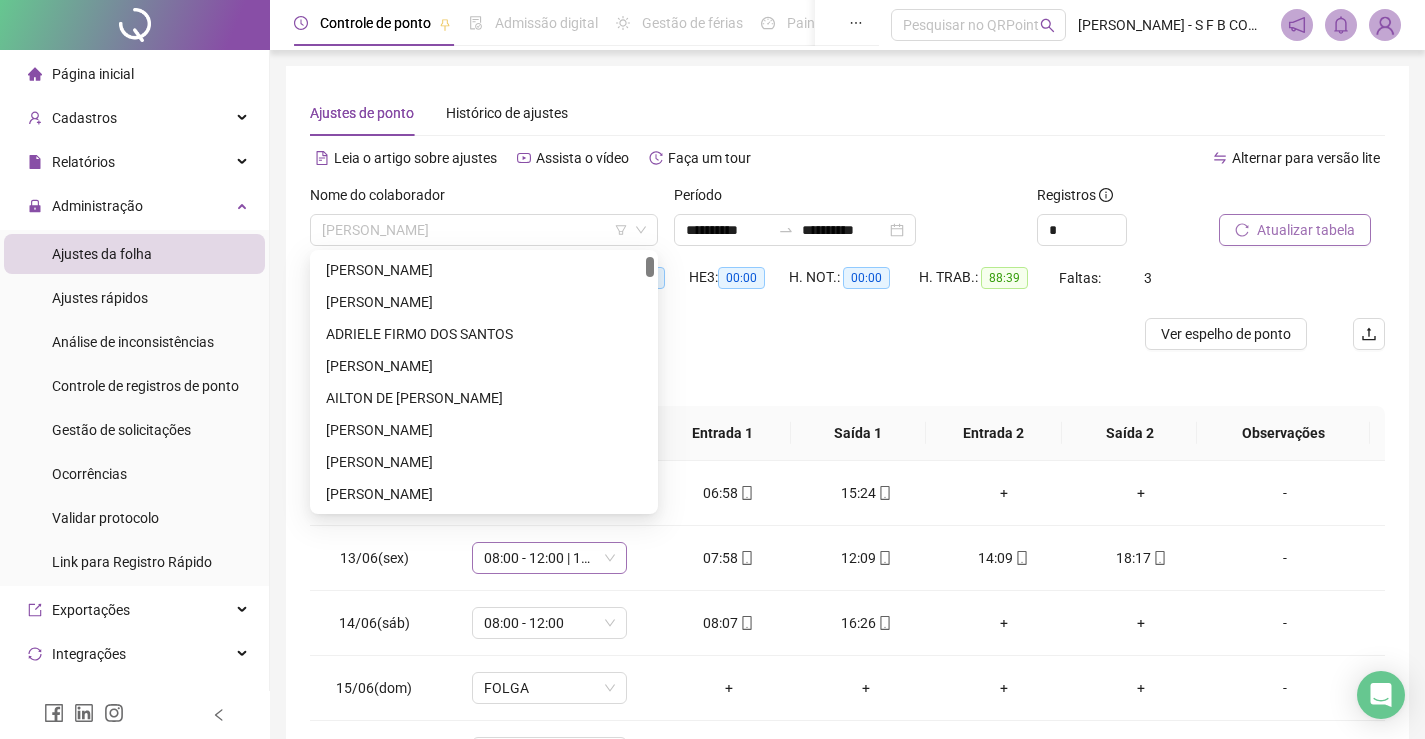 scroll, scrollTop: 32, scrollLeft: 0, axis: vertical 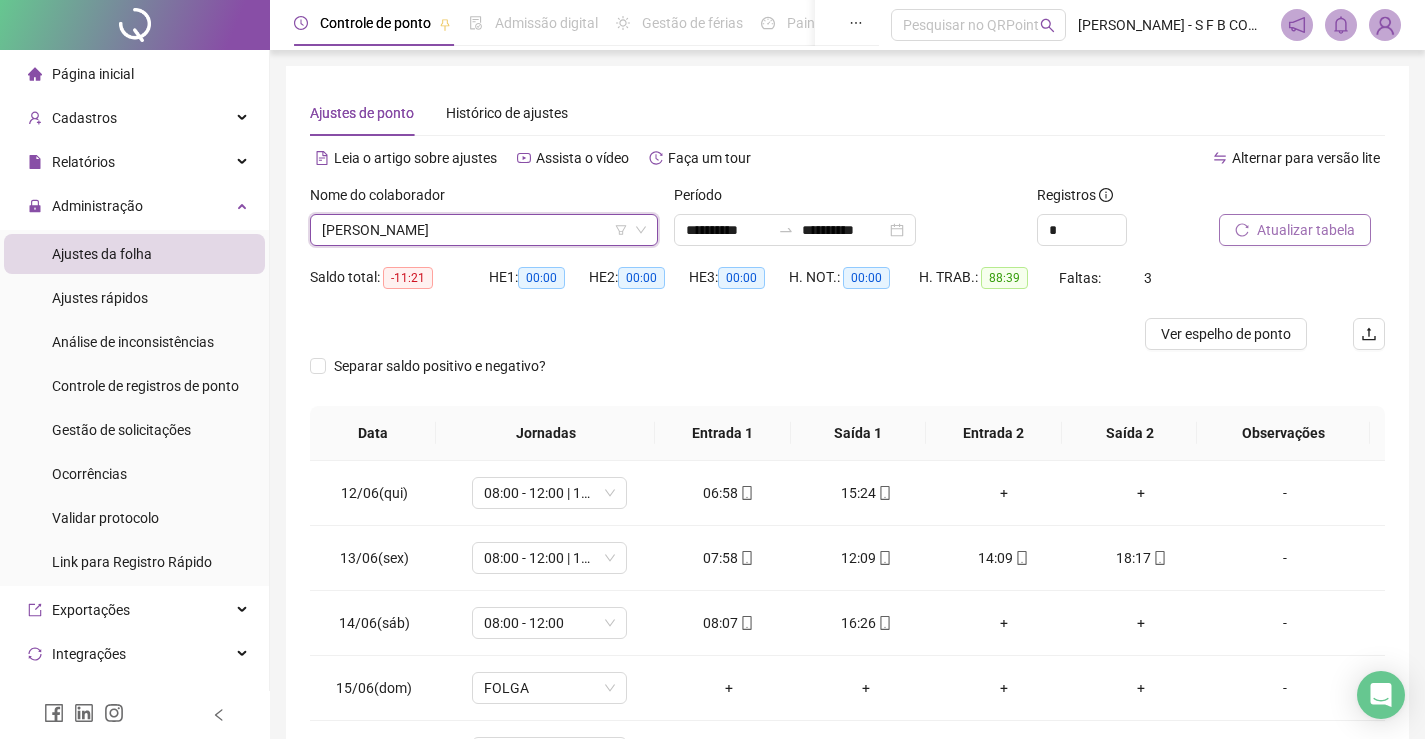 click on "[PERSON_NAME]" at bounding box center (484, 230) 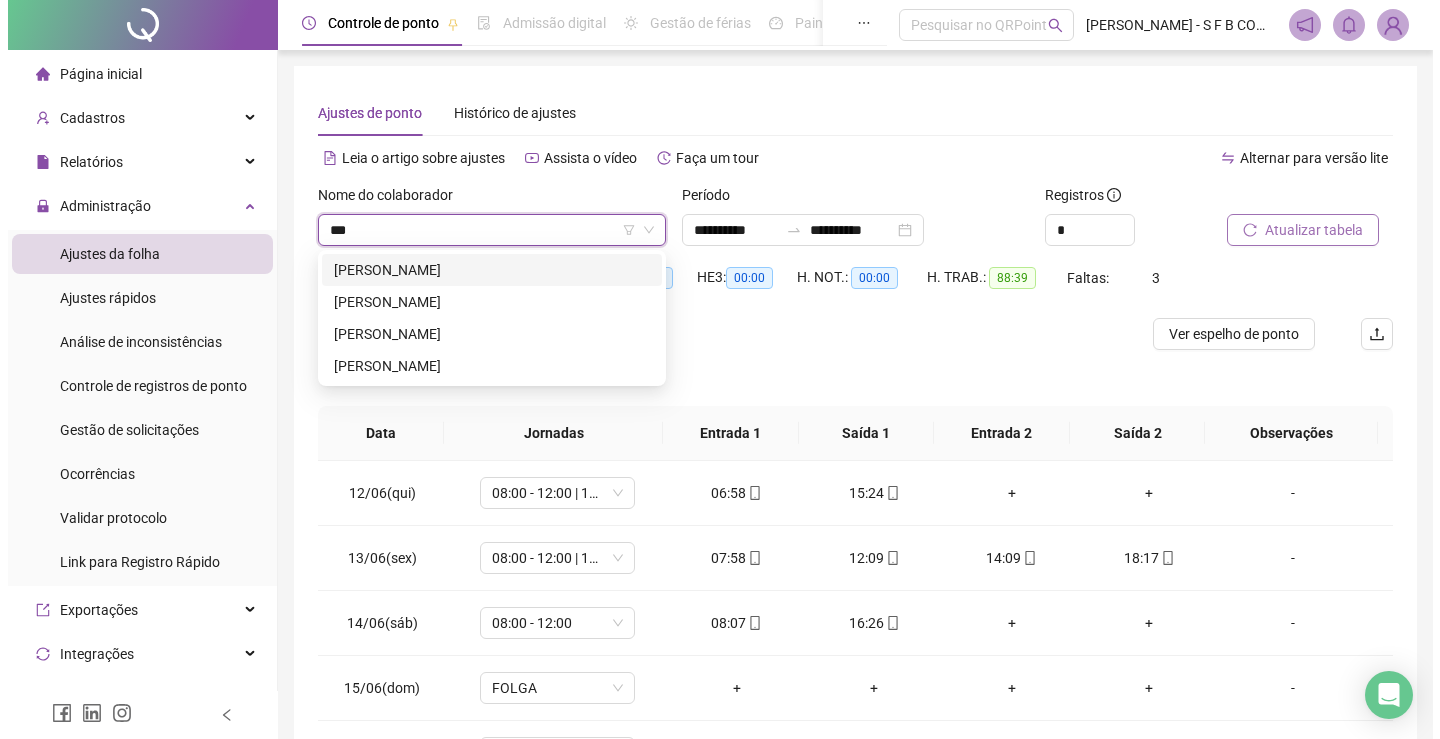 scroll, scrollTop: 0, scrollLeft: 0, axis: both 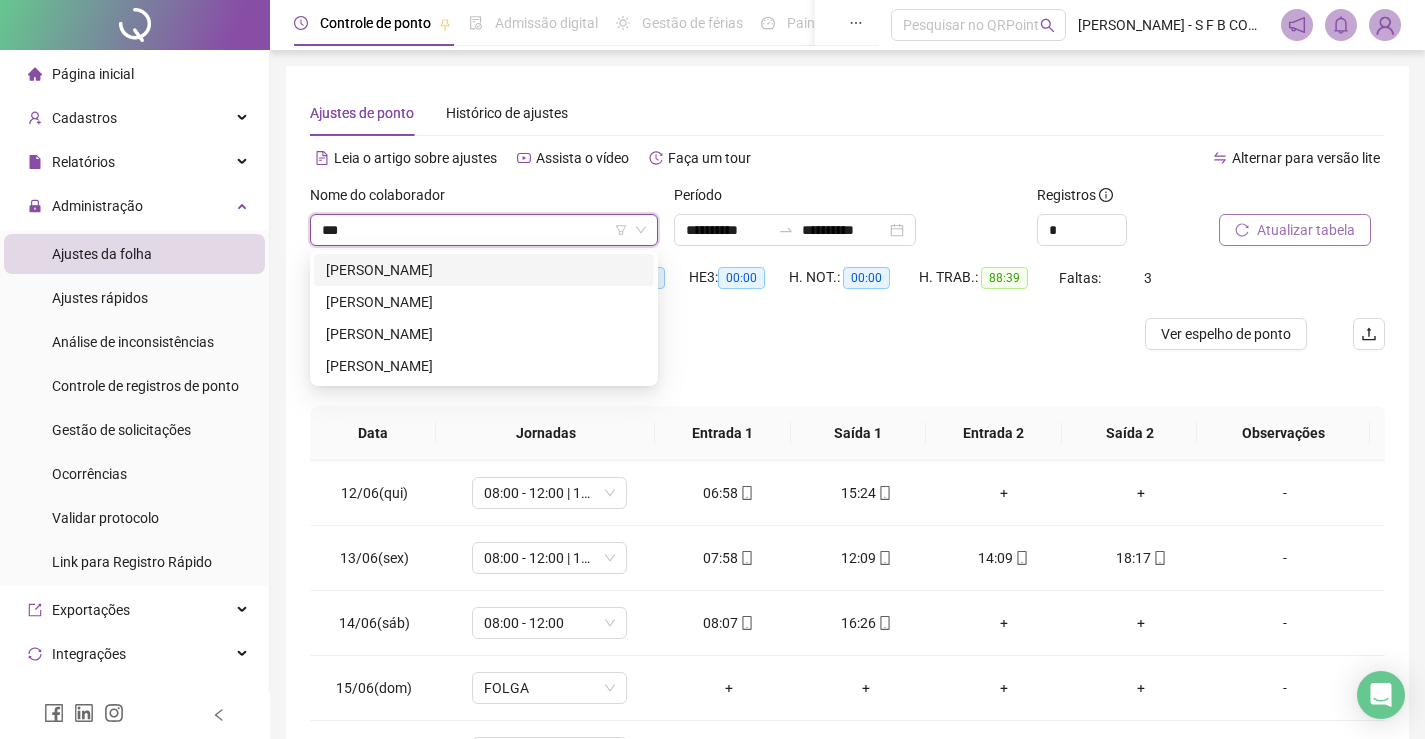 type on "****" 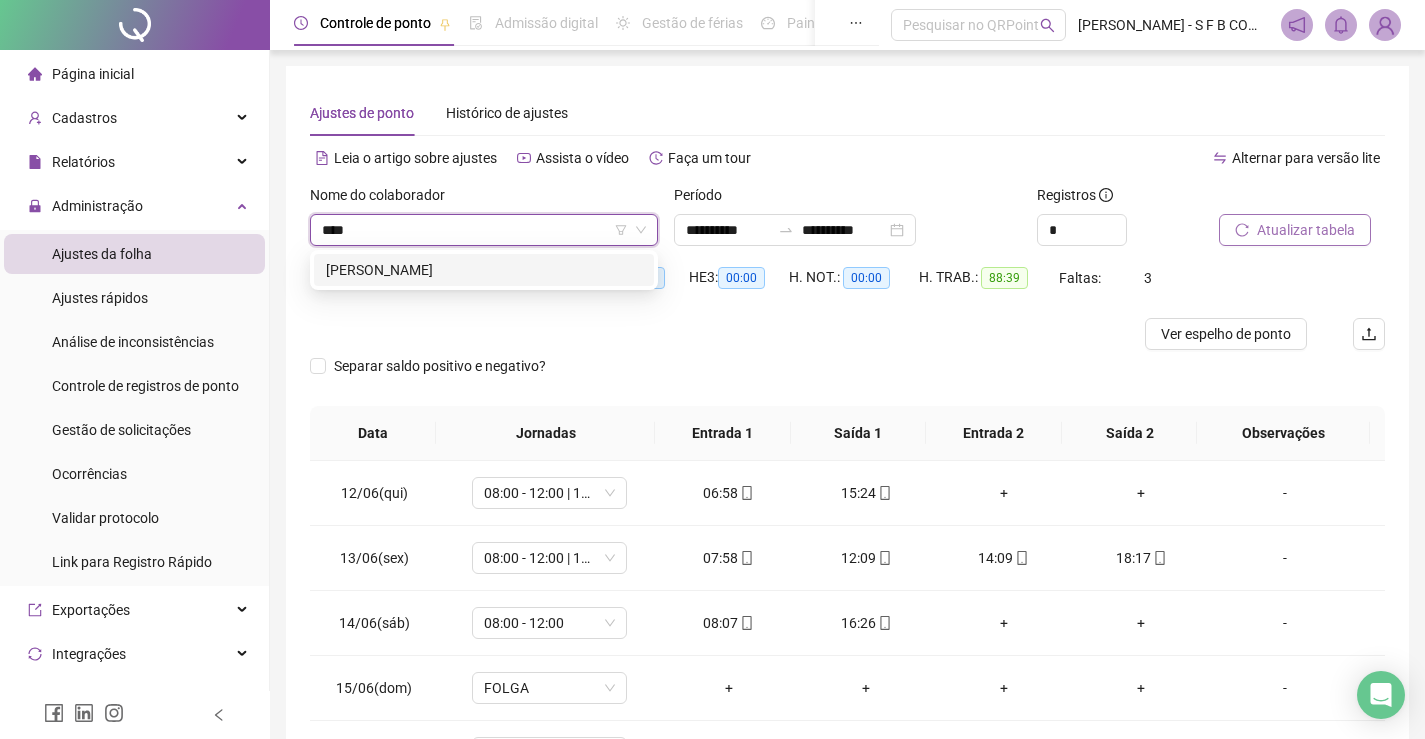 click on "[PERSON_NAME]" at bounding box center (484, 270) 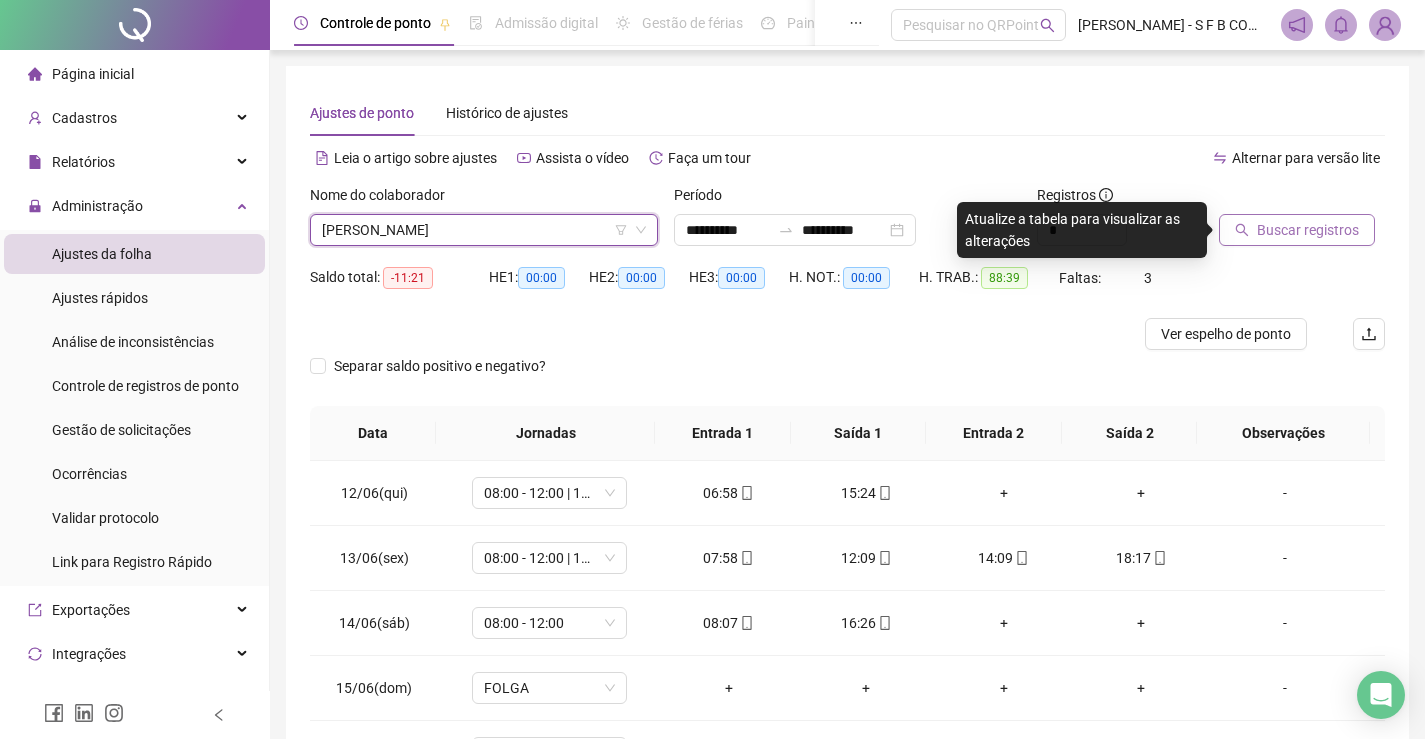 click on "Buscar registros" at bounding box center [1308, 230] 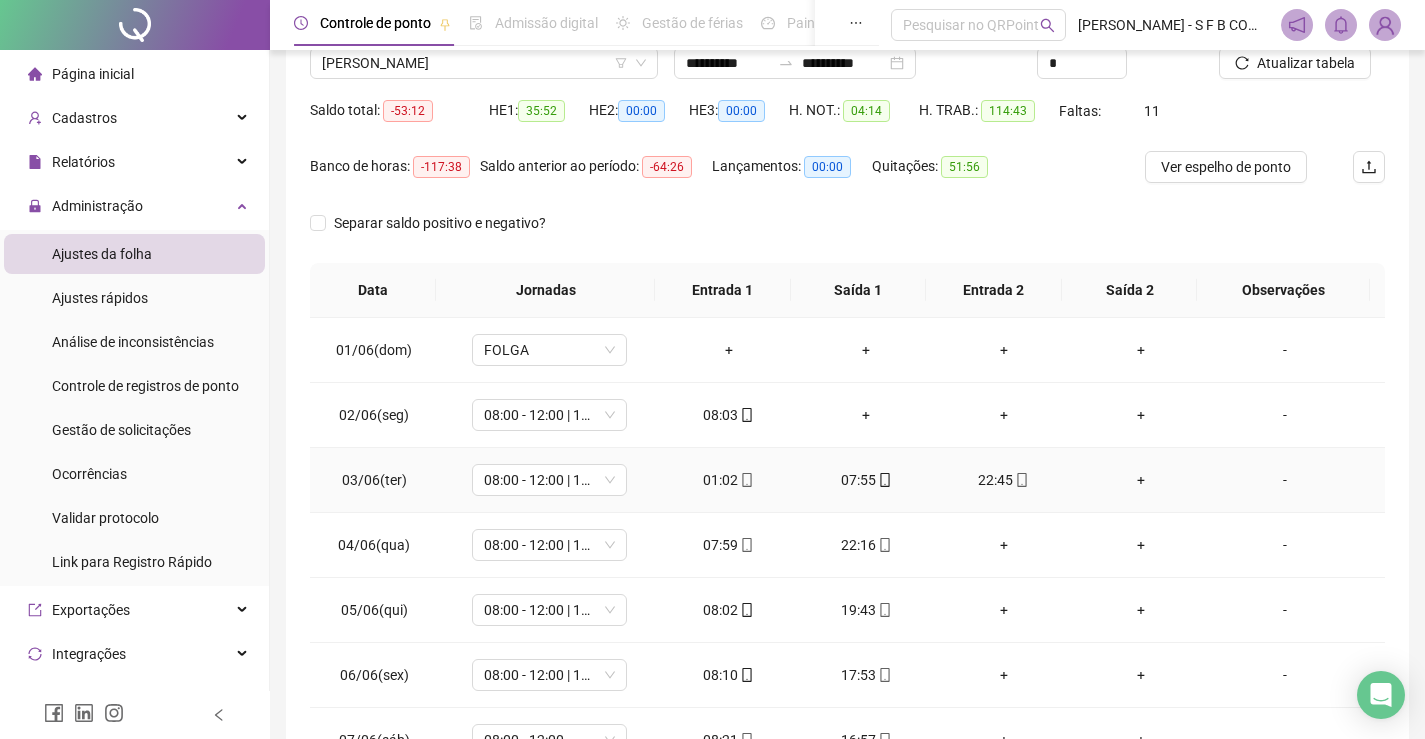 scroll, scrollTop: 200, scrollLeft: 0, axis: vertical 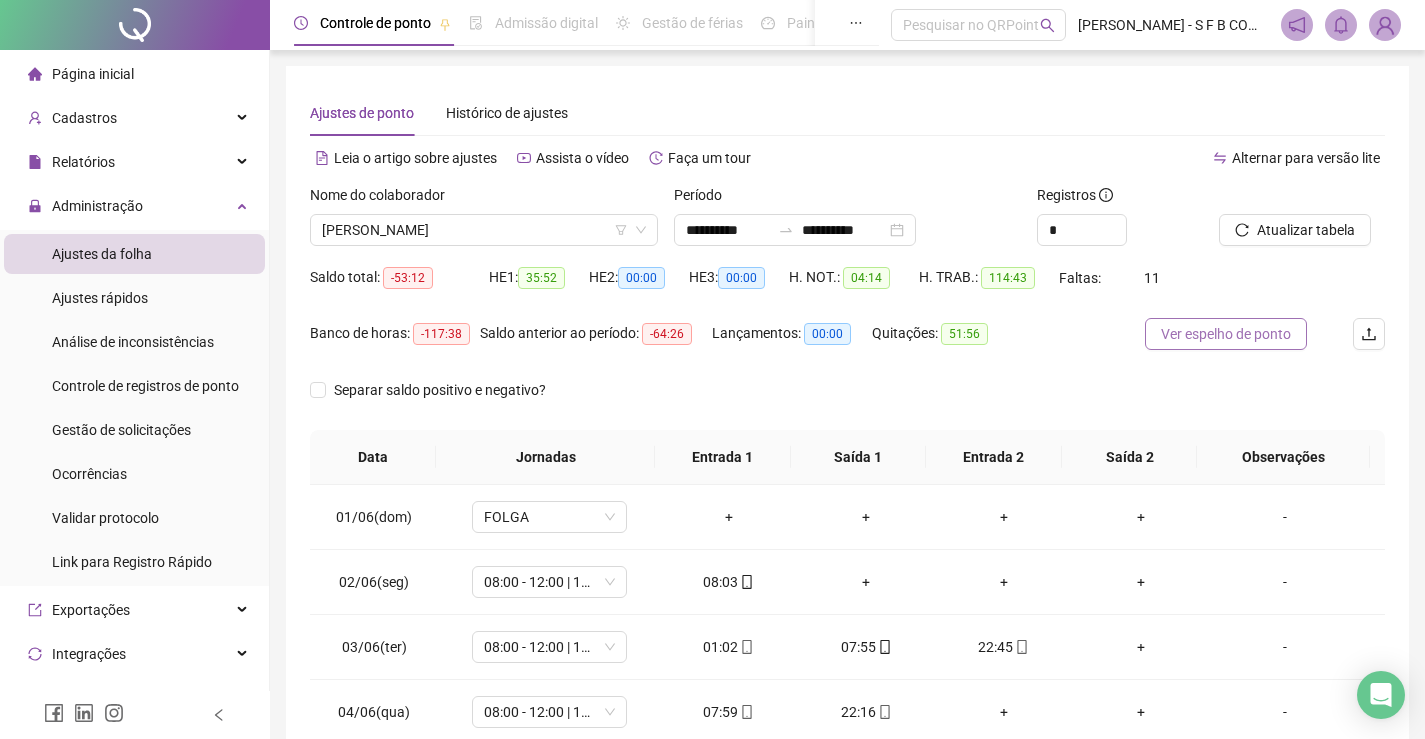 click on "Ver espelho de ponto" at bounding box center (1226, 334) 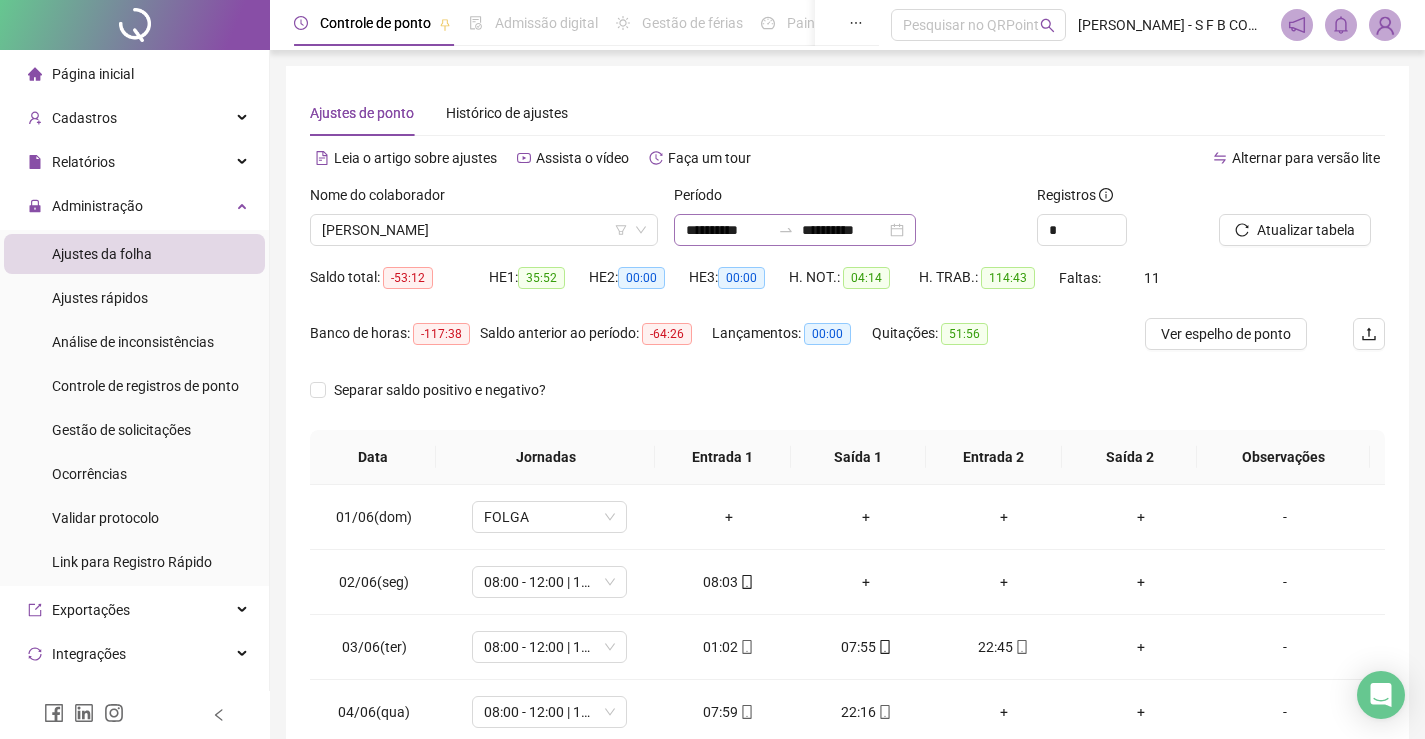 click on "**********" at bounding box center (795, 230) 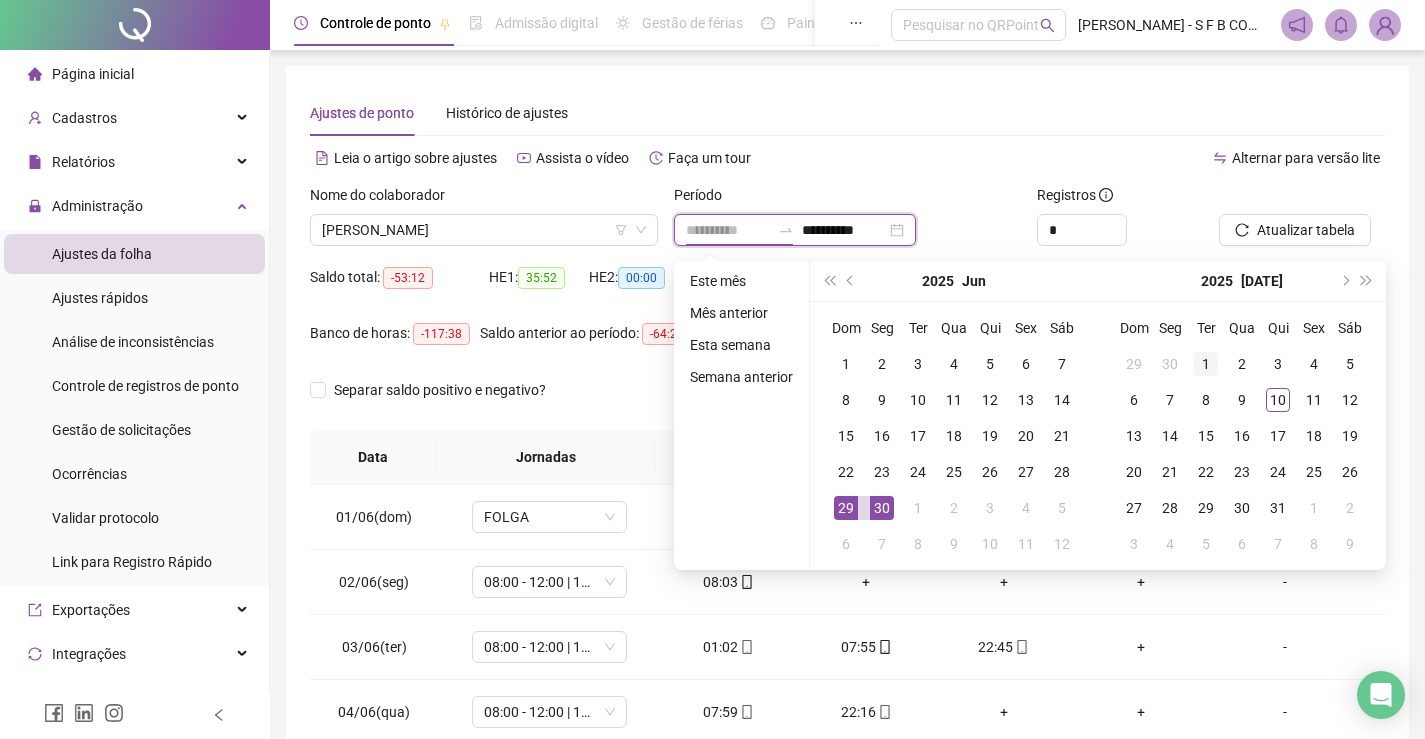 type on "**********" 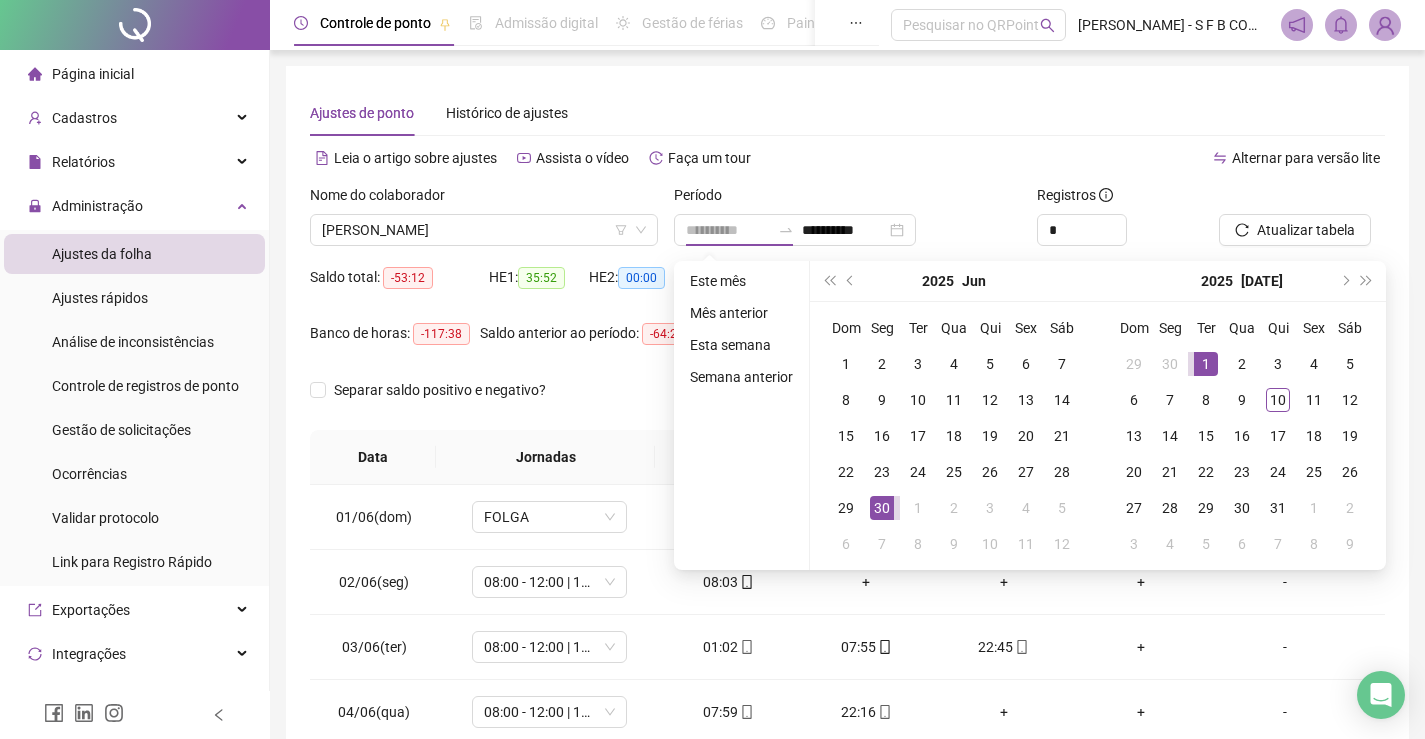 click on "1" at bounding box center (1206, 364) 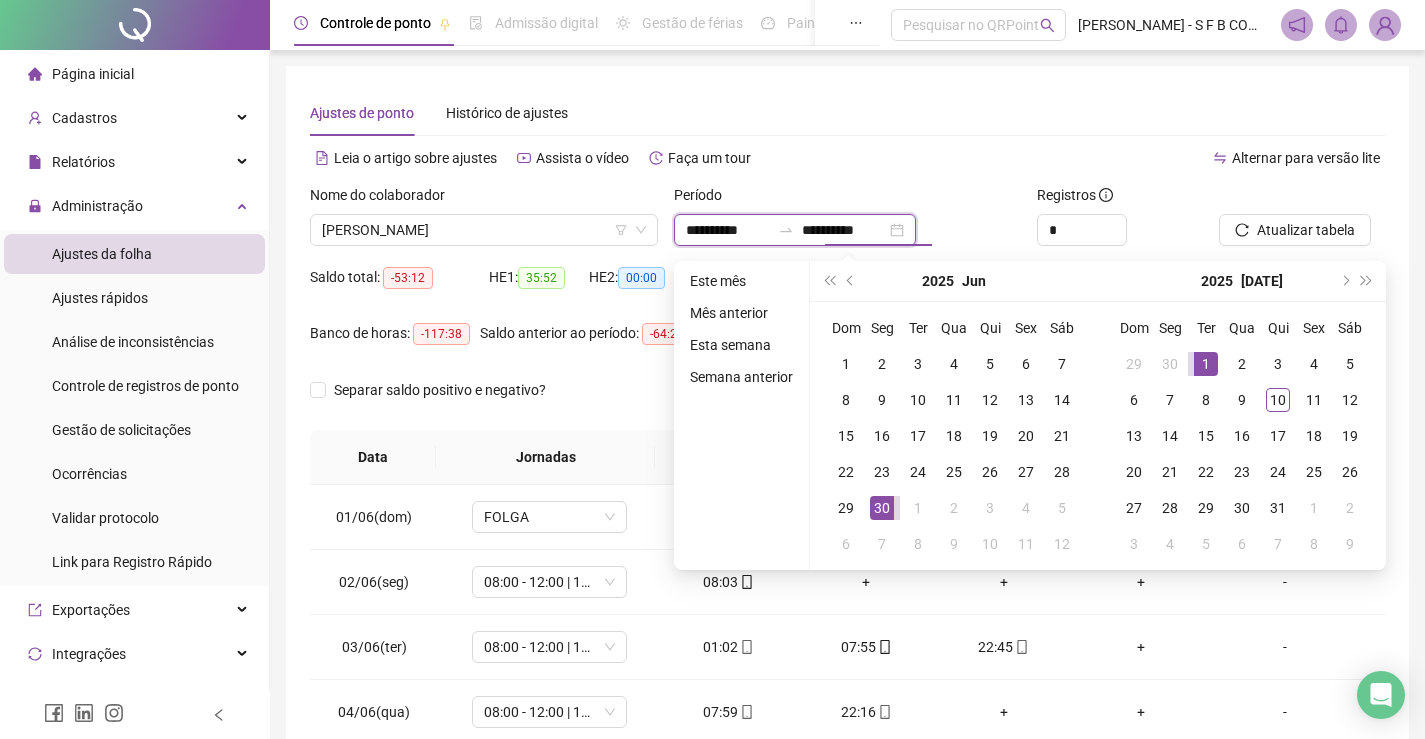 type on "**********" 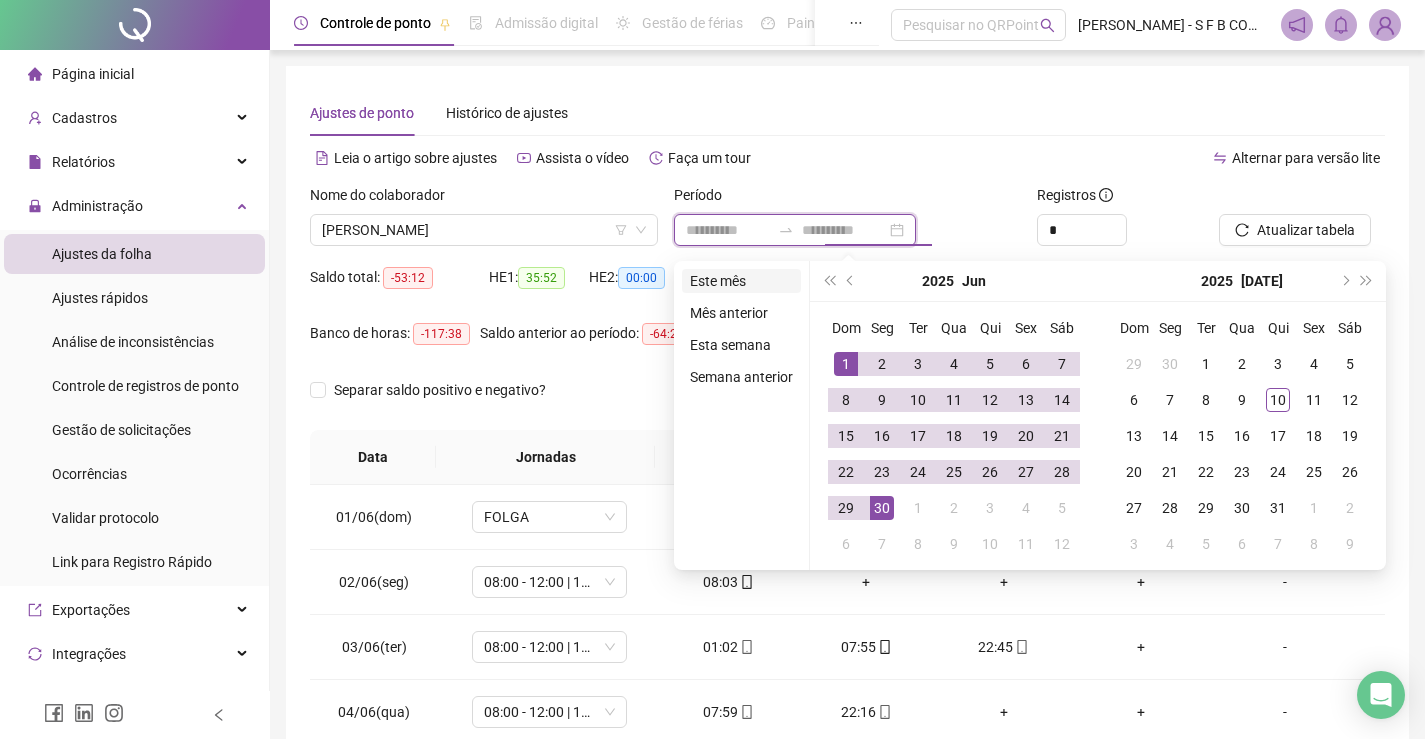 type on "**********" 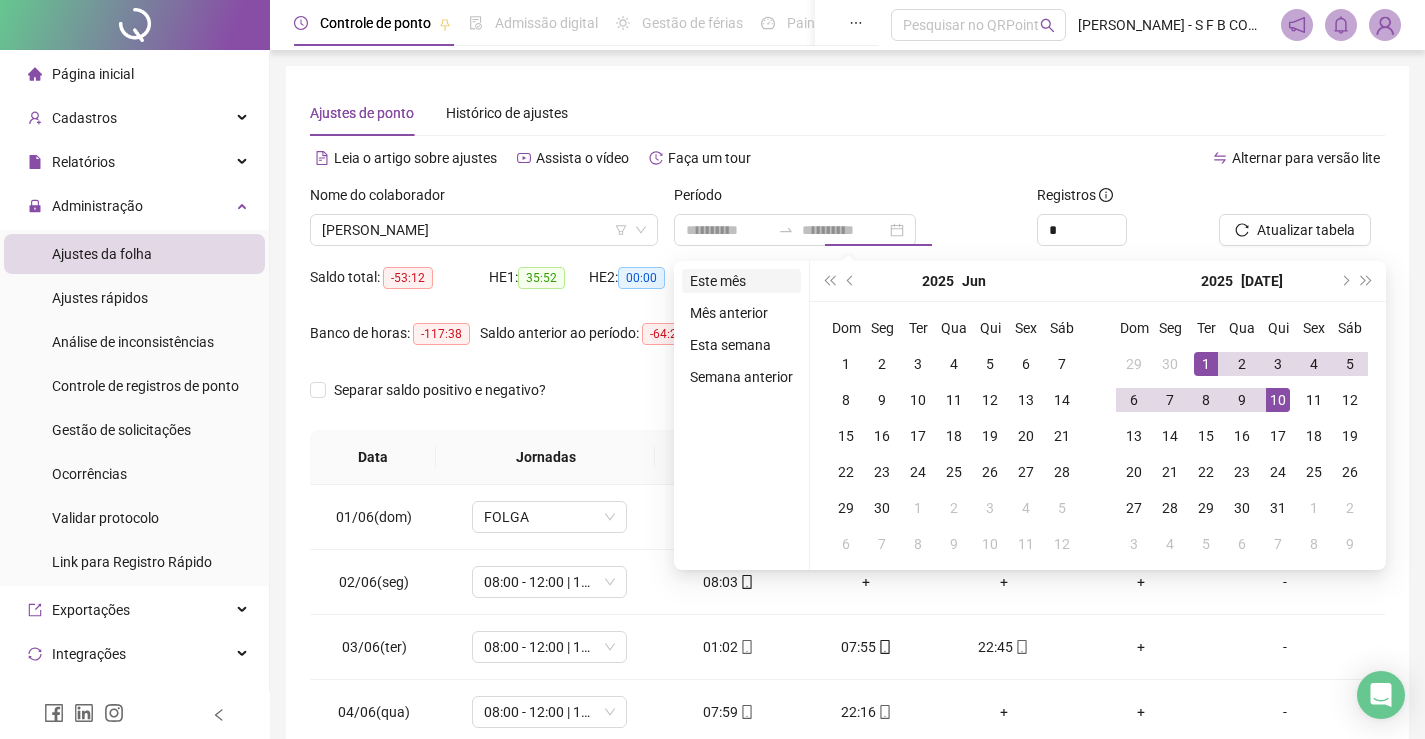 click on "Este mês" at bounding box center [741, 281] 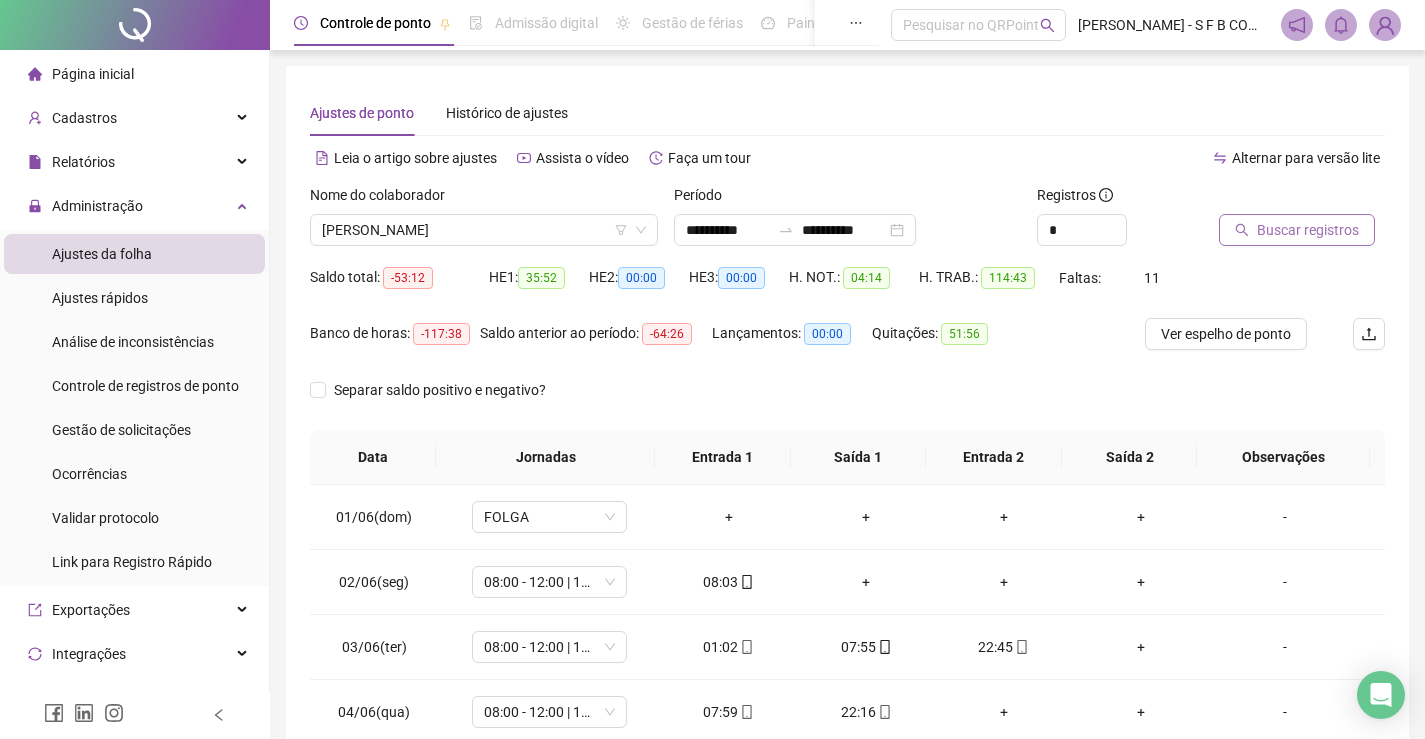 click on "Buscar registros" at bounding box center [1308, 230] 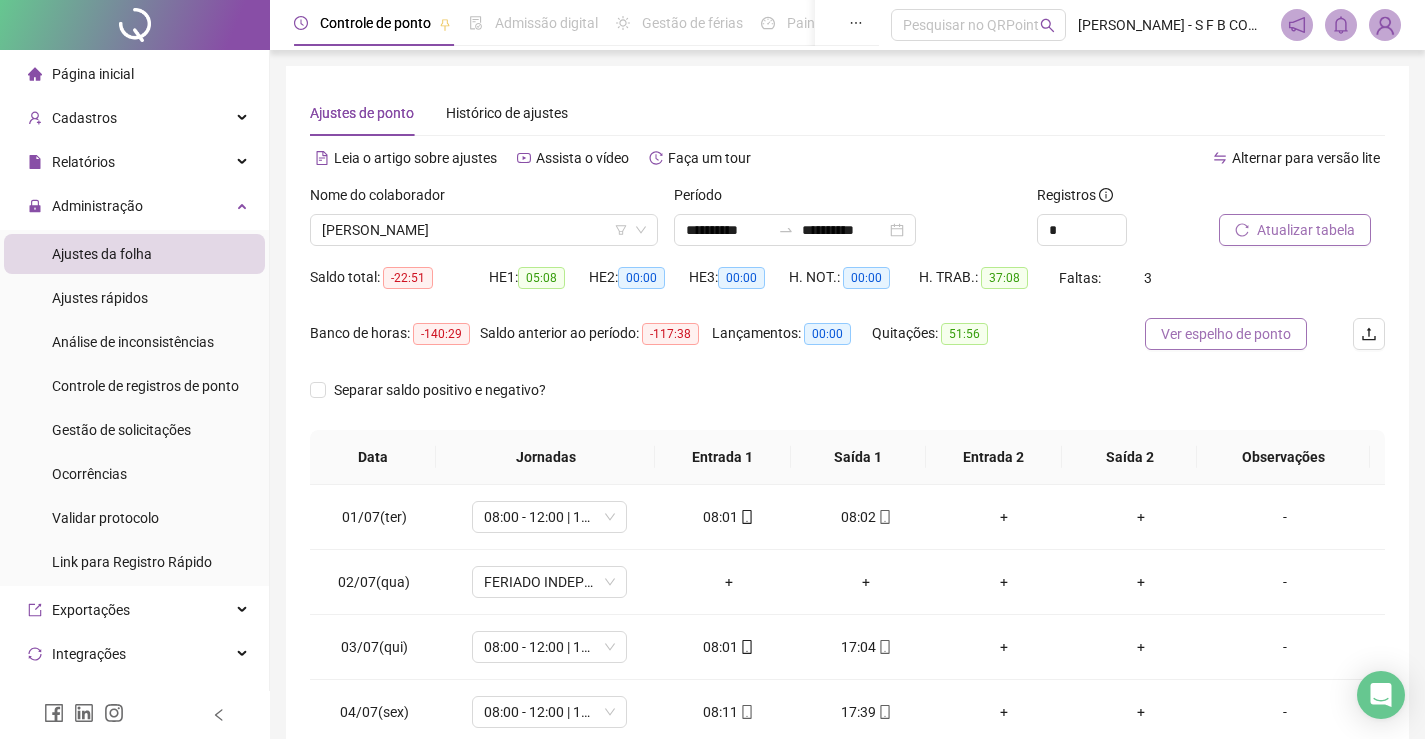 click on "Ver espelho de ponto" at bounding box center [1226, 334] 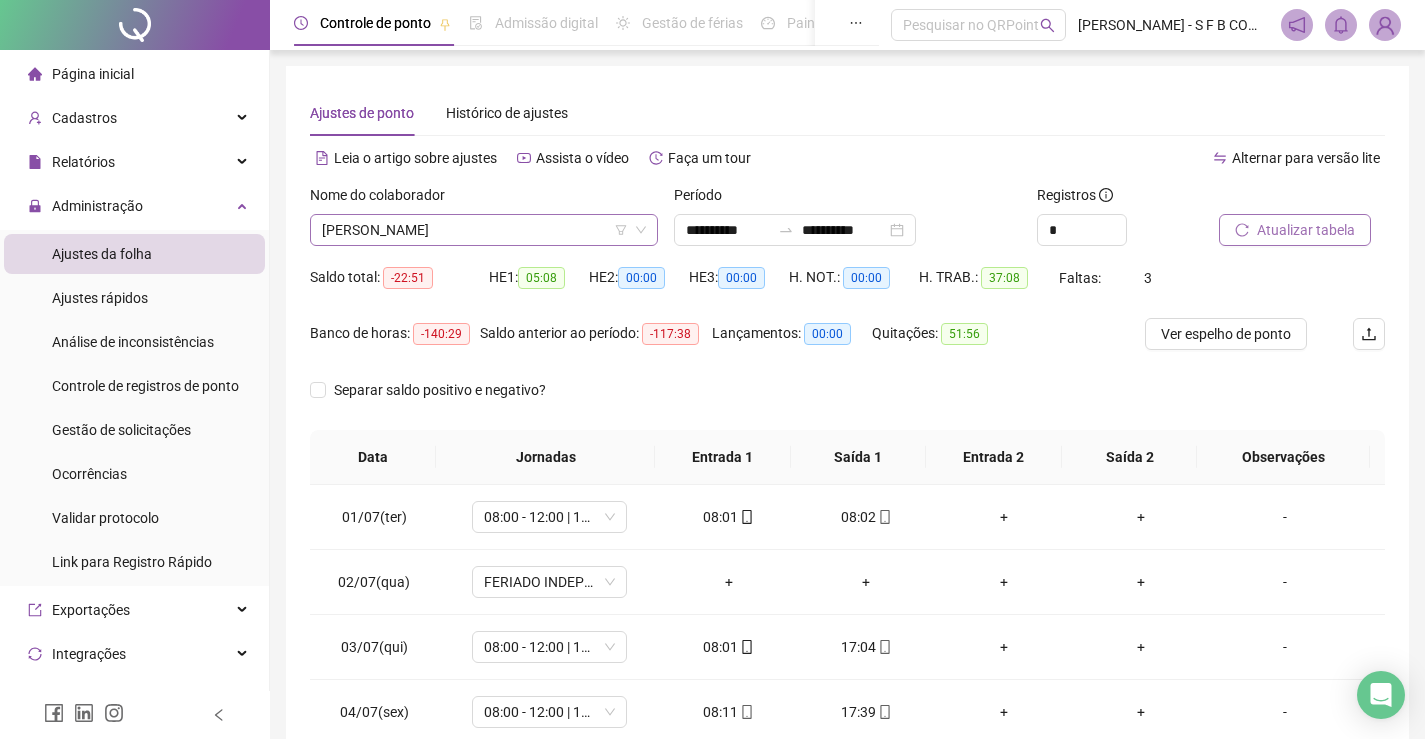click on "[PERSON_NAME]" at bounding box center (484, 230) 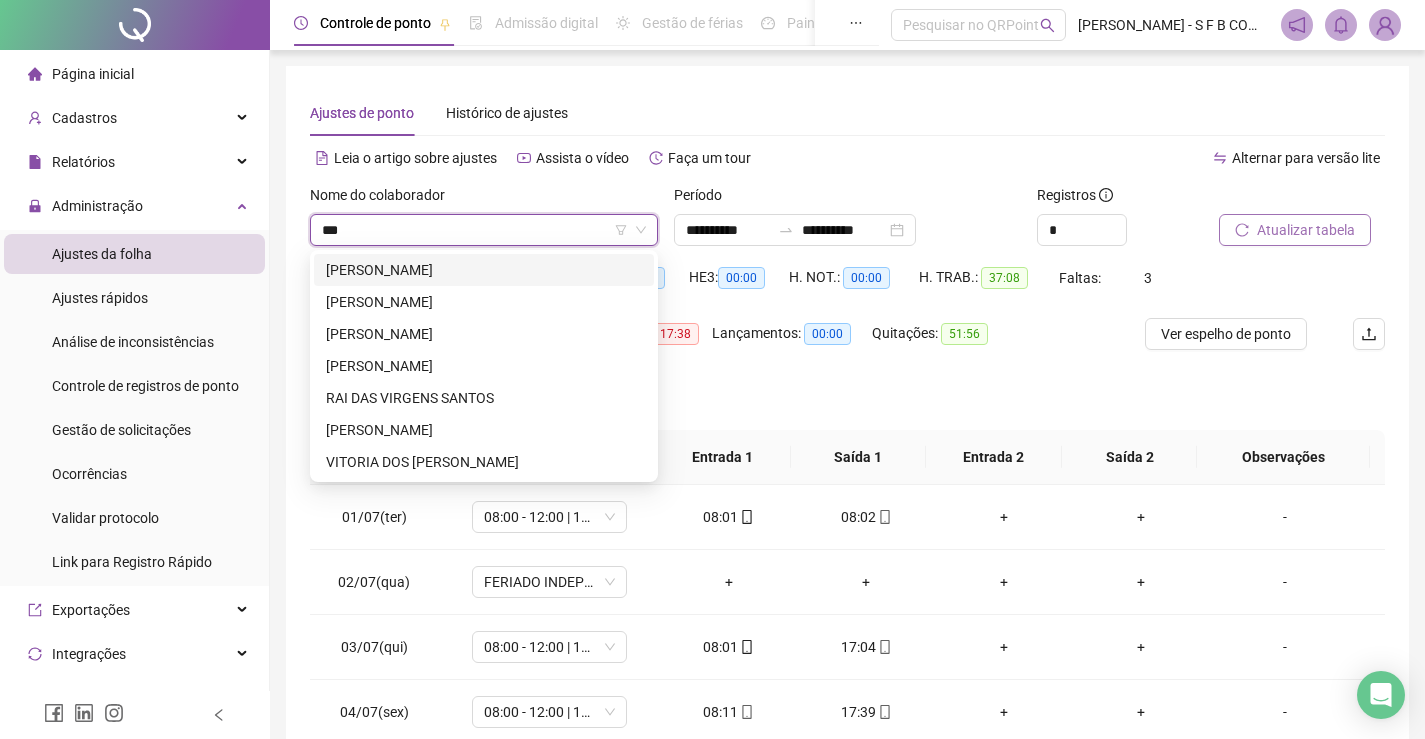 scroll, scrollTop: 0, scrollLeft: 0, axis: both 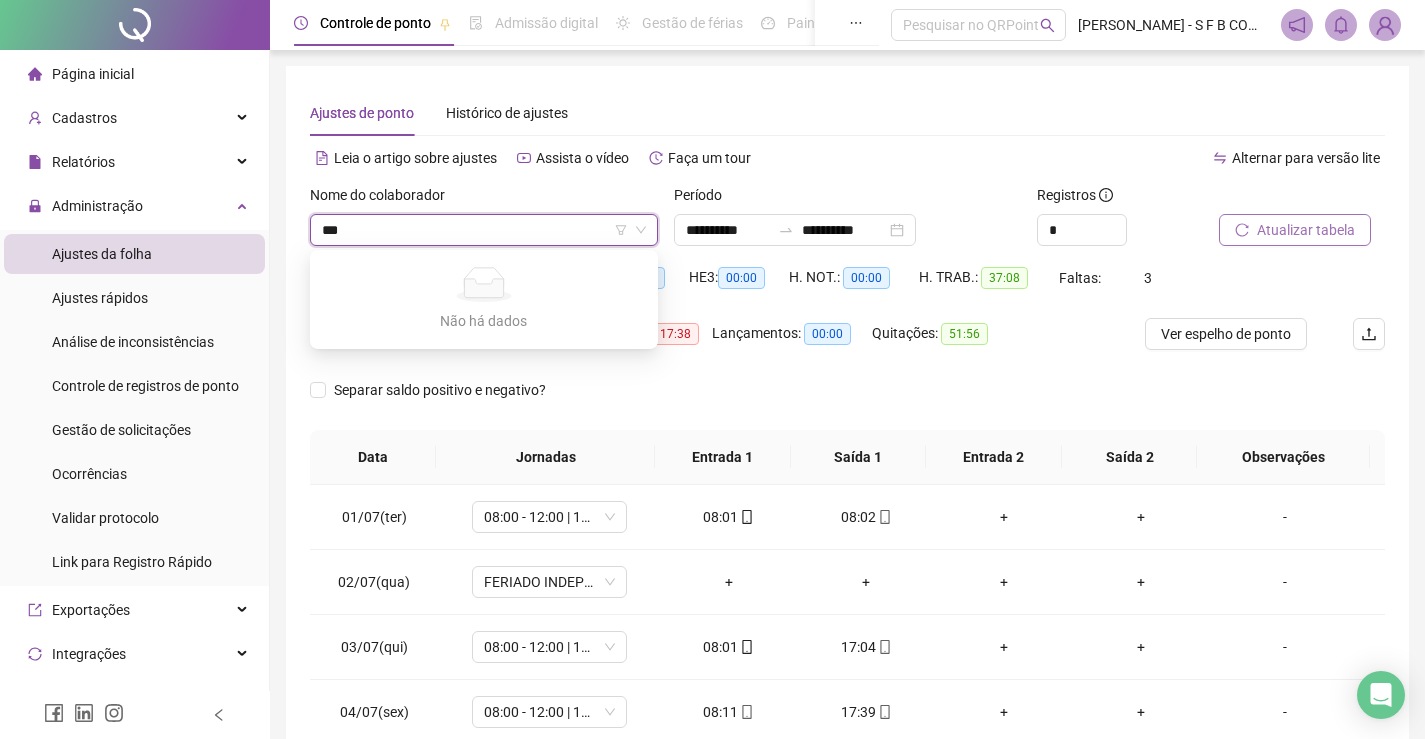 type on "**" 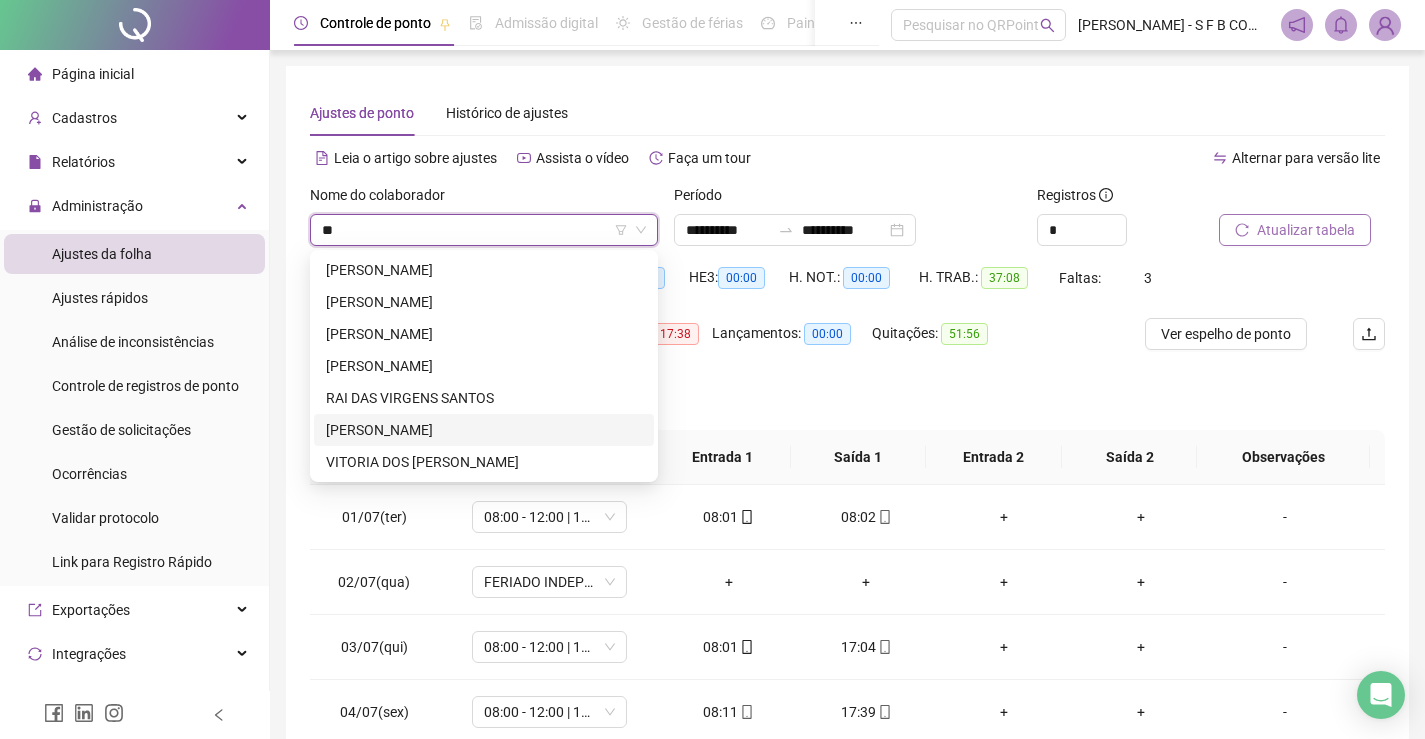click on "[PERSON_NAME]" at bounding box center [484, 430] 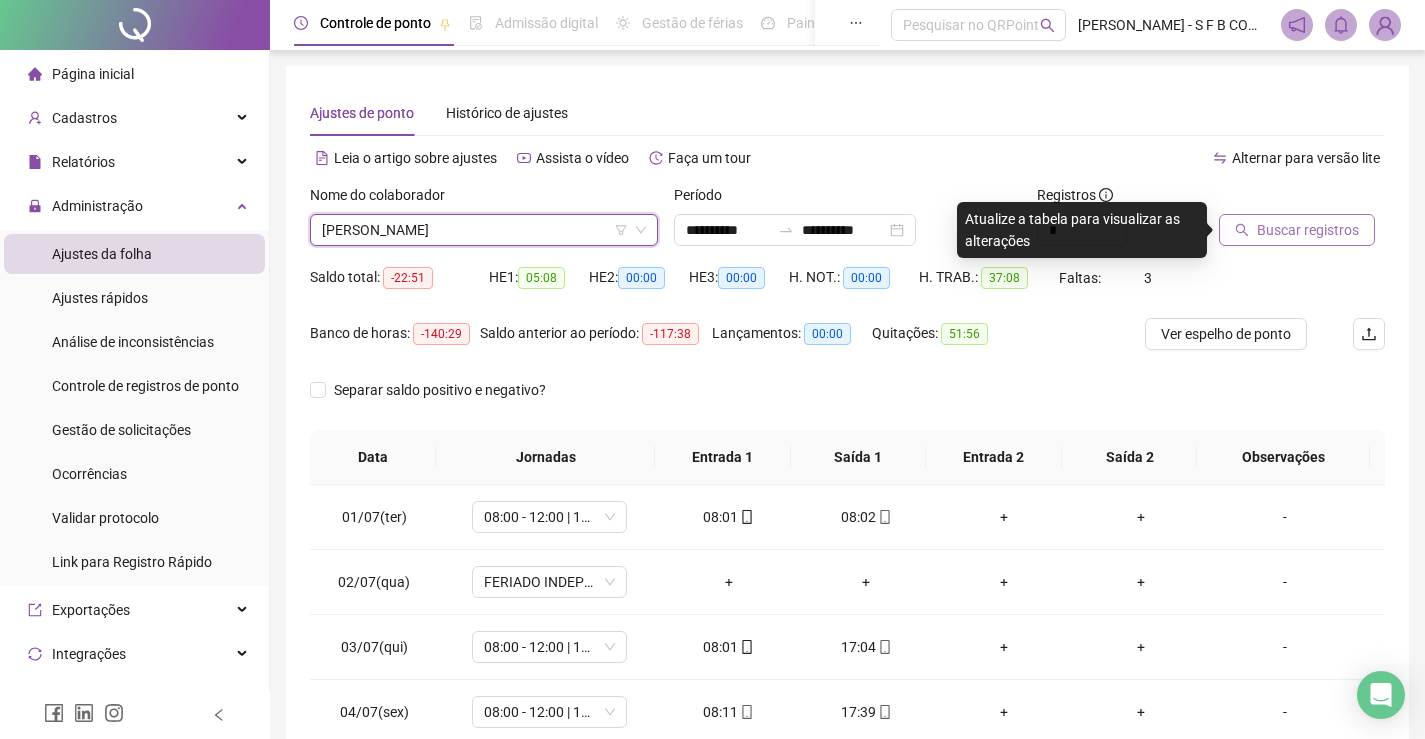 click on "Buscar registros" at bounding box center [1308, 230] 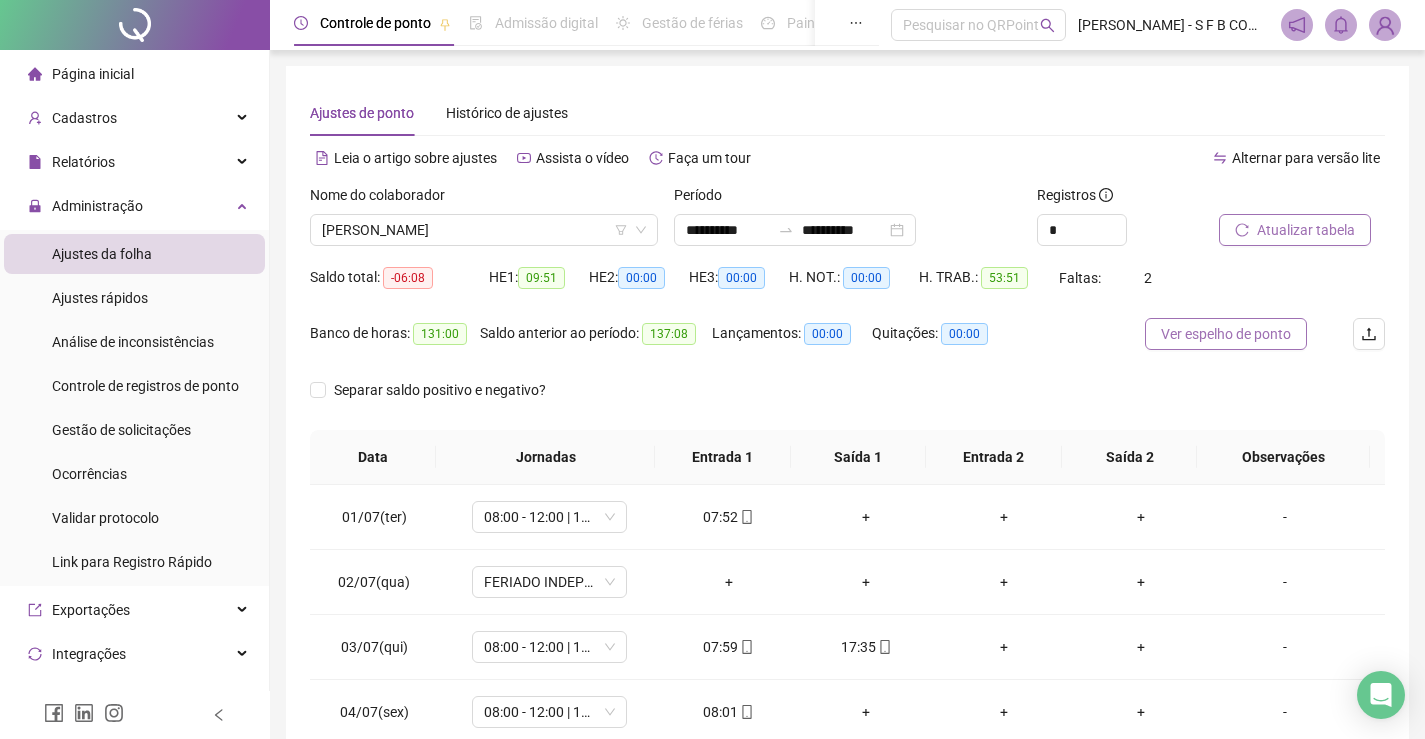 click on "Ver espelho de ponto" at bounding box center (1226, 334) 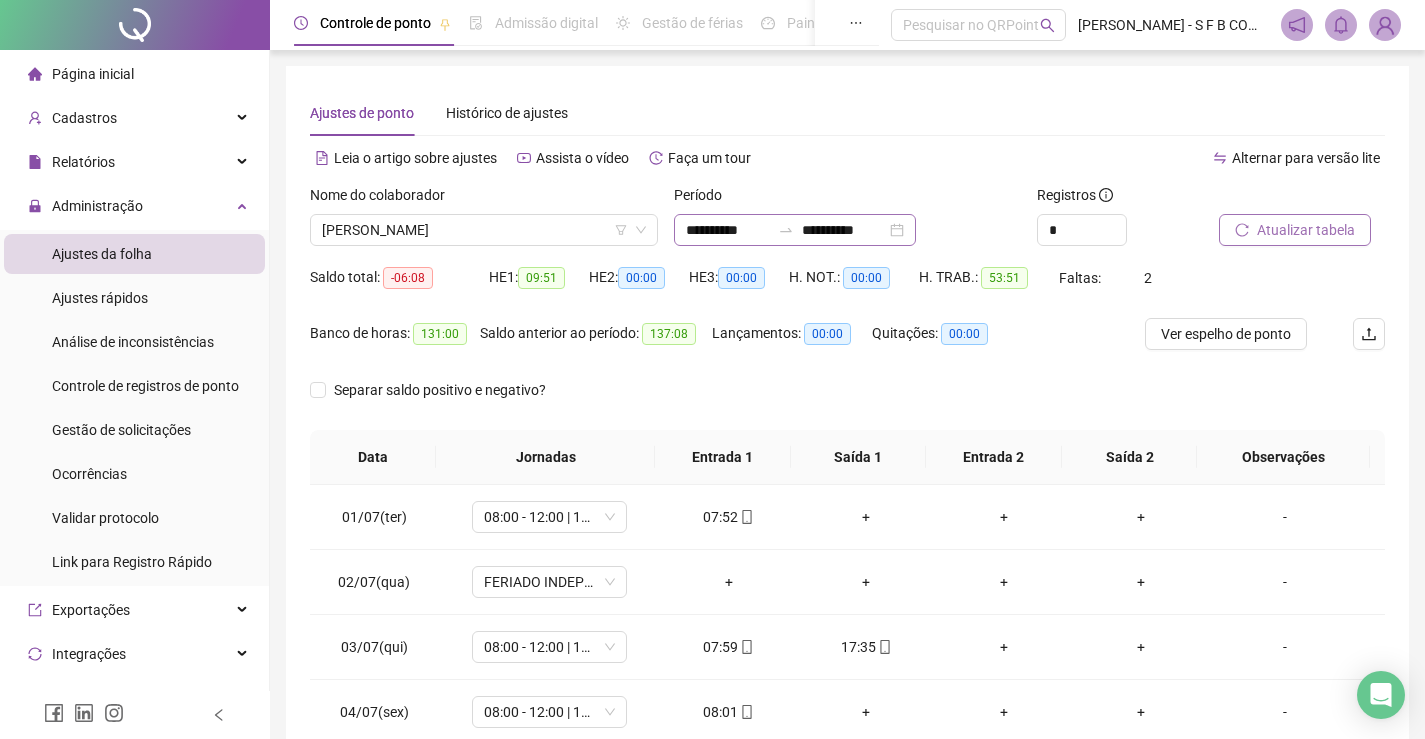 click on "**********" at bounding box center [795, 230] 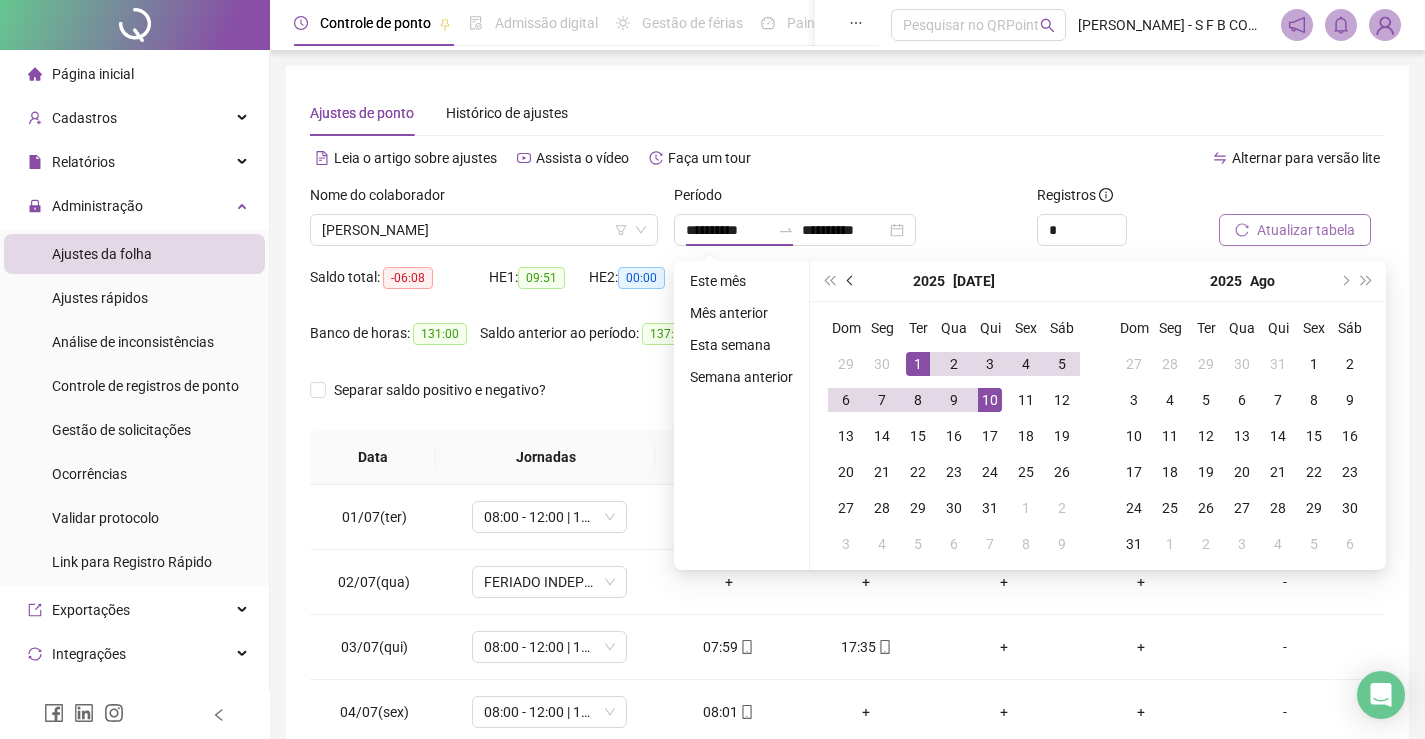click at bounding box center (852, 281) 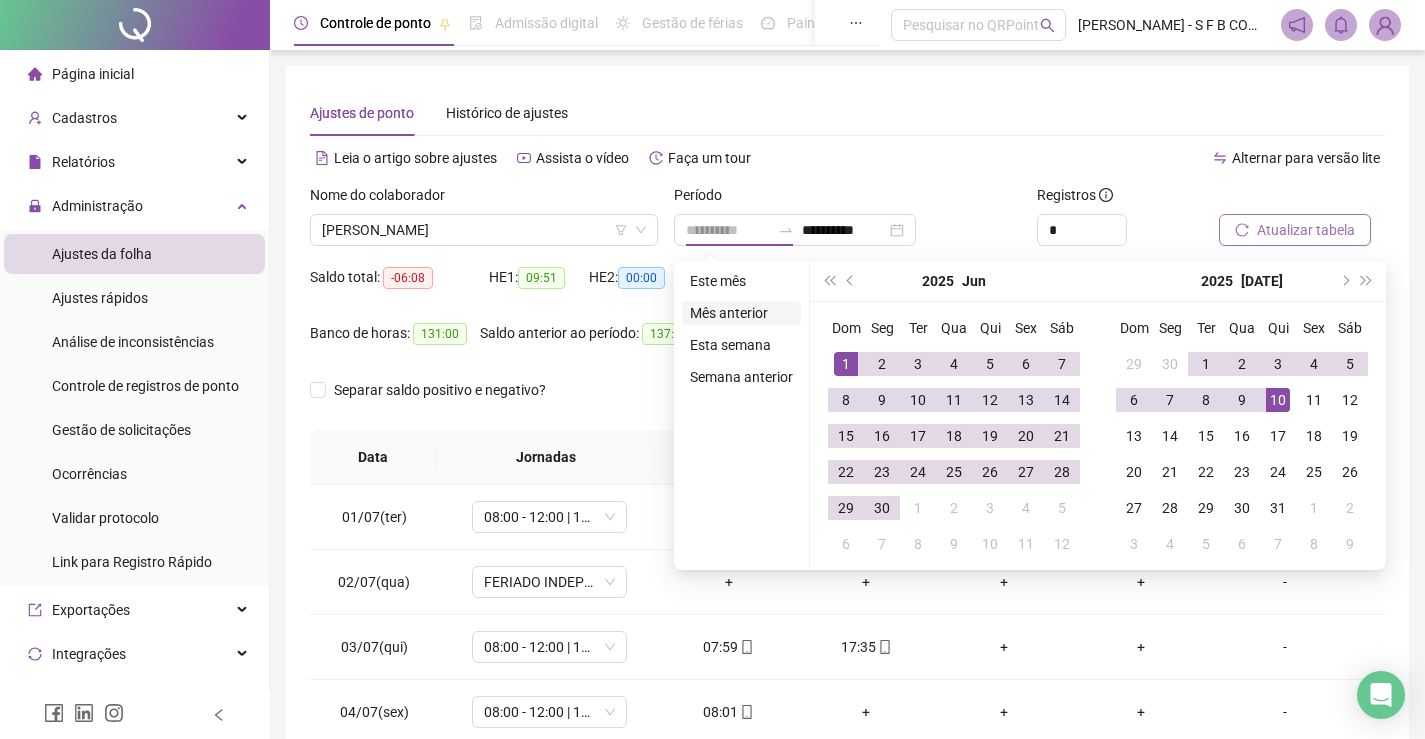 type on "**********" 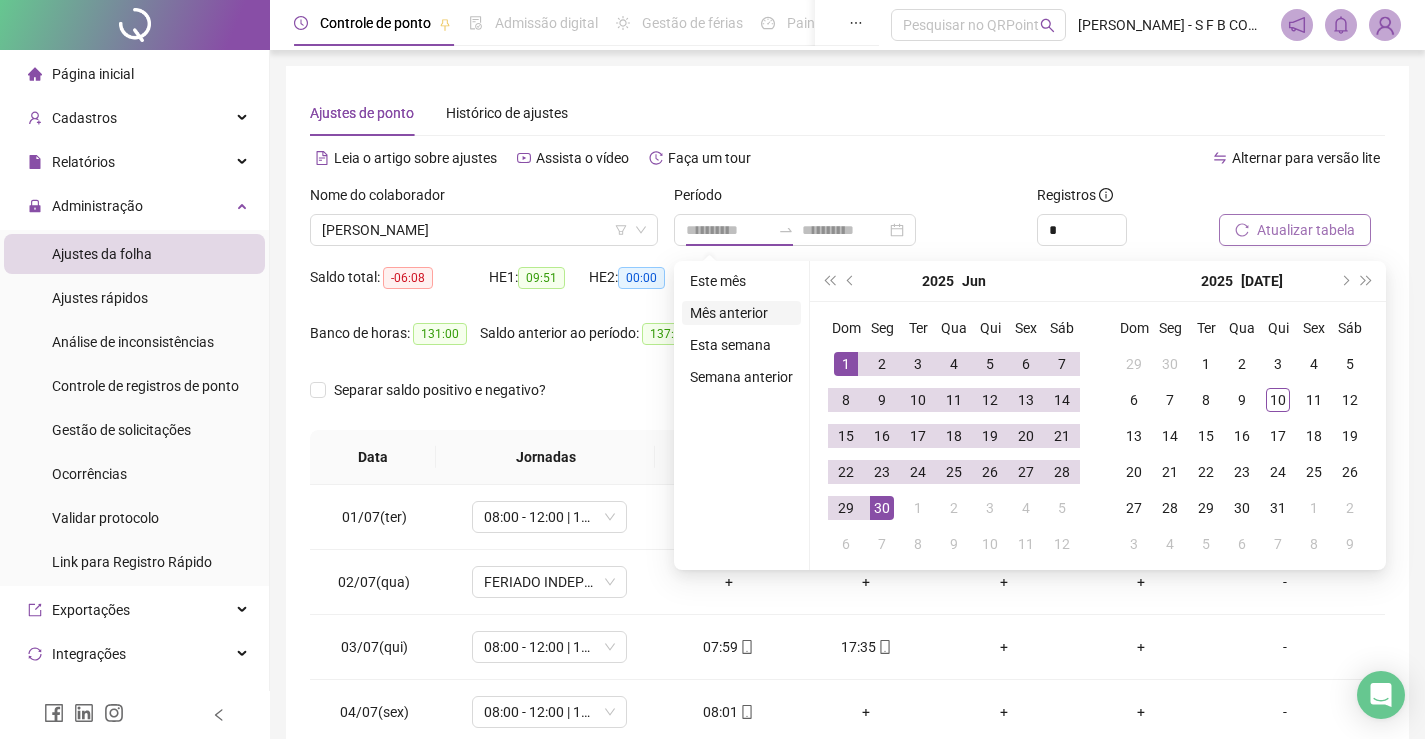 click on "Mês anterior" at bounding box center [741, 313] 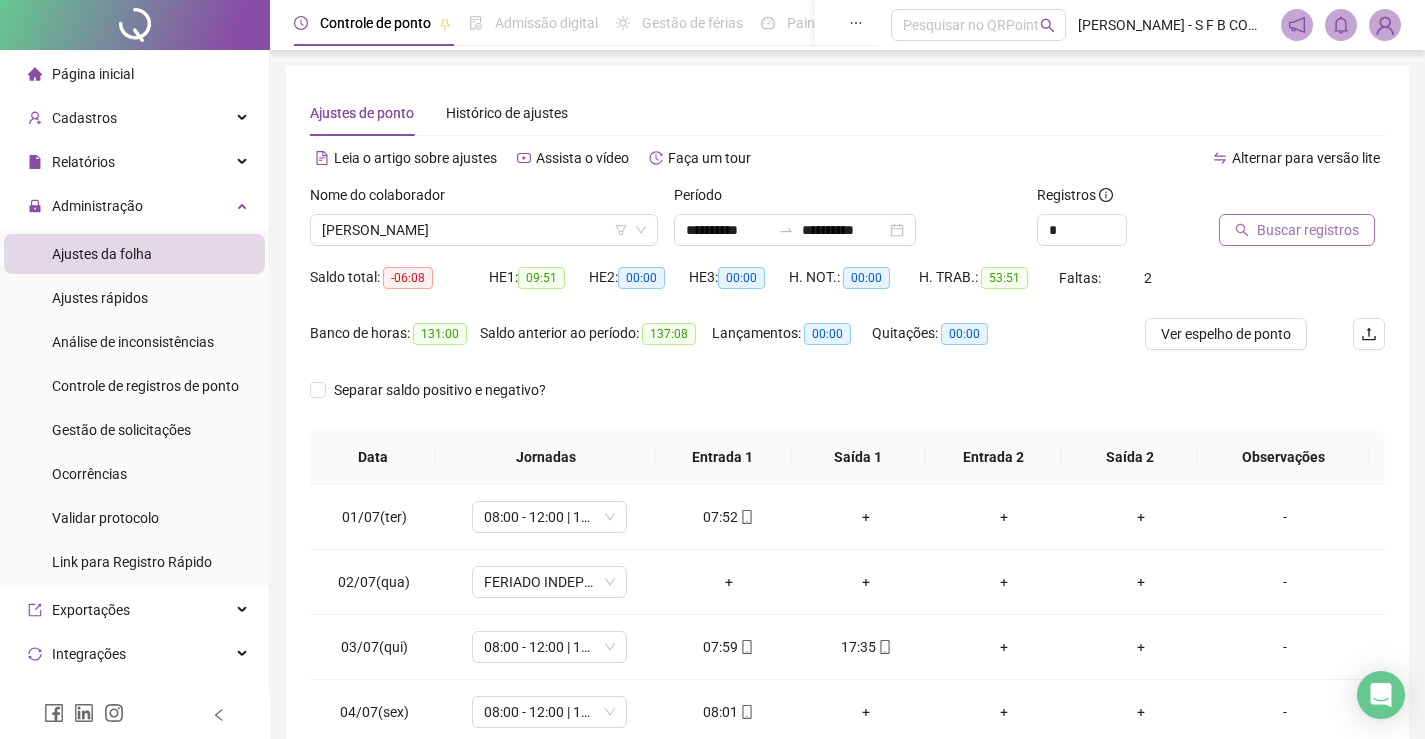 click on "Buscar registros" at bounding box center [1308, 230] 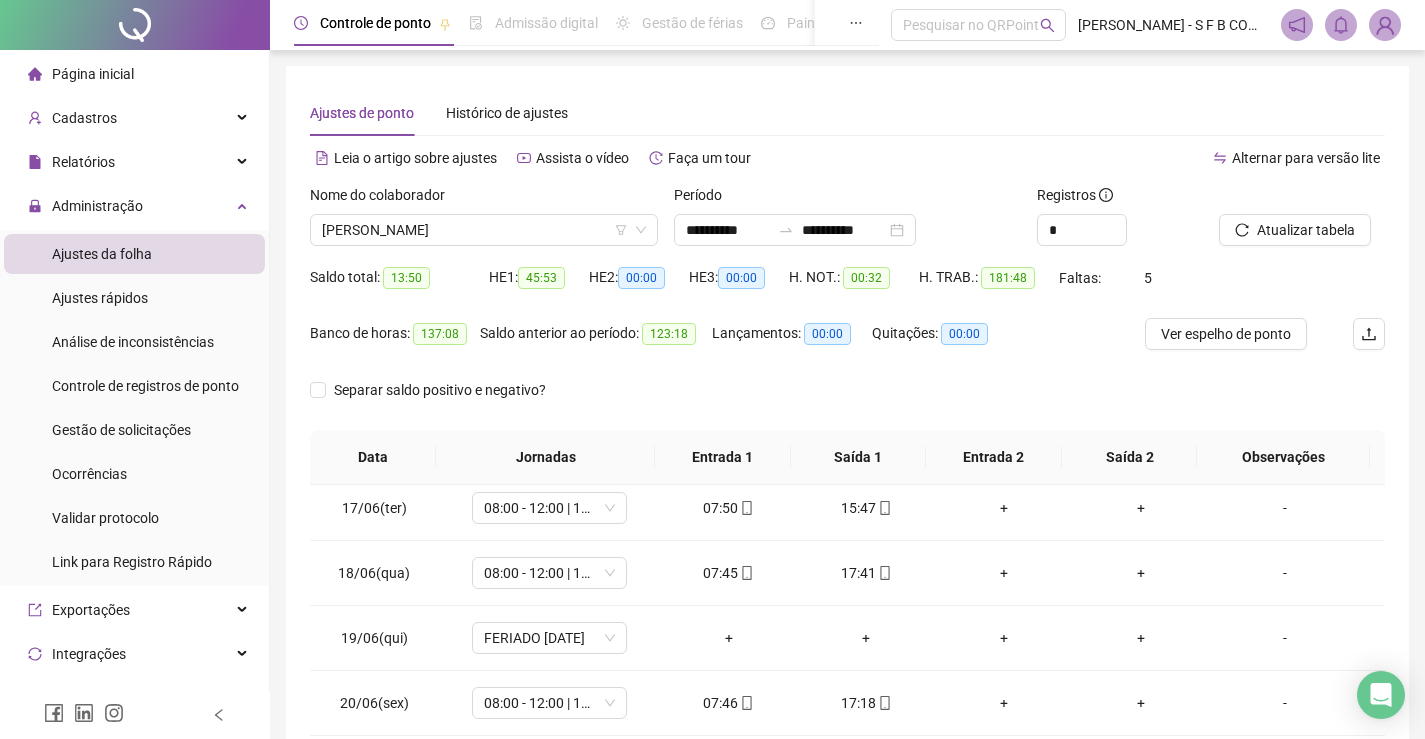 scroll, scrollTop: 1023, scrollLeft: 0, axis: vertical 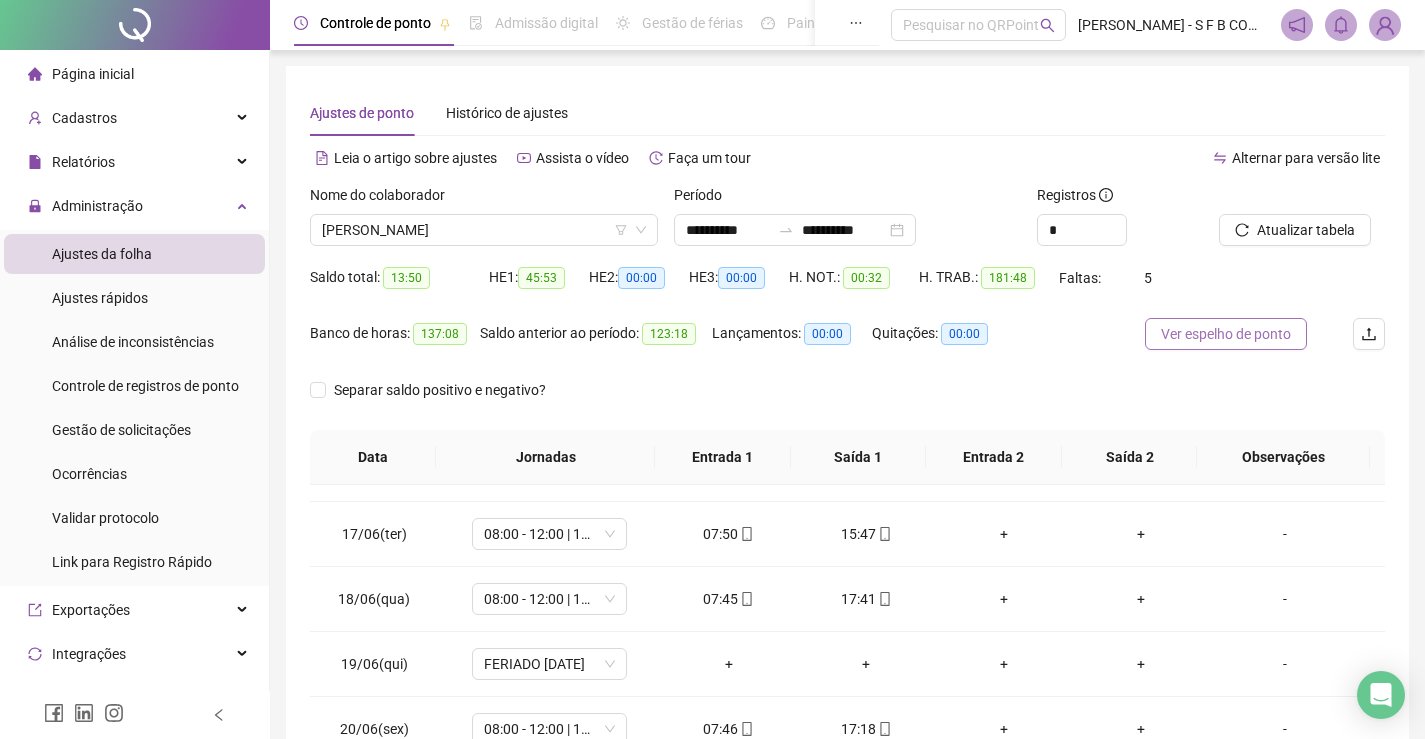 click on "Ver espelho de ponto" at bounding box center [1226, 334] 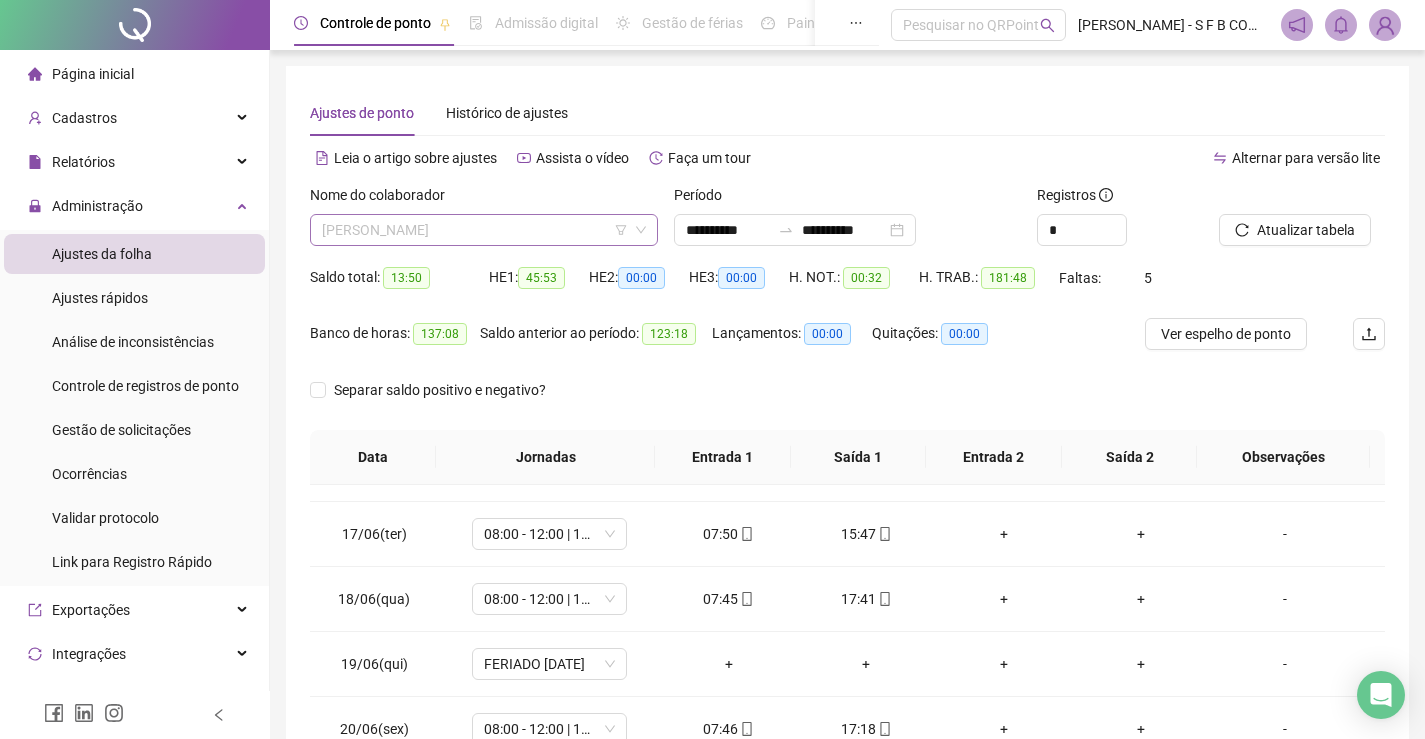 click on "[PERSON_NAME]" at bounding box center [484, 230] 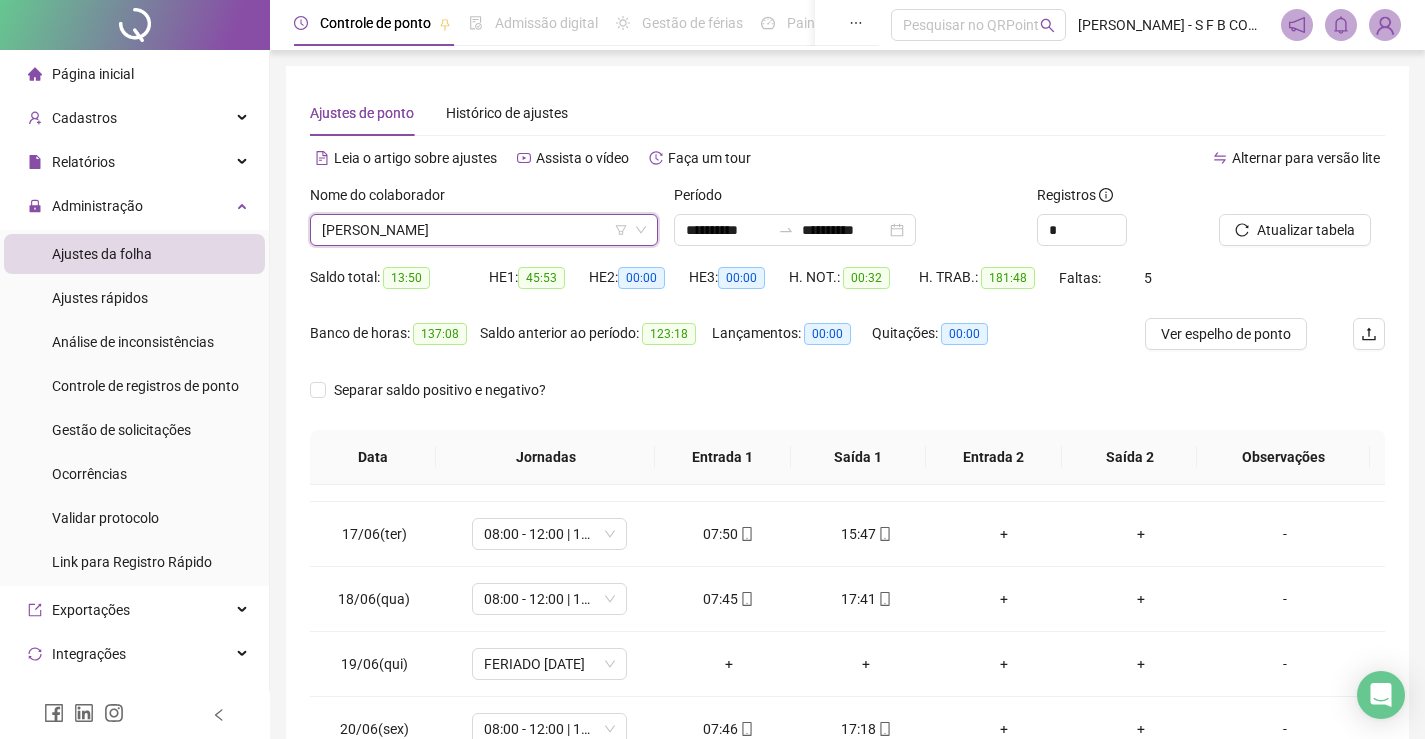 click on "[PERSON_NAME]" at bounding box center [484, 230] 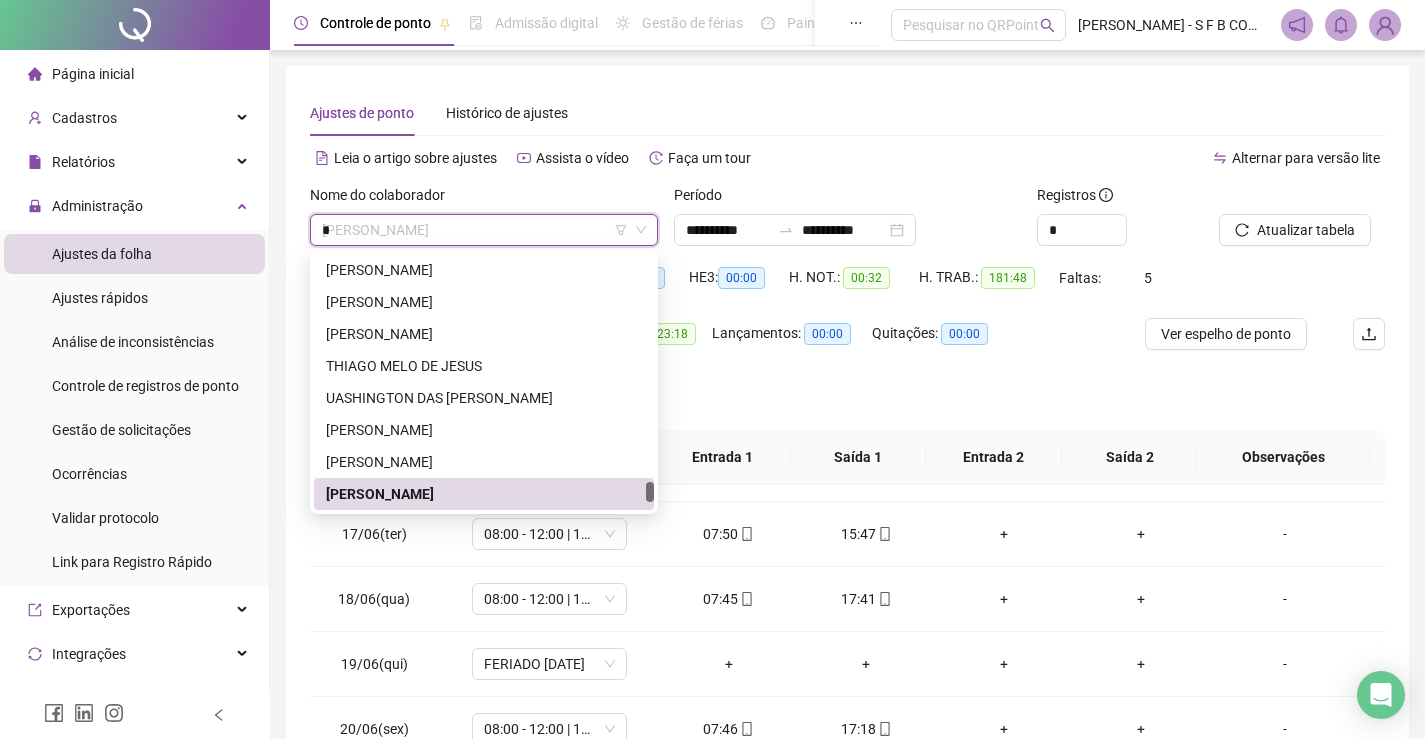 scroll, scrollTop: 0, scrollLeft: 0, axis: both 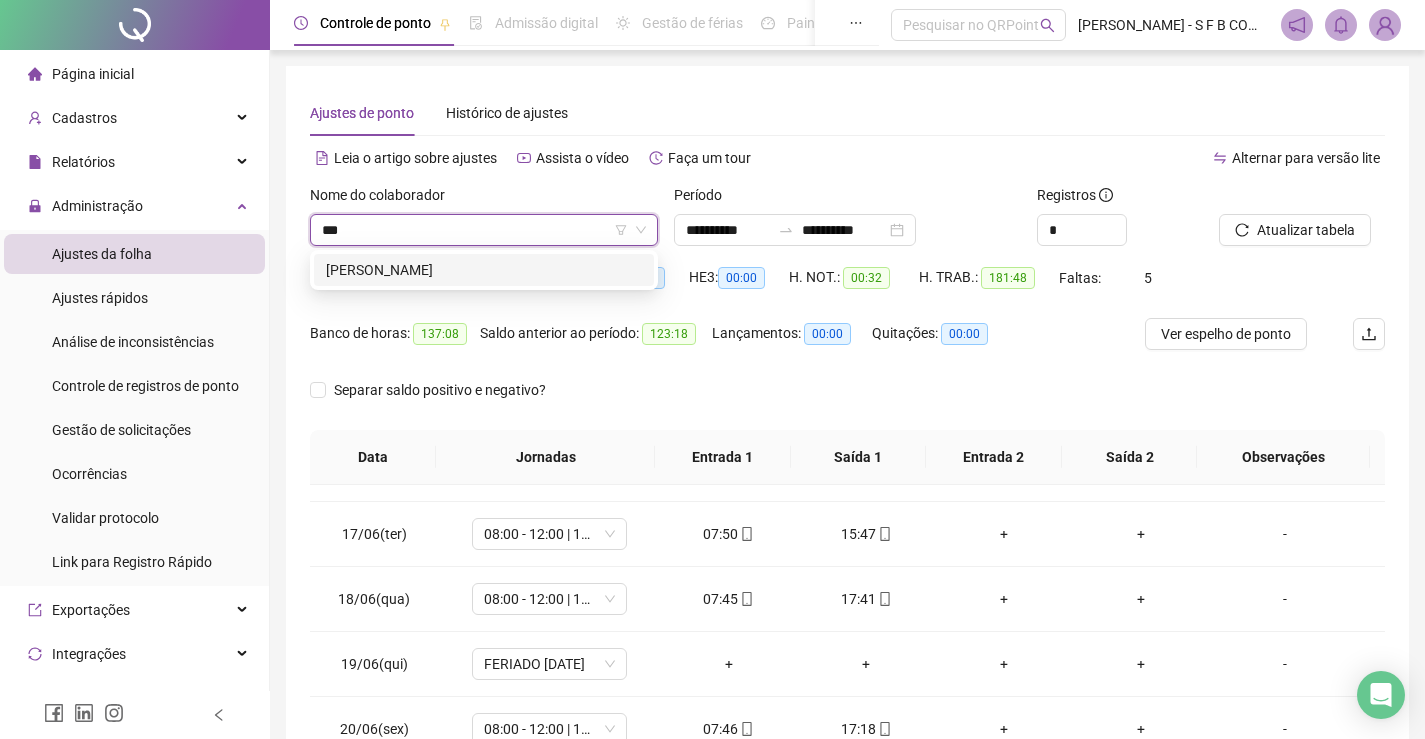 type on "****" 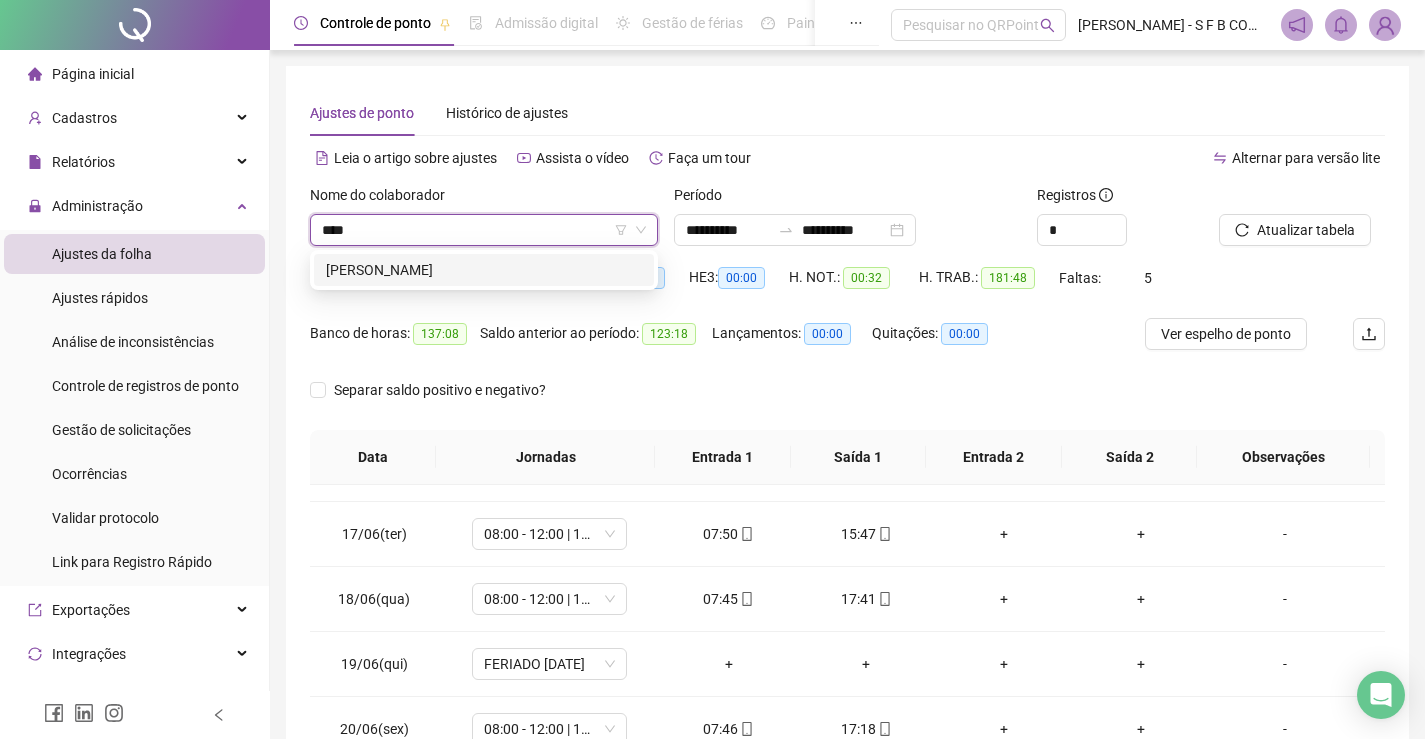 click on "[PERSON_NAME]" at bounding box center [484, 270] 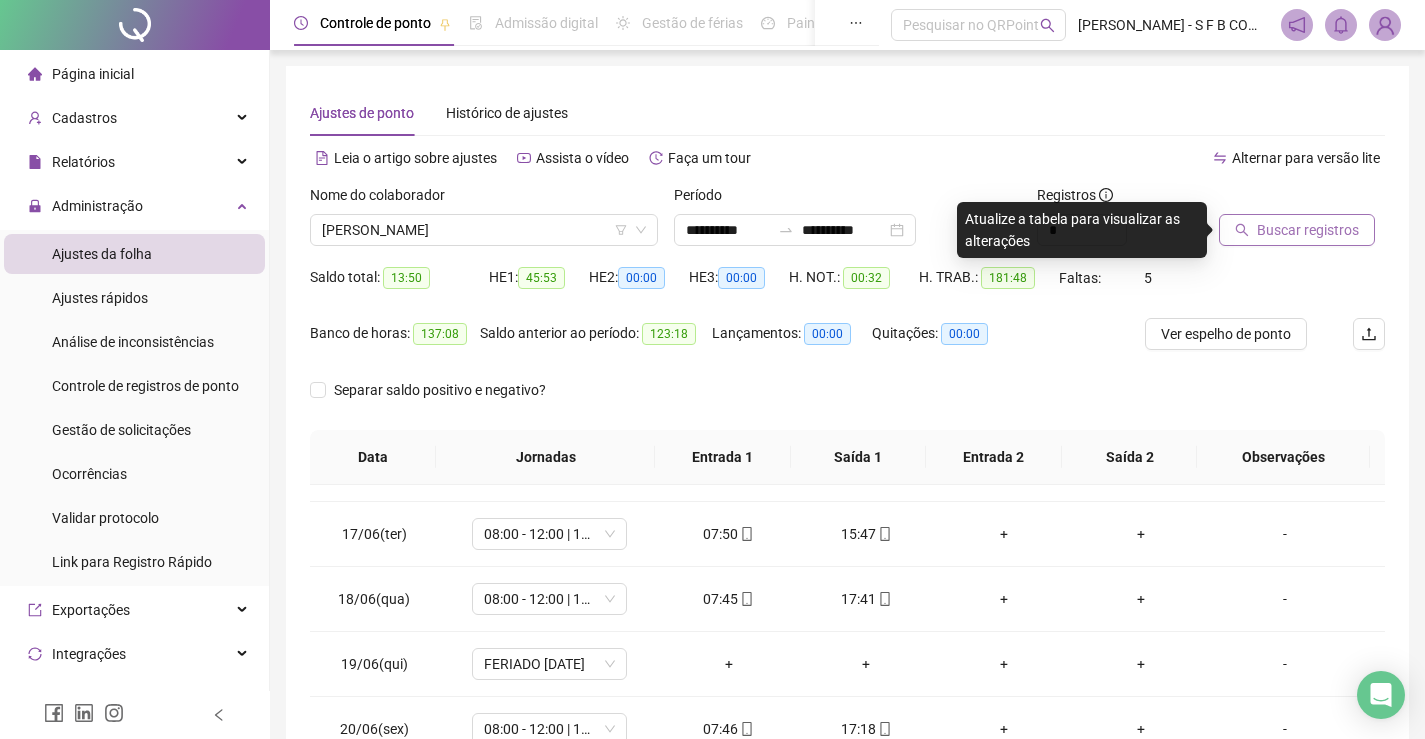 click on "Buscar registros" at bounding box center [1308, 230] 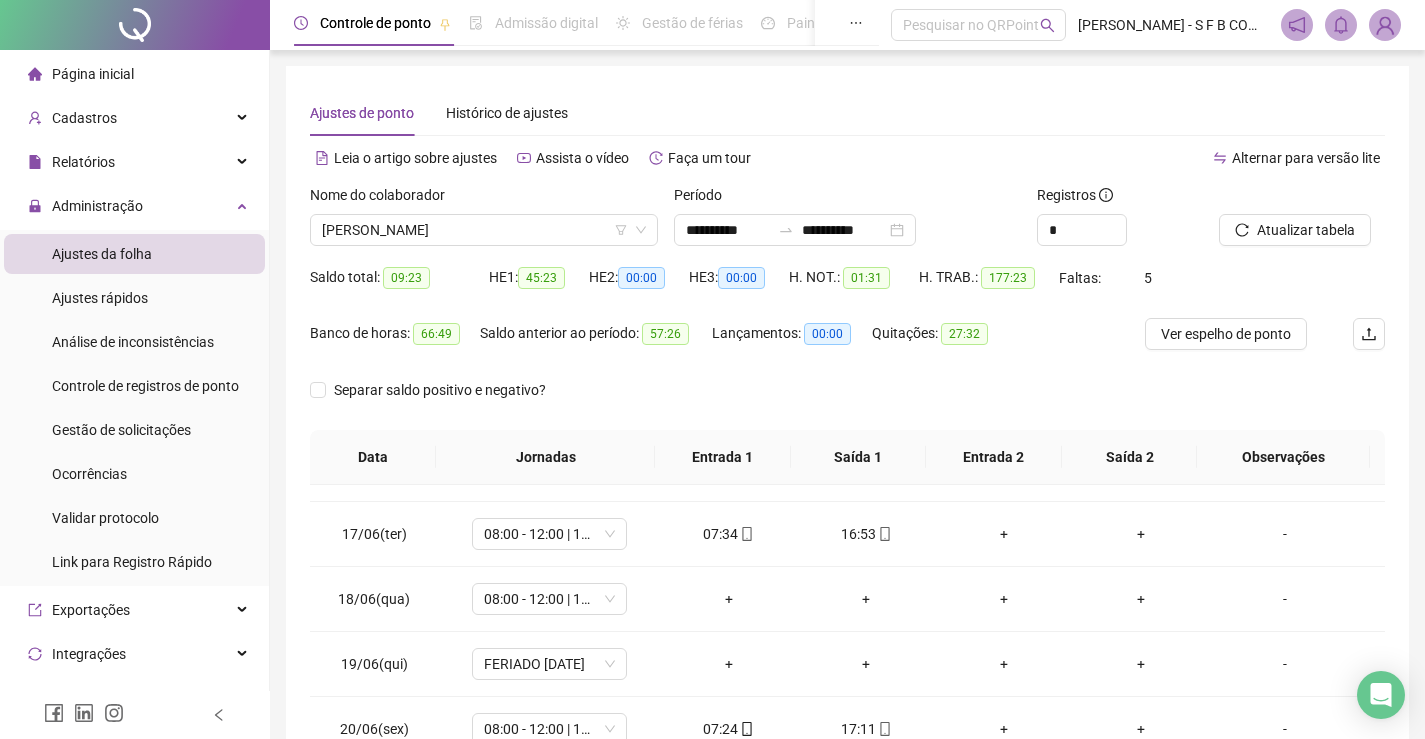 click on "Ver espelho de ponto" at bounding box center (1226, 334) 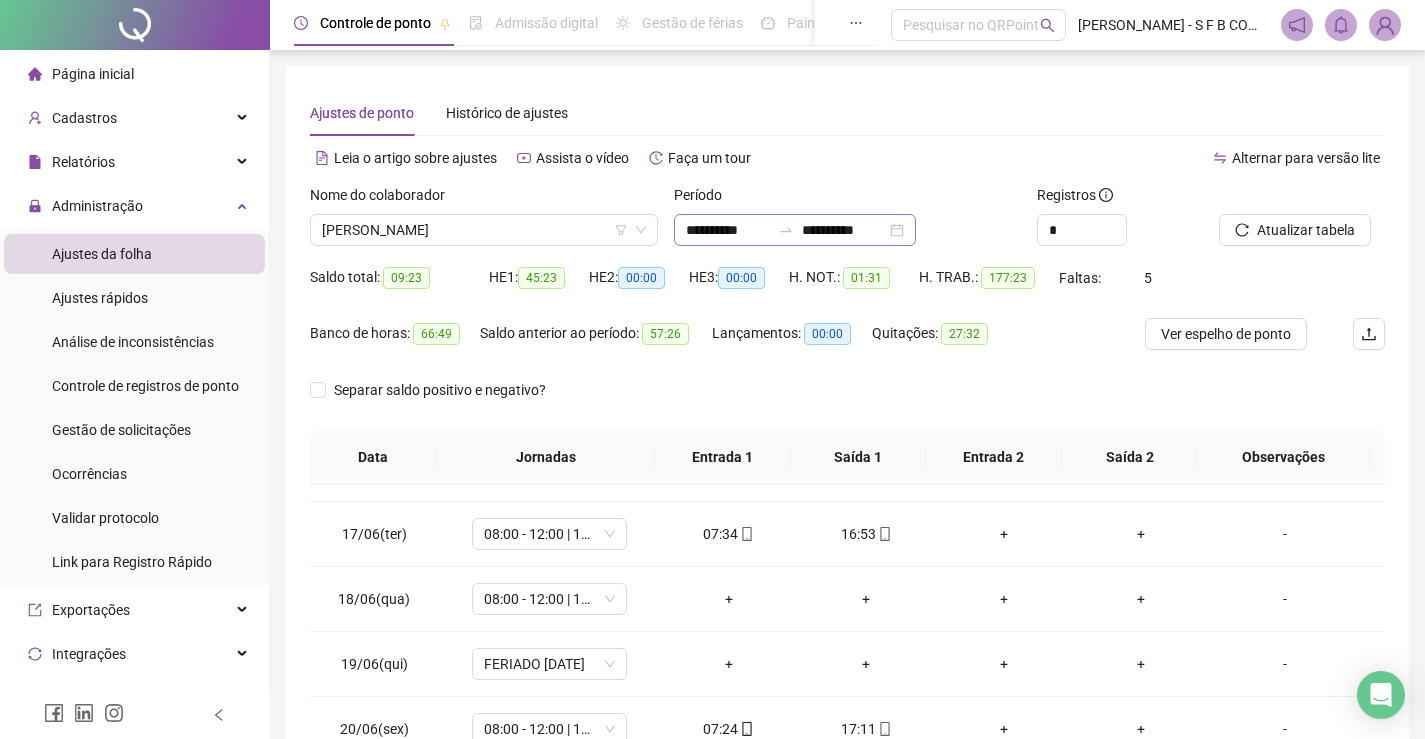 click on "**********" at bounding box center (795, 230) 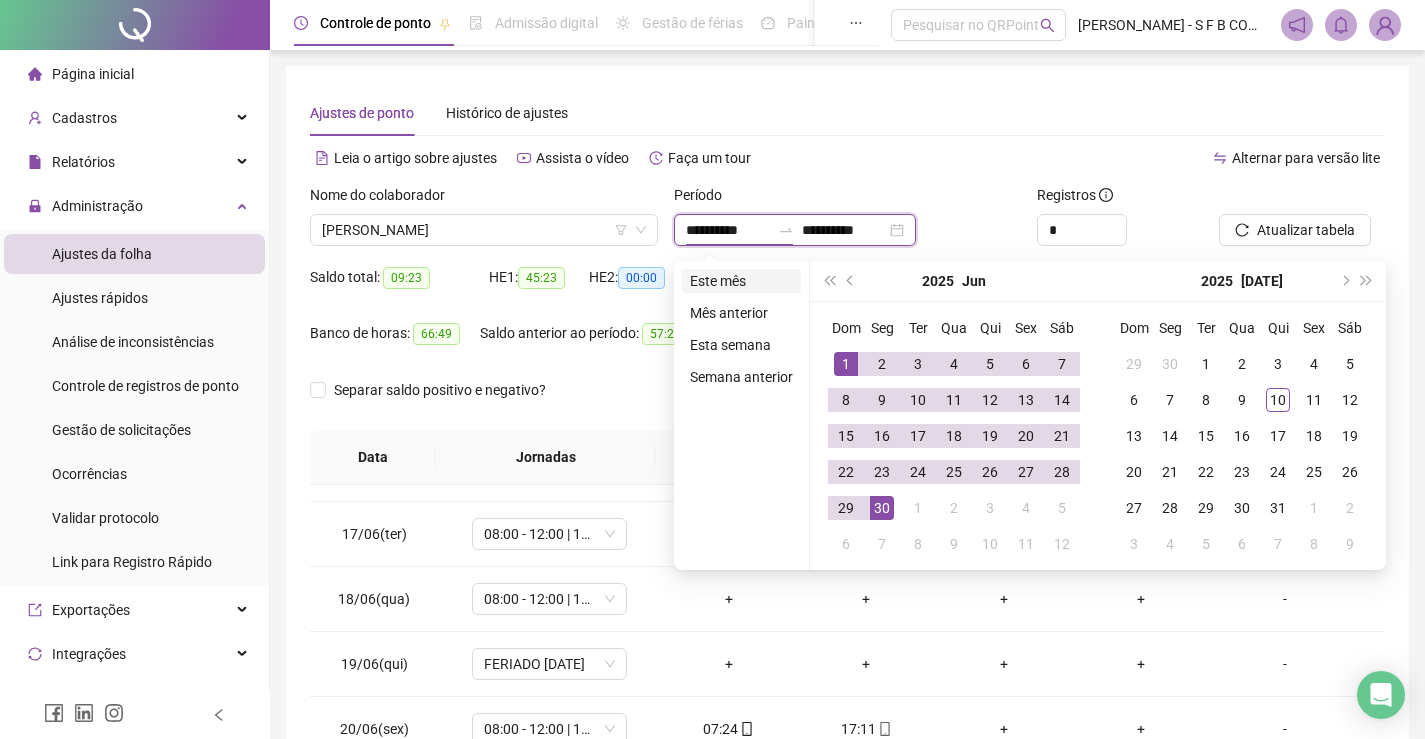 type on "**********" 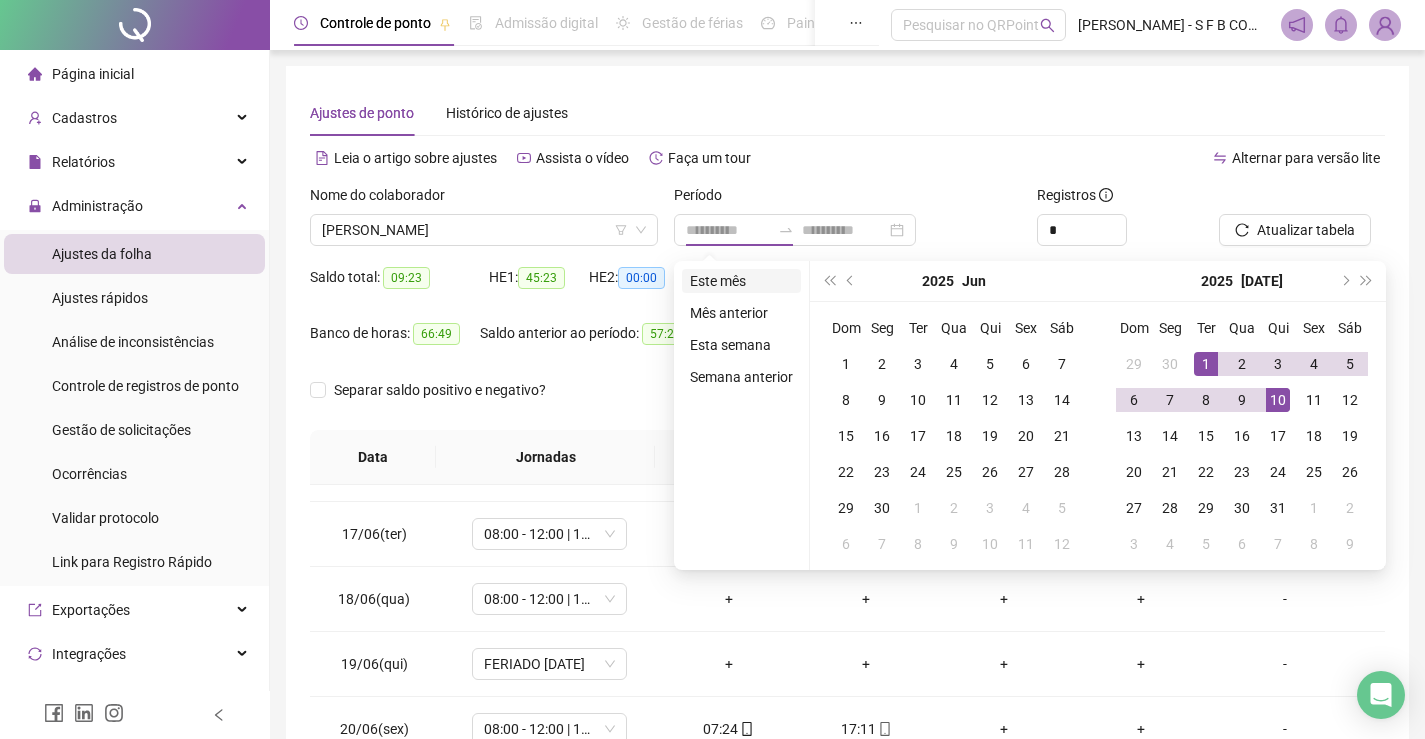 click on "Este mês" at bounding box center (741, 281) 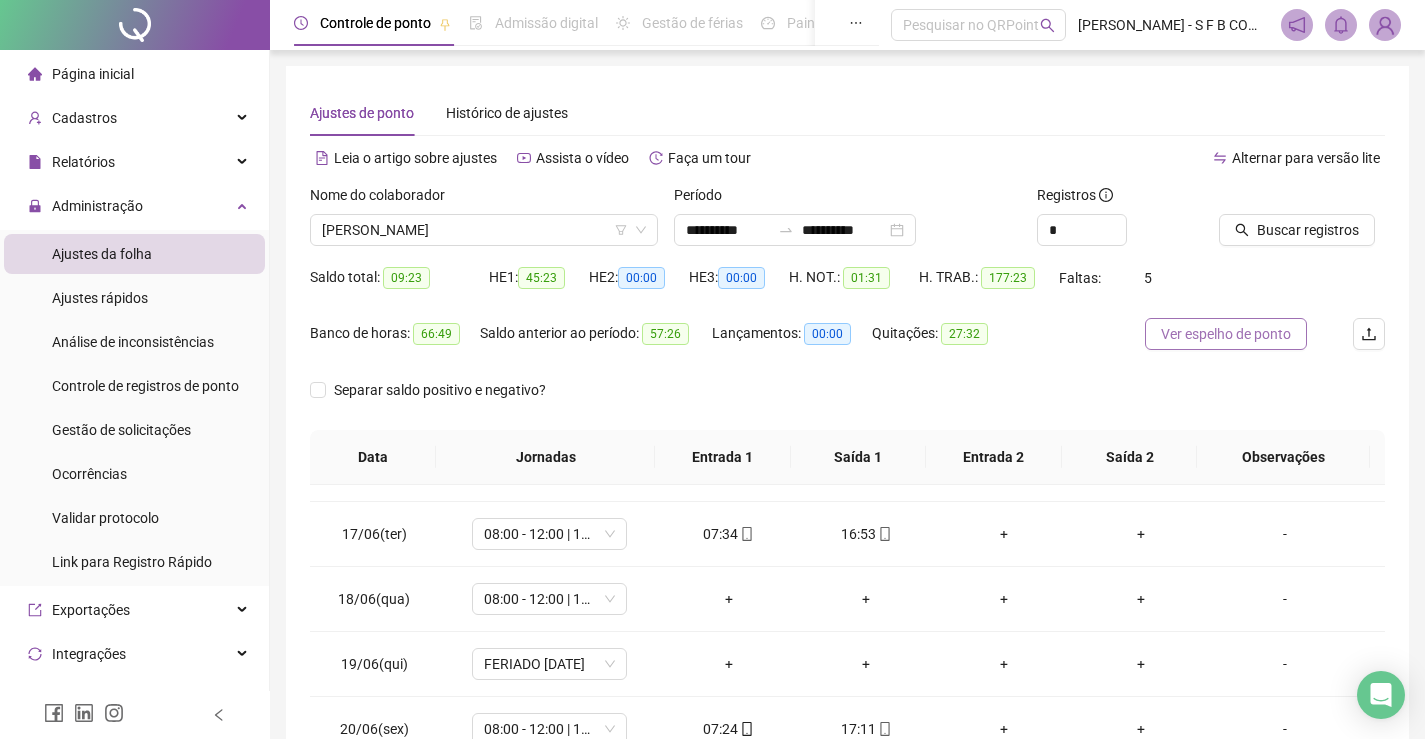 click on "Ver espelho de ponto" at bounding box center (1226, 334) 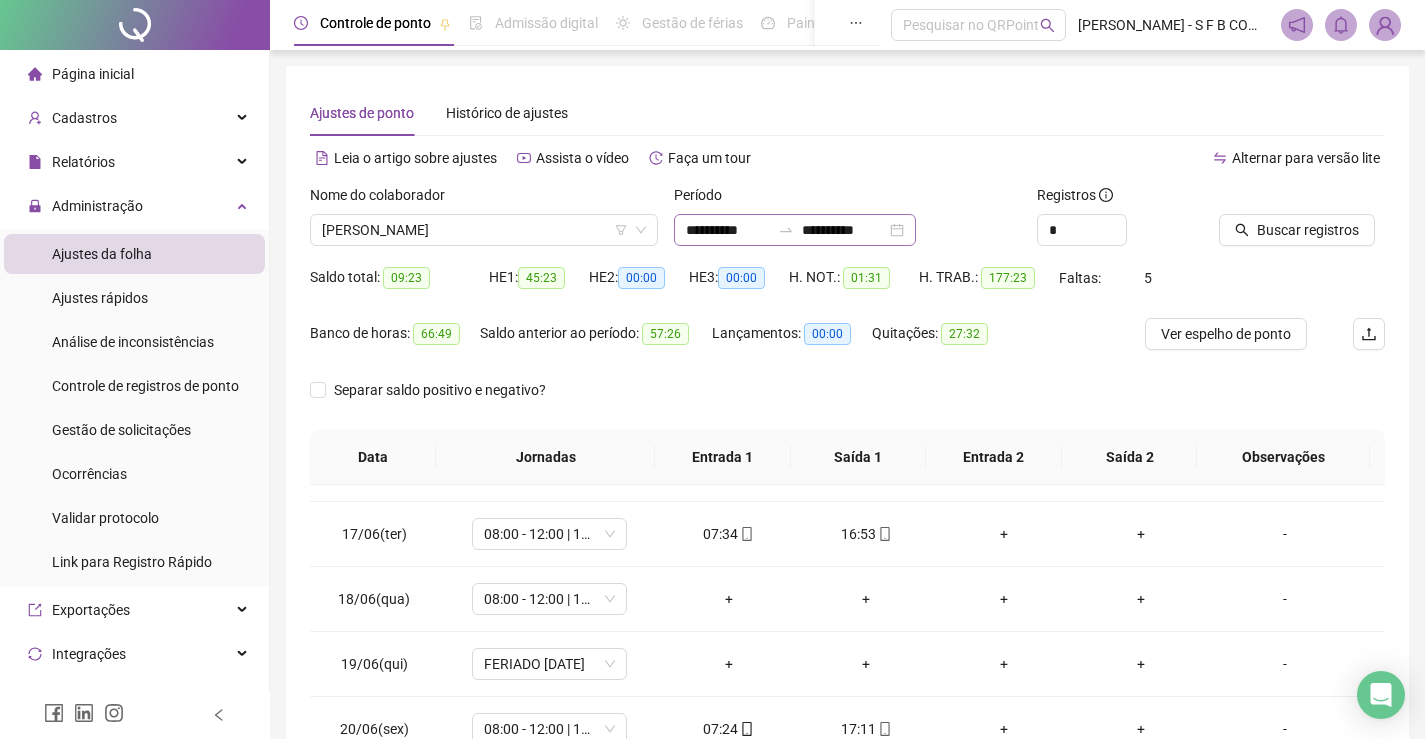 click on "**********" at bounding box center (795, 230) 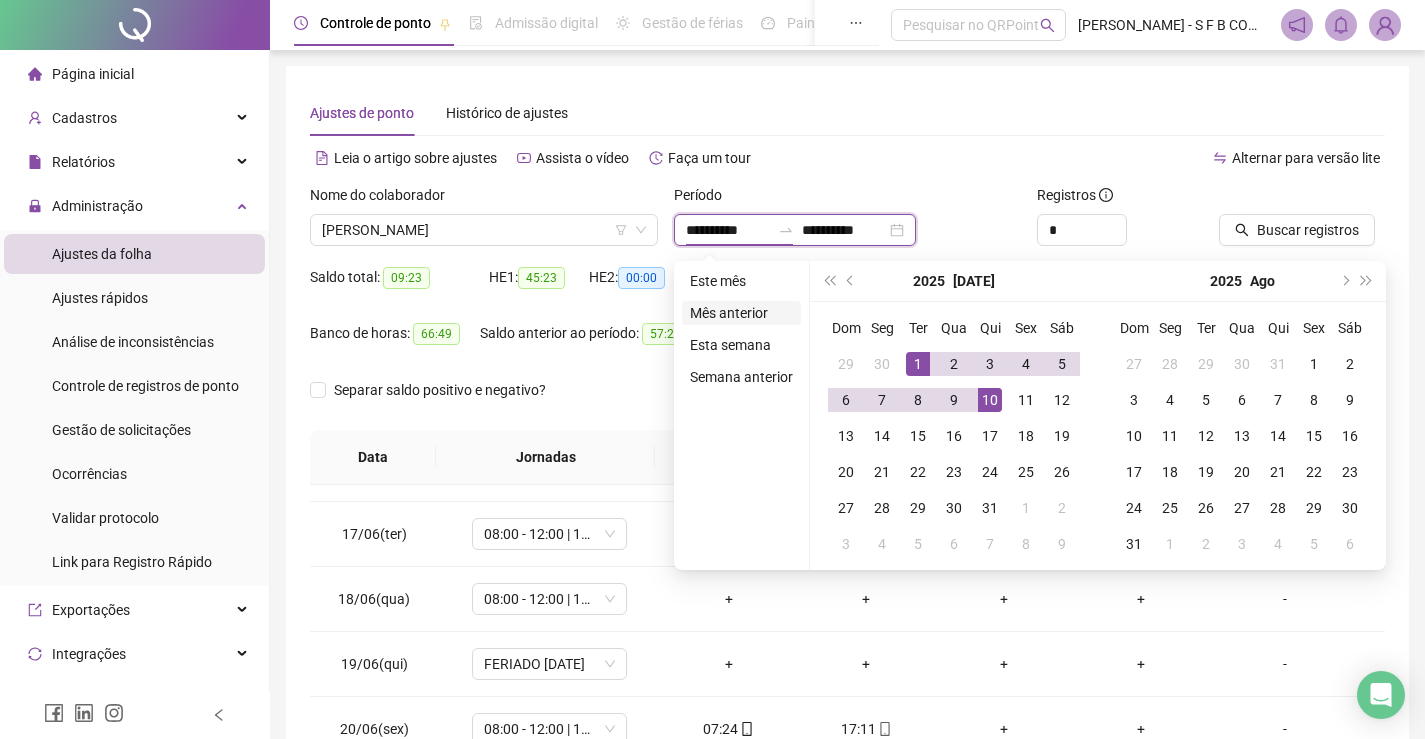 type on "**********" 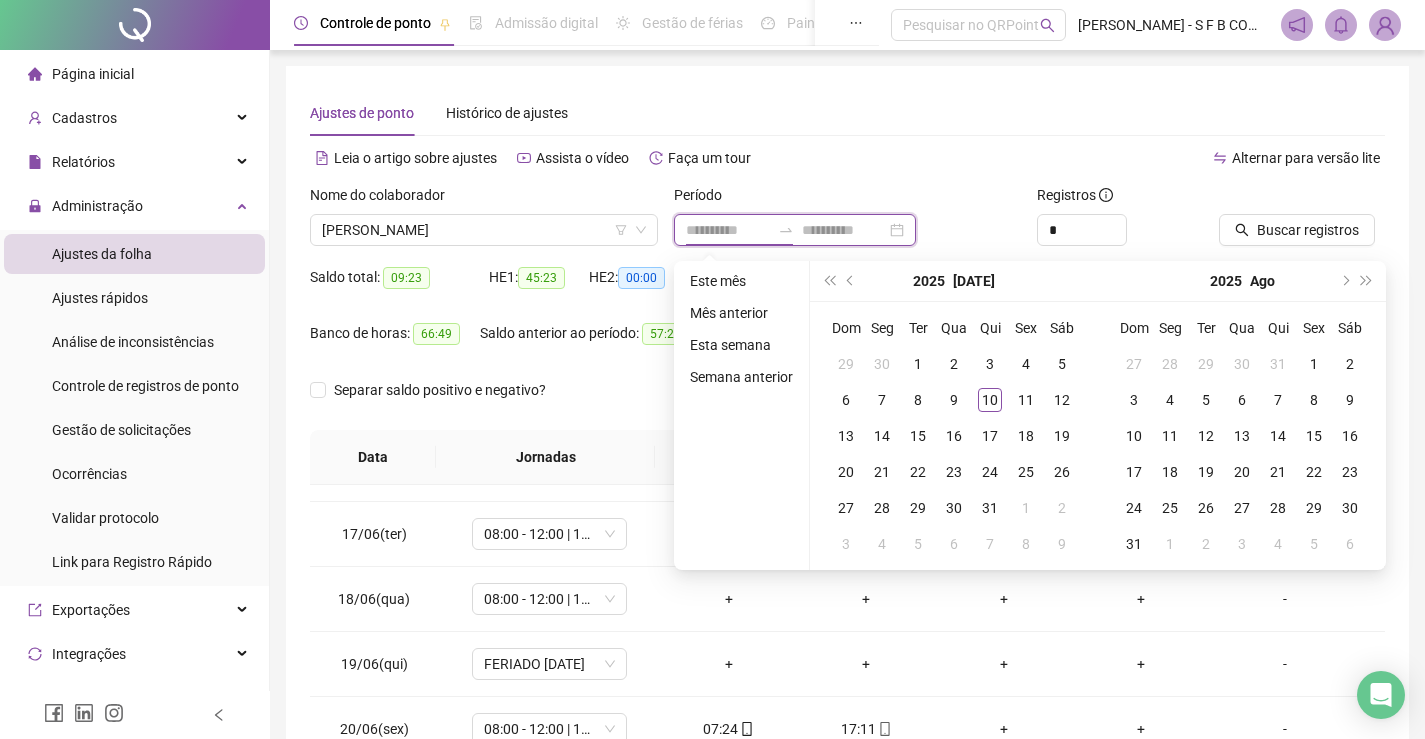 type on "**********" 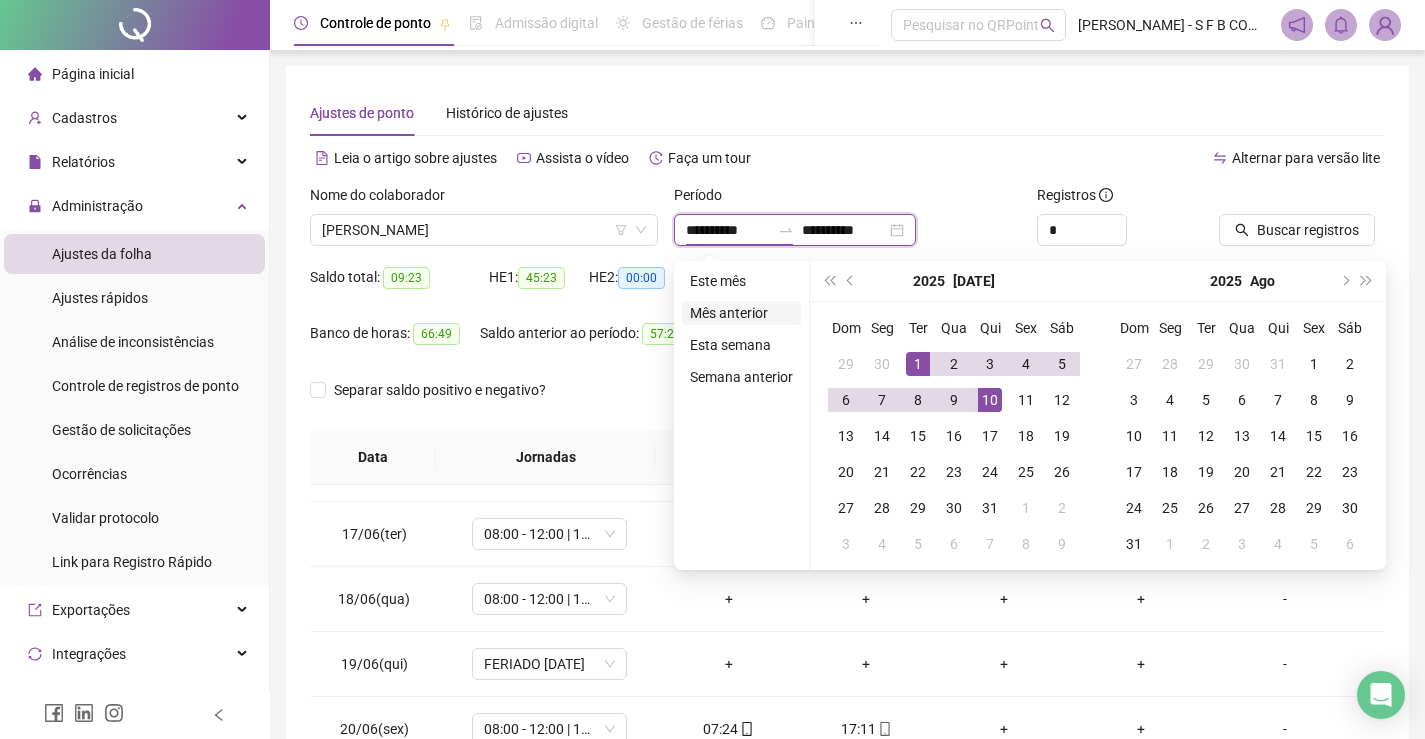 type on "**********" 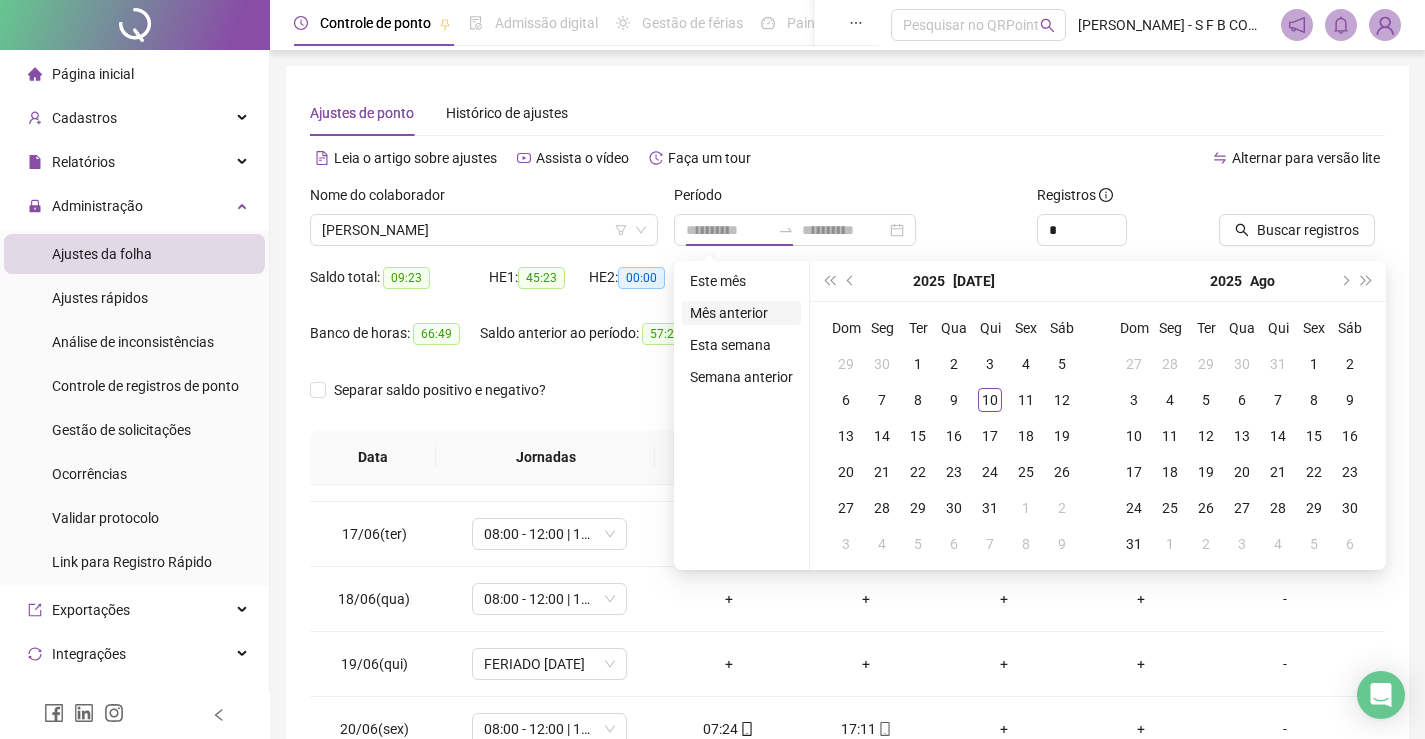 click on "Mês anterior" at bounding box center [741, 313] 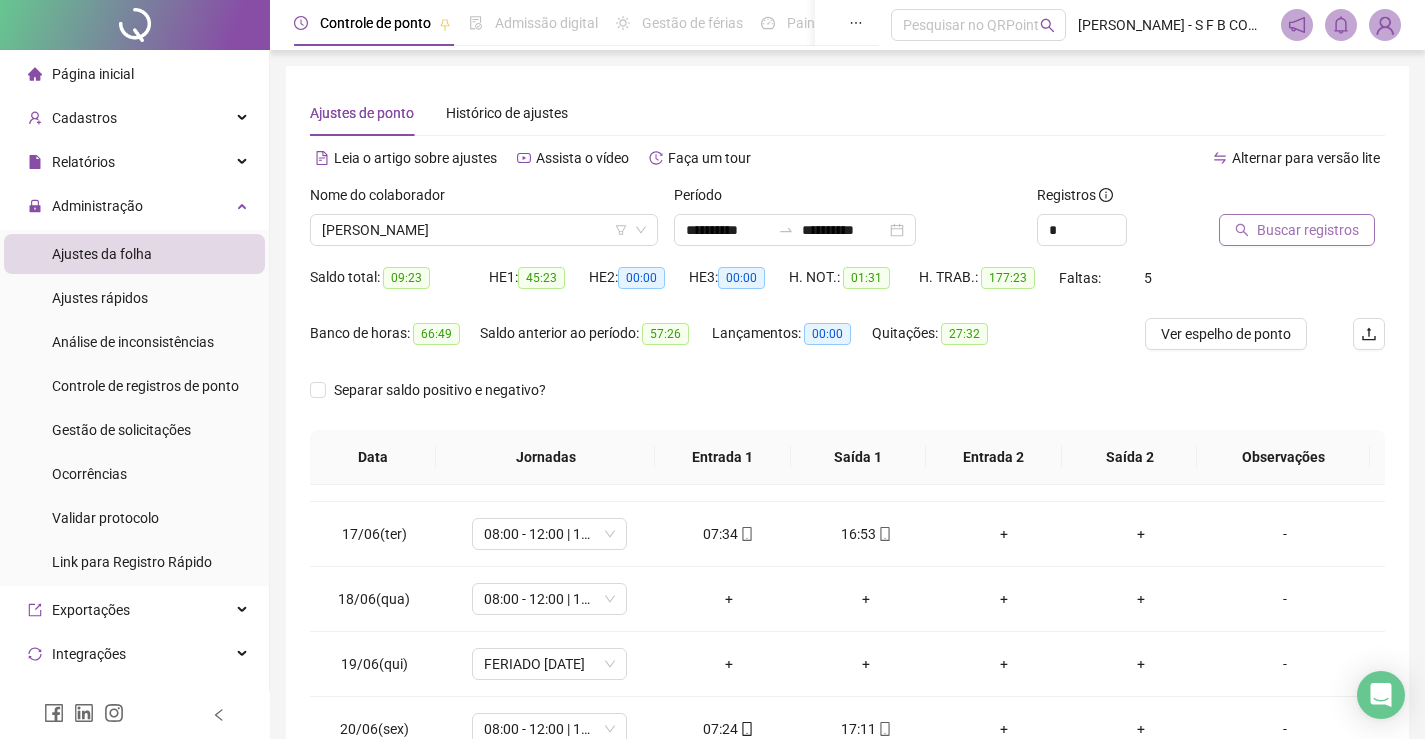 click on "Buscar registros" at bounding box center [1308, 230] 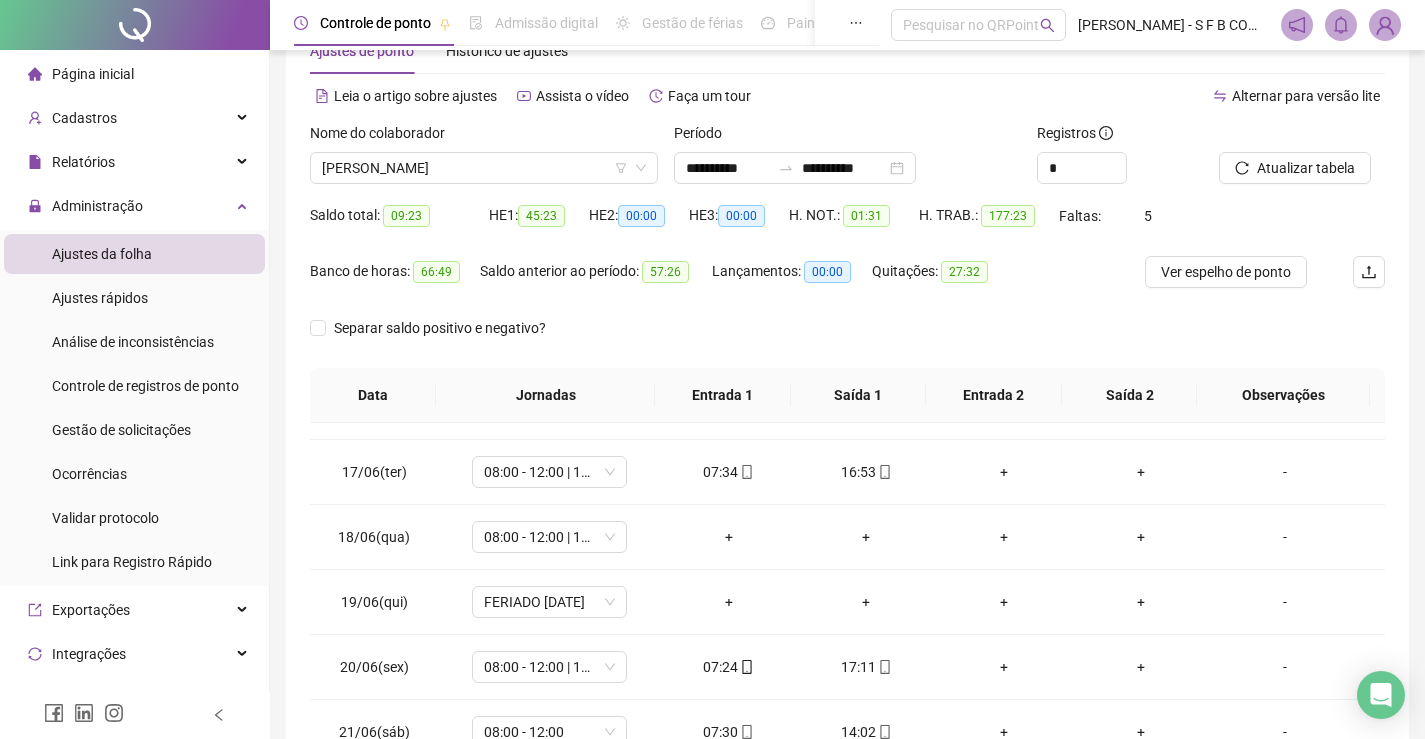 scroll, scrollTop: 100, scrollLeft: 0, axis: vertical 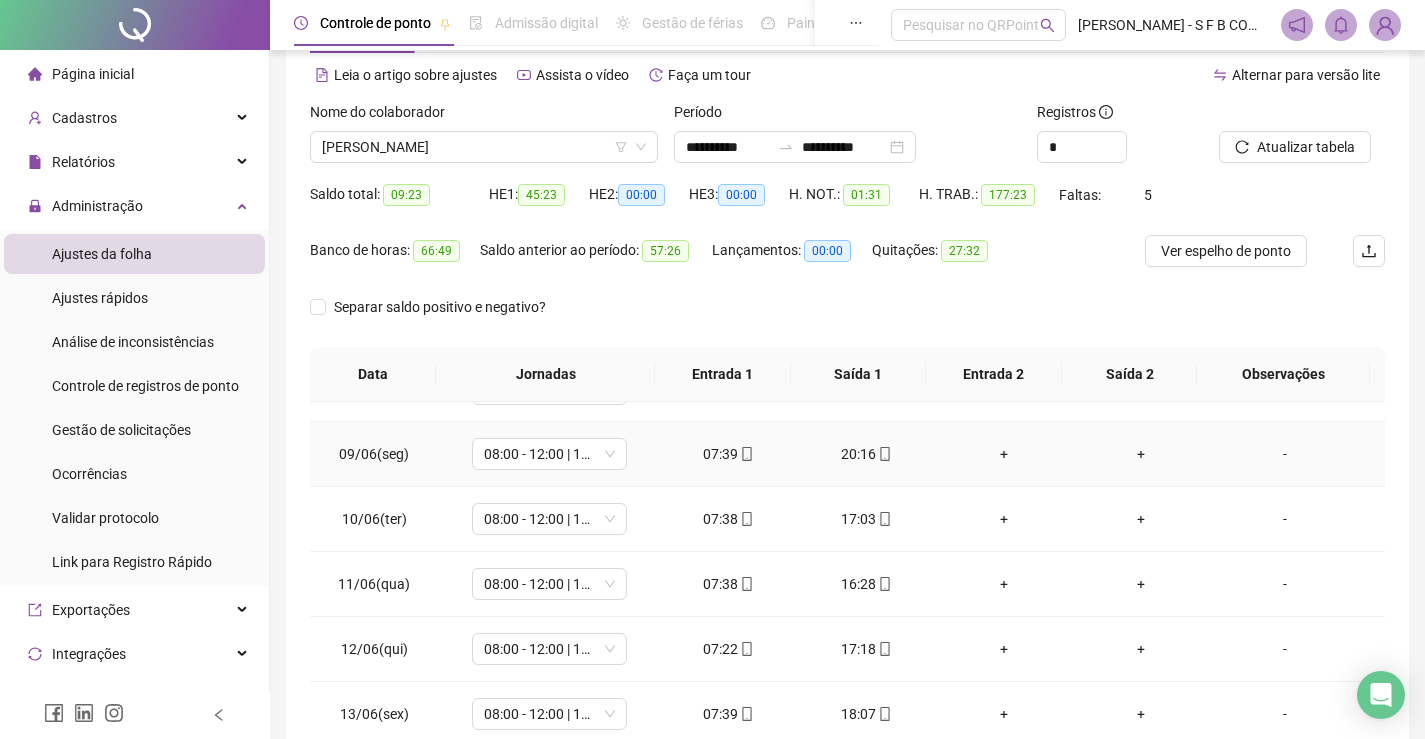 click on "07:39" at bounding box center (729, 454) 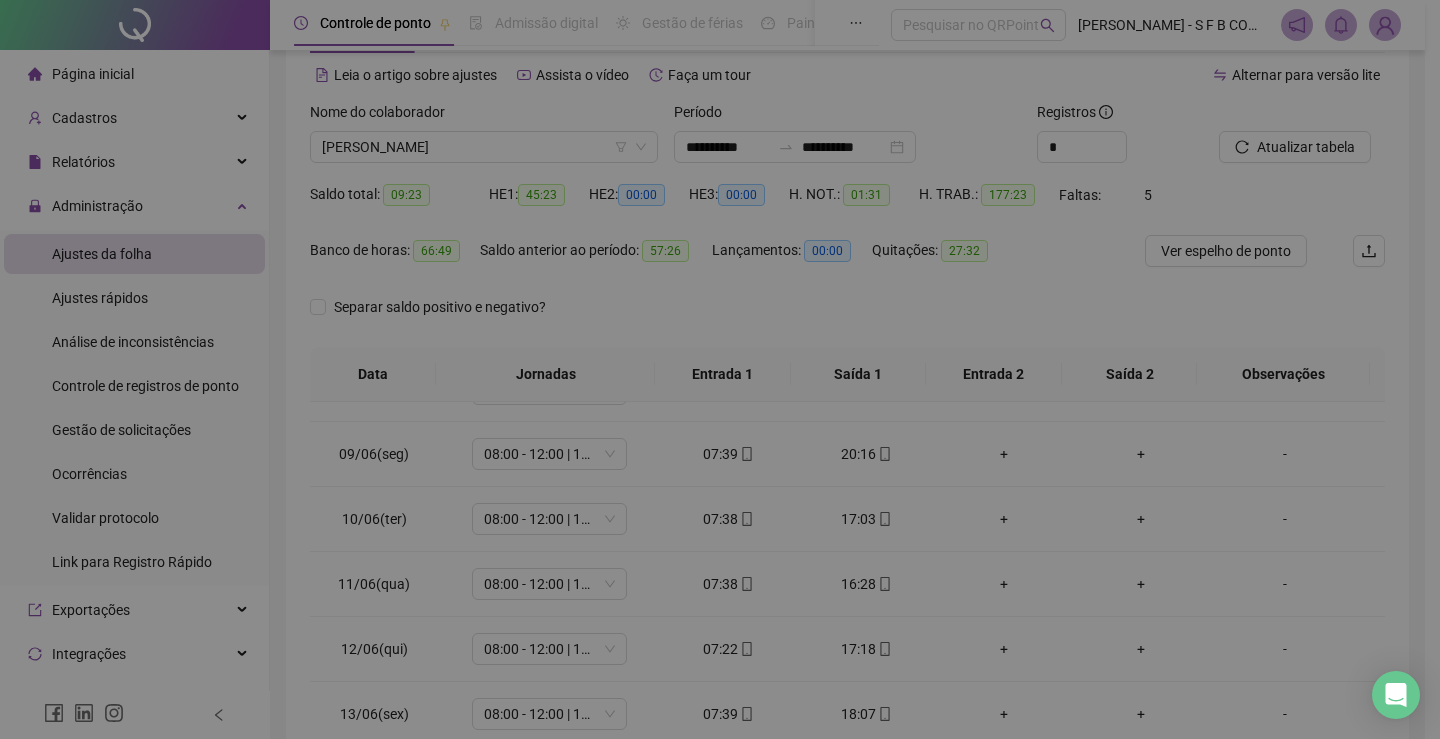 type on "**********" 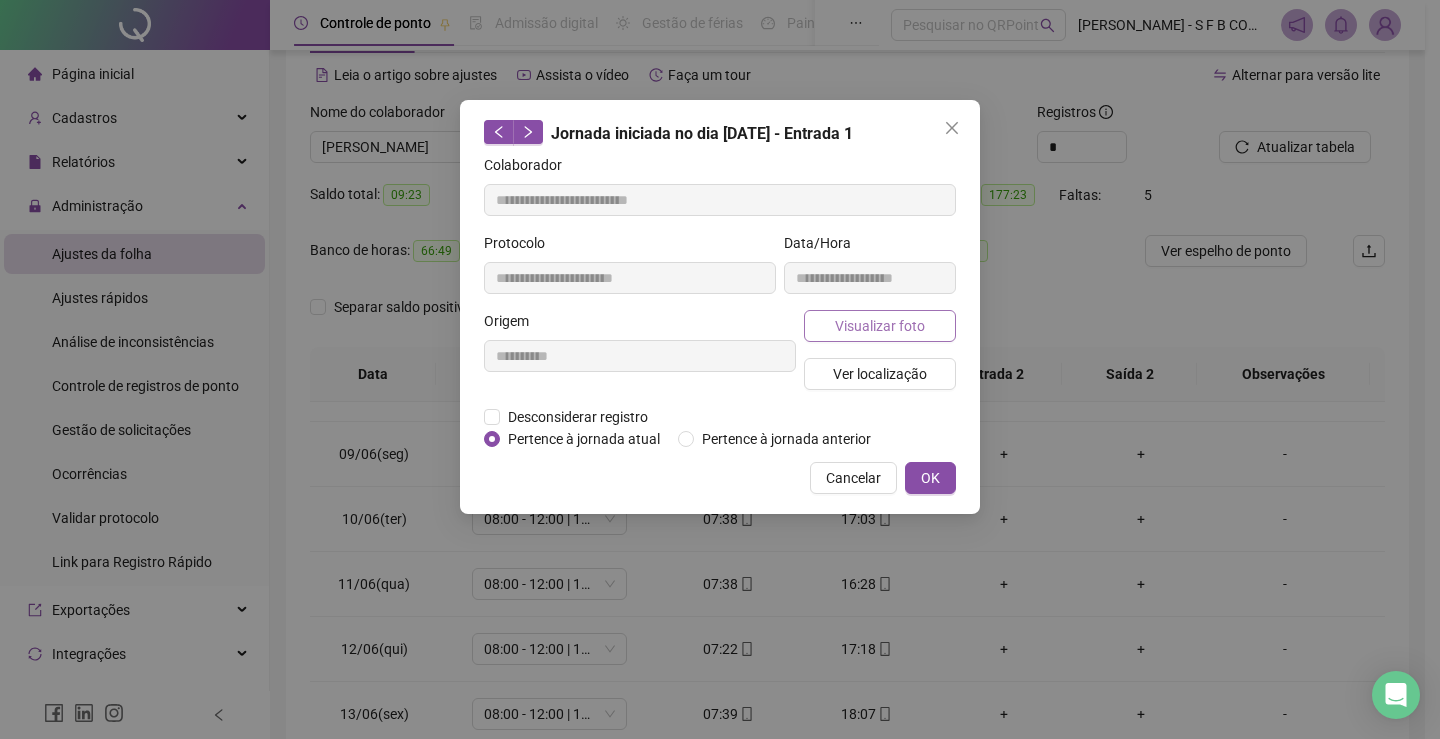 click on "Visualizar foto" at bounding box center [880, 326] 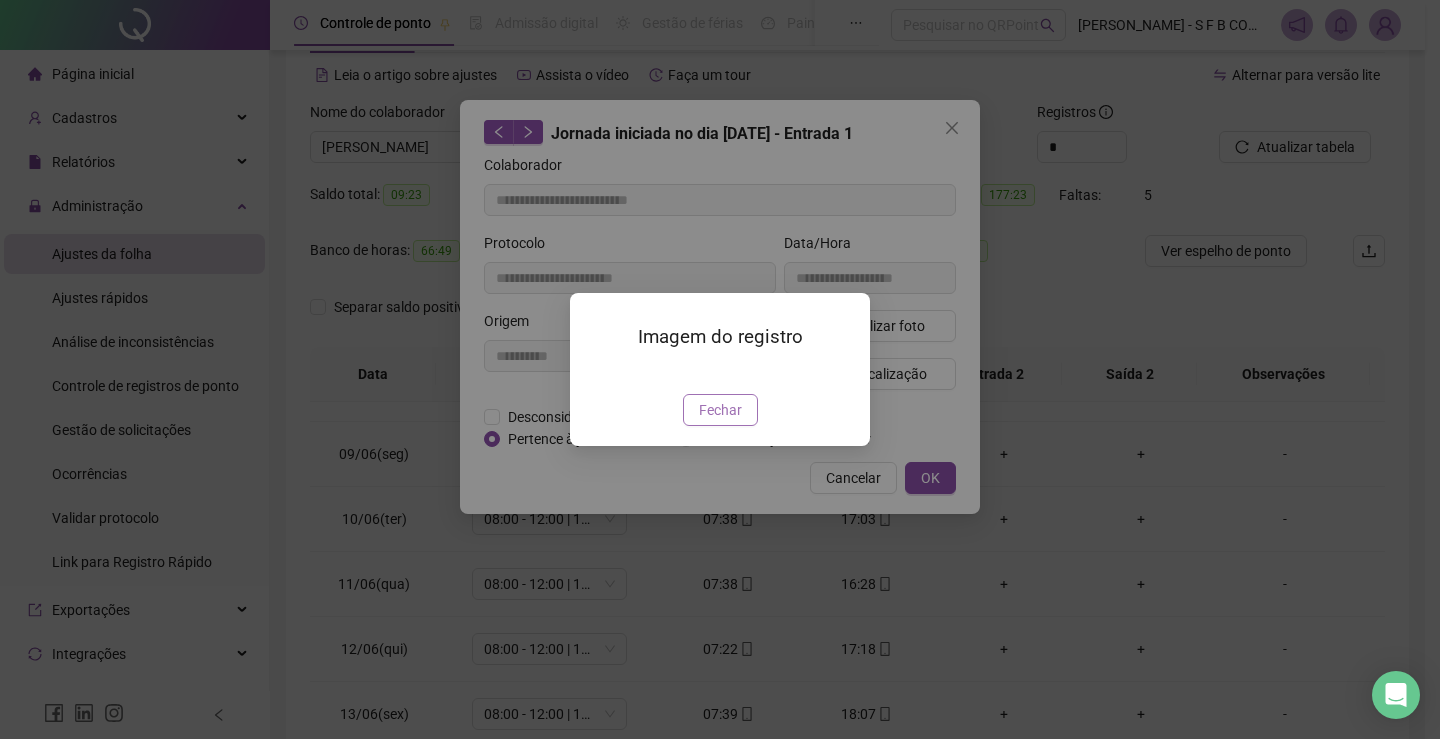 click on "Fechar" at bounding box center (720, 410) 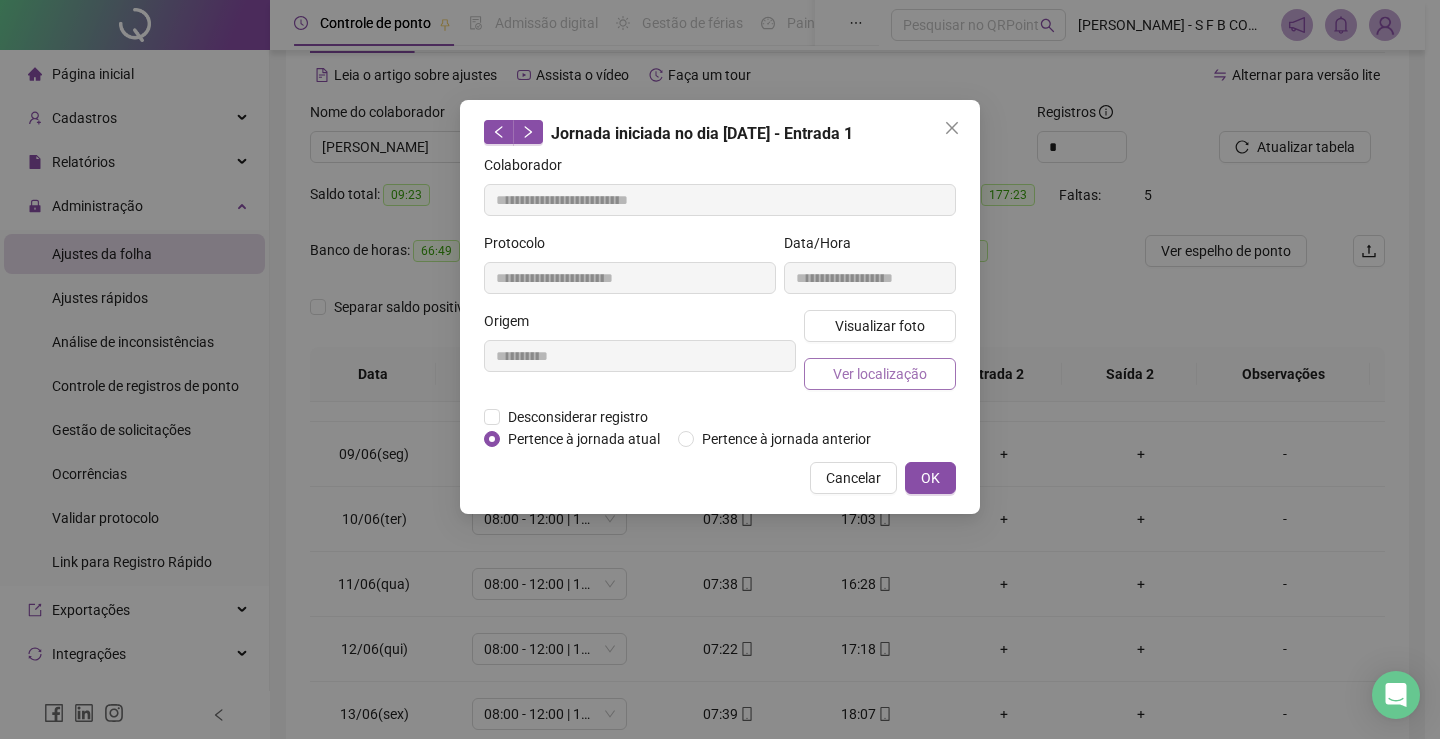 click on "Ver localização" at bounding box center (880, 374) 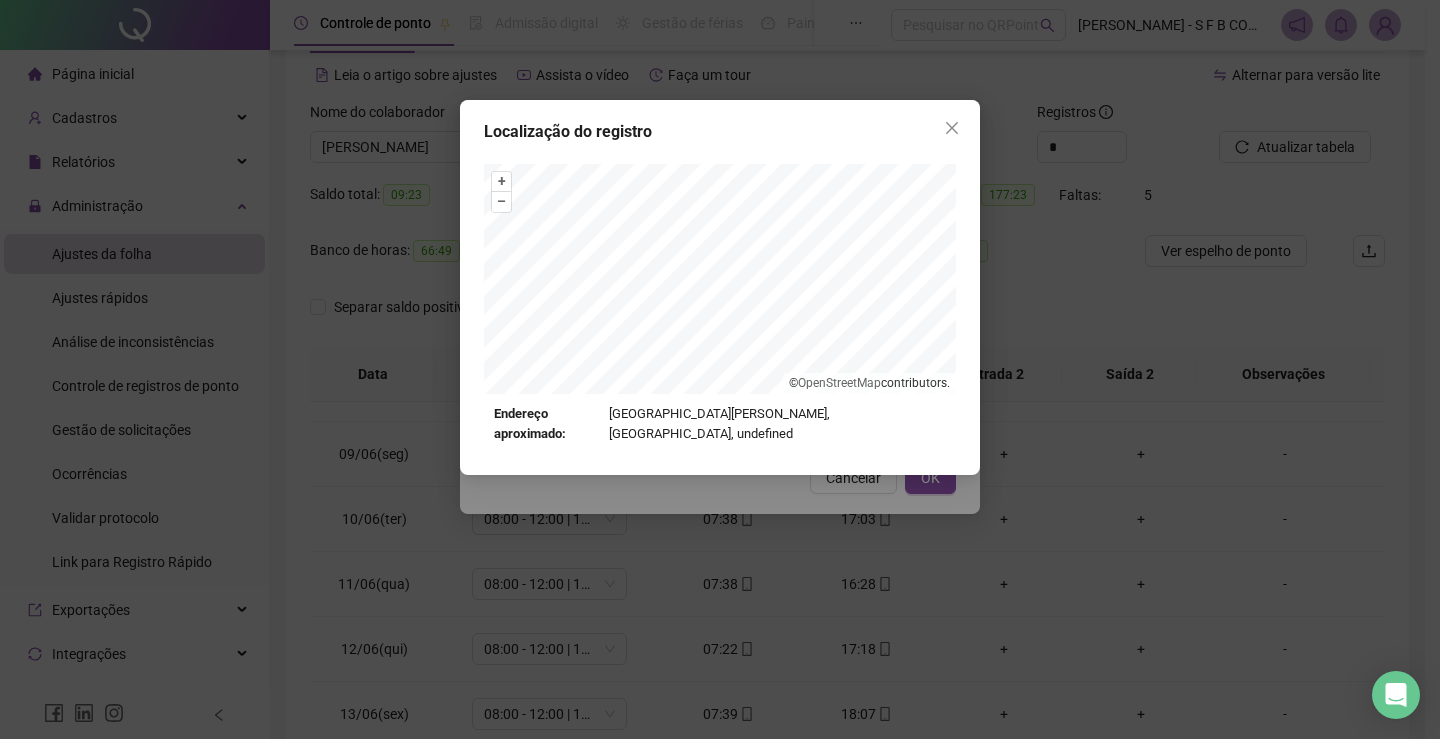 drag, startPoint x: 994, startPoint y: 476, endPoint x: 1039, endPoint y: 509, distance: 55.803226 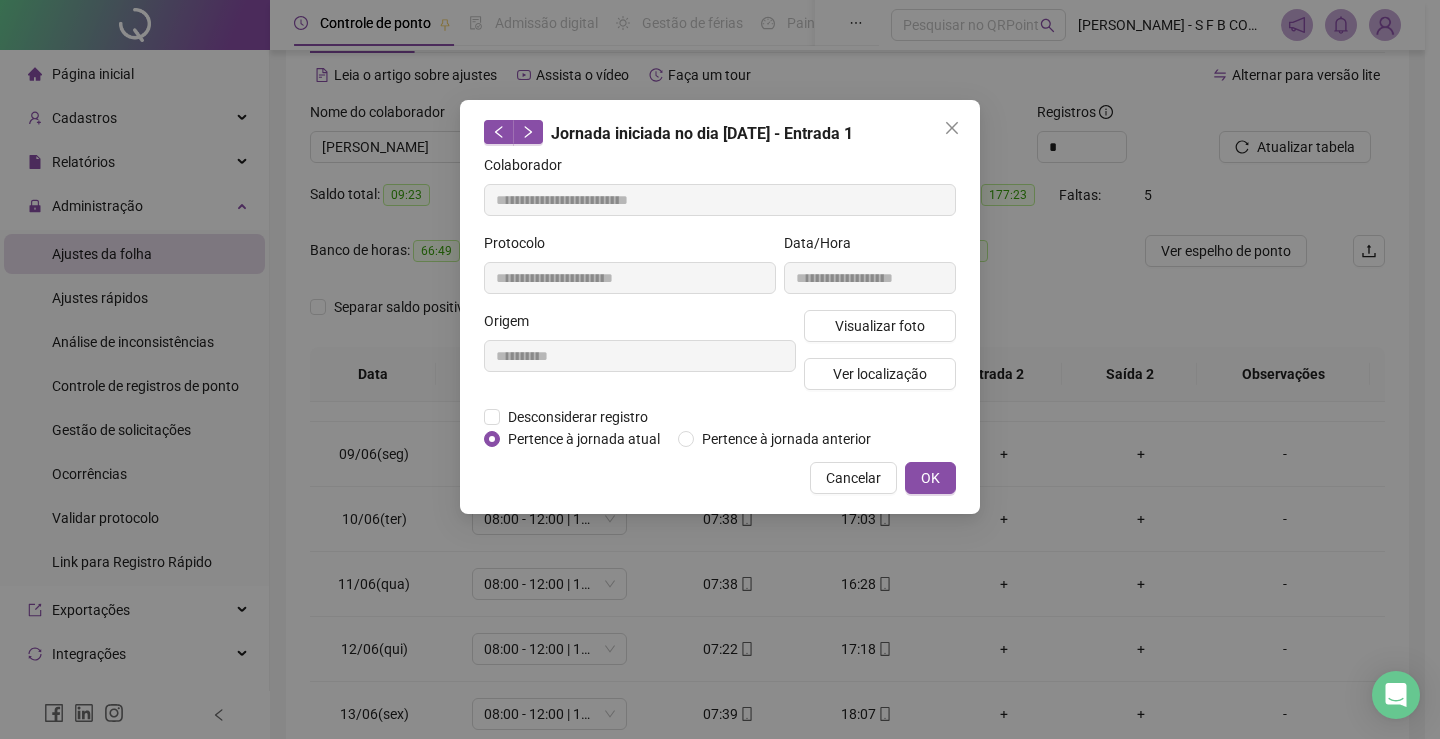 click on "Localização do registro Endereço aproximado:   [GEOGRAPHIC_DATA][PERSON_NAME], [GEOGRAPHIC_DATA], undefined *OBS Os registros de ponto executados através da web utilizam uma tecnologia menos precisa para obter a geolocalização do colaborador, o que poderá resultar em localizações distintas." at bounding box center [720, 369] 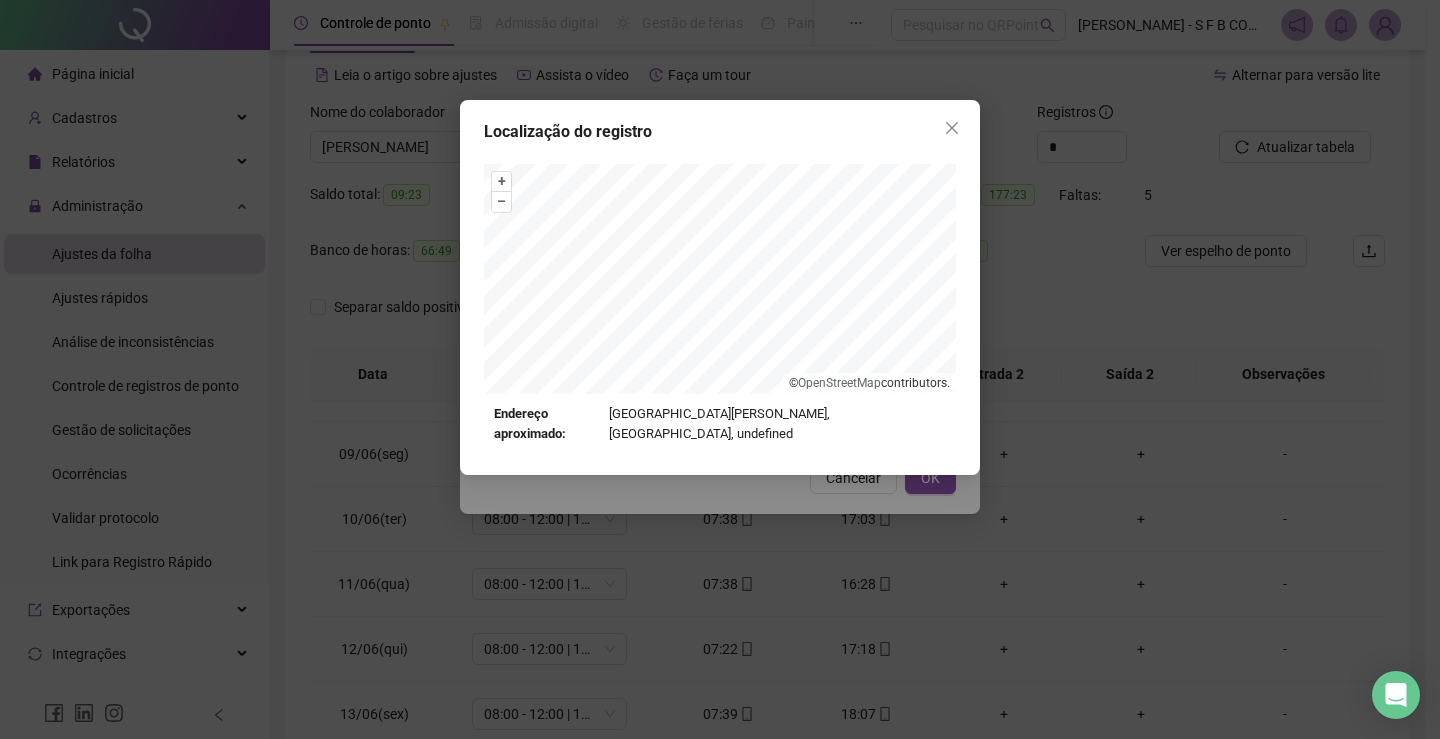 click on "Localização do registro + – ⇧ › ©  OpenStreetMap  contributors. Endereço aproximado:   [GEOGRAPHIC_DATA][PERSON_NAME], [GEOGRAPHIC_DATA], undefined *OBS Os registros de ponto executados através da web utilizam uma tecnologia menos precisa para obter a geolocalização do colaborador, o que poderá resultar em localizações distintas." at bounding box center [720, 369] 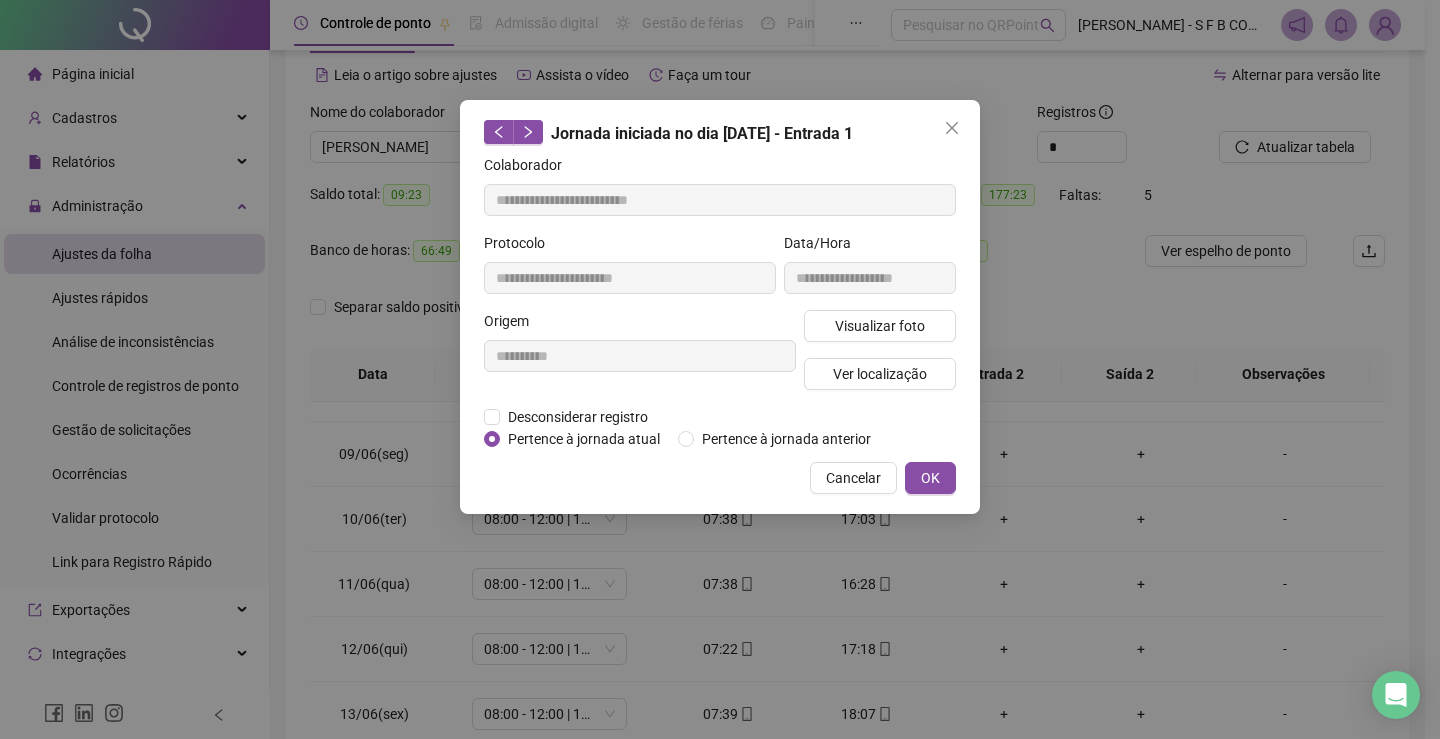 drag, startPoint x: 950, startPoint y: 129, endPoint x: 1047, endPoint y: 454, distance: 339.16663 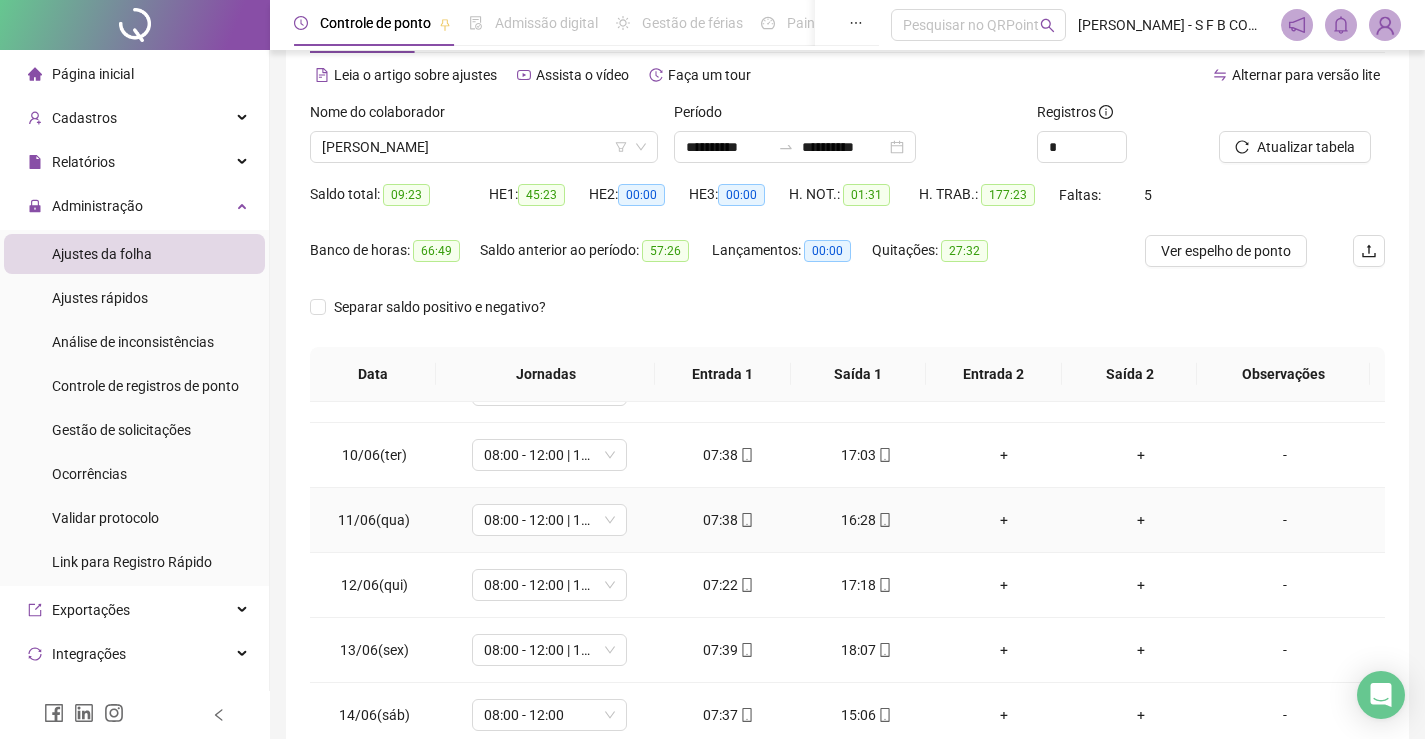 scroll, scrollTop: 600, scrollLeft: 0, axis: vertical 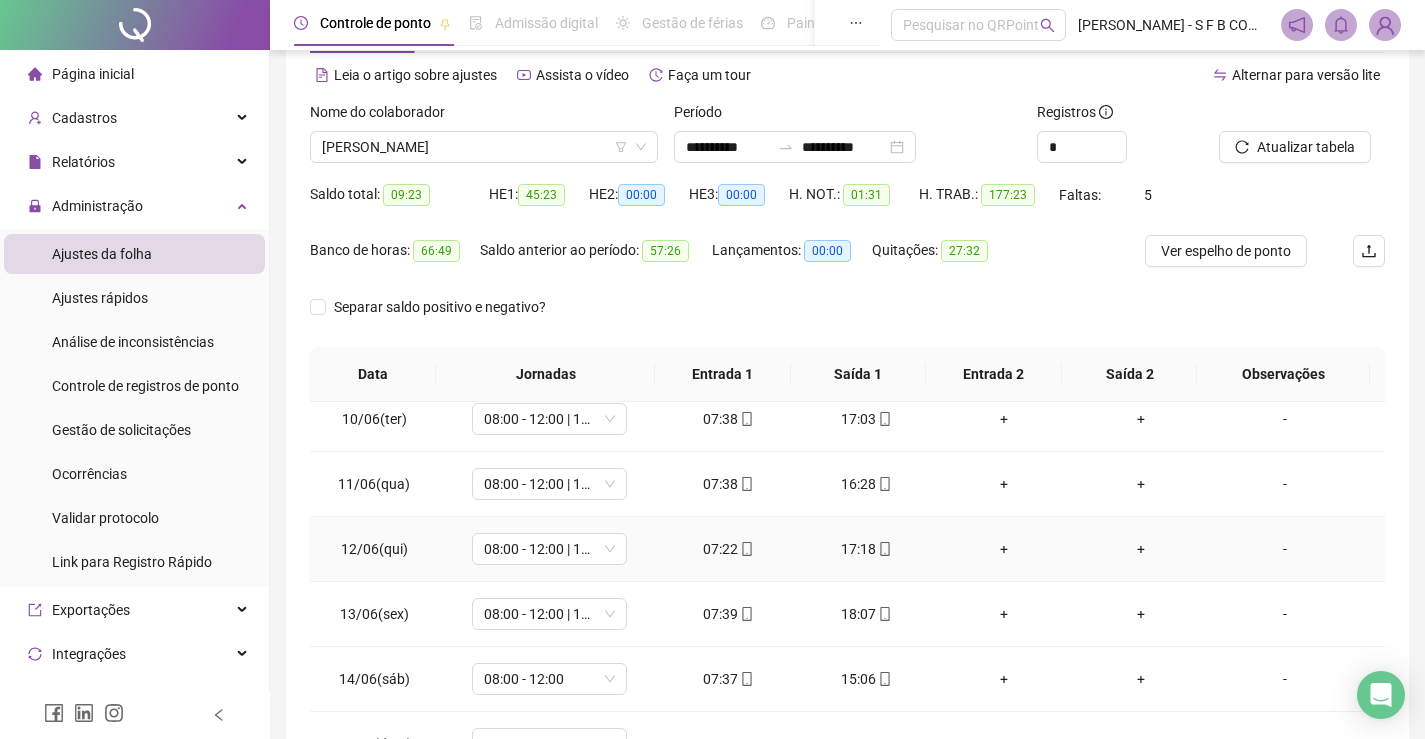 click at bounding box center (746, 549) 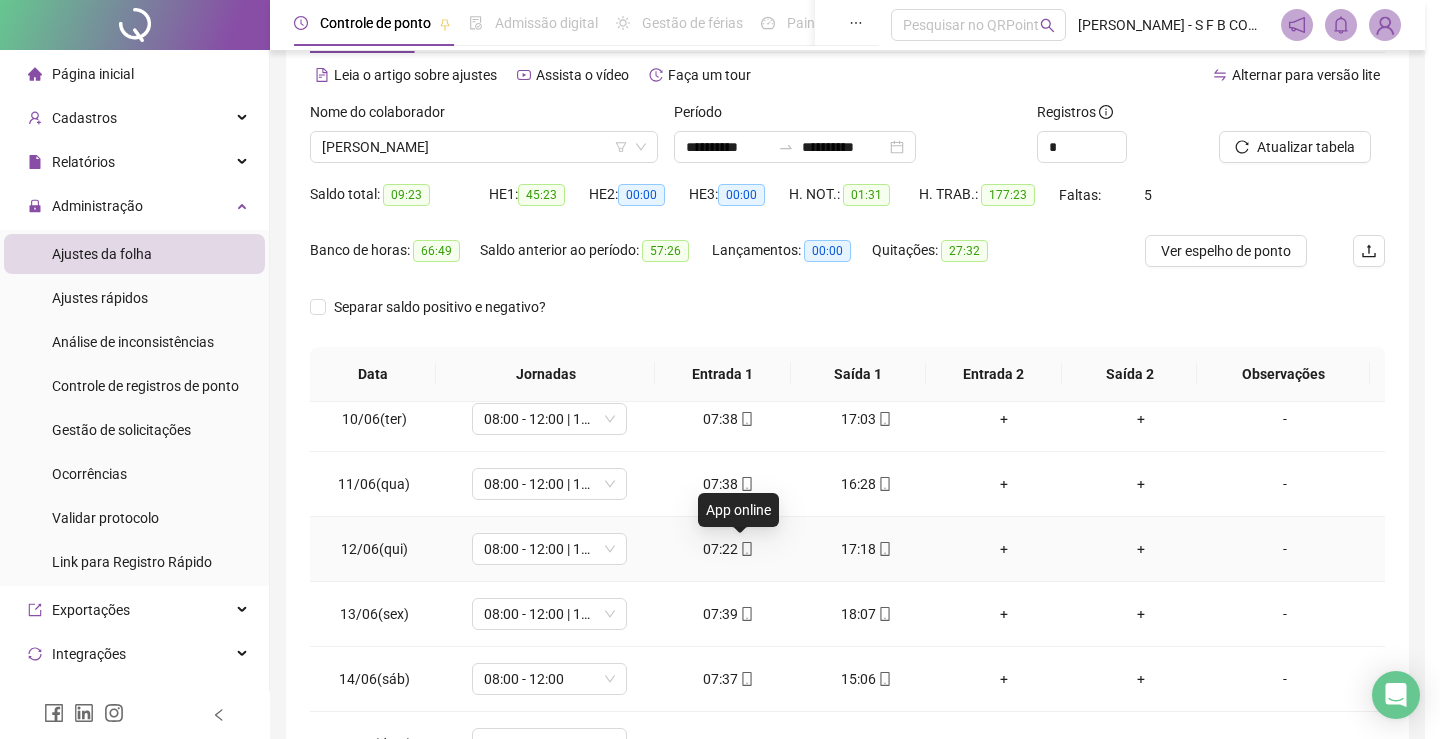 type on "**********" 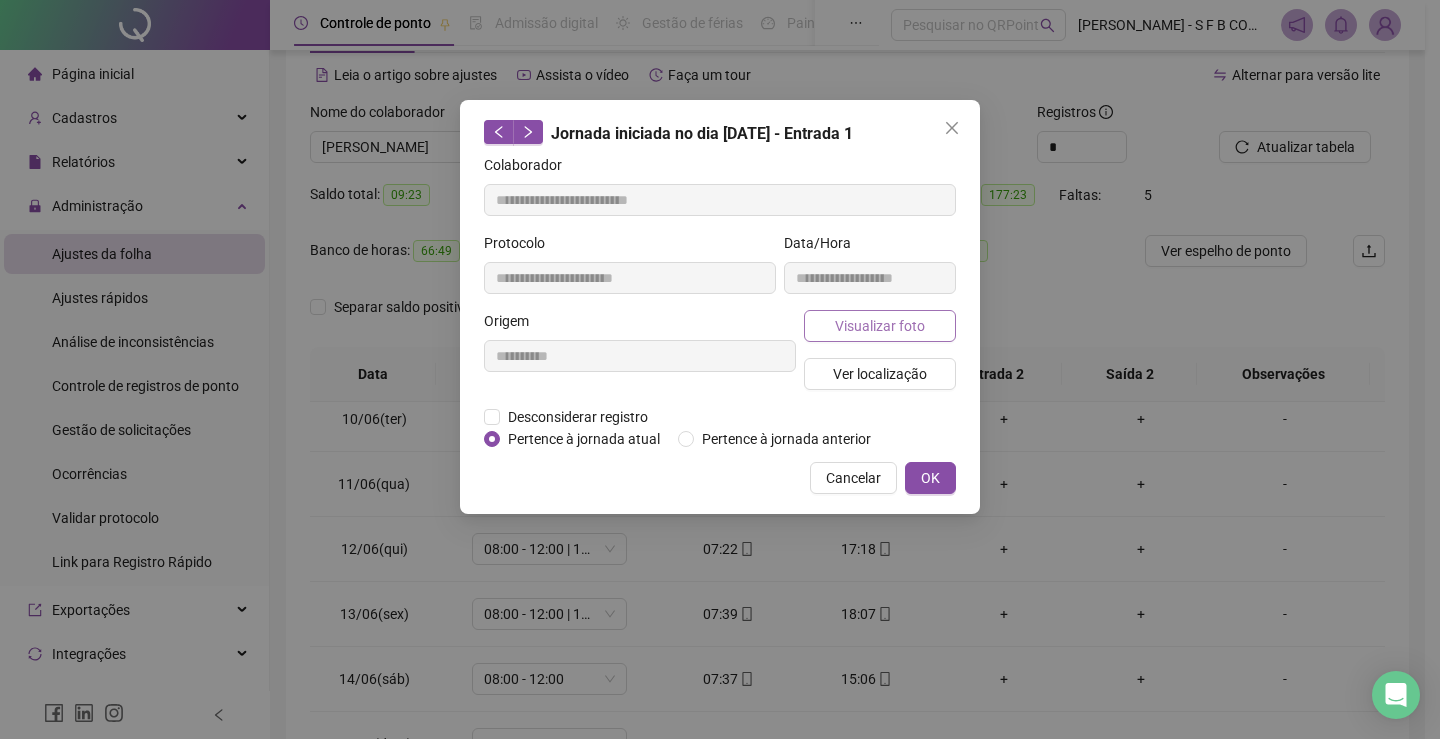 click on "Visualizar foto" at bounding box center [880, 326] 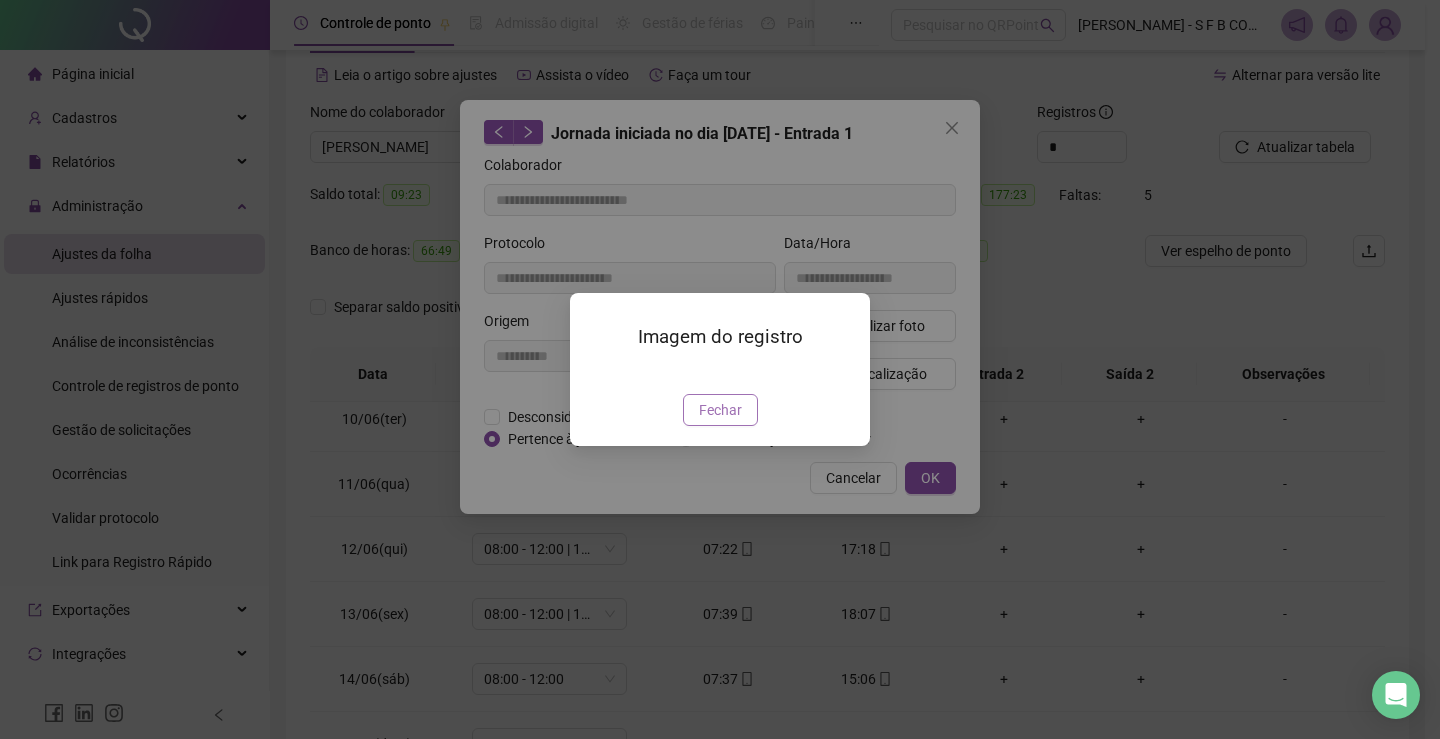 click on "Fechar" at bounding box center [720, 410] 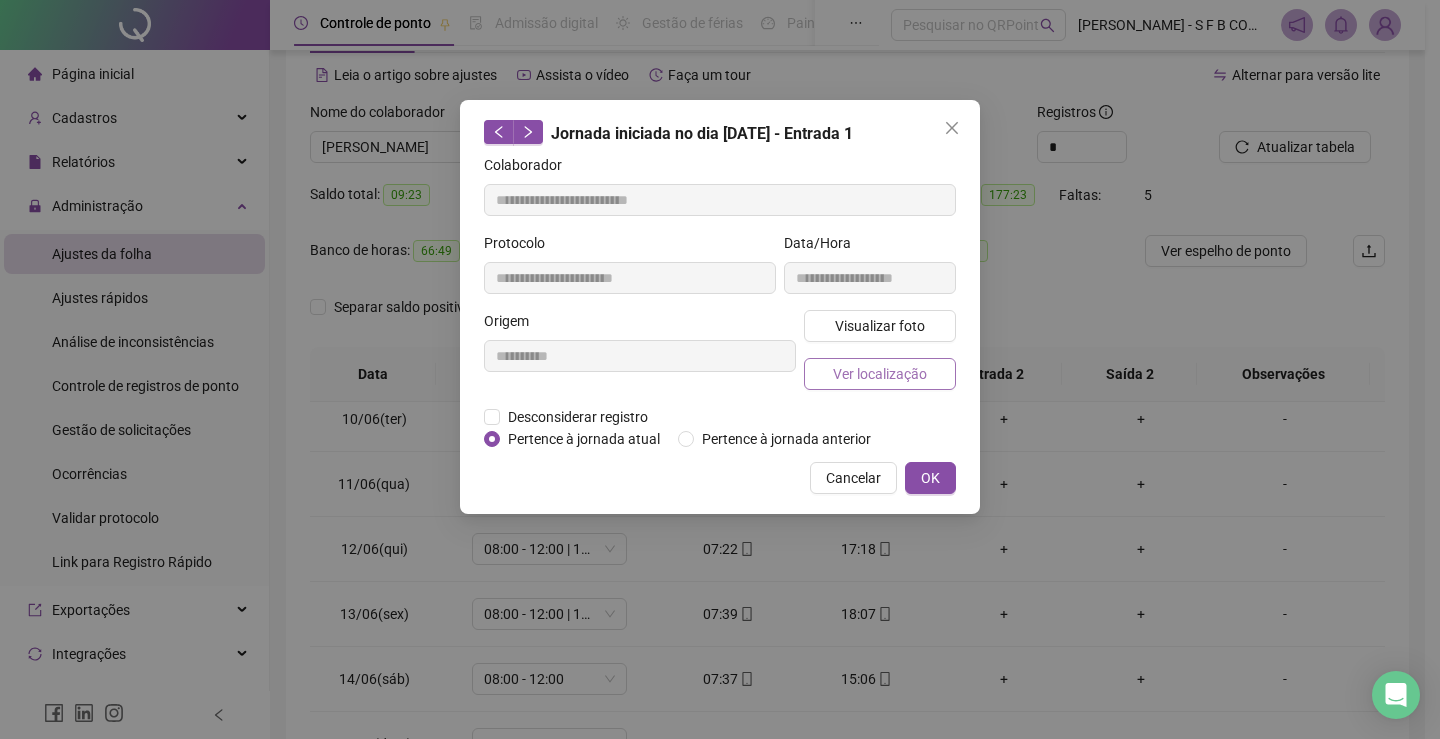 click on "Ver localização" at bounding box center (880, 374) 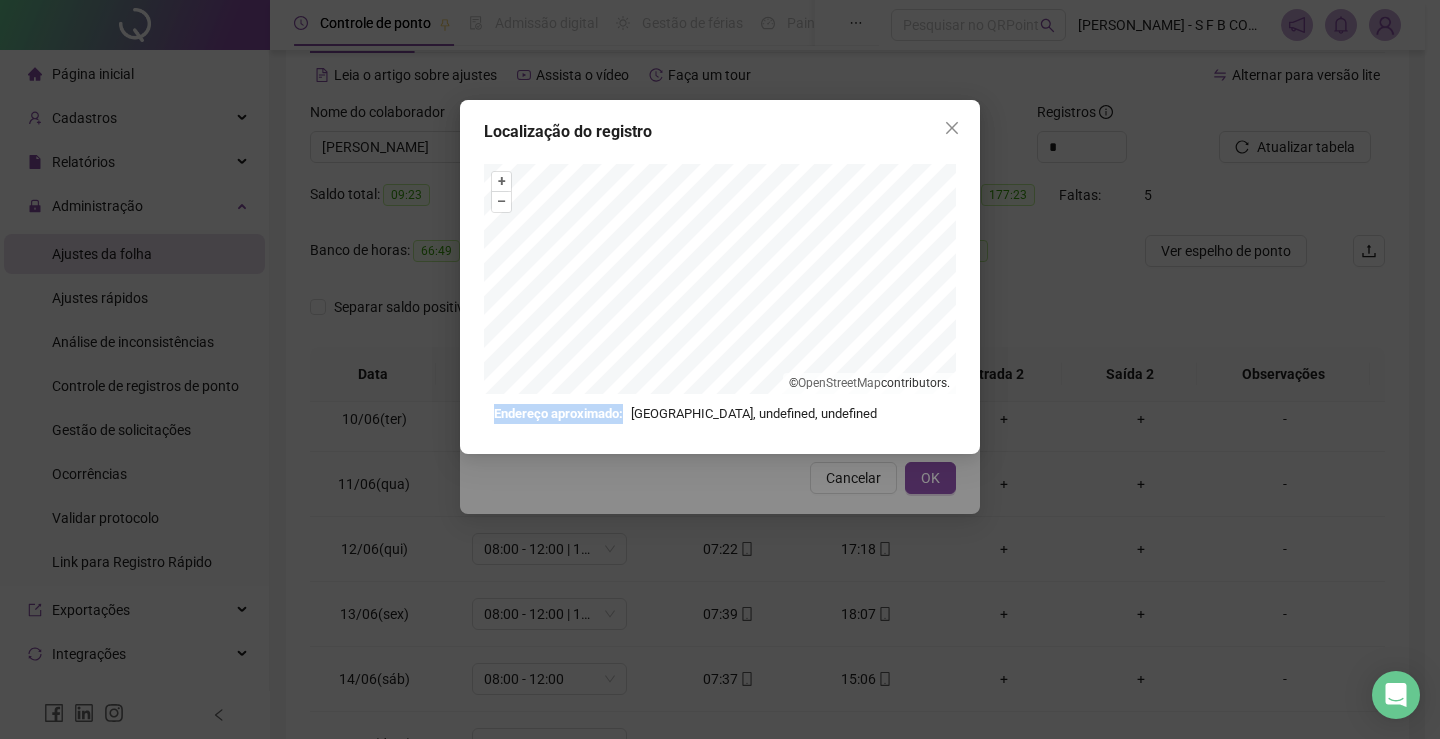 drag, startPoint x: 497, startPoint y: 405, endPoint x: 863, endPoint y: 402, distance: 366.0123 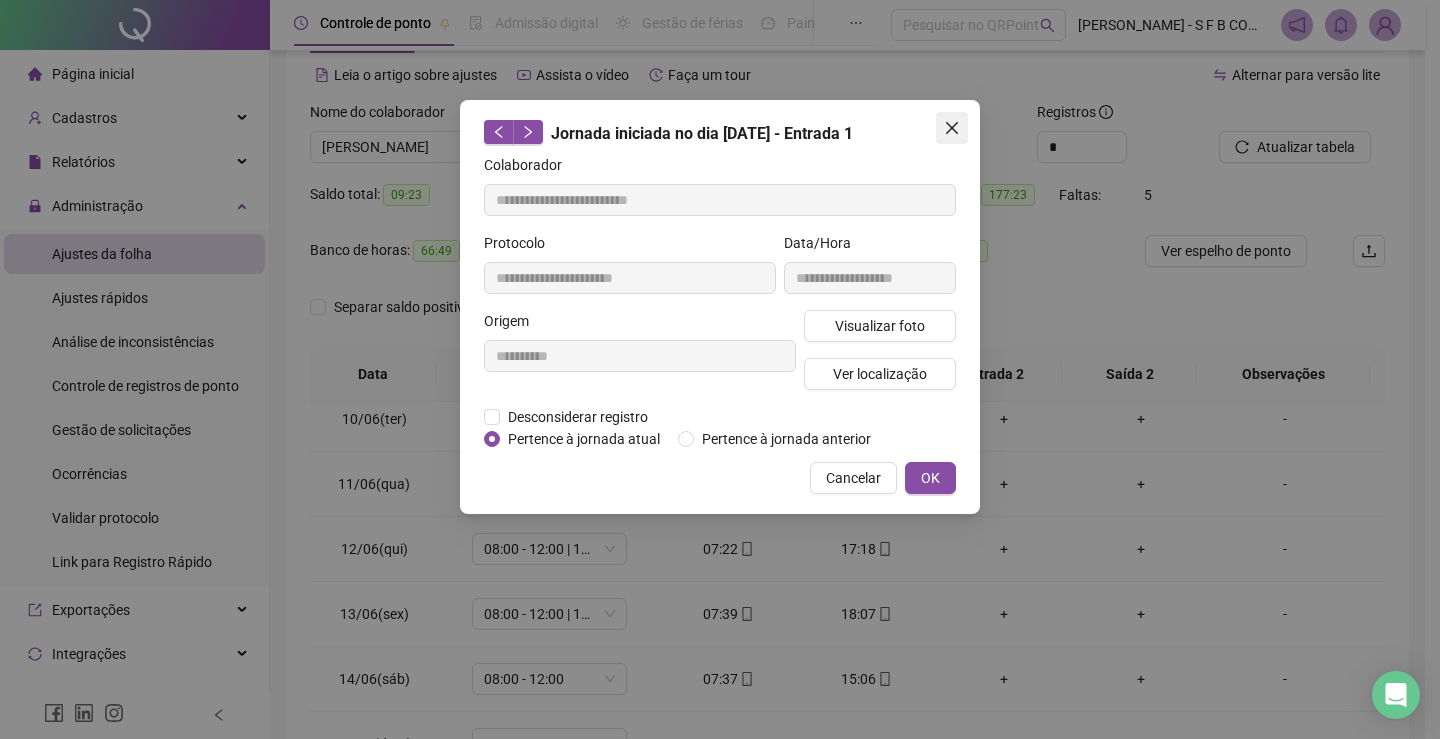 click 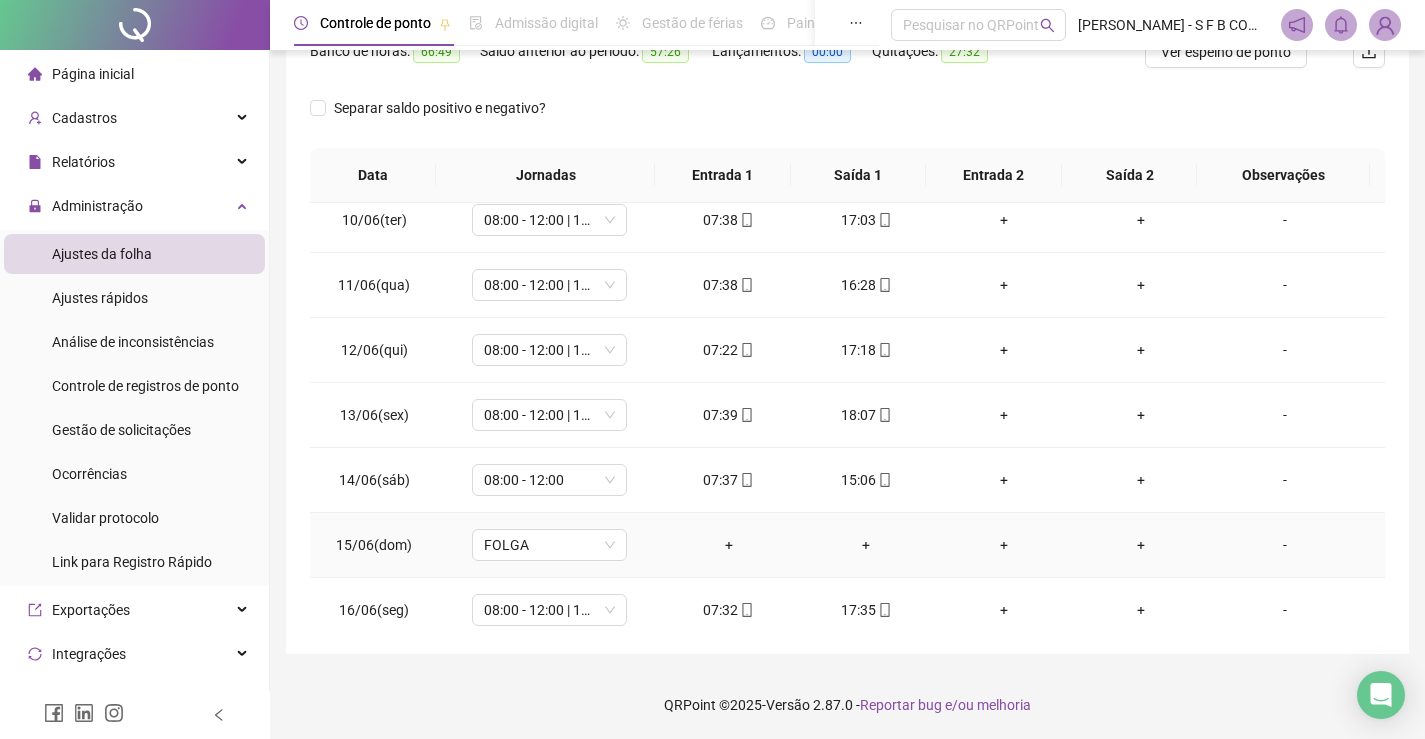 scroll, scrollTop: 283, scrollLeft: 0, axis: vertical 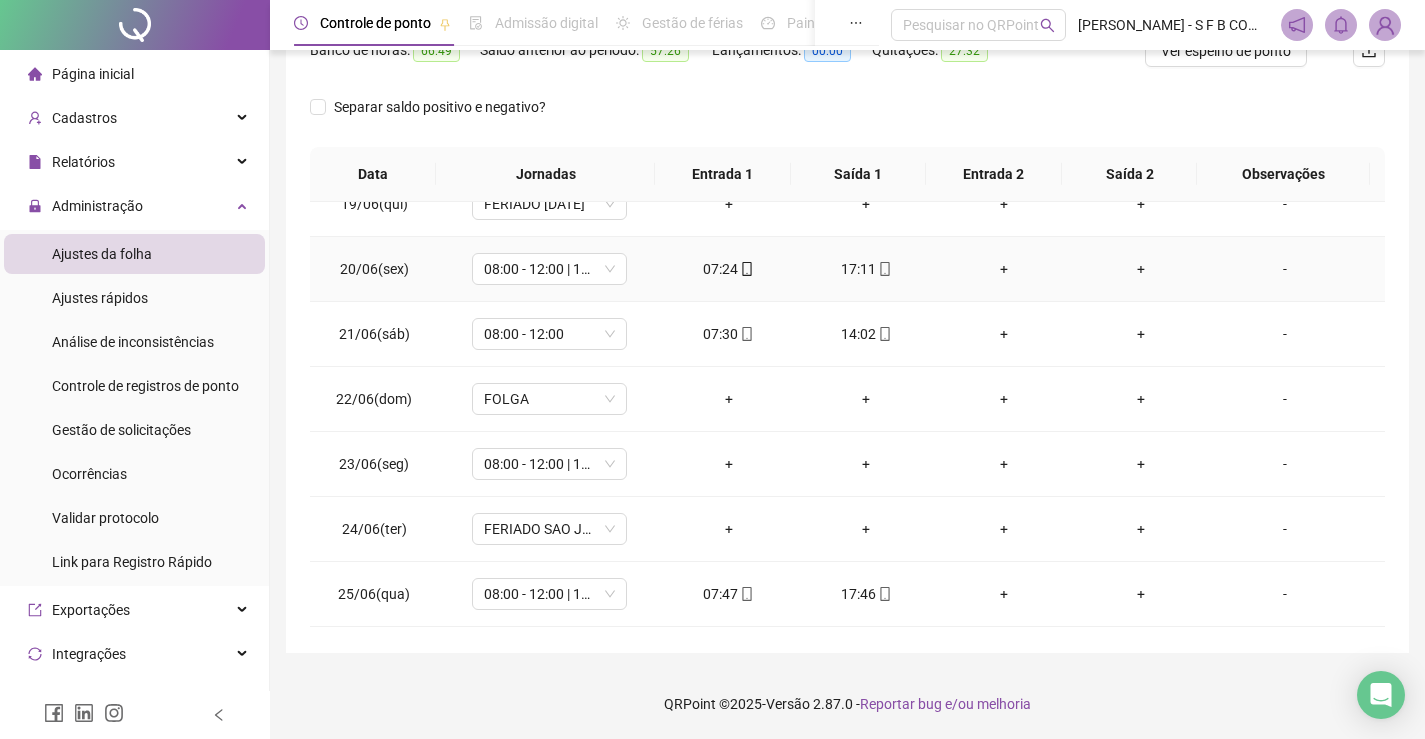 click on "07:24" at bounding box center [729, 269] 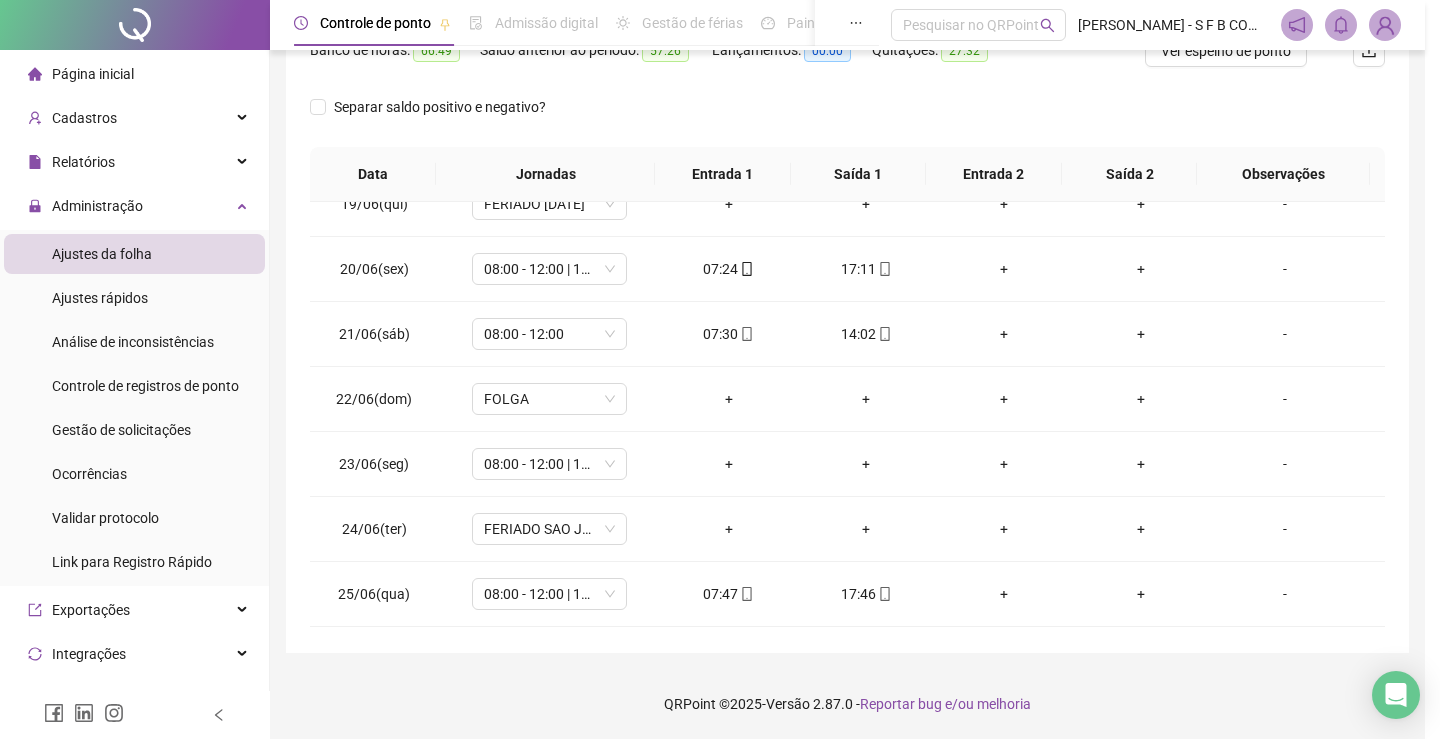 type on "**********" 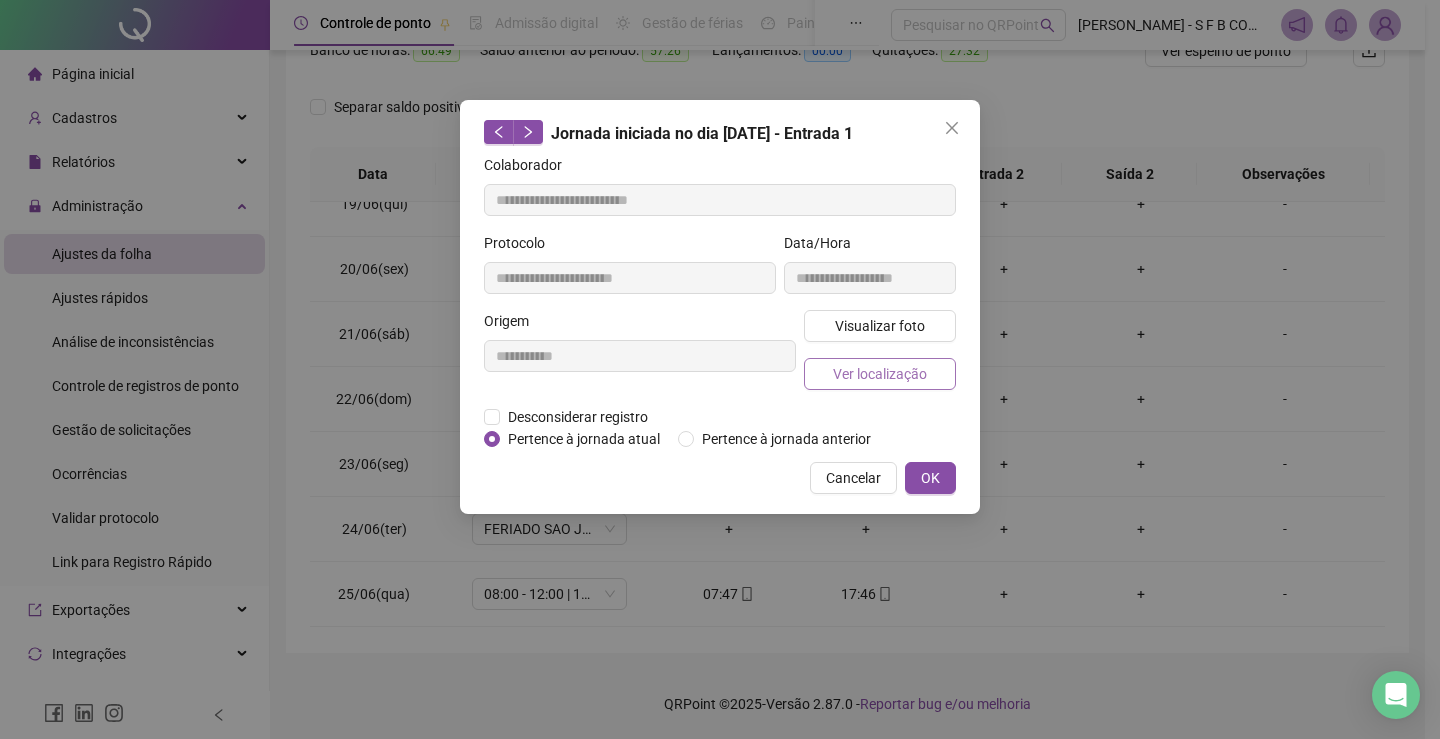 click on "Ver localização" at bounding box center (880, 374) 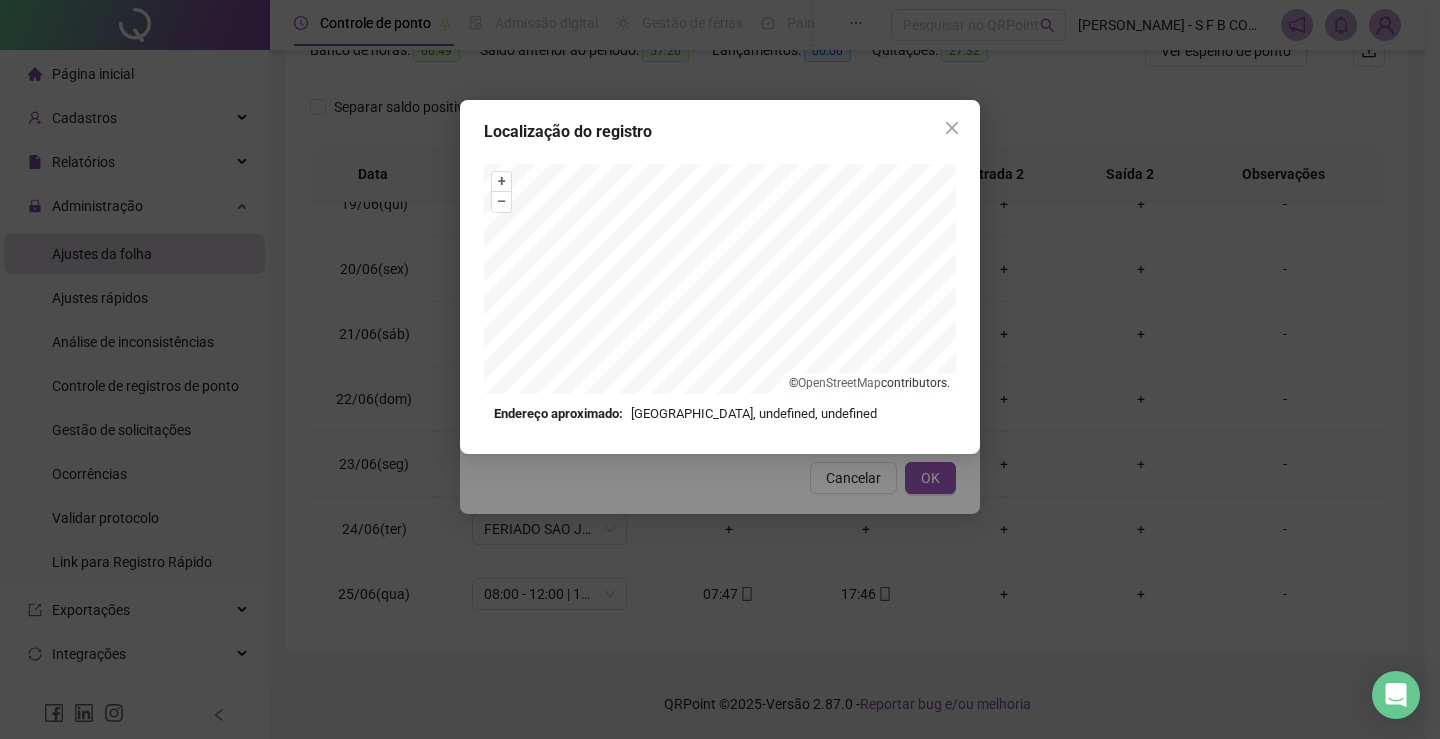click on "Localização do registro + – ⇧ › ©  OpenStreetMap  contributors. Endereço aproximado:   [GEOGRAPHIC_DATA], undefined, undefined *OBS Os registros de ponto executados através da web utilizam uma tecnologia menos precisa para obter a geolocalização do colaborador, o que poderá resultar em localizações distintas." at bounding box center (720, 369) 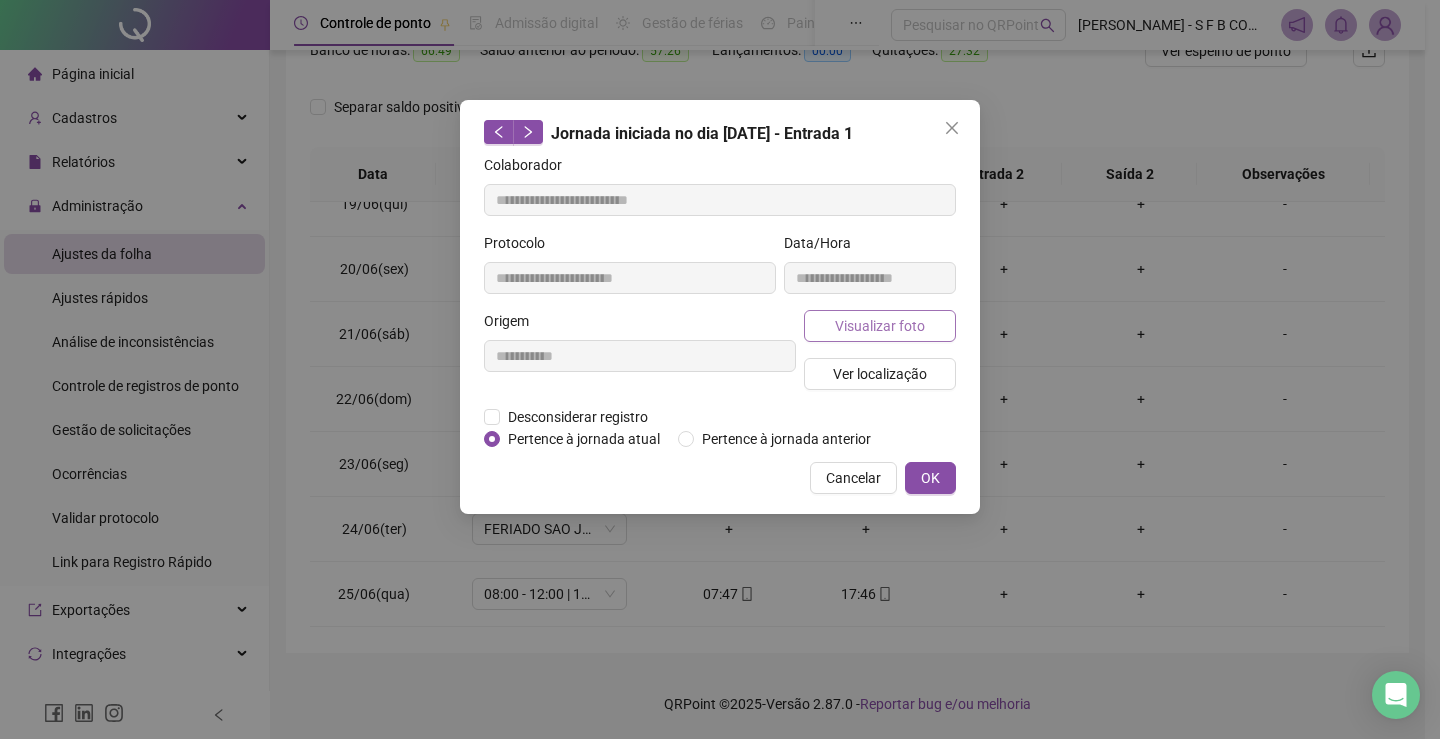 click on "Visualizar foto" at bounding box center [880, 326] 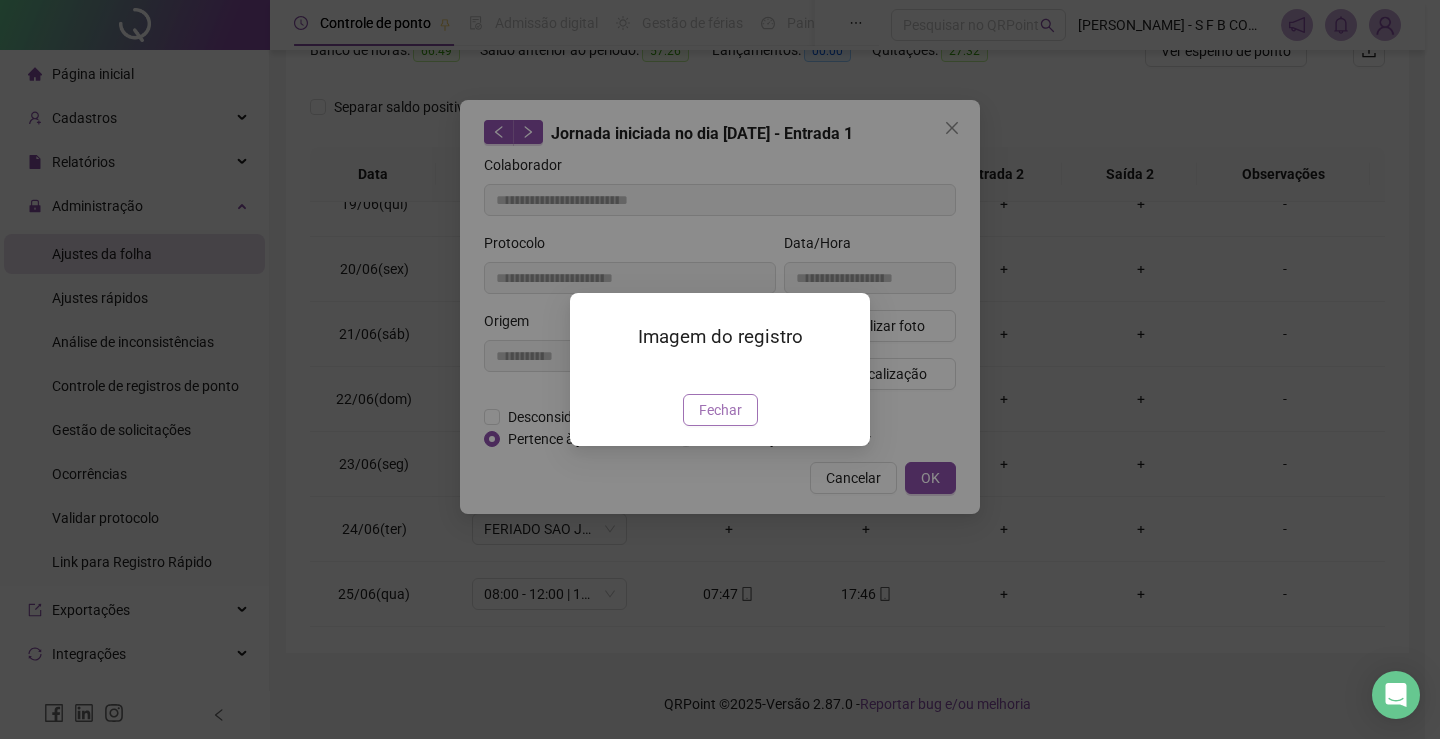 click on "Fechar" at bounding box center [720, 410] 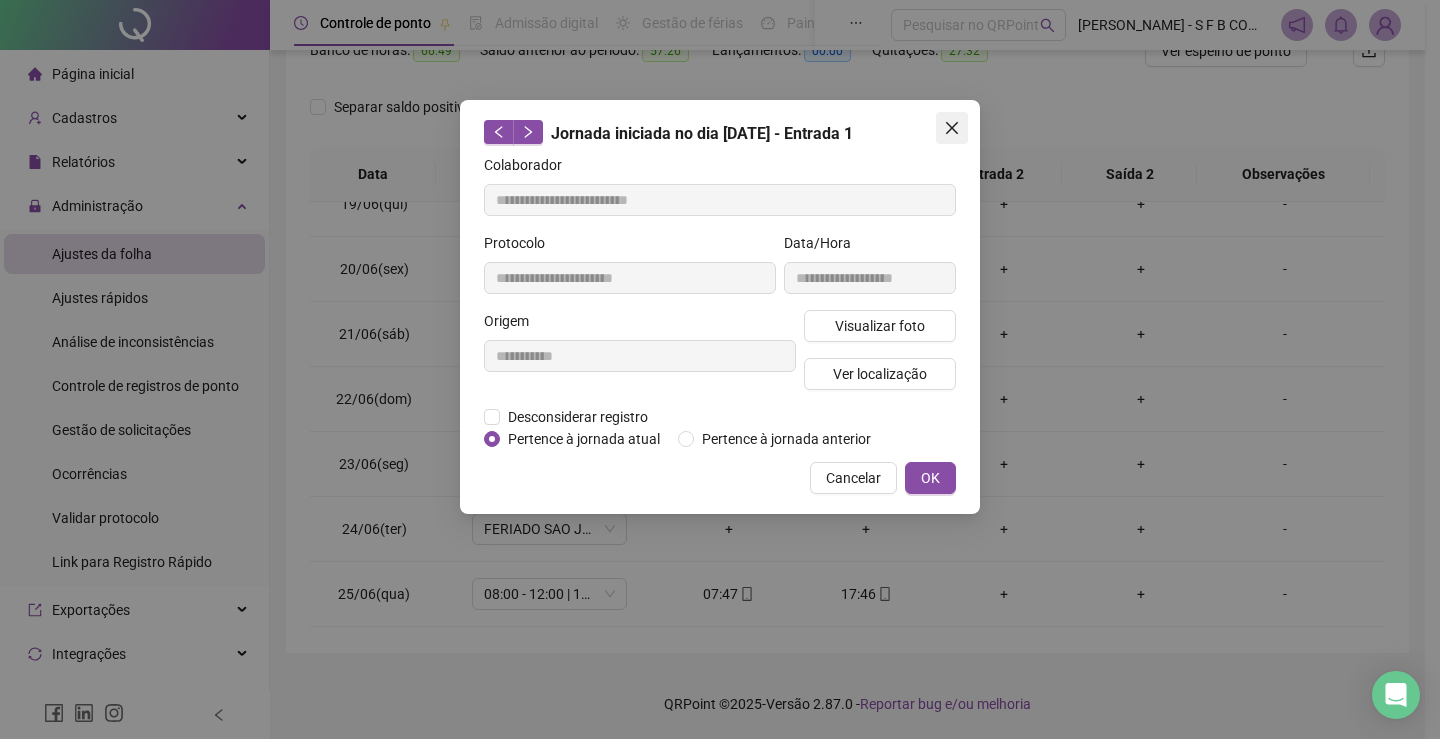 click at bounding box center [952, 128] 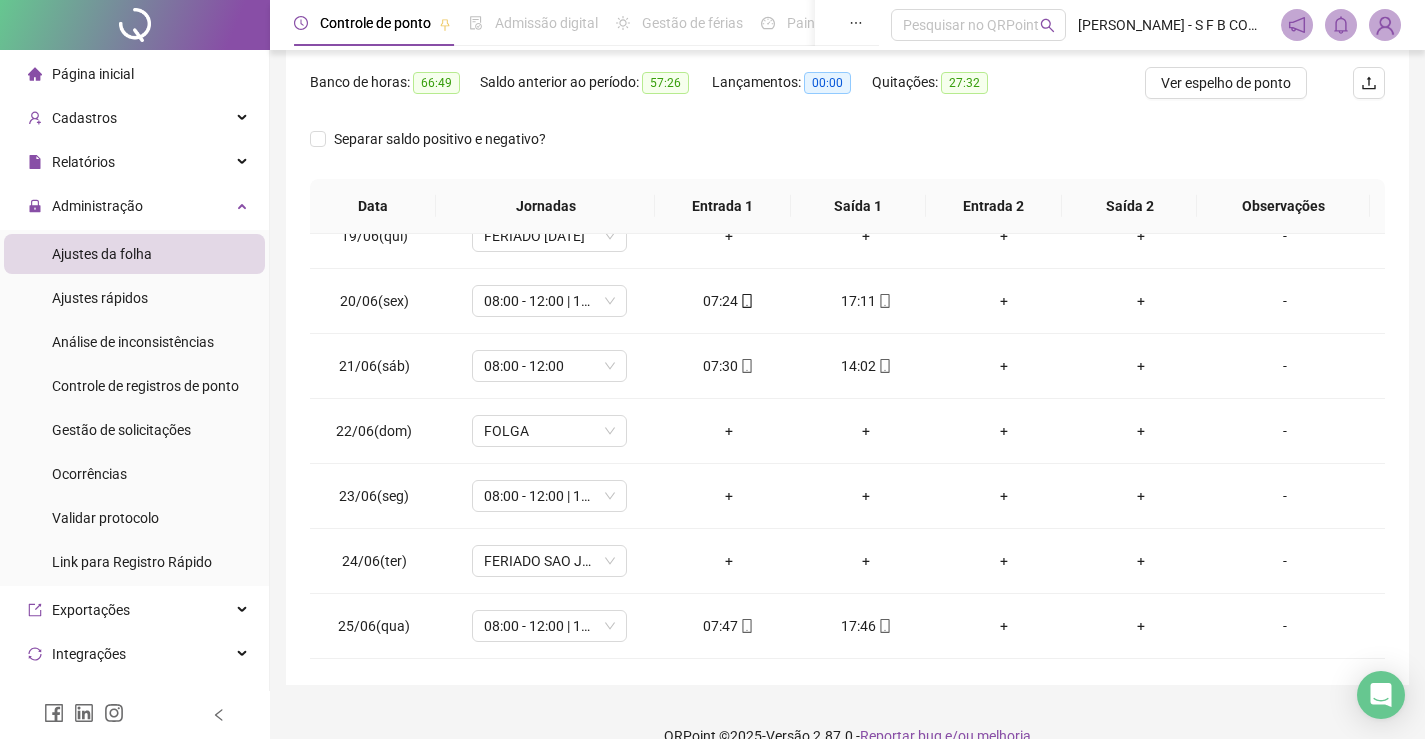 scroll, scrollTop: 0, scrollLeft: 0, axis: both 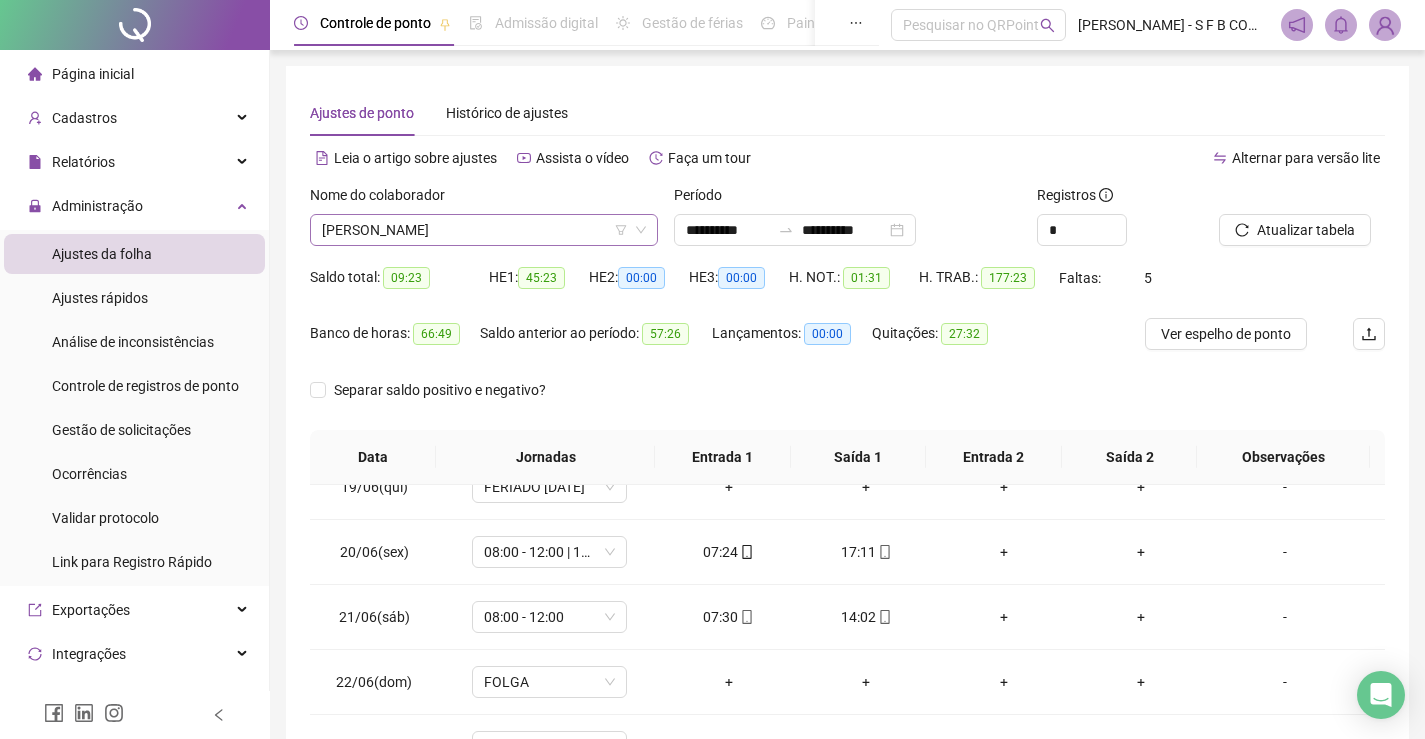 click on "[PERSON_NAME]" at bounding box center [484, 230] 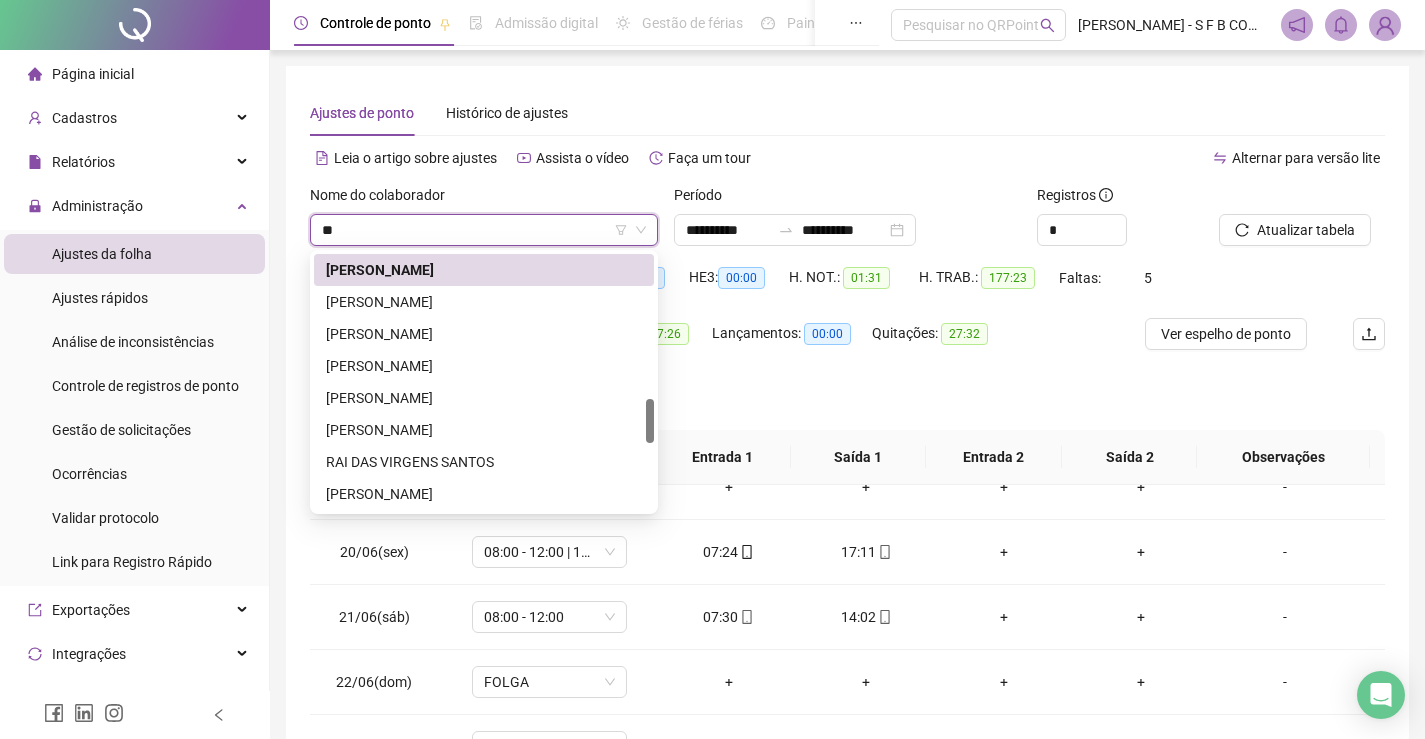 scroll, scrollTop: 0, scrollLeft: 0, axis: both 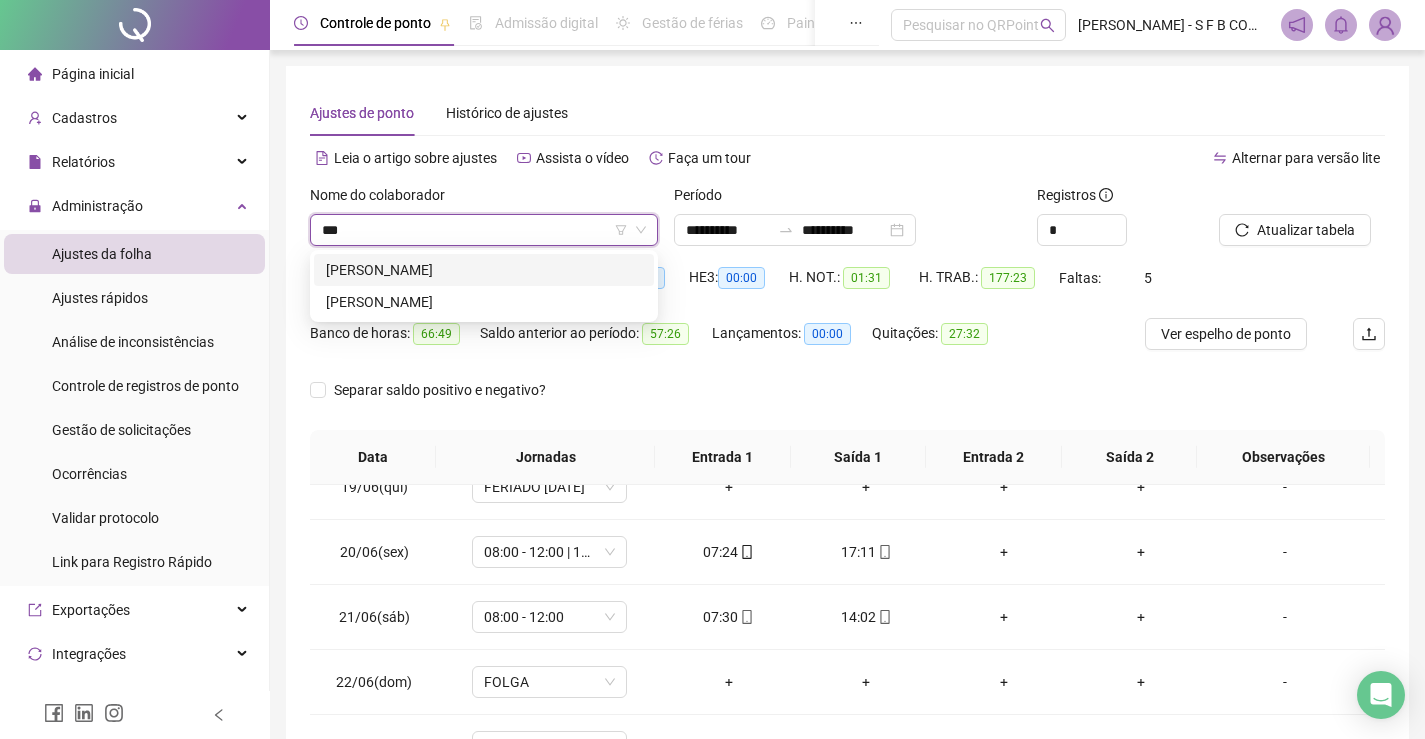 type on "****" 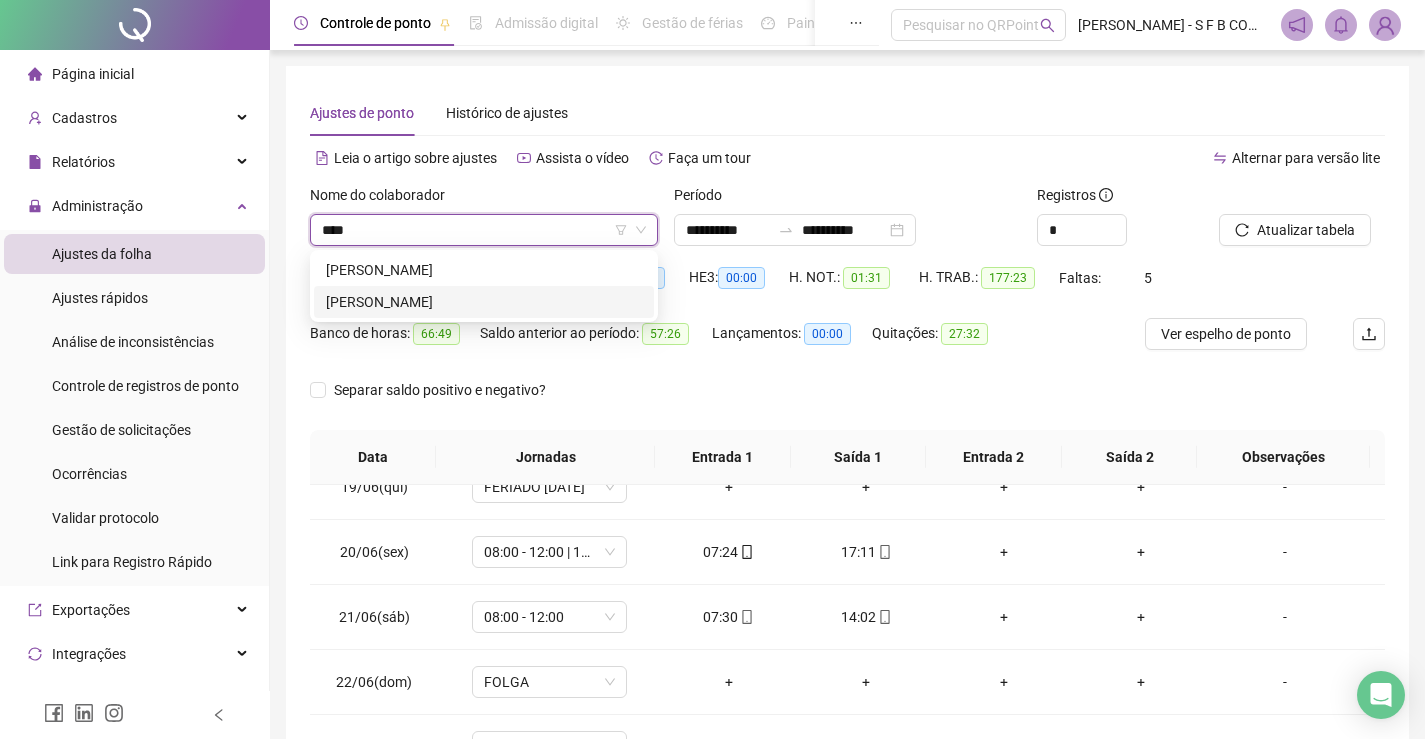 click on "[PERSON_NAME]" at bounding box center [484, 302] 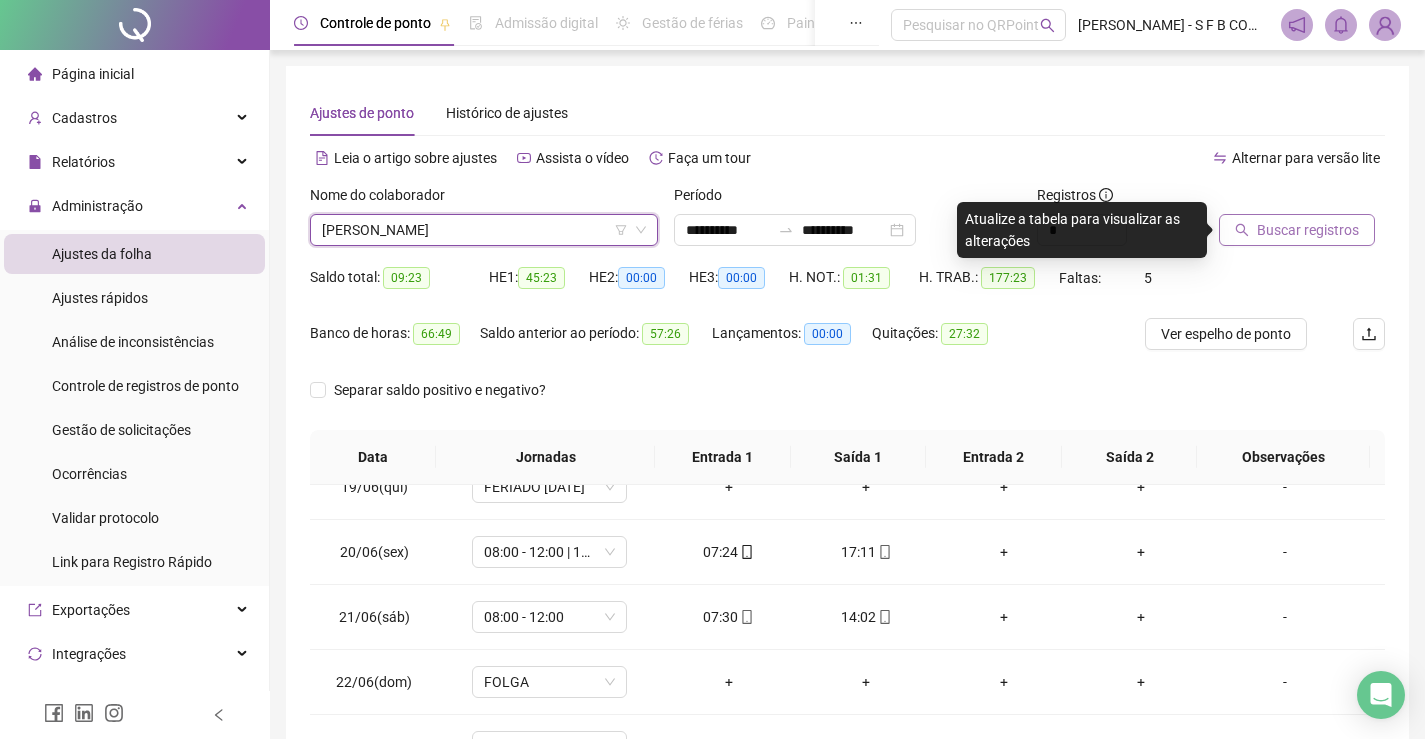 click on "Buscar registros" at bounding box center (1297, 230) 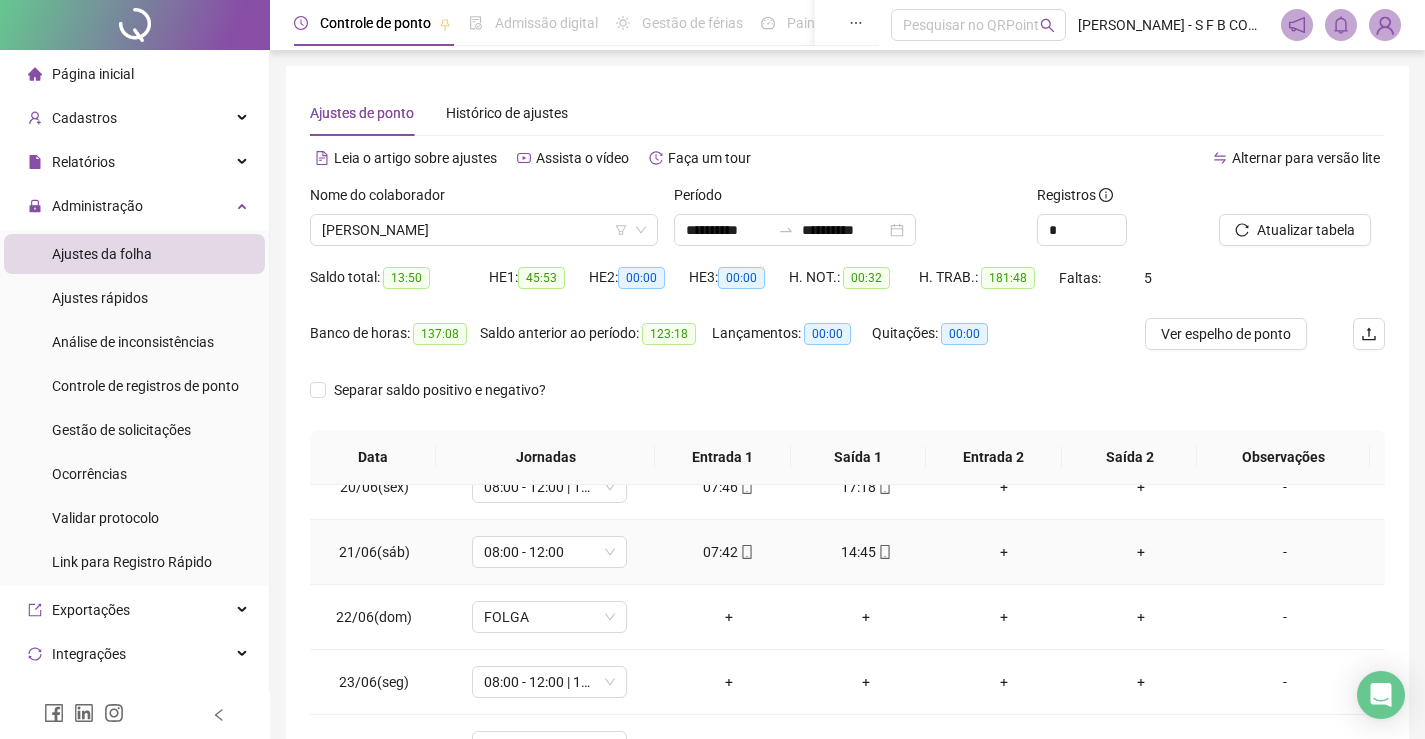 scroll, scrollTop: 1300, scrollLeft: 0, axis: vertical 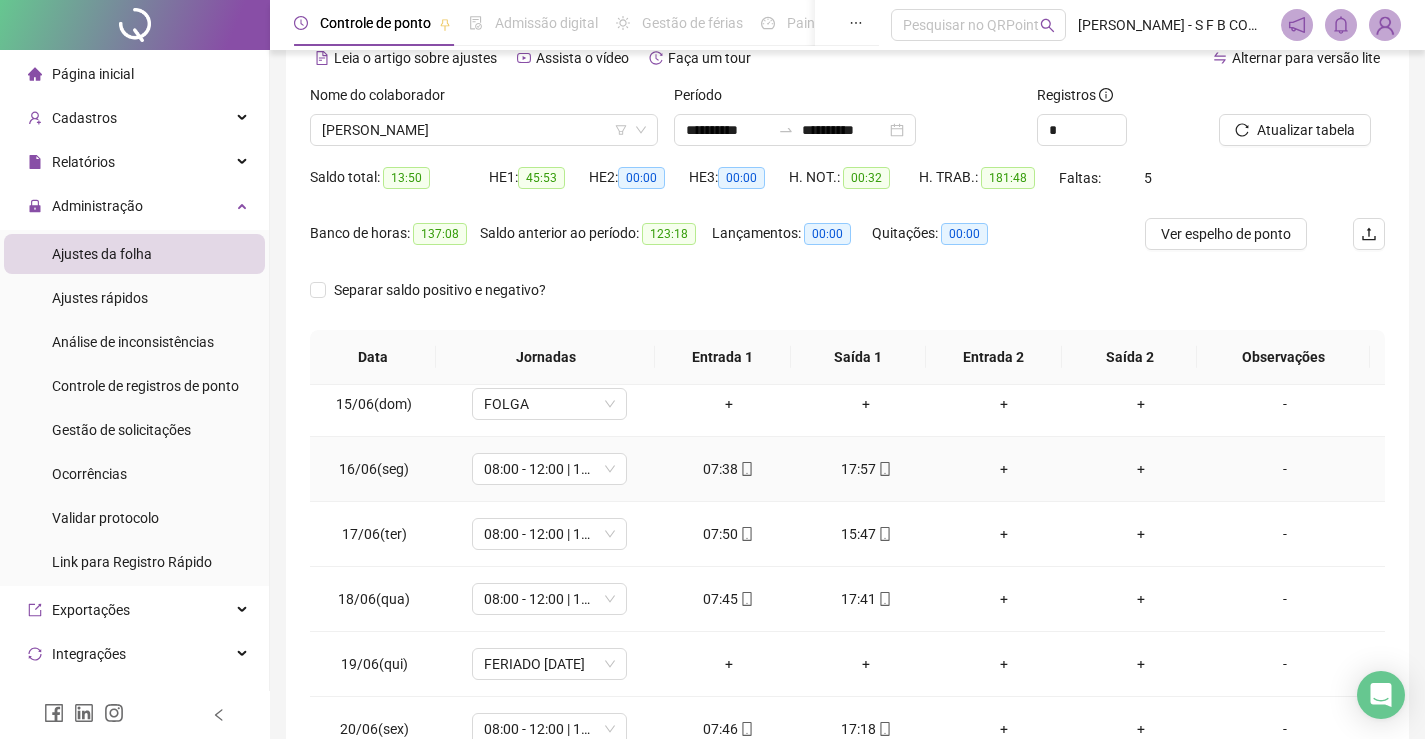 click on "07:38" at bounding box center [729, 469] 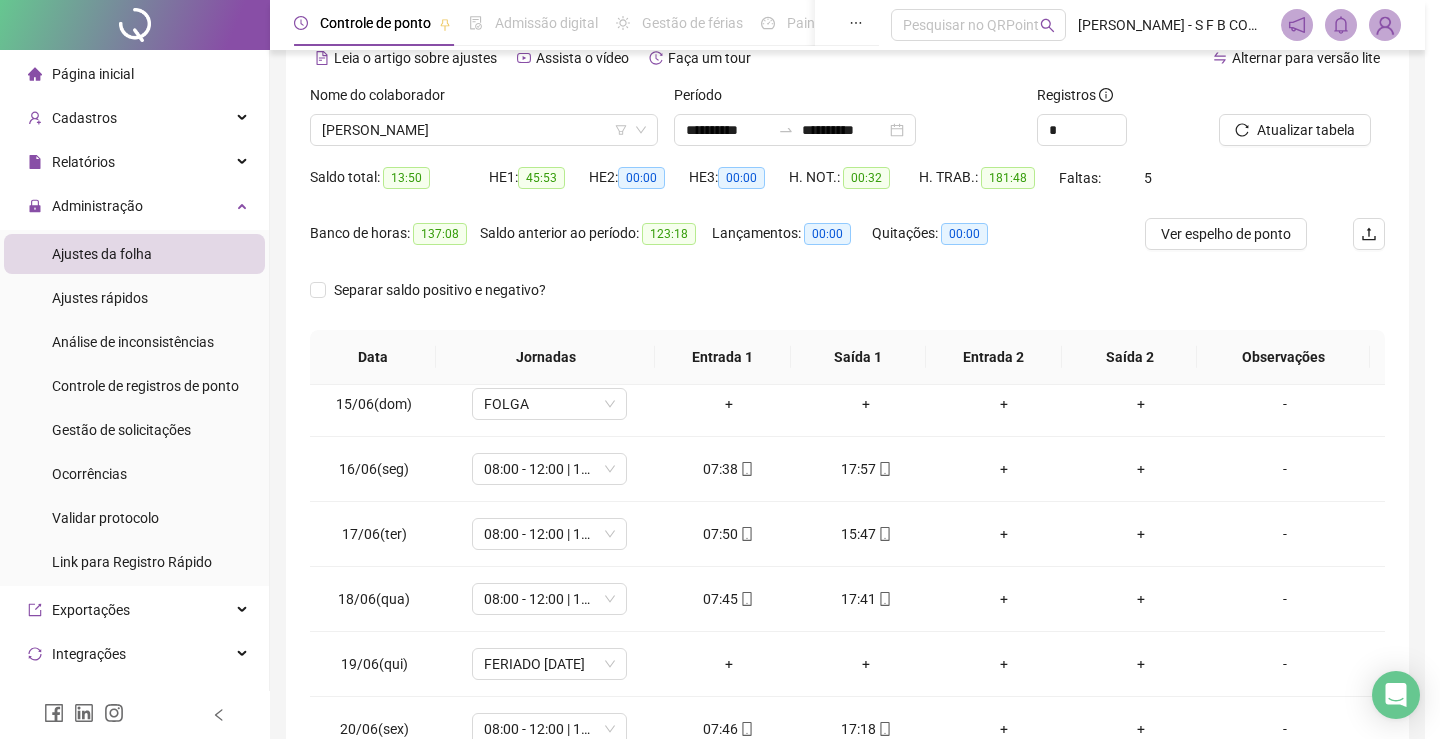 type on "**********" 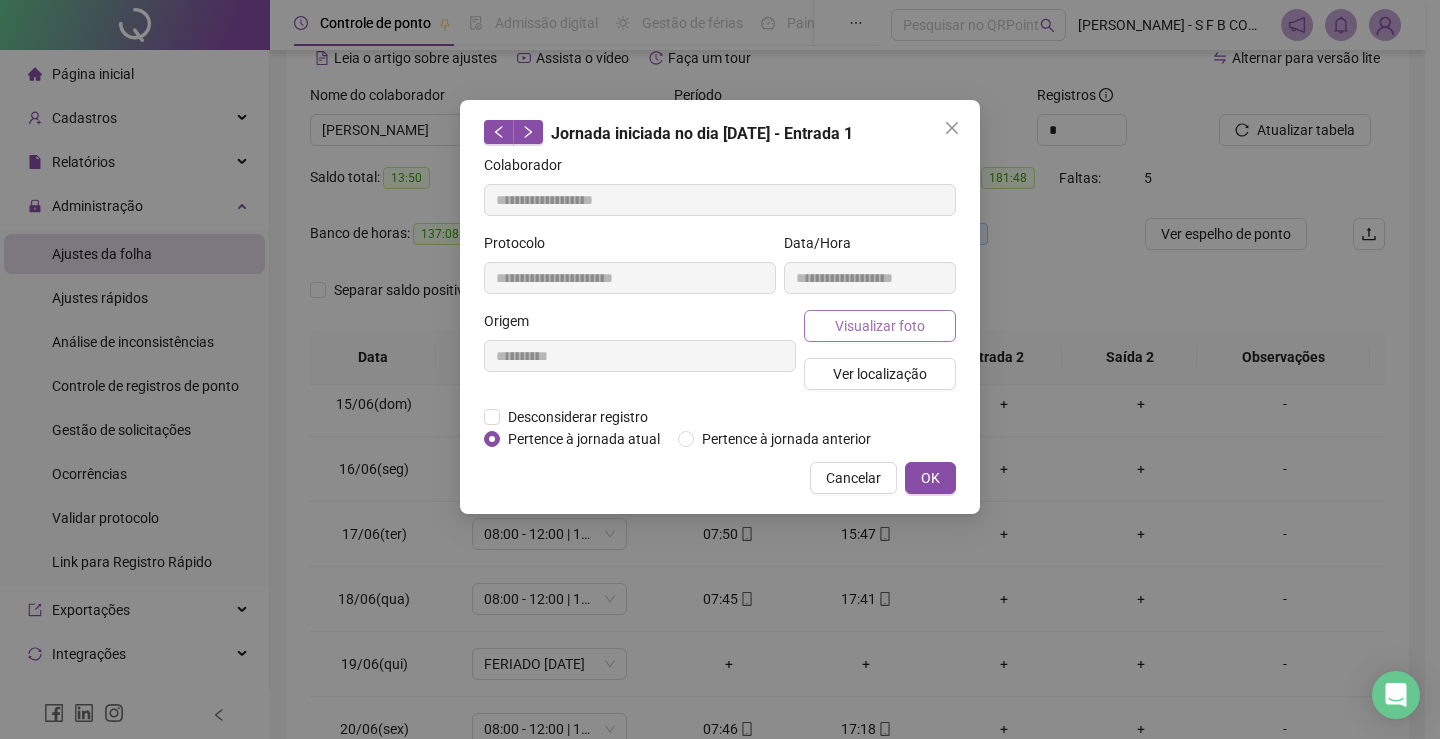 click on "Visualizar foto" at bounding box center (880, 326) 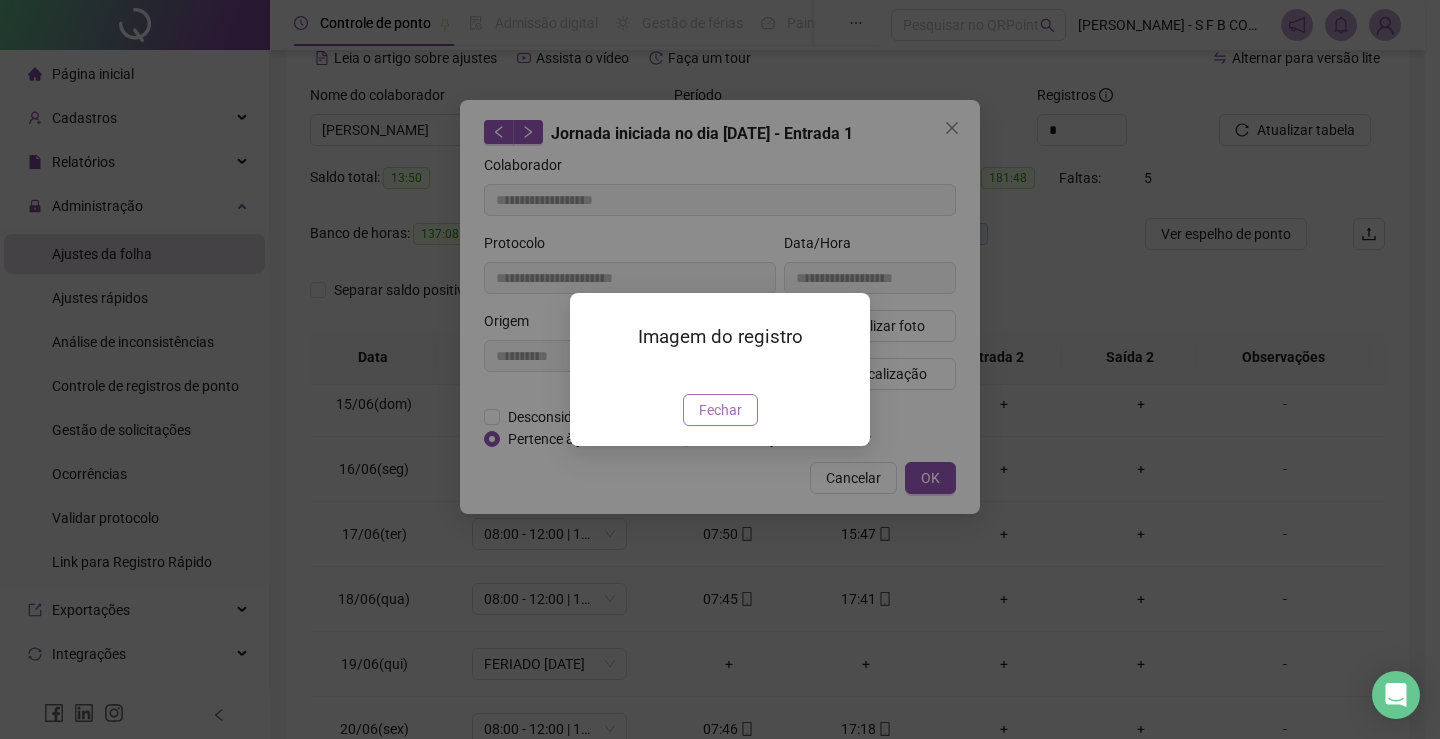 click on "Fechar" at bounding box center (720, 410) 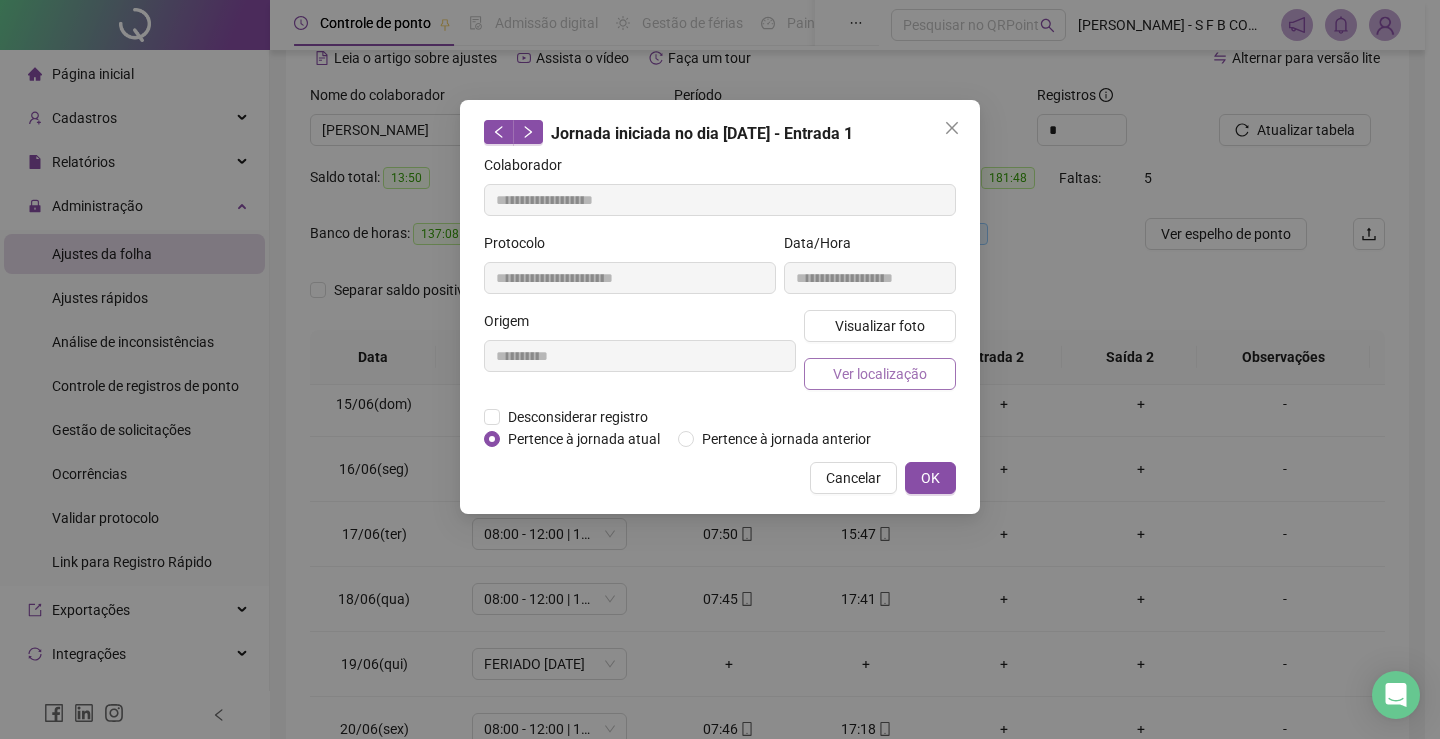 click on "Ver localização" at bounding box center (880, 374) 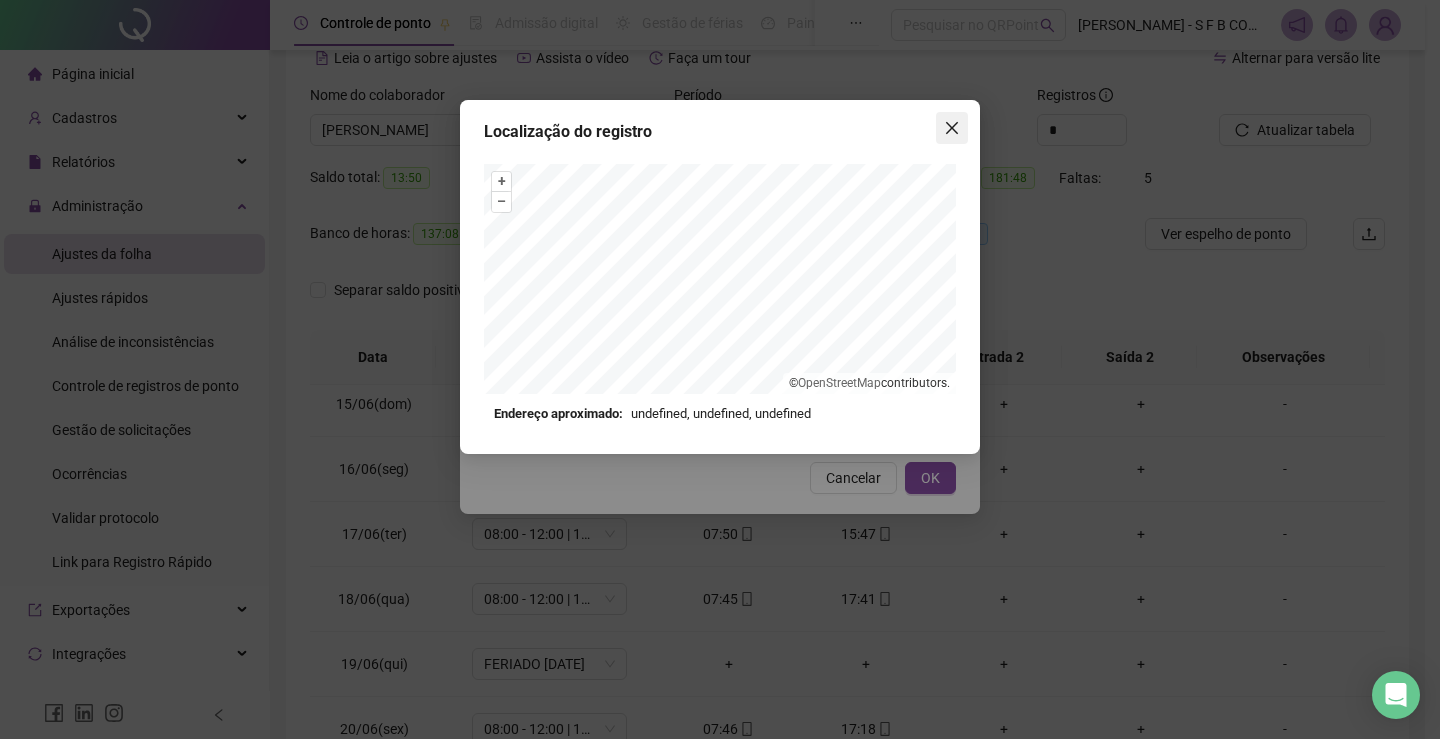 click 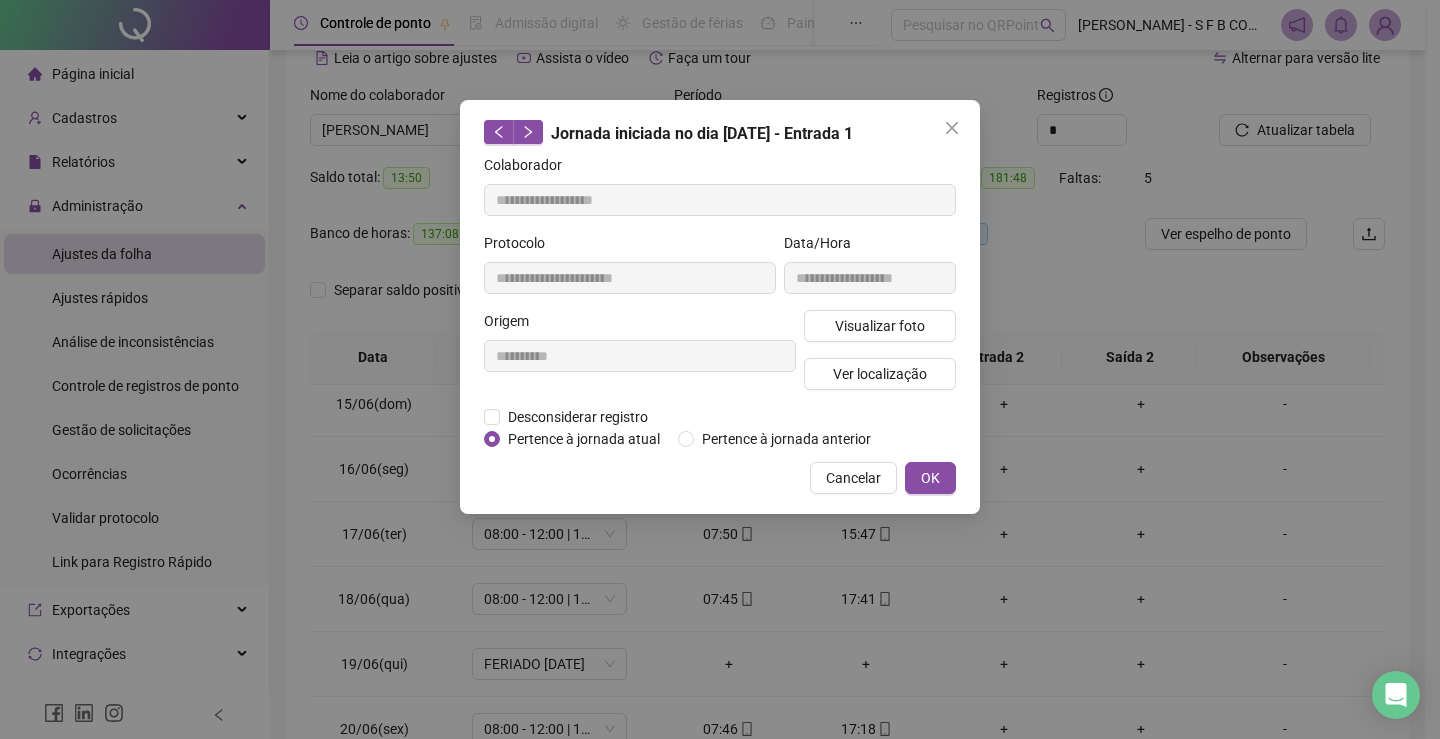drag, startPoint x: 959, startPoint y: 127, endPoint x: 972, endPoint y: 192, distance: 66.287254 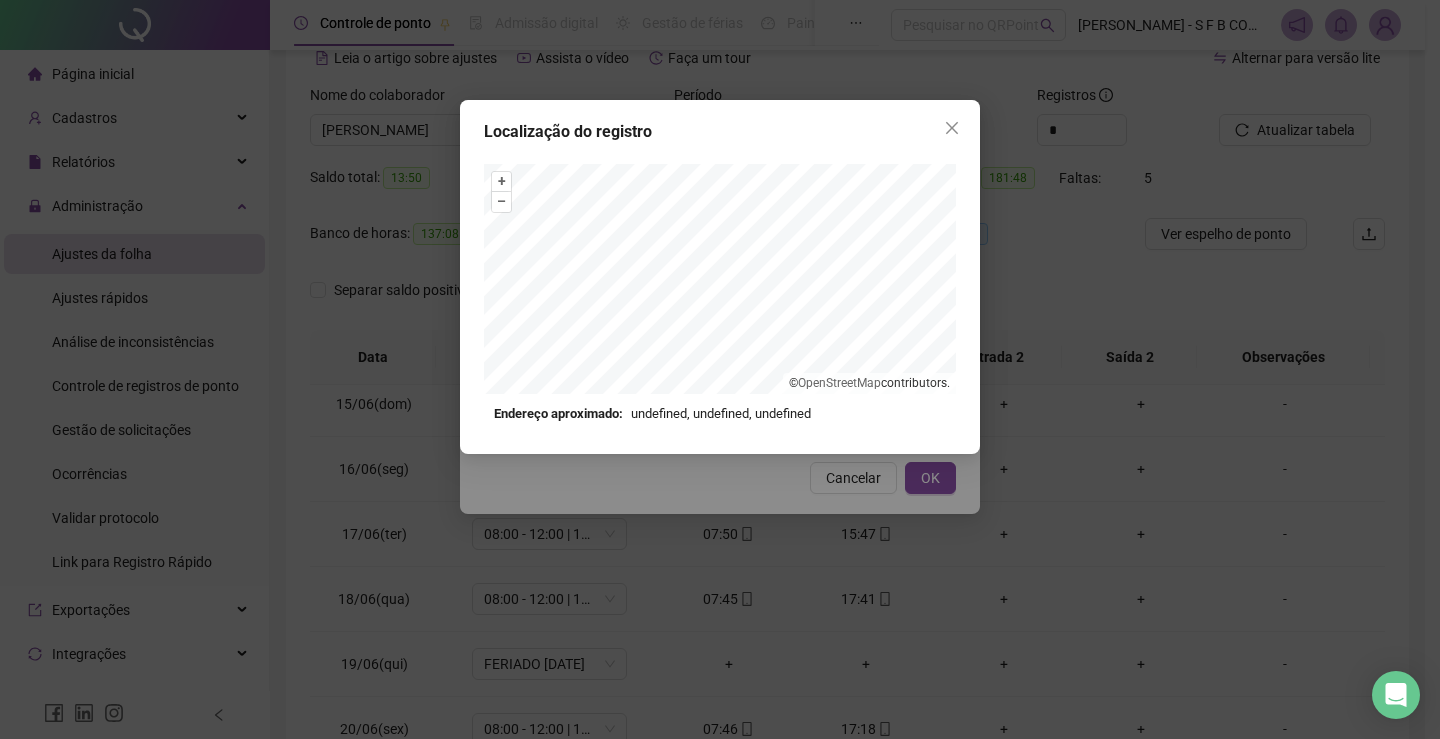 click on "Localização do registro + – ⇧ › ©  OpenStreetMap  contributors. Endereço aproximado:   undefined, undefined, undefined *OBS Os registros de ponto executados através da web utilizam uma tecnologia menos precisa para obter a geolocalização do colaborador, o que poderá resultar em localizações distintas." at bounding box center [720, 369] 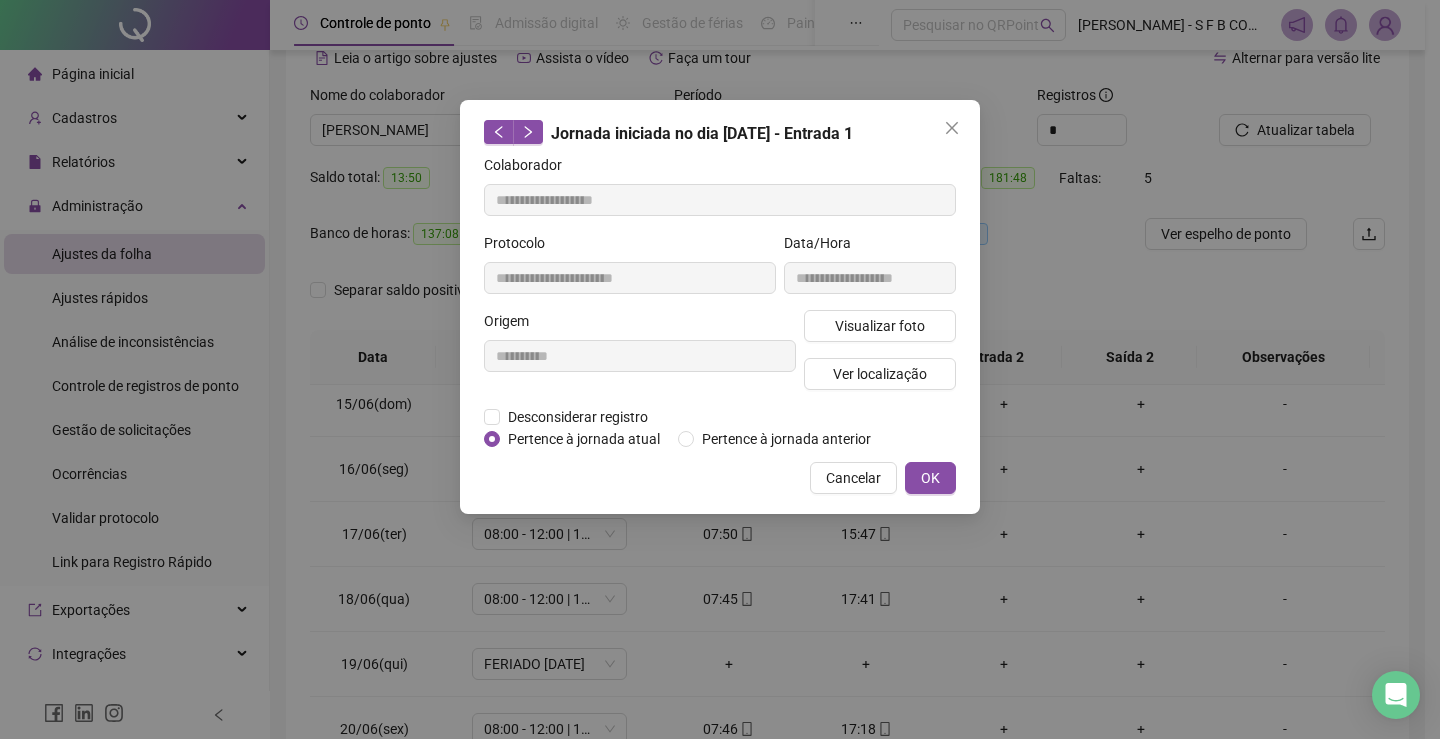 drag, startPoint x: 938, startPoint y: 128, endPoint x: 973, endPoint y: 230, distance: 107.837845 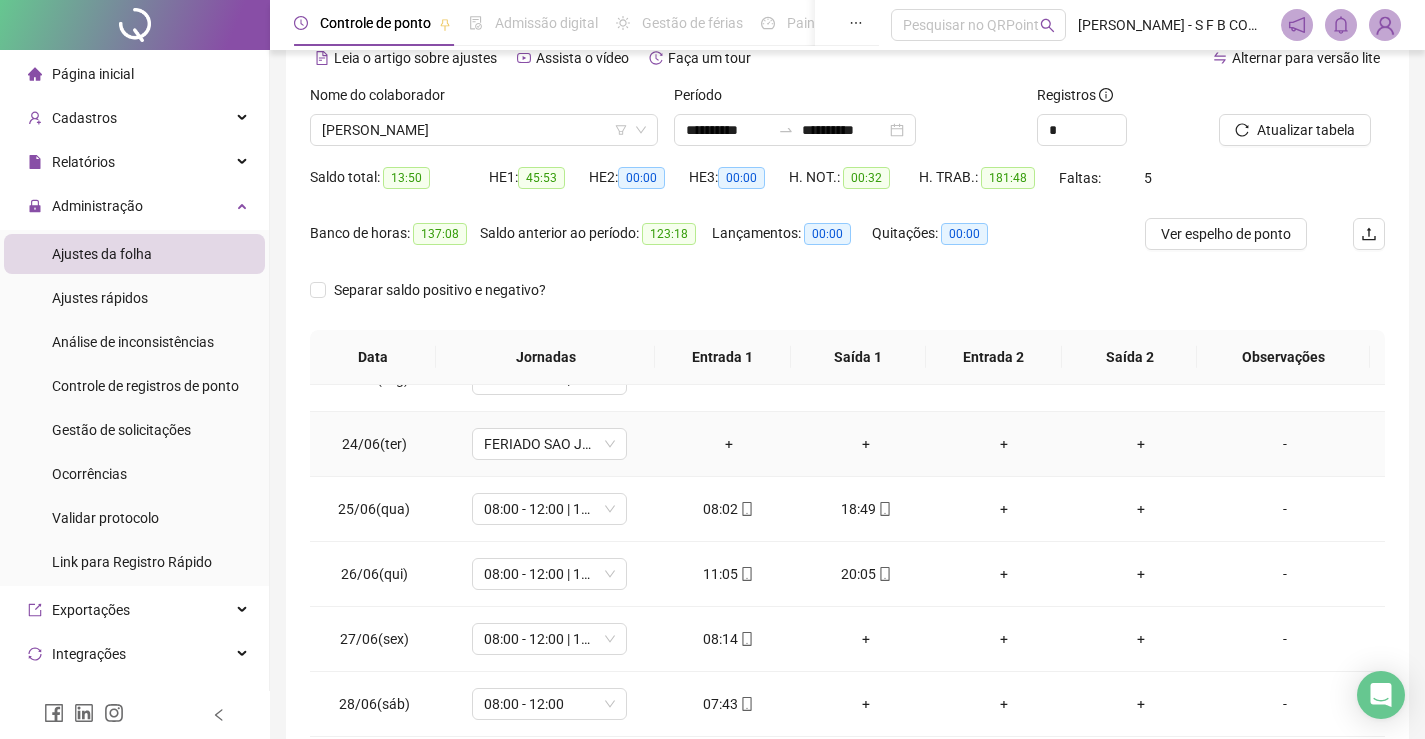 scroll, scrollTop: 1523, scrollLeft: 0, axis: vertical 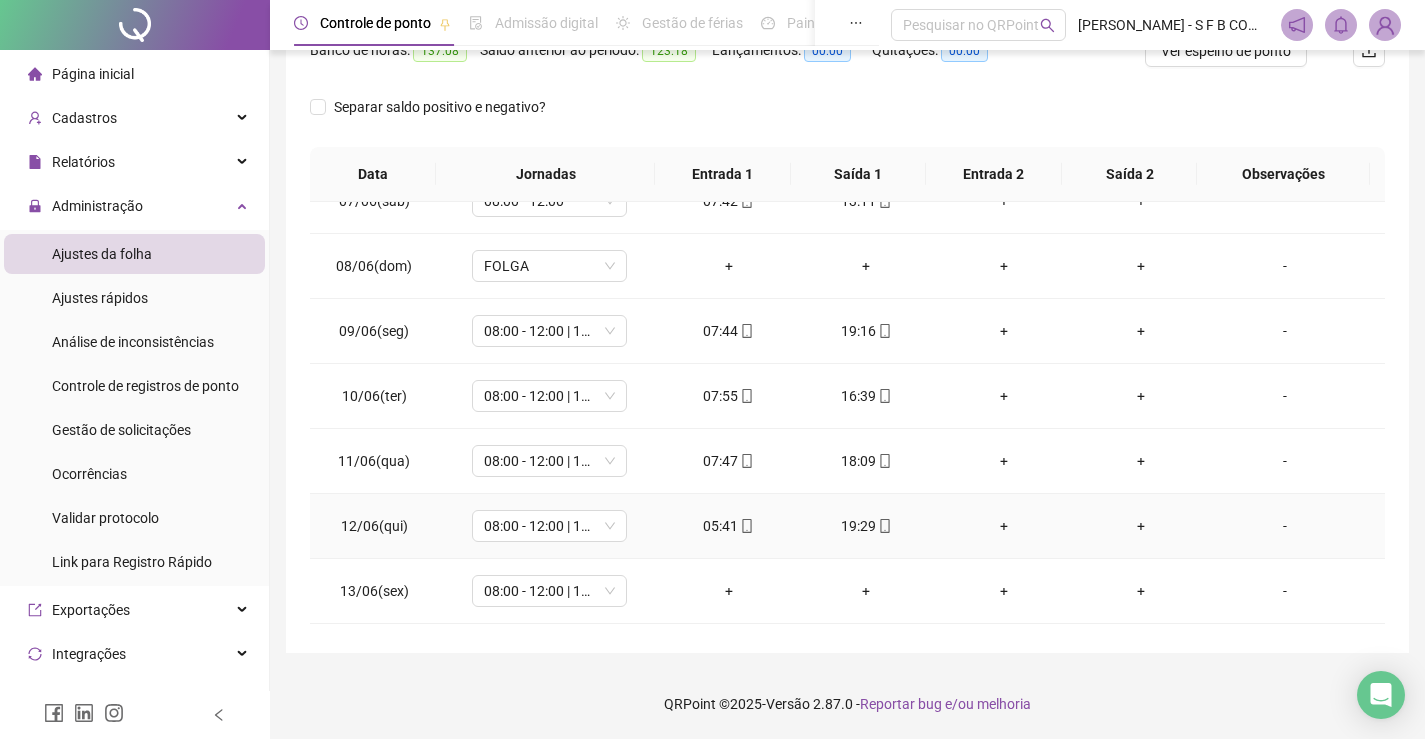 click on "05:41" at bounding box center [729, 526] 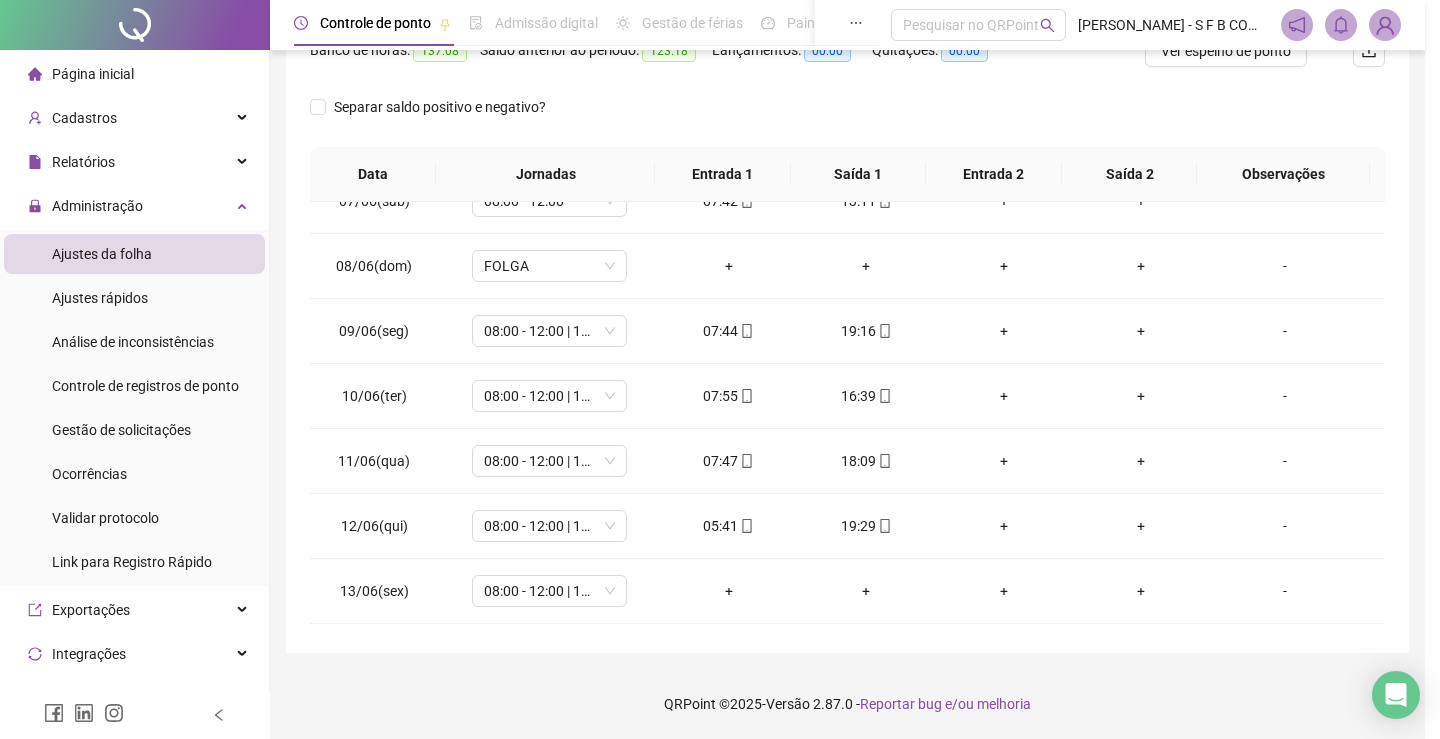 type on "**********" 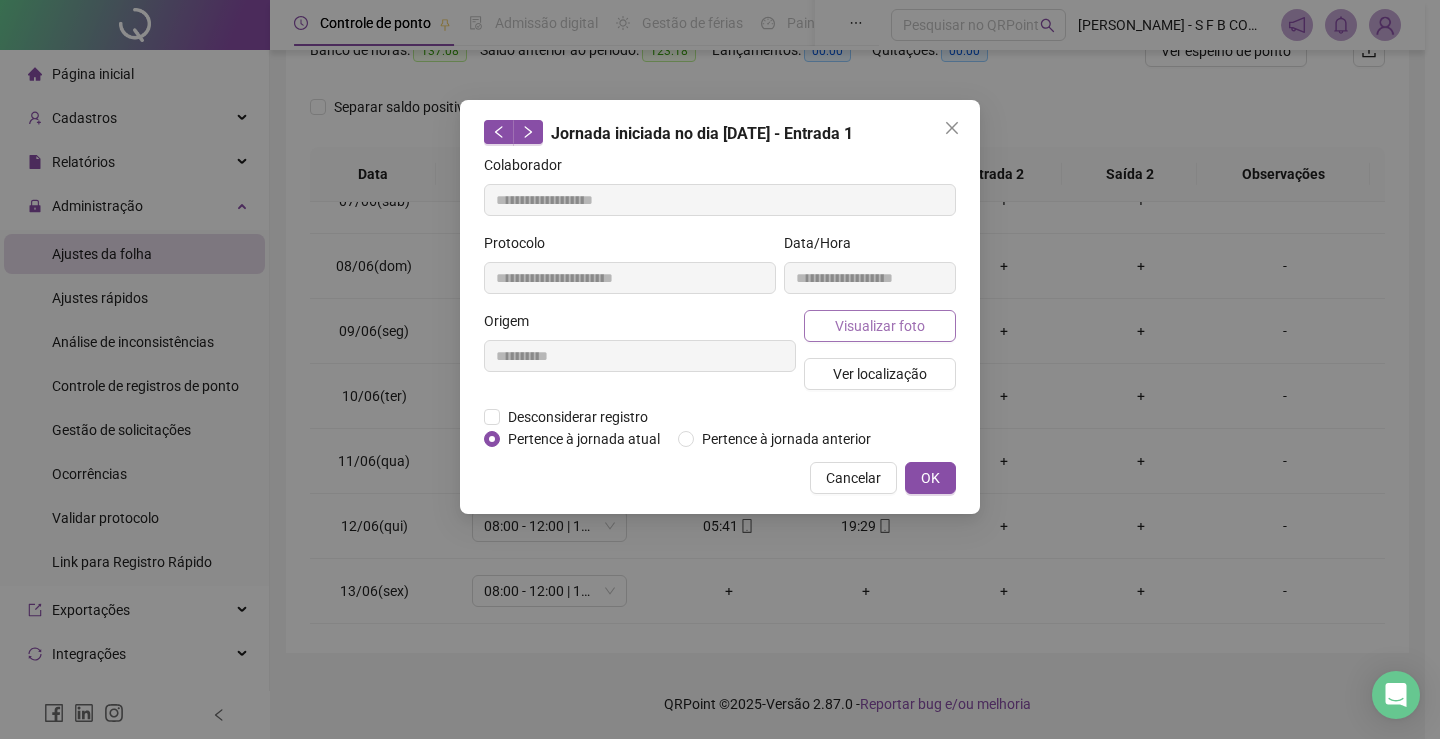 click on "Visualizar foto" at bounding box center [880, 326] 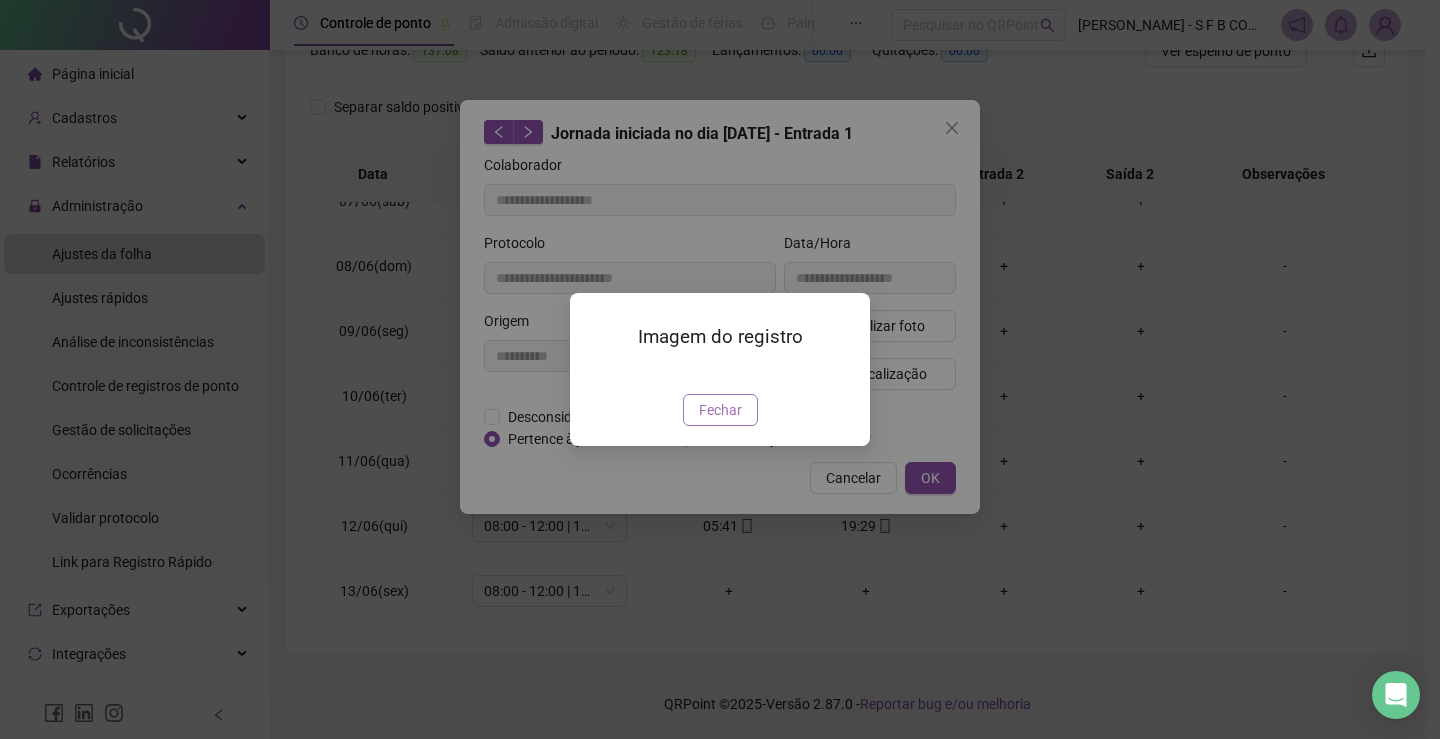 click on "Fechar" at bounding box center [720, 410] 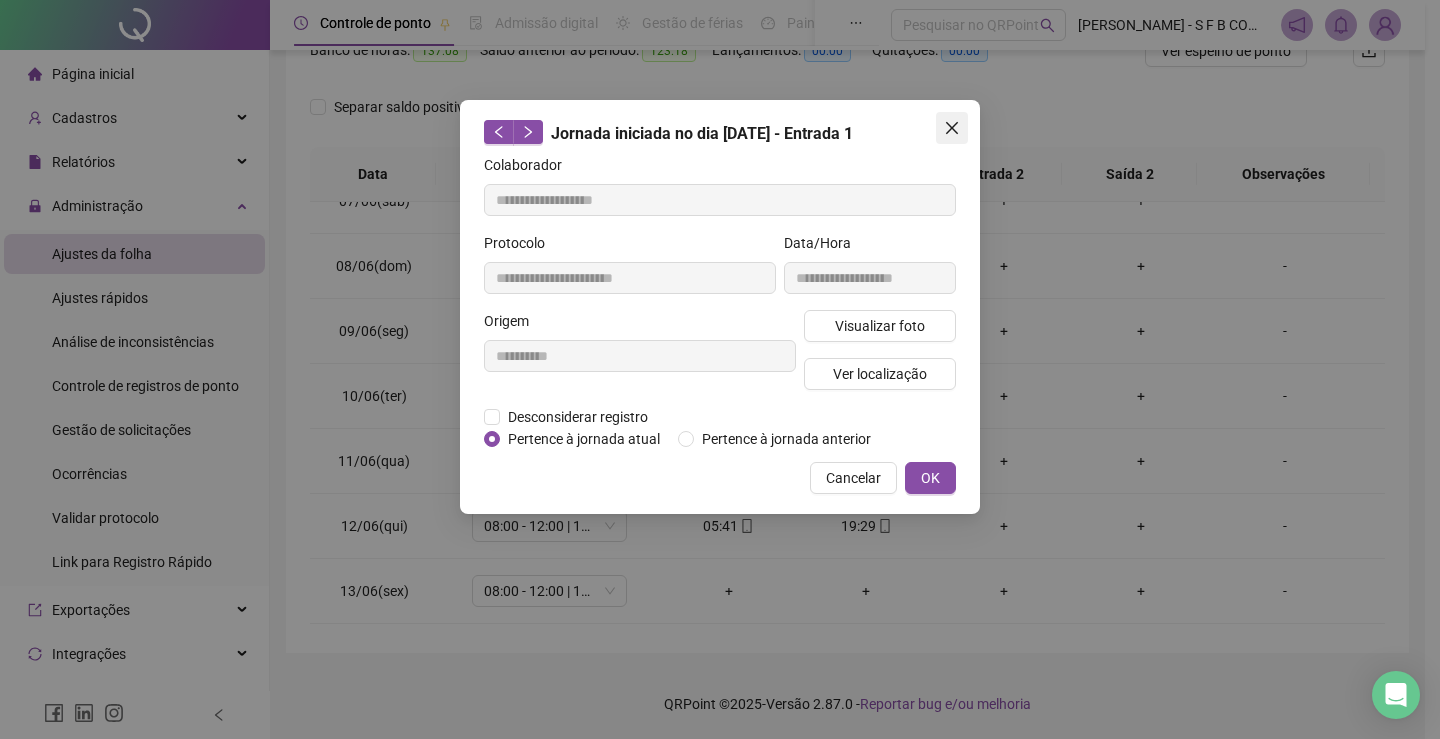 click 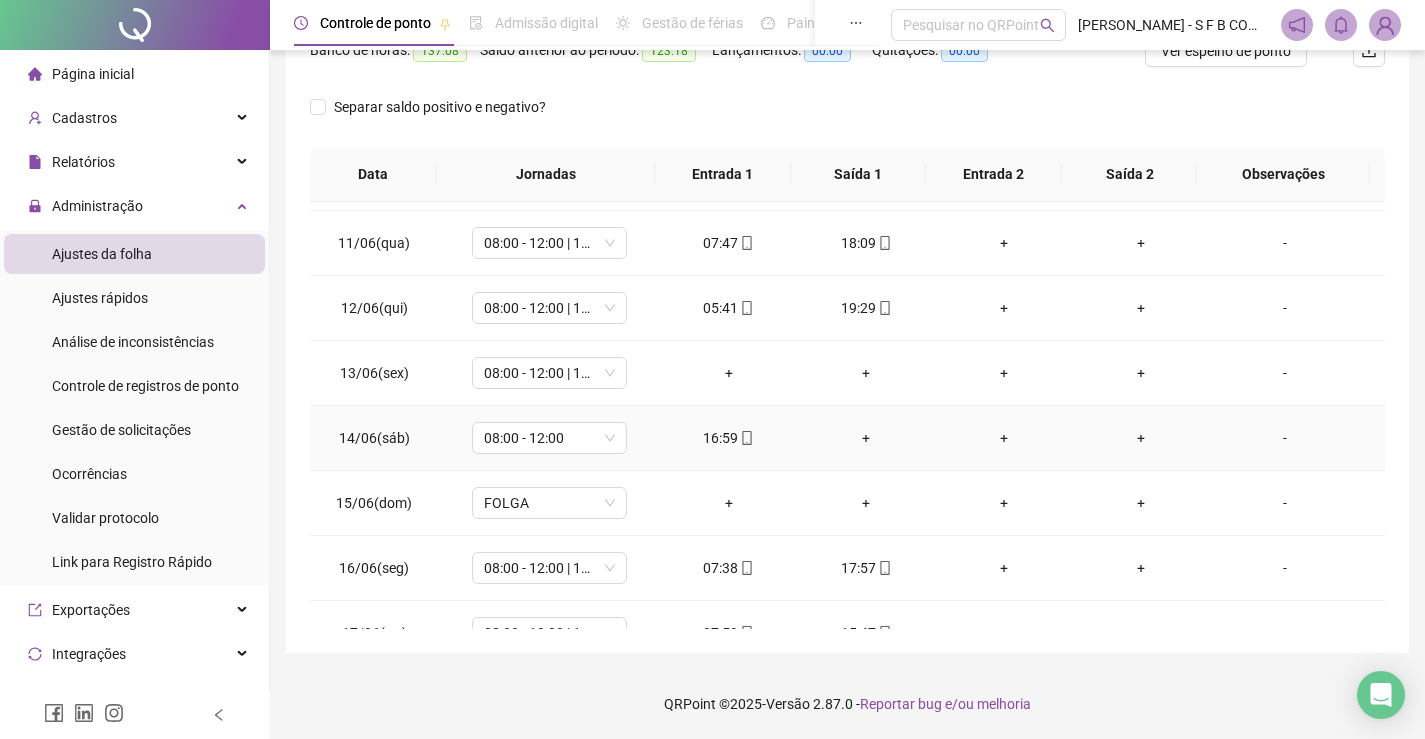 scroll, scrollTop: 523, scrollLeft: 0, axis: vertical 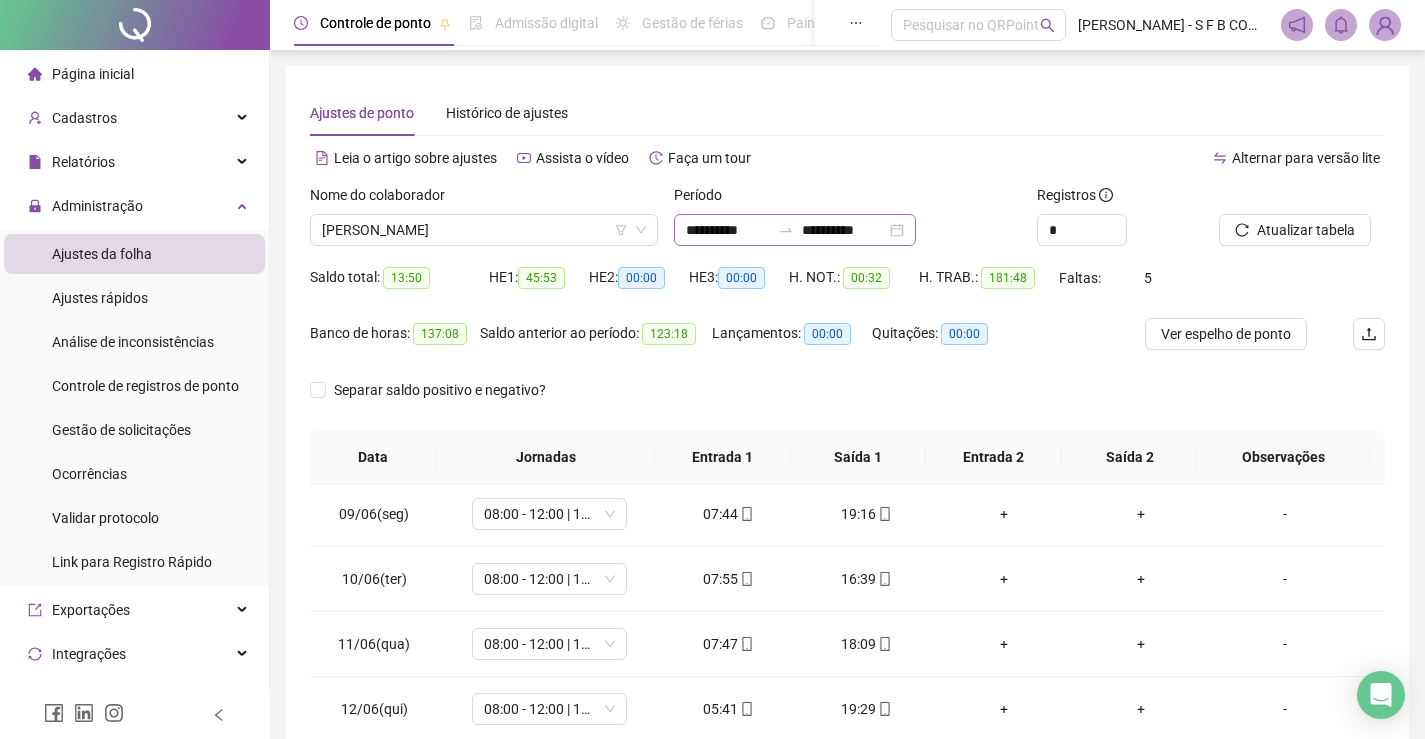 click on "**********" at bounding box center [795, 230] 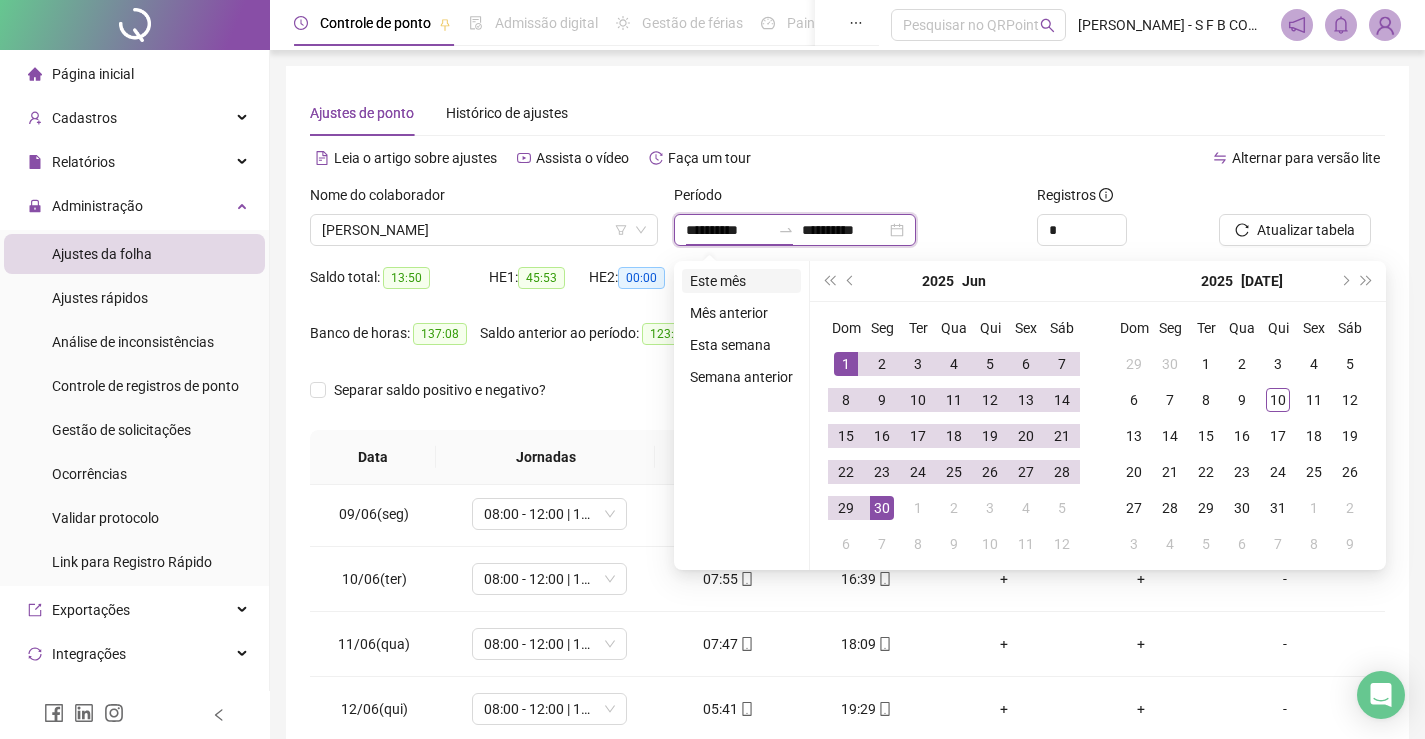 type on "**********" 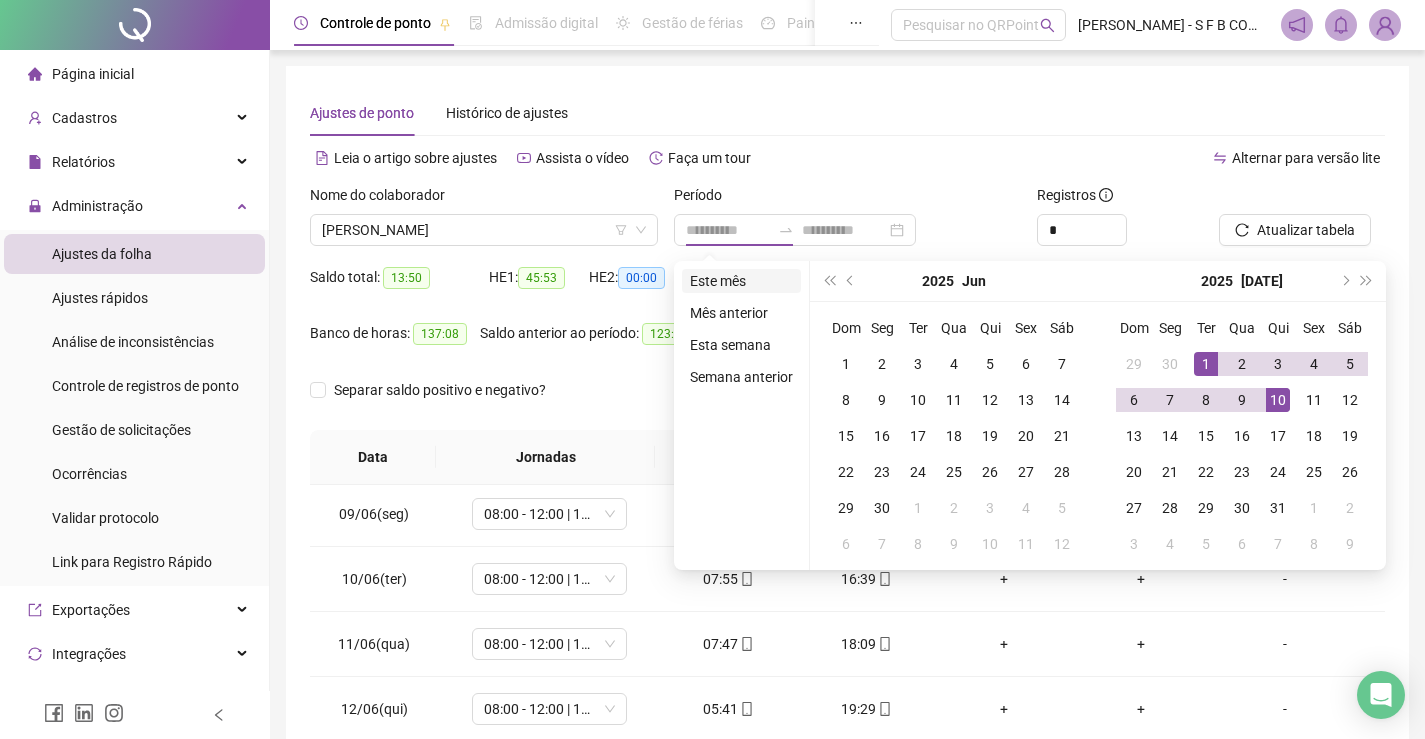 click on "Este mês" at bounding box center (741, 281) 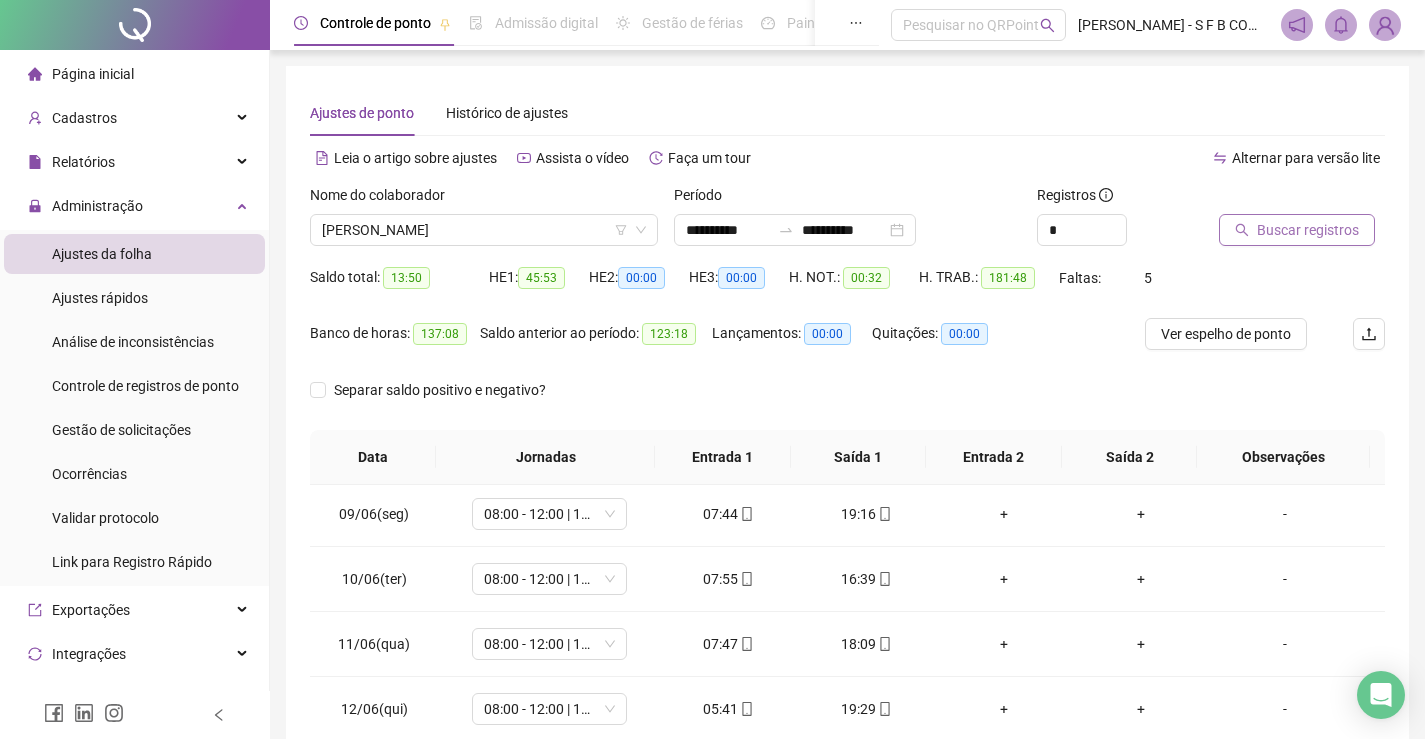 click on "Buscar registros" at bounding box center [1297, 230] 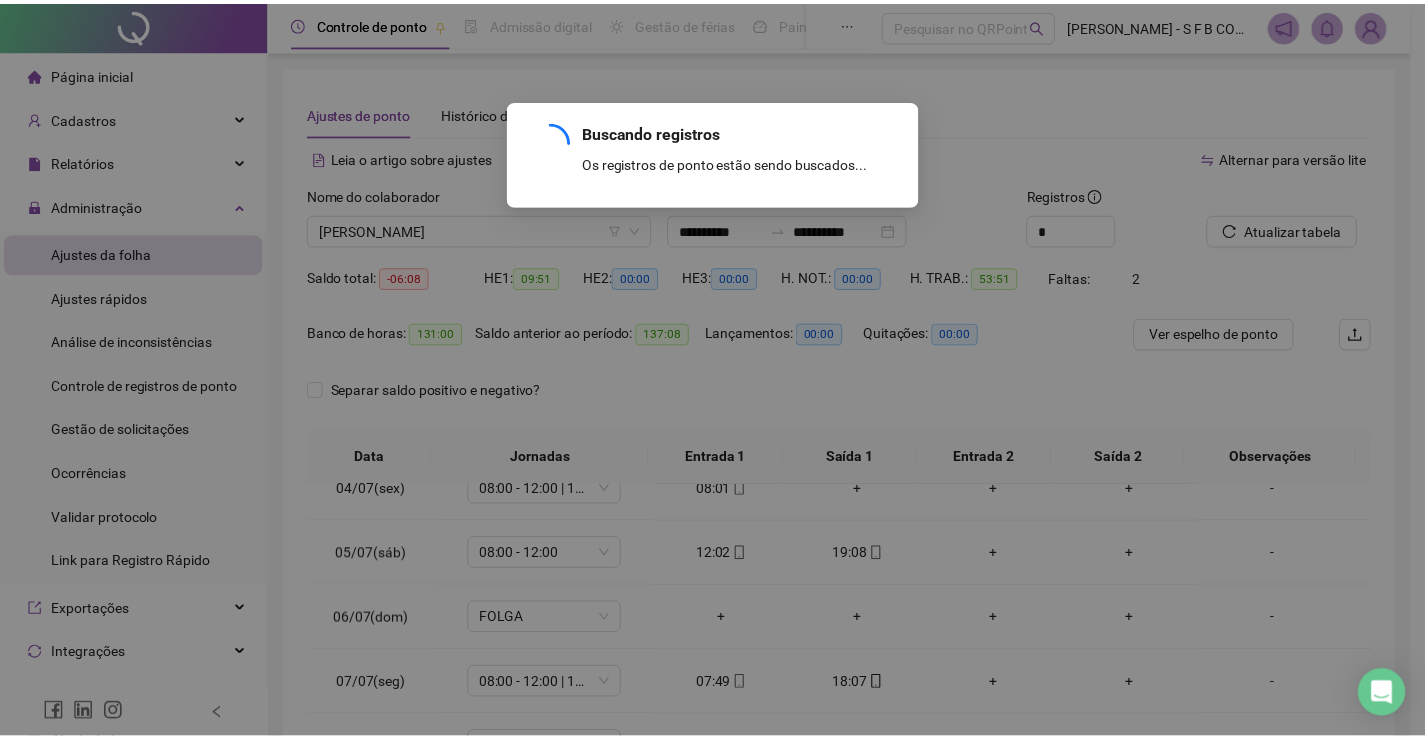 scroll, scrollTop: 223, scrollLeft: 0, axis: vertical 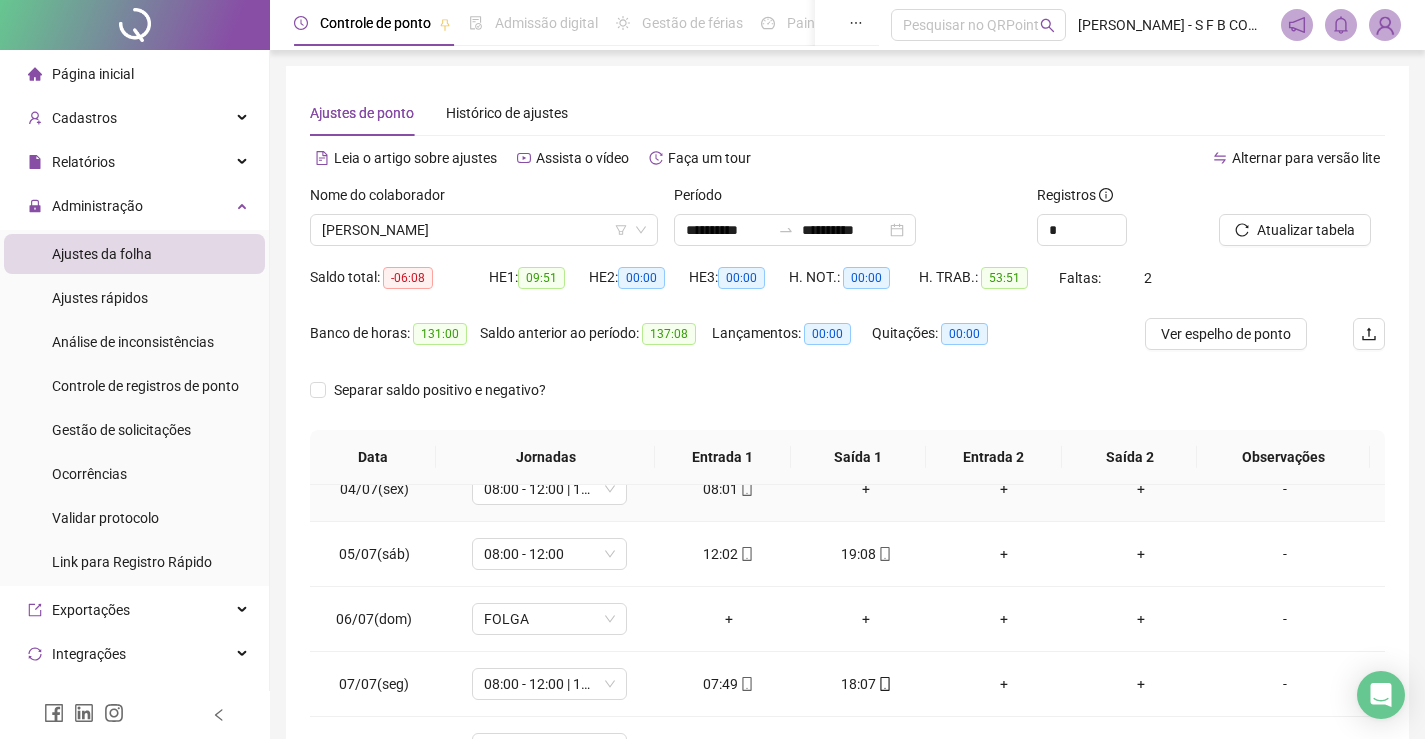 click on "08:01" at bounding box center [729, 489] 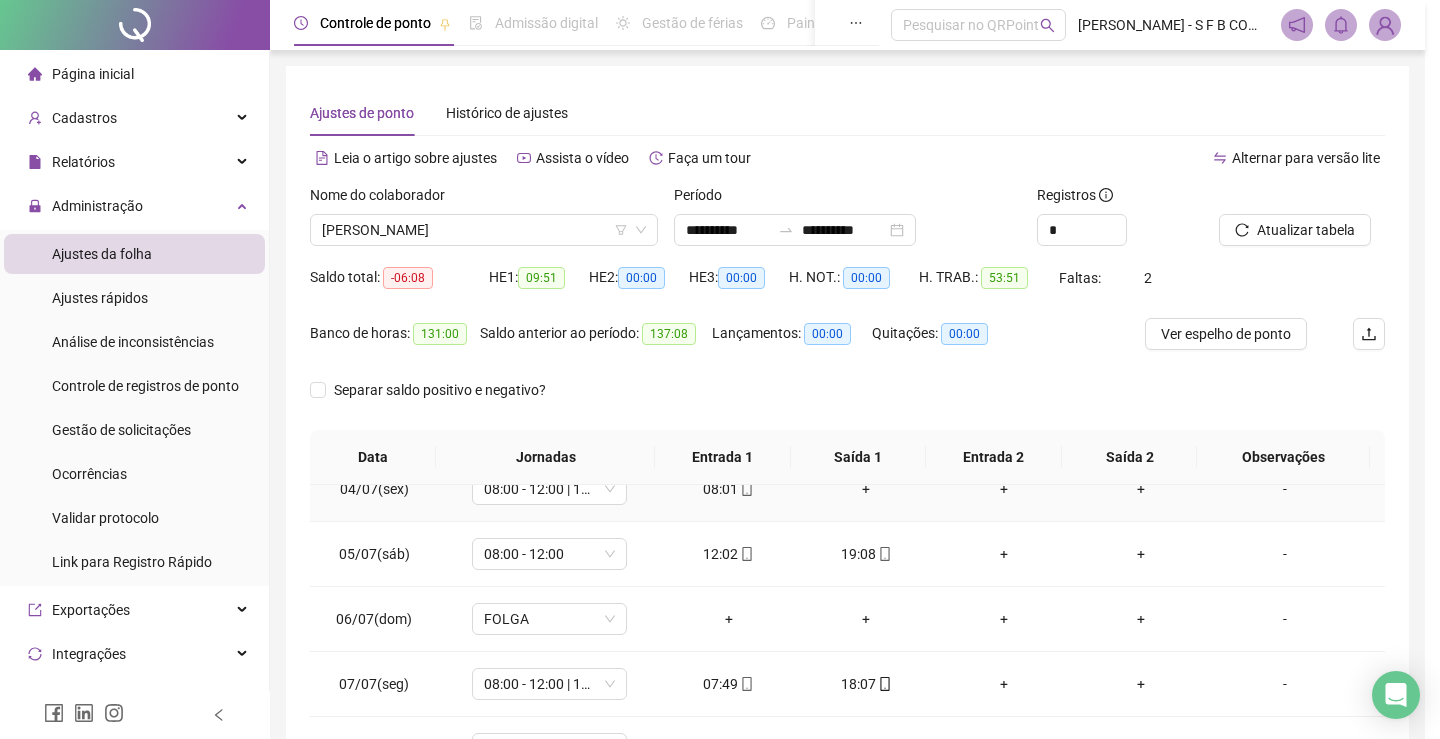 type on "**********" 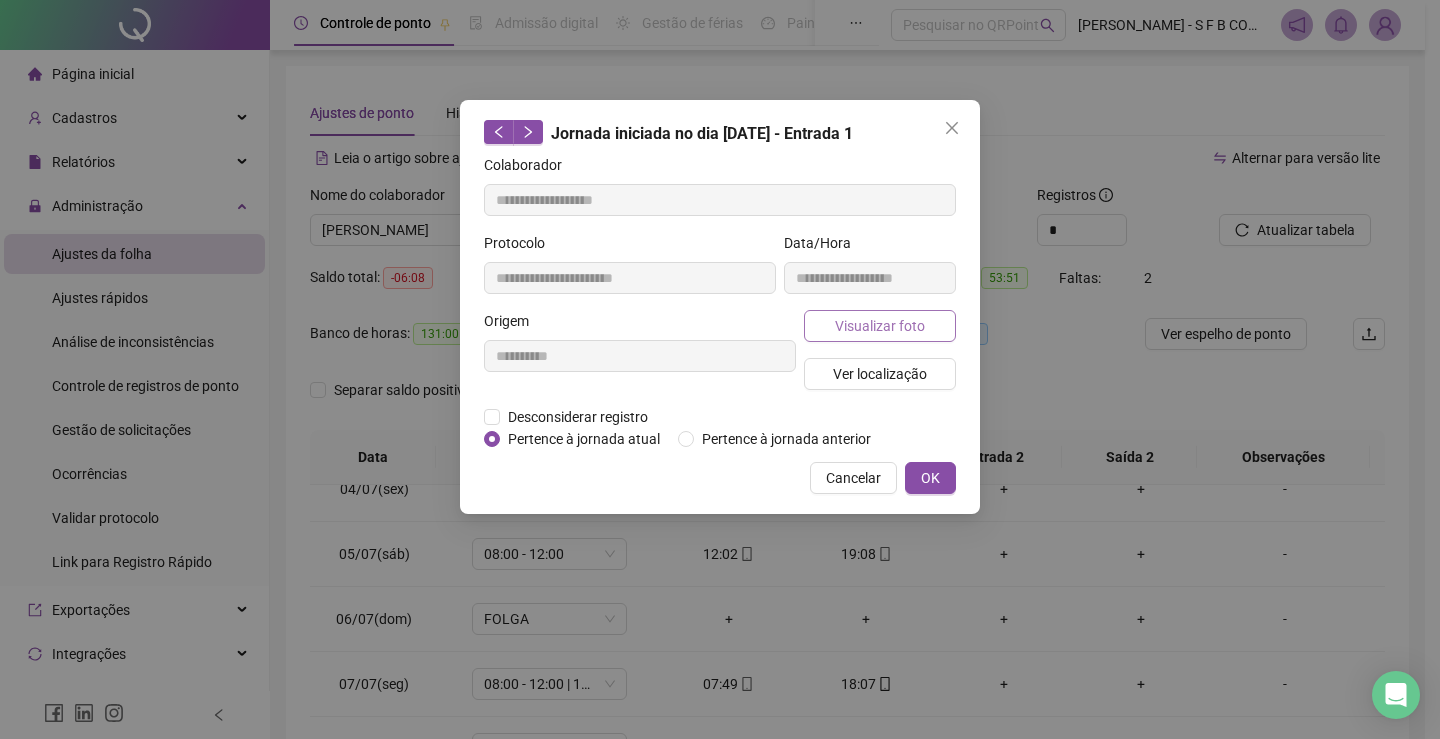 click on "Visualizar foto" at bounding box center [880, 326] 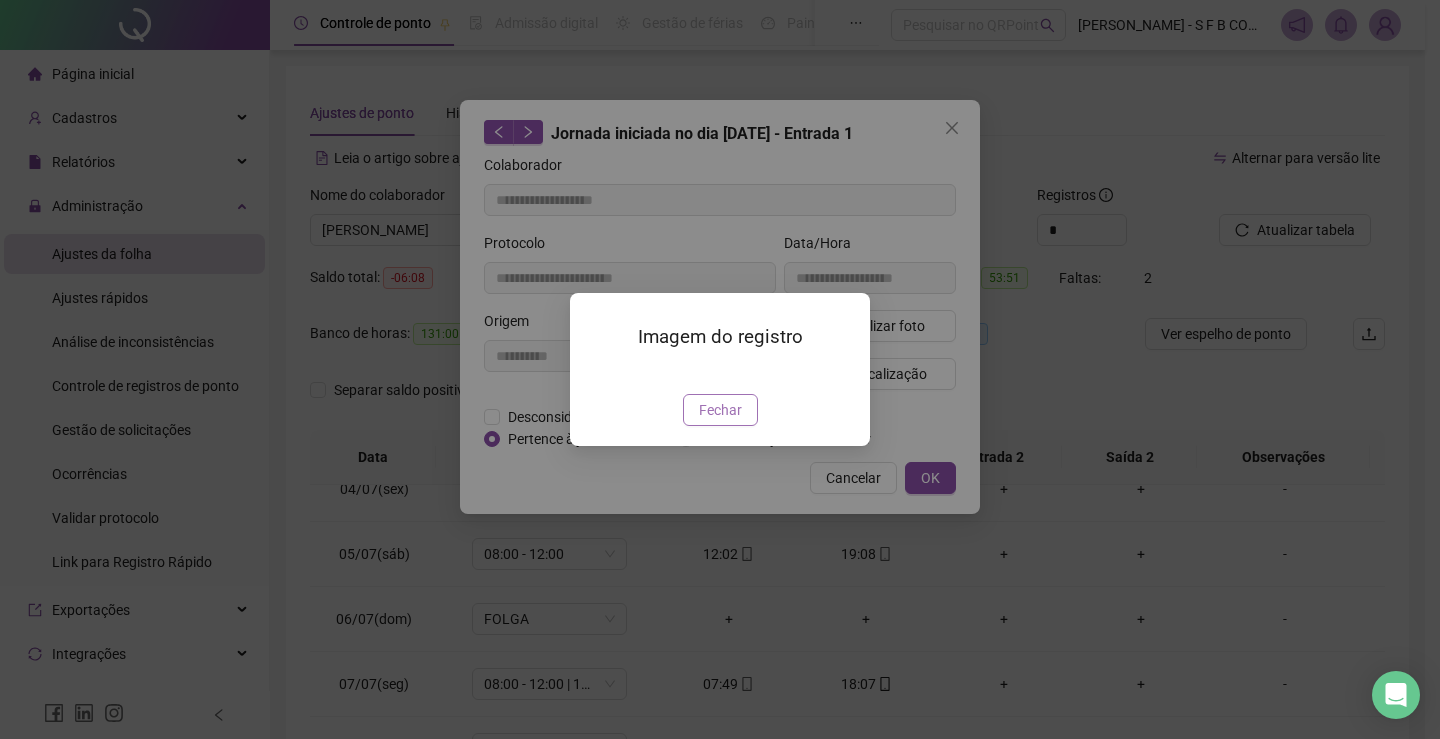 click on "Fechar" at bounding box center [720, 410] 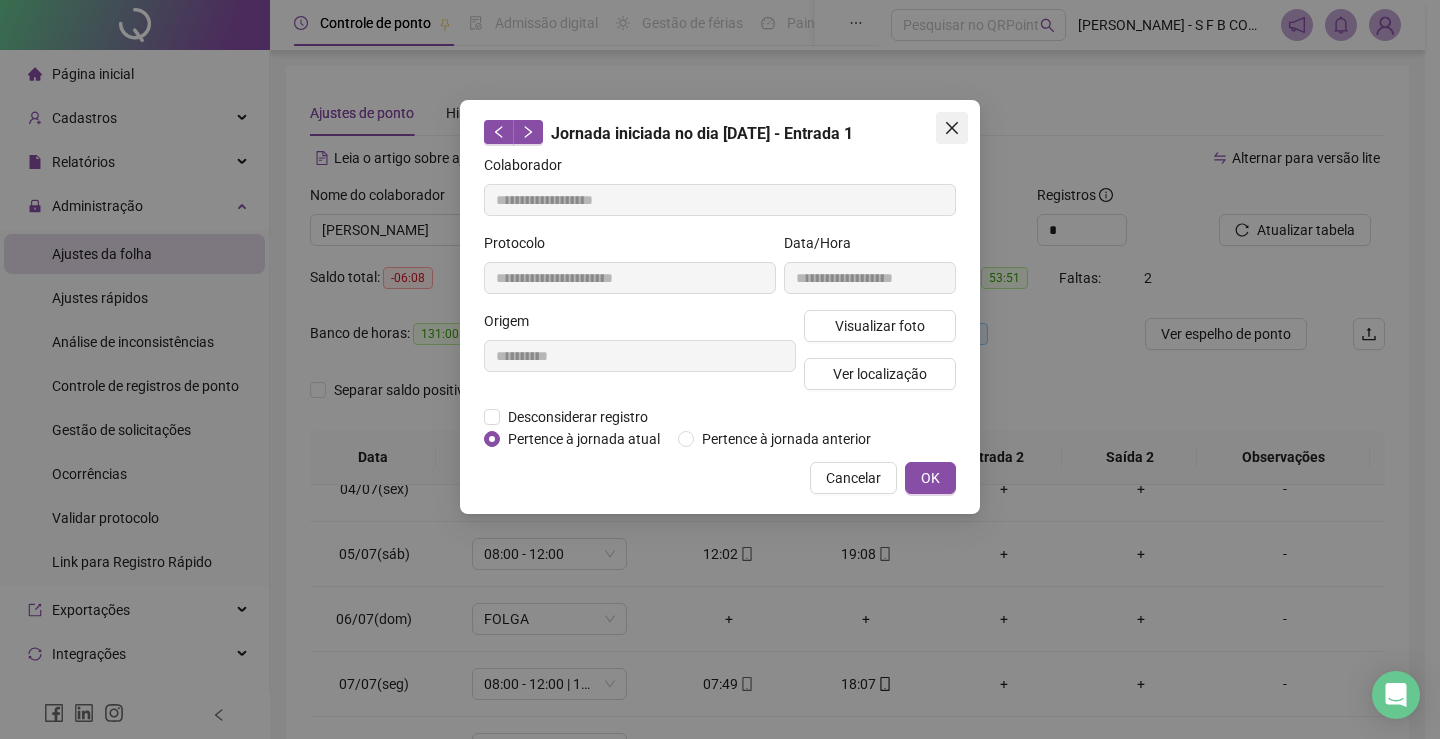 click at bounding box center (952, 128) 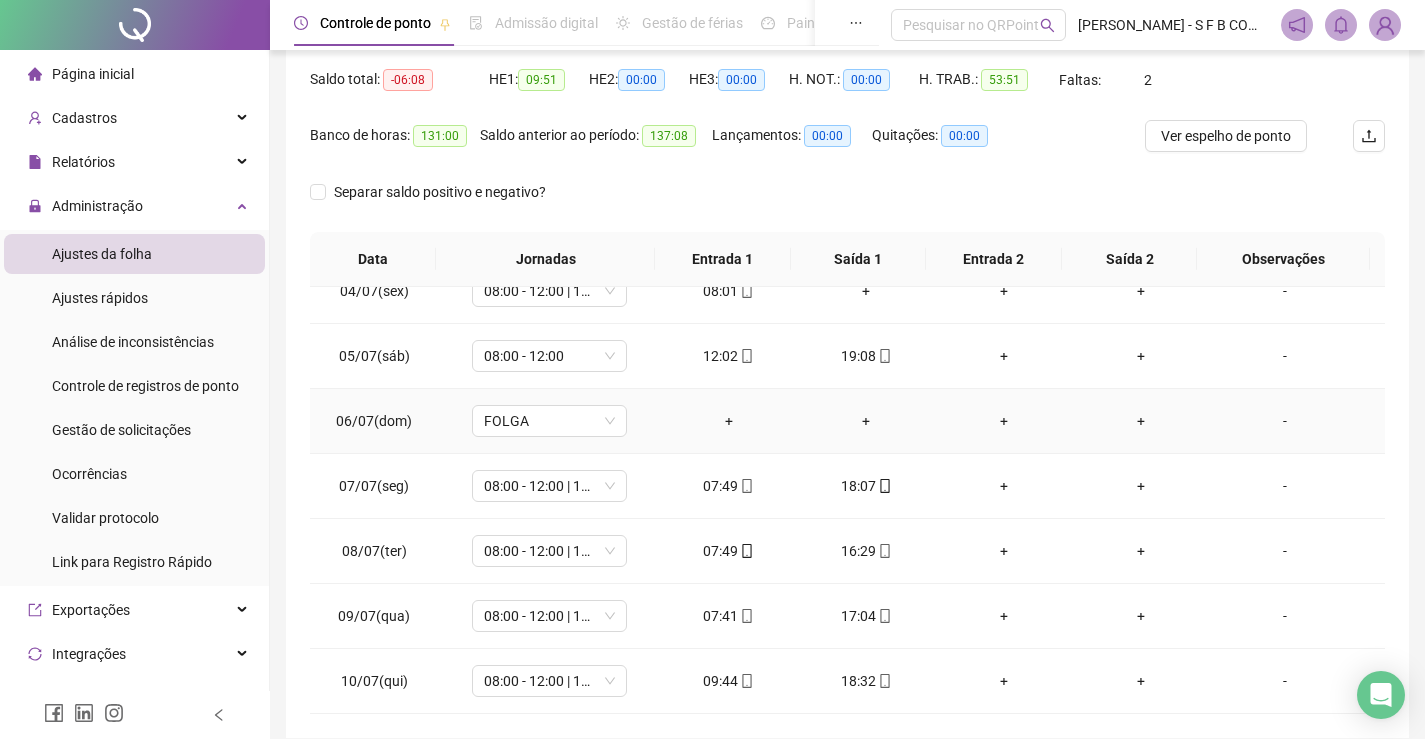 scroll, scrollTop: 200, scrollLeft: 0, axis: vertical 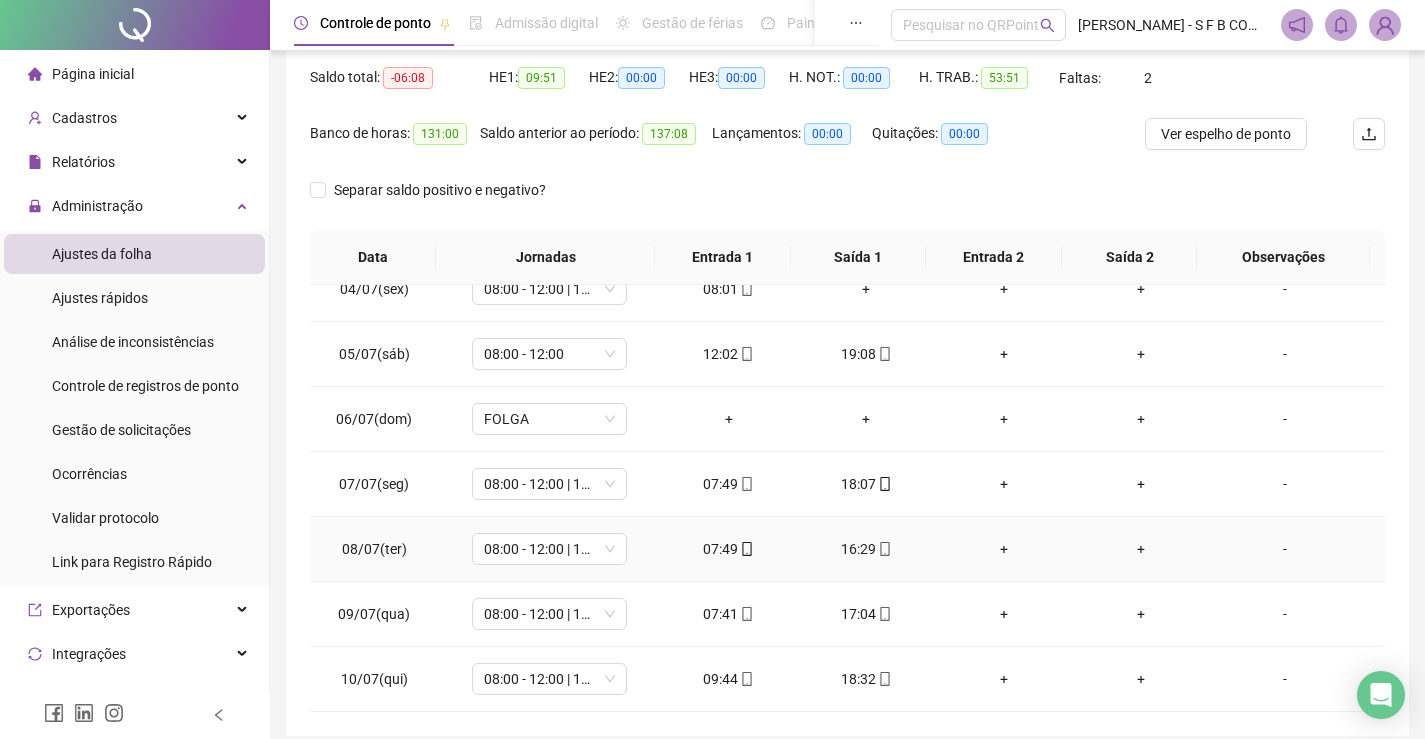 click on "07:49" at bounding box center (729, 549) 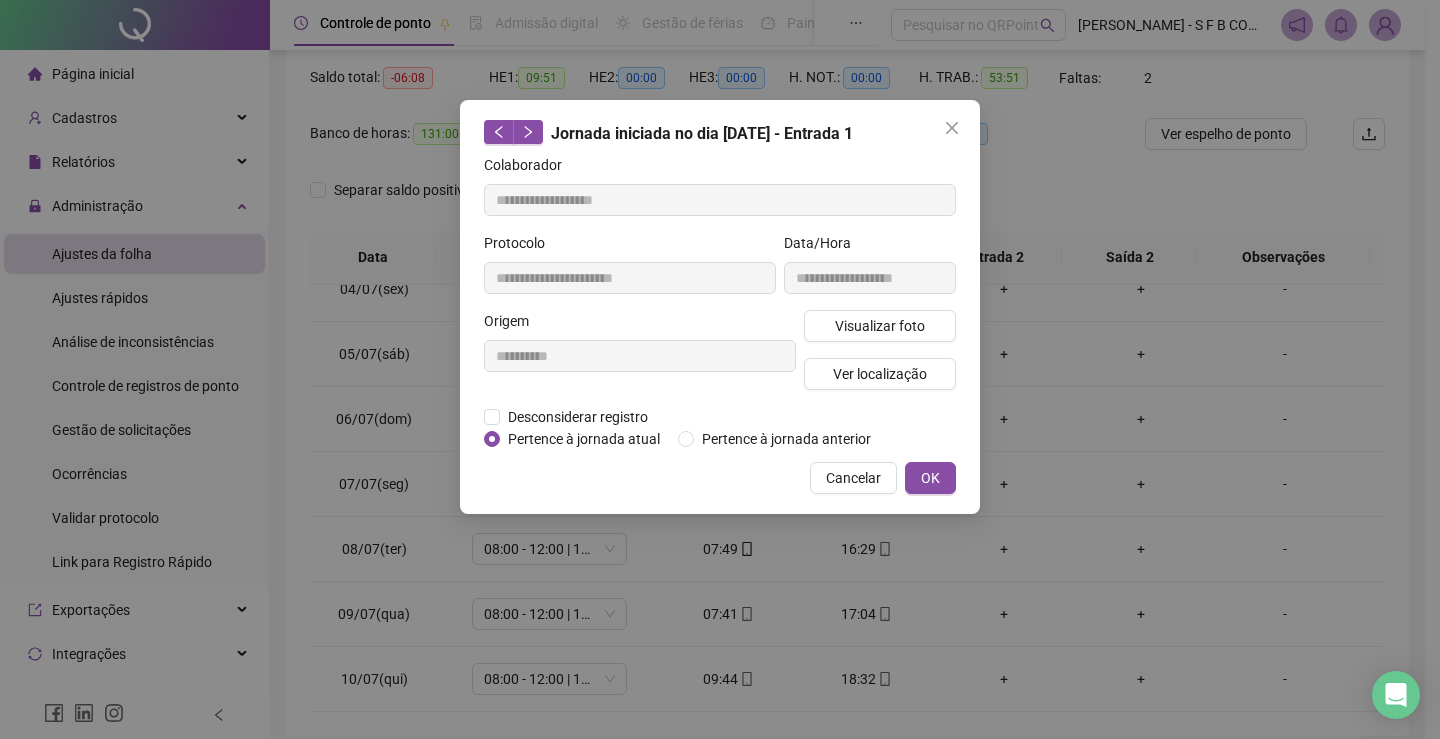 type on "**********" 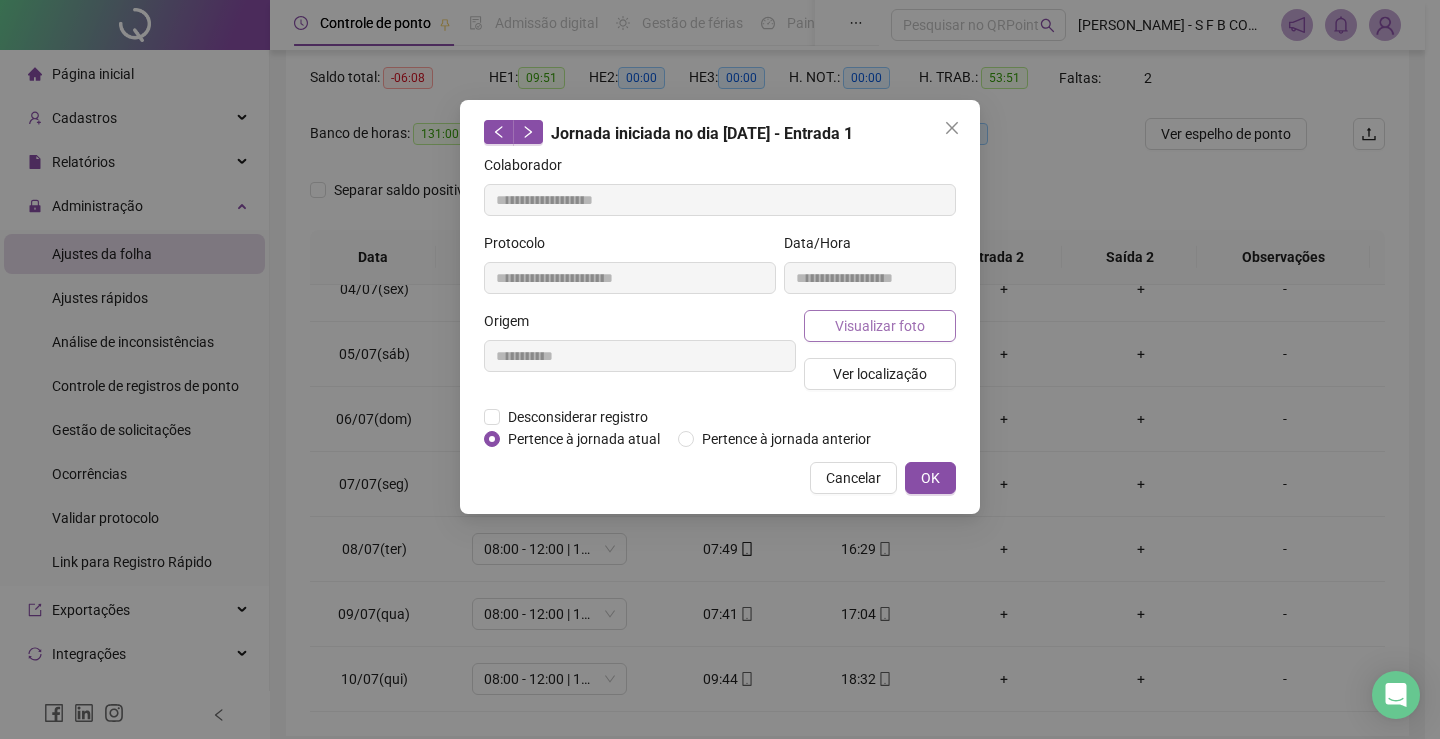 click on "Visualizar foto" at bounding box center [880, 326] 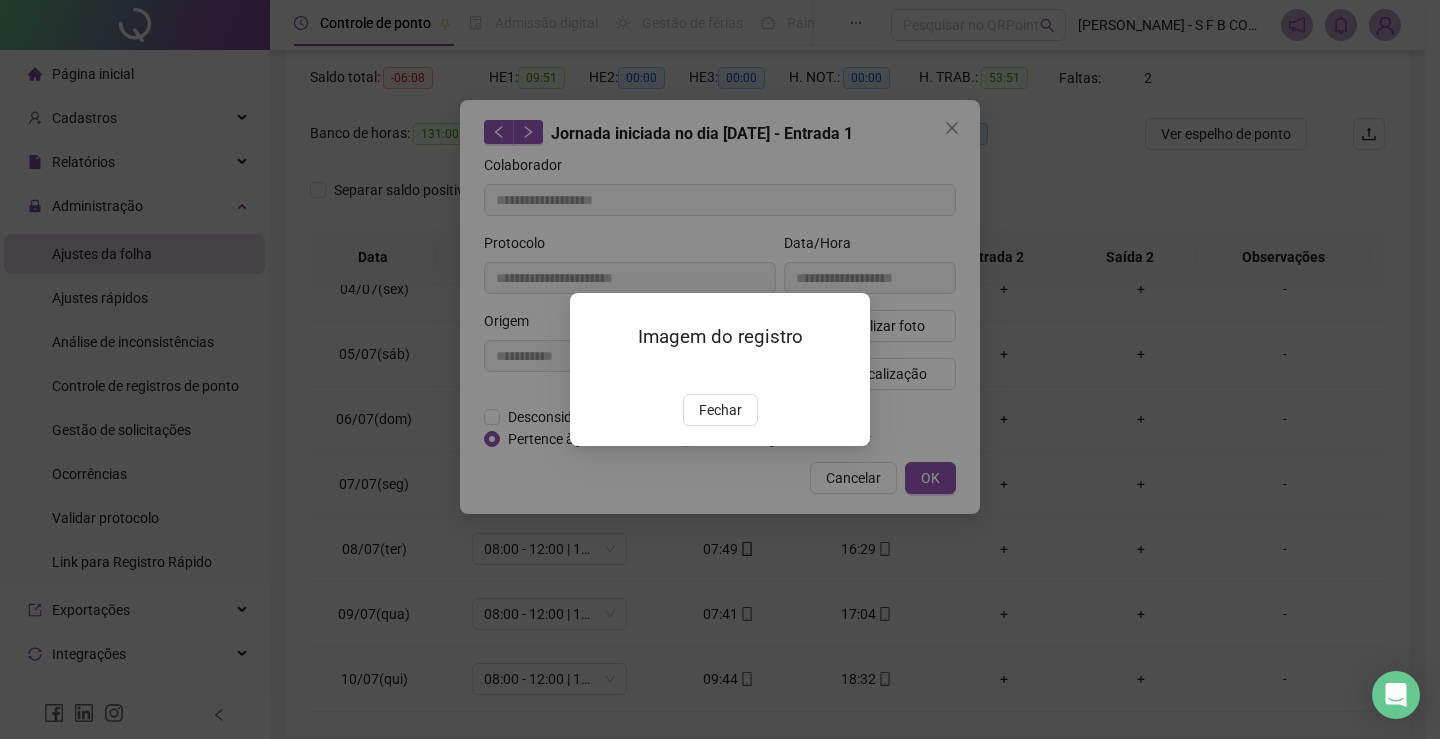 click on "Imagem do registro Fechar" at bounding box center [720, 369] 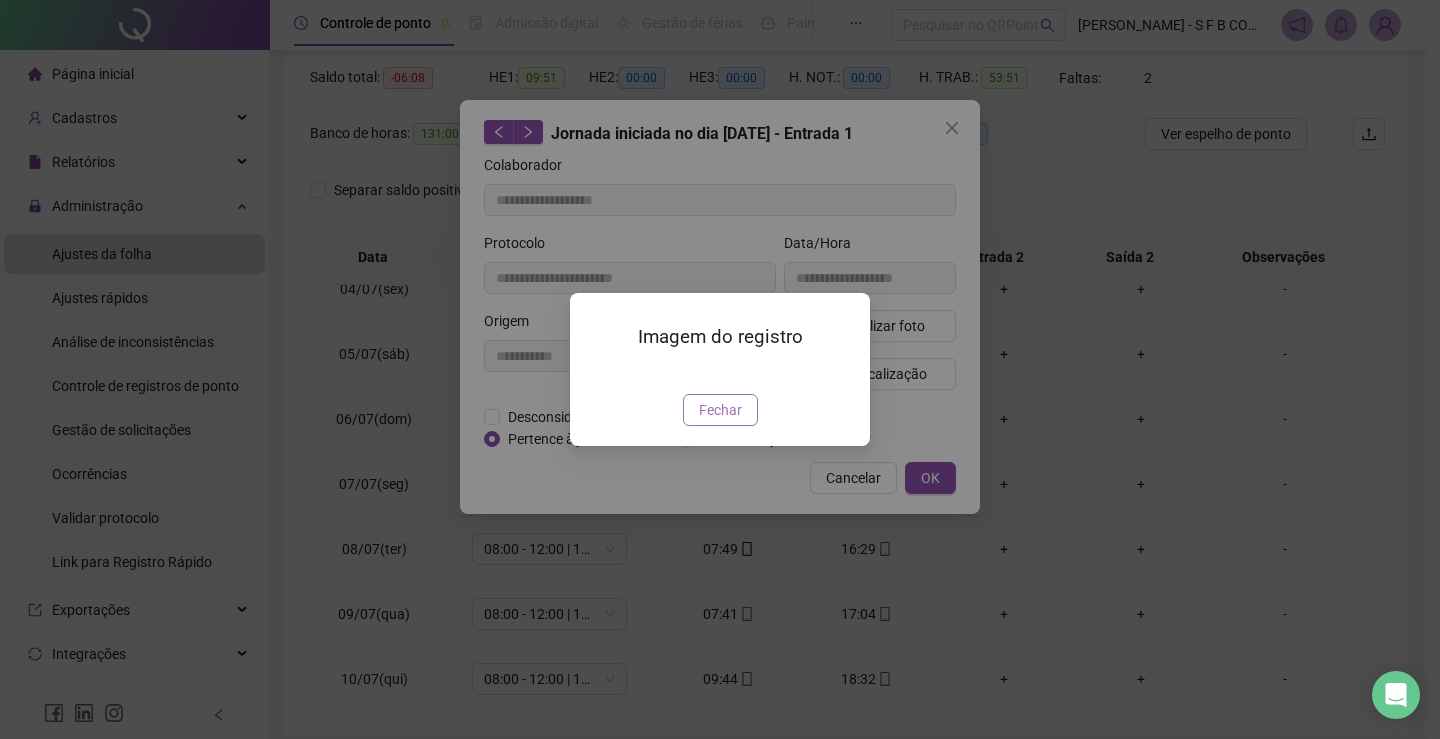 click on "Fechar" at bounding box center [720, 410] 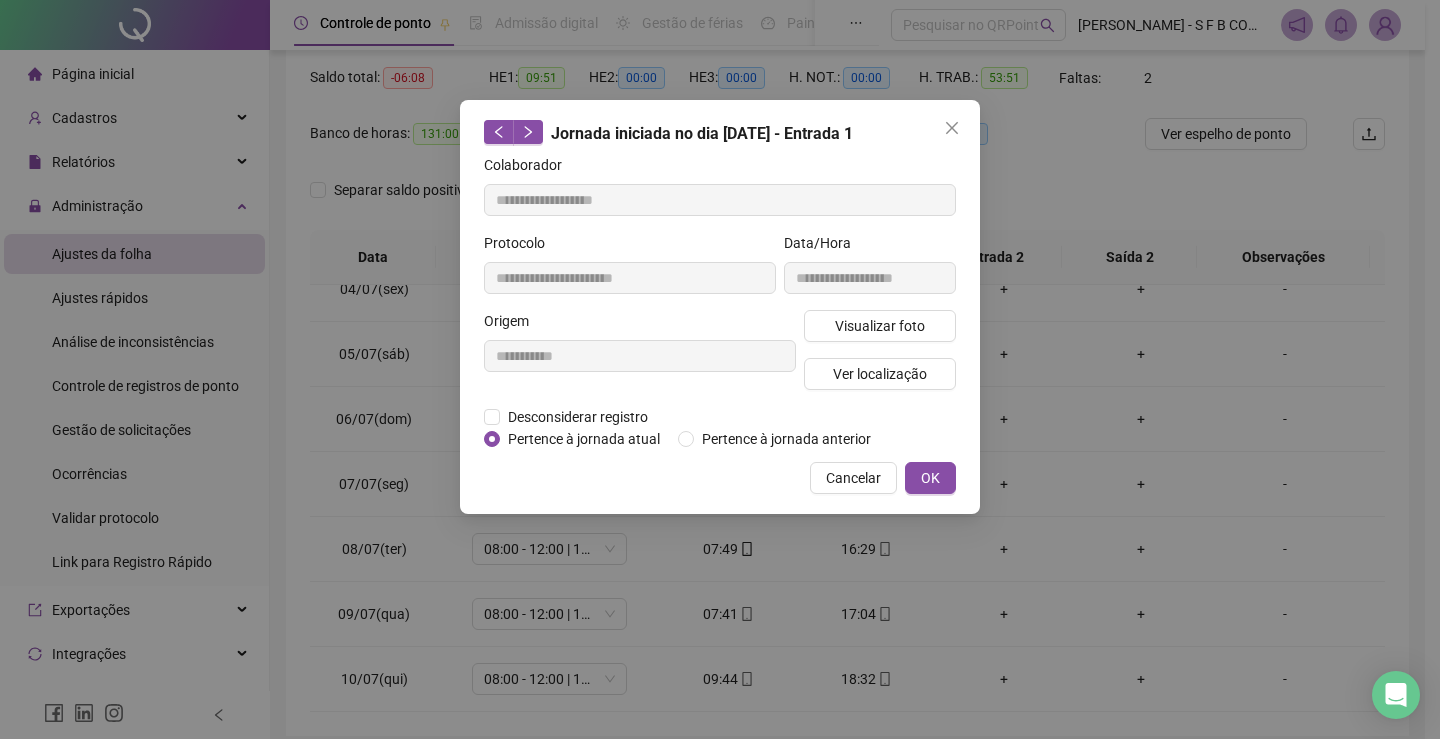 click on "**********" at bounding box center [720, 369] 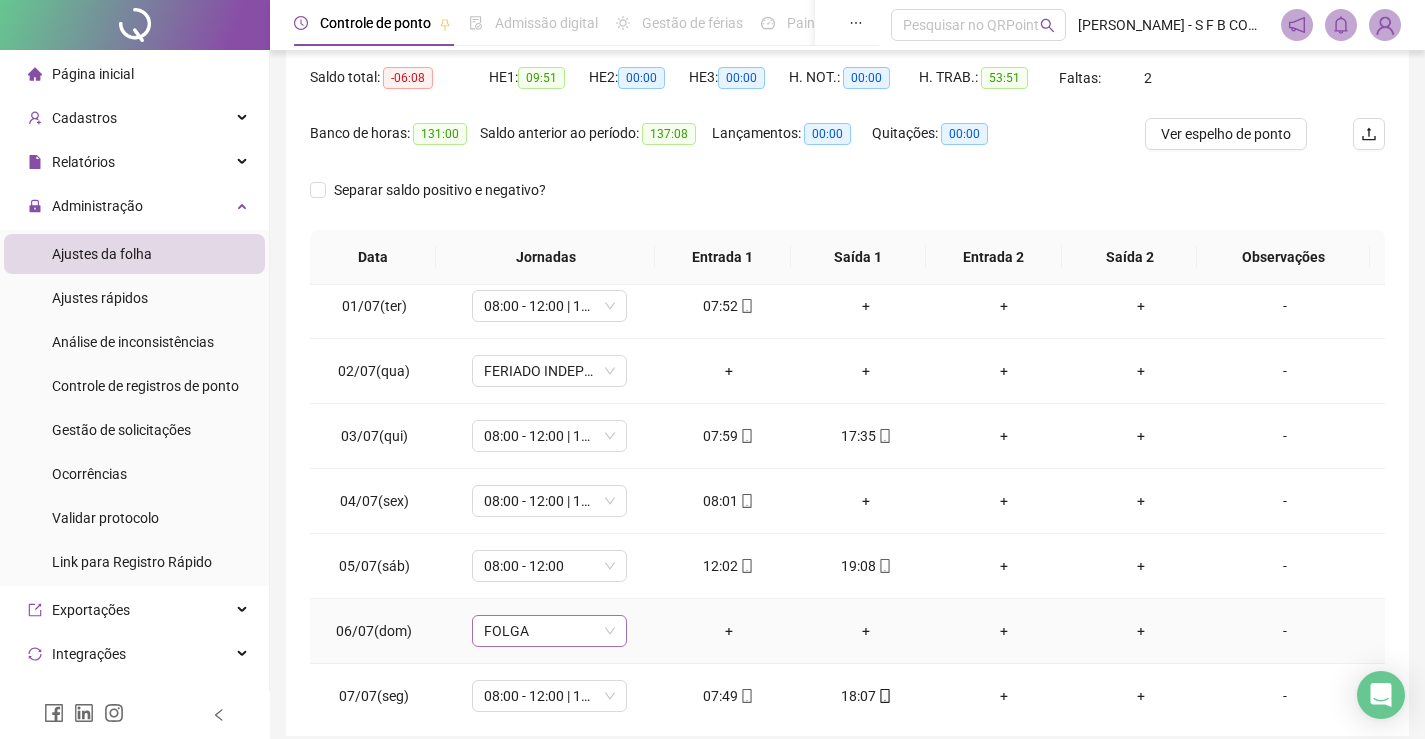 scroll, scrollTop: 0, scrollLeft: 0, axis: both 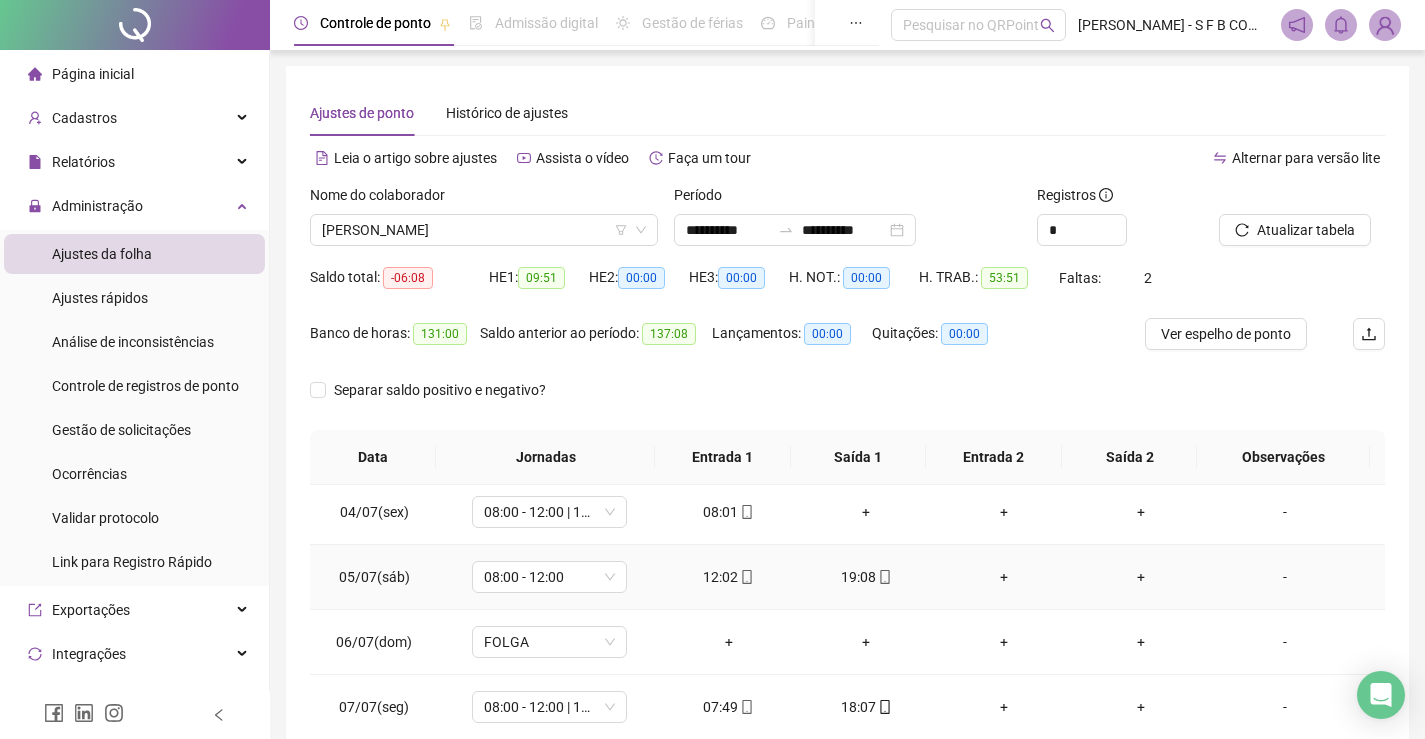 click on "12:02" at bounding box center (729, 577) 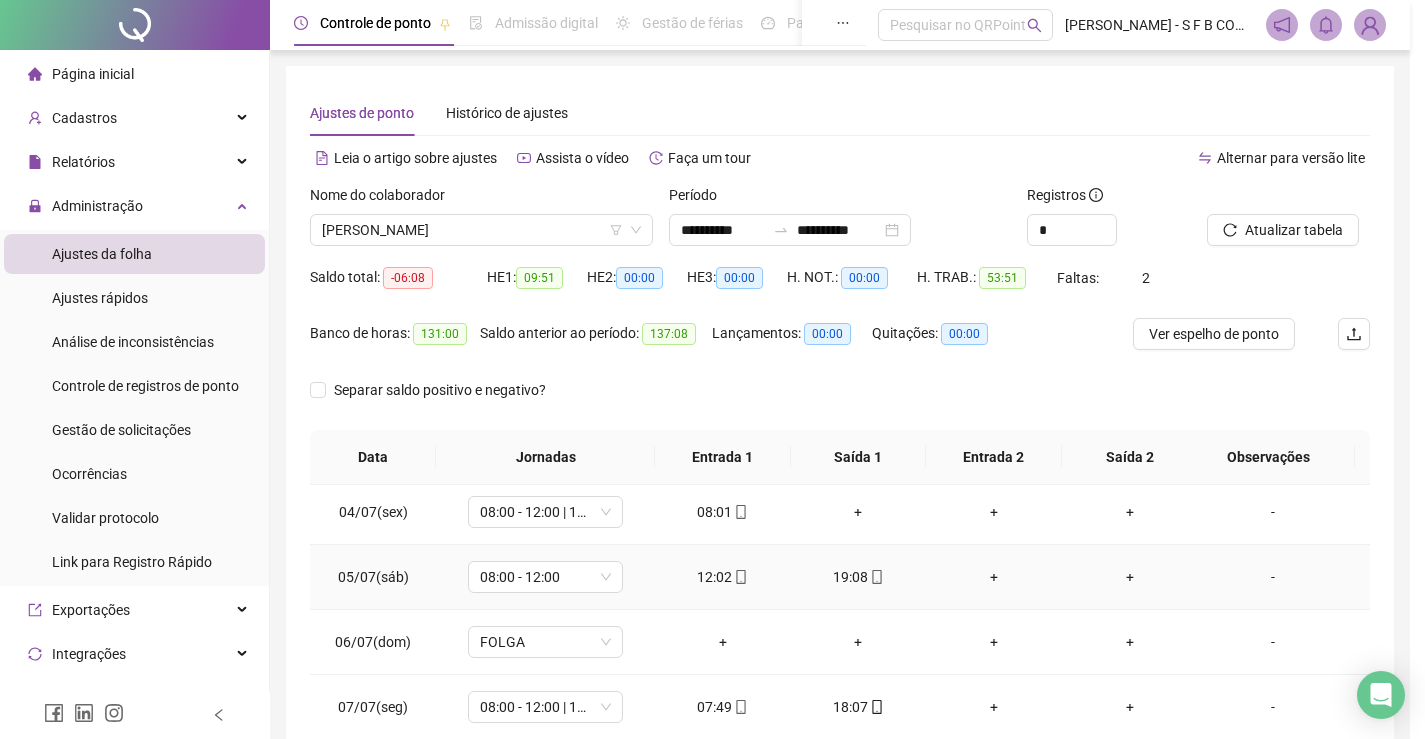 type on "**********" 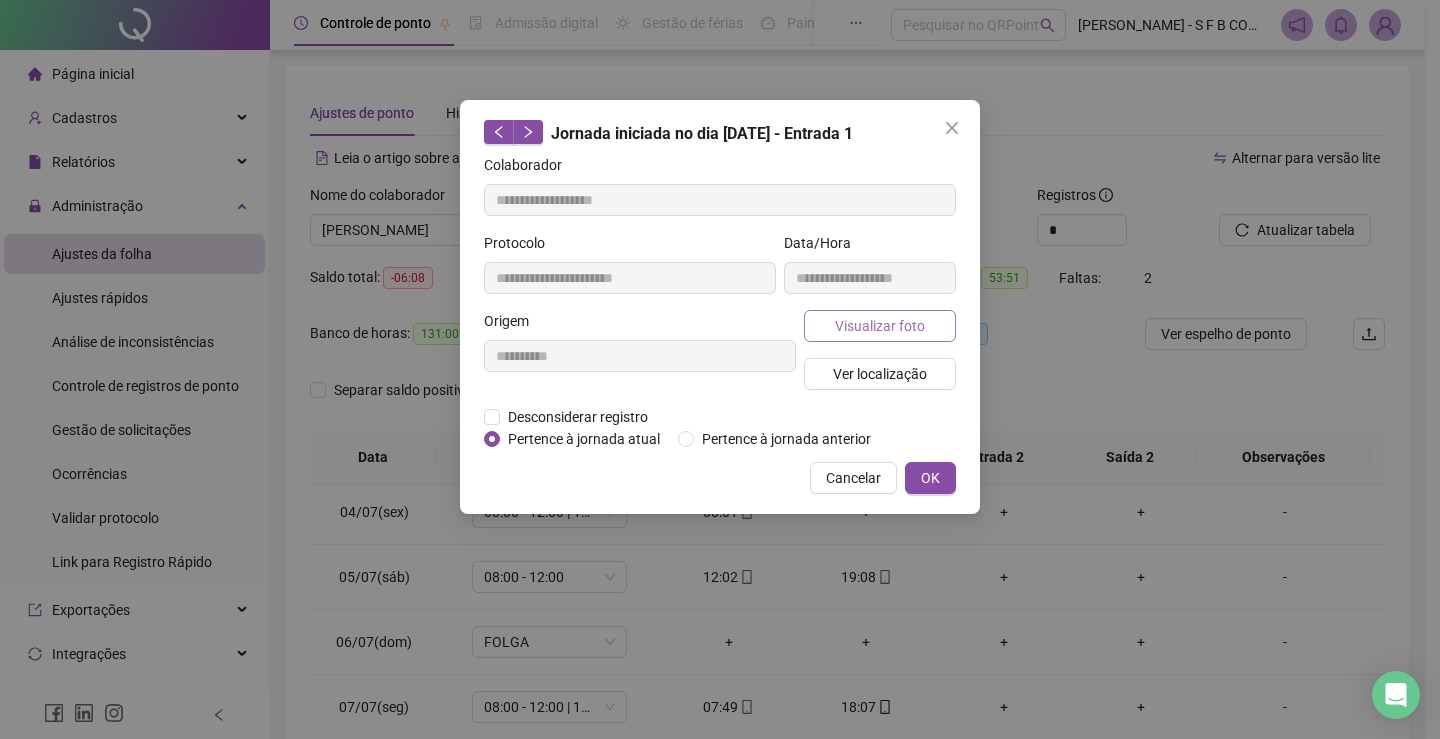 click on "Visualizar foto" at bounding box center [880, 326] 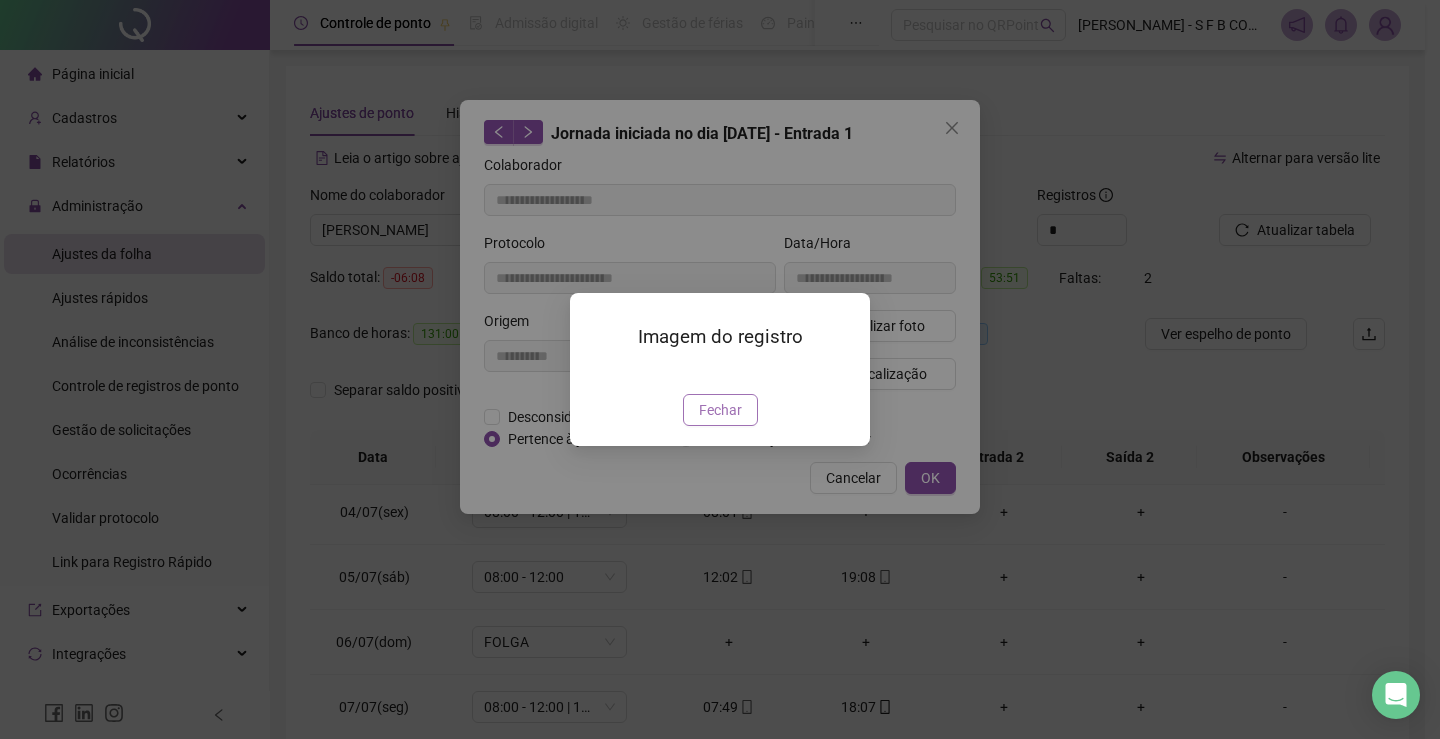 click on "Fechar" at bounding box center (720, 410) 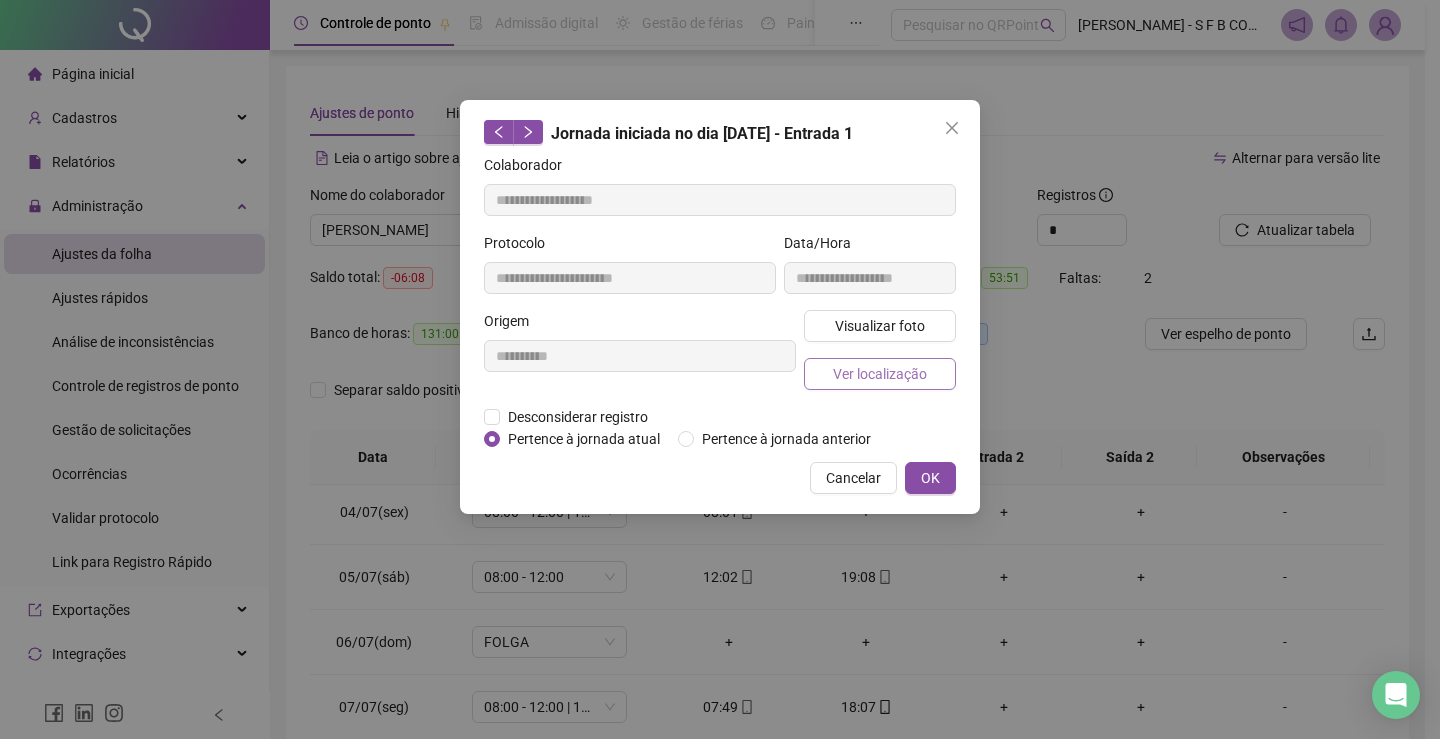 click on "Ver localização" at bounding box center [880, 374] 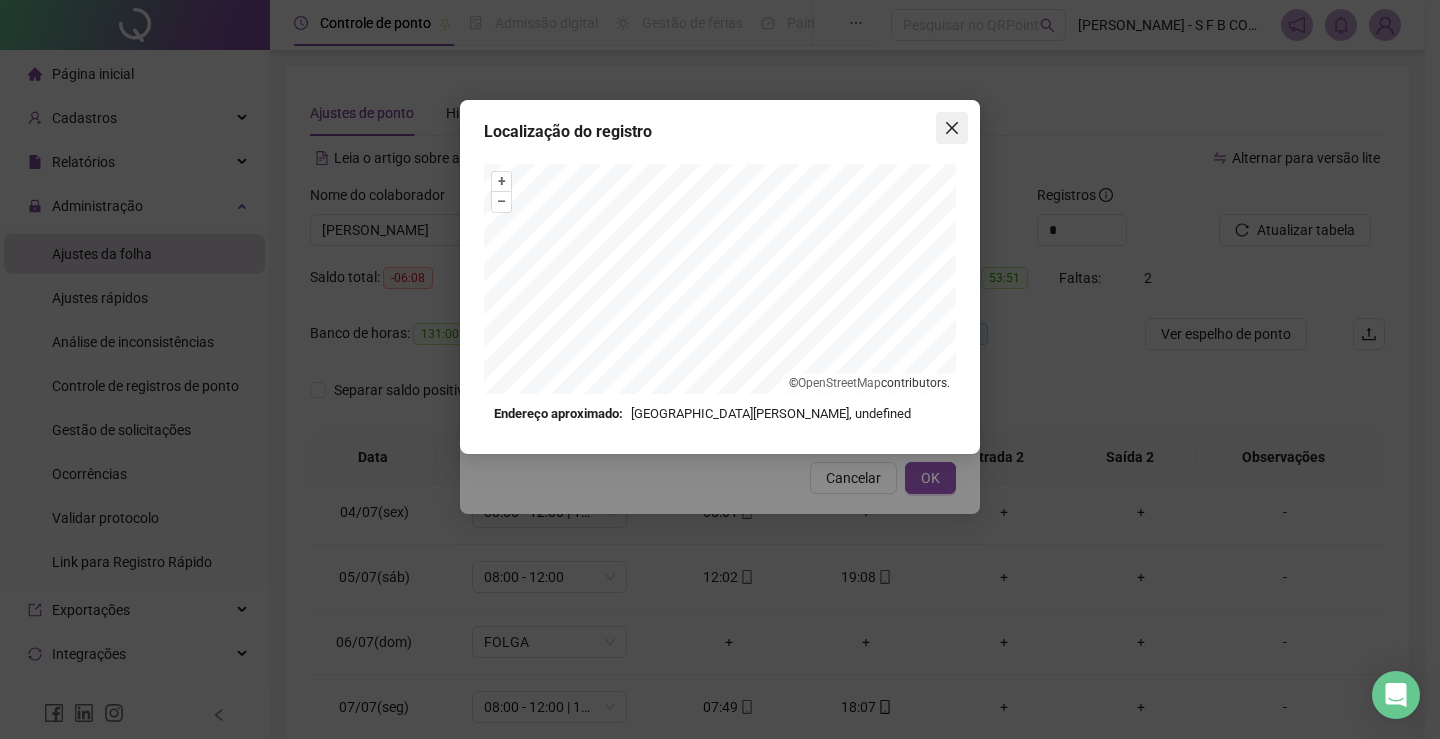 click 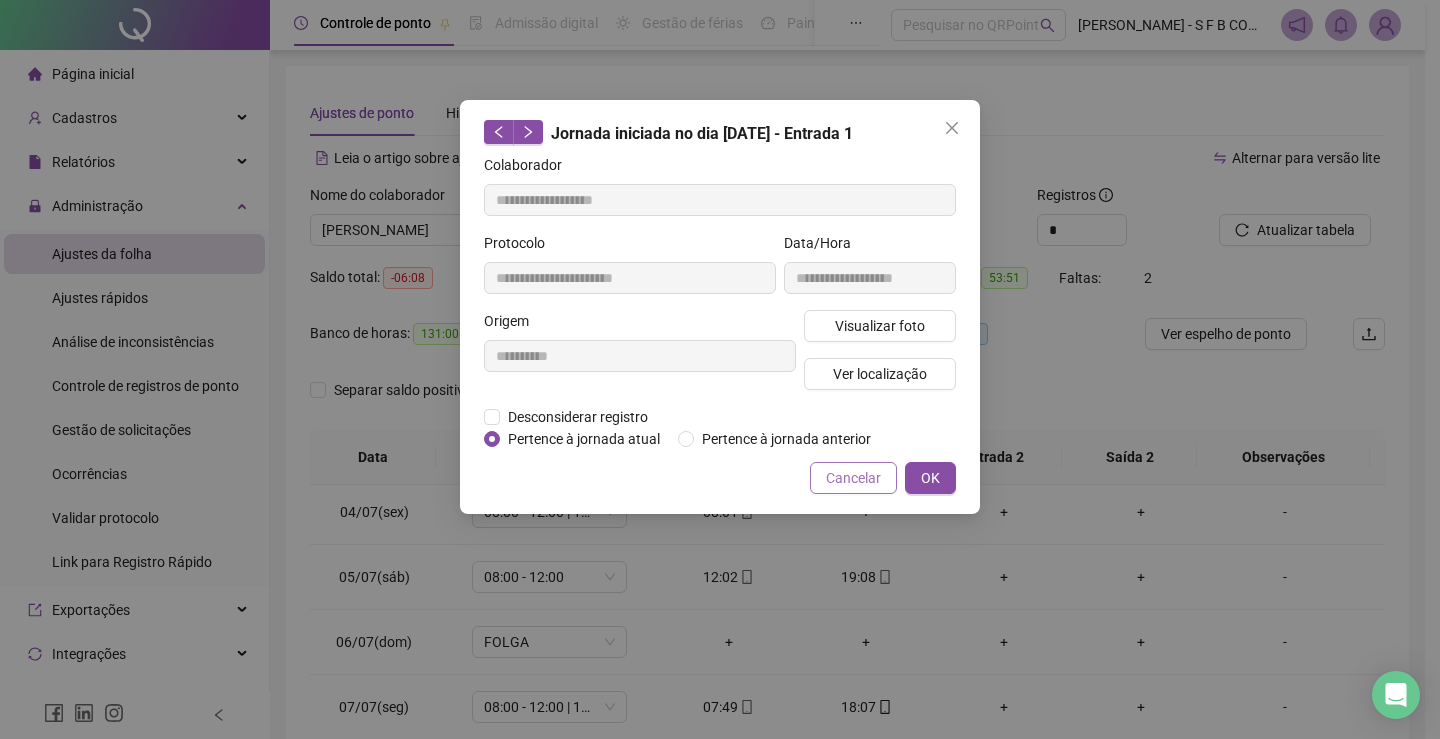 click on "Cancelar" at bounding box center [853, 478] 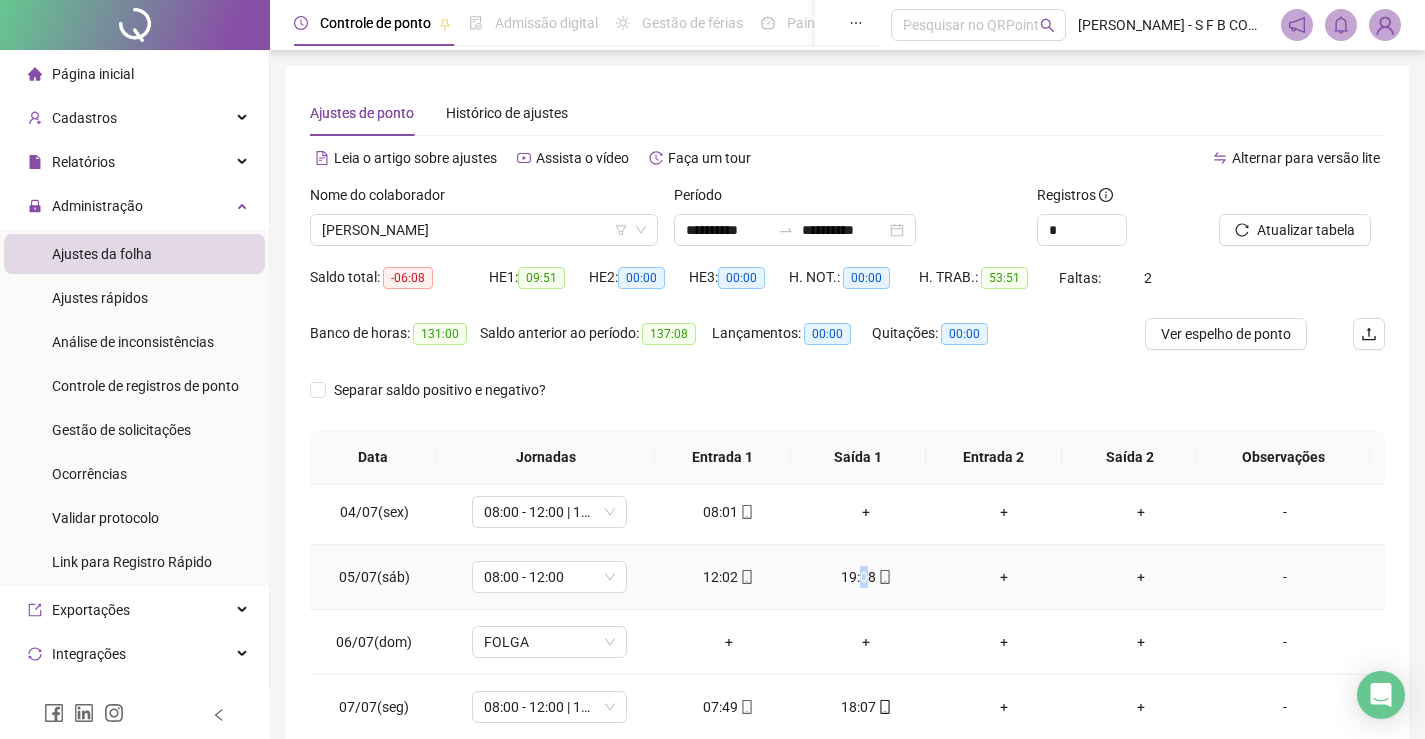 click on "19:08" at bounding box center [866, 577] 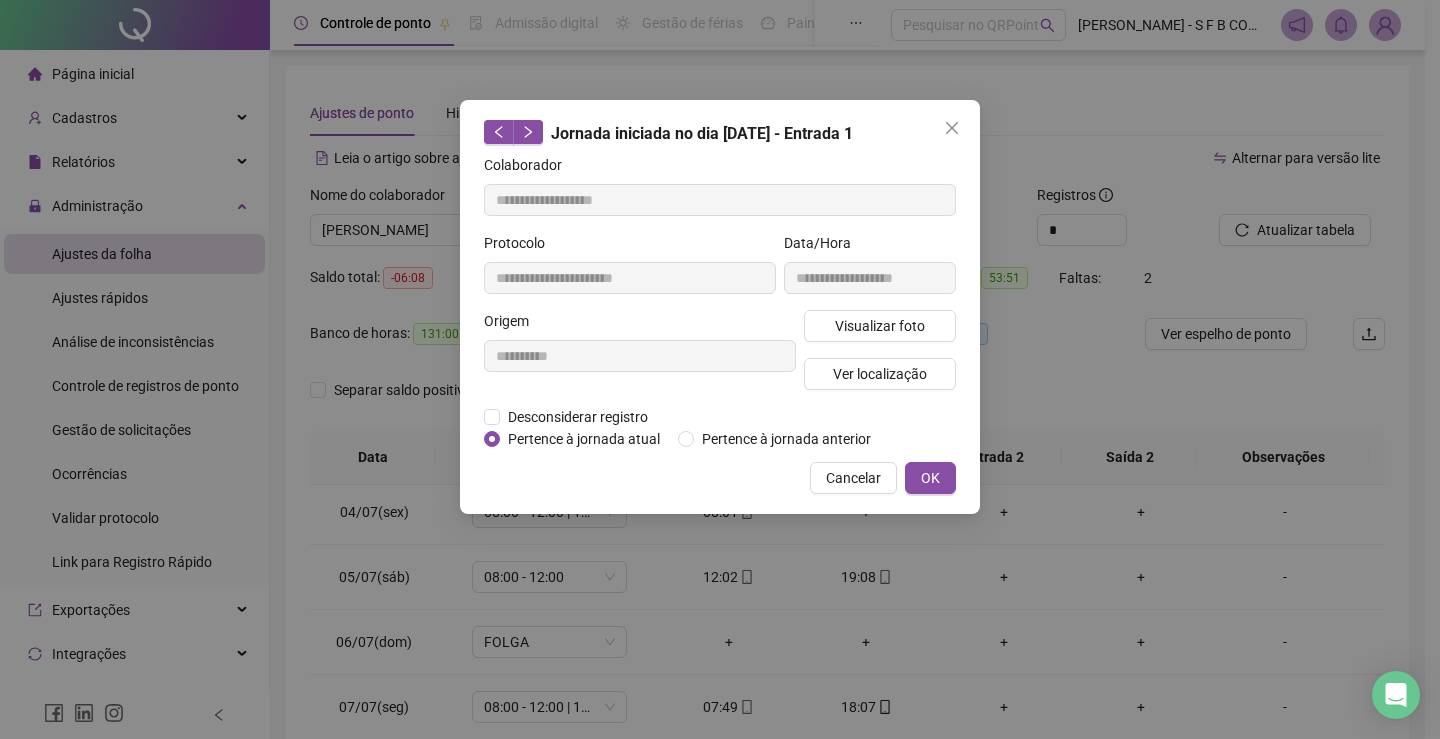 type on "**********" 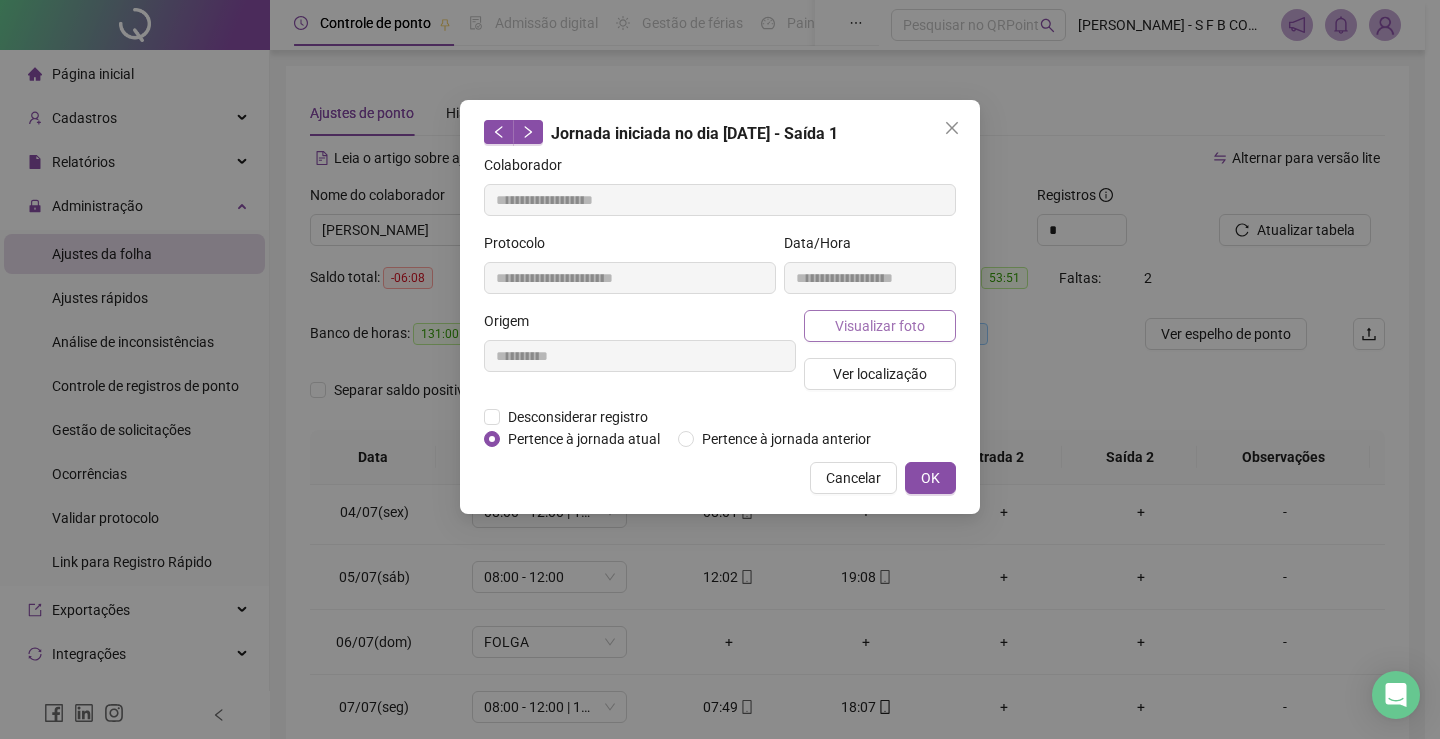 click on "Visualizar foto" at bounding box center (880, 326) 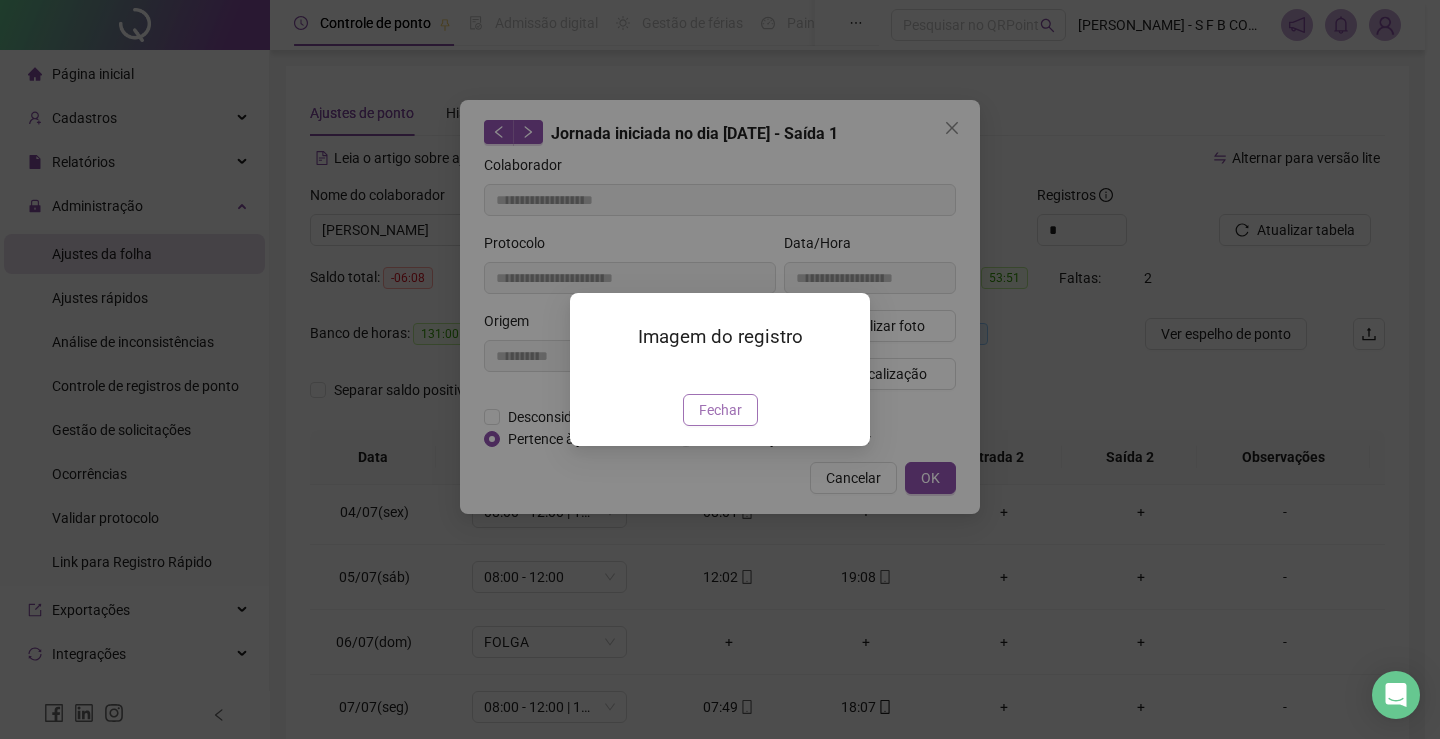 click on "Fechar" at bounding box center [720, 410] 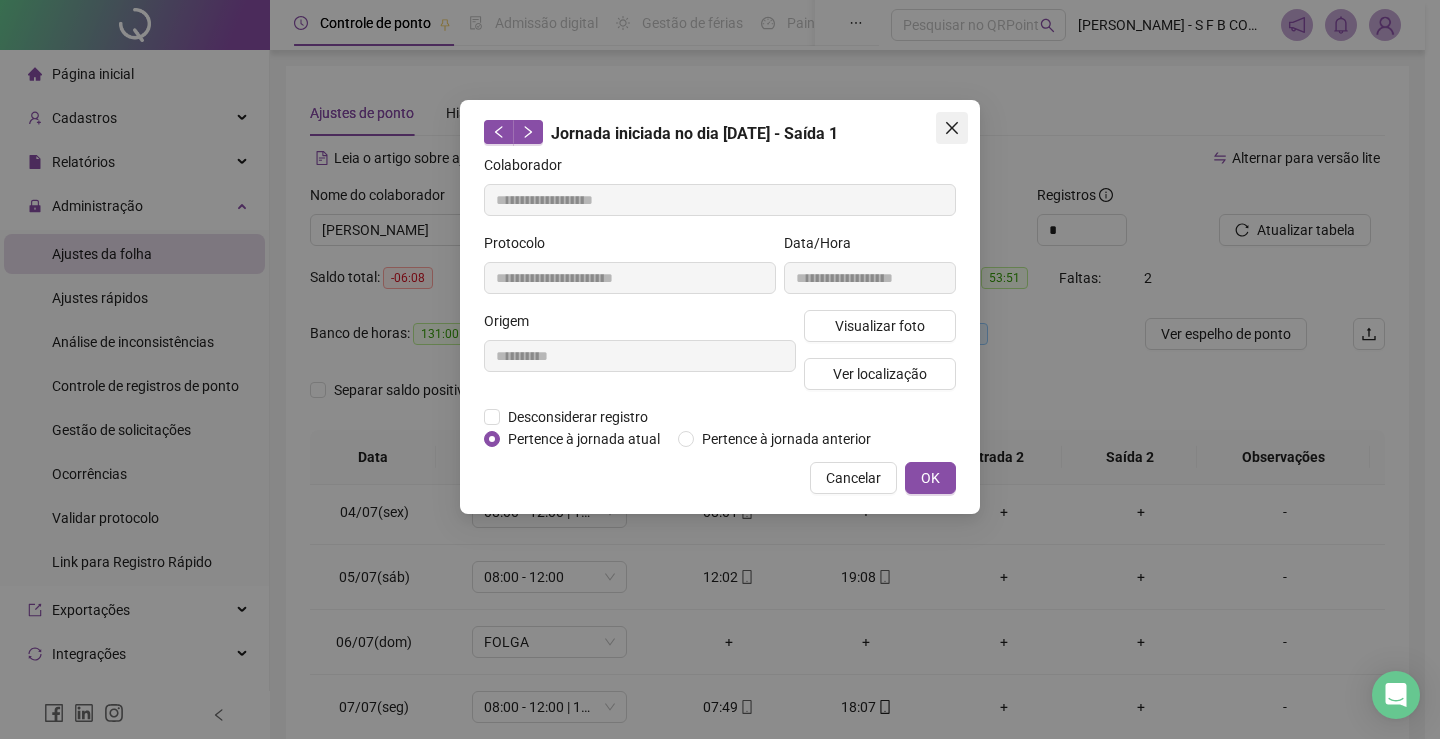 click 